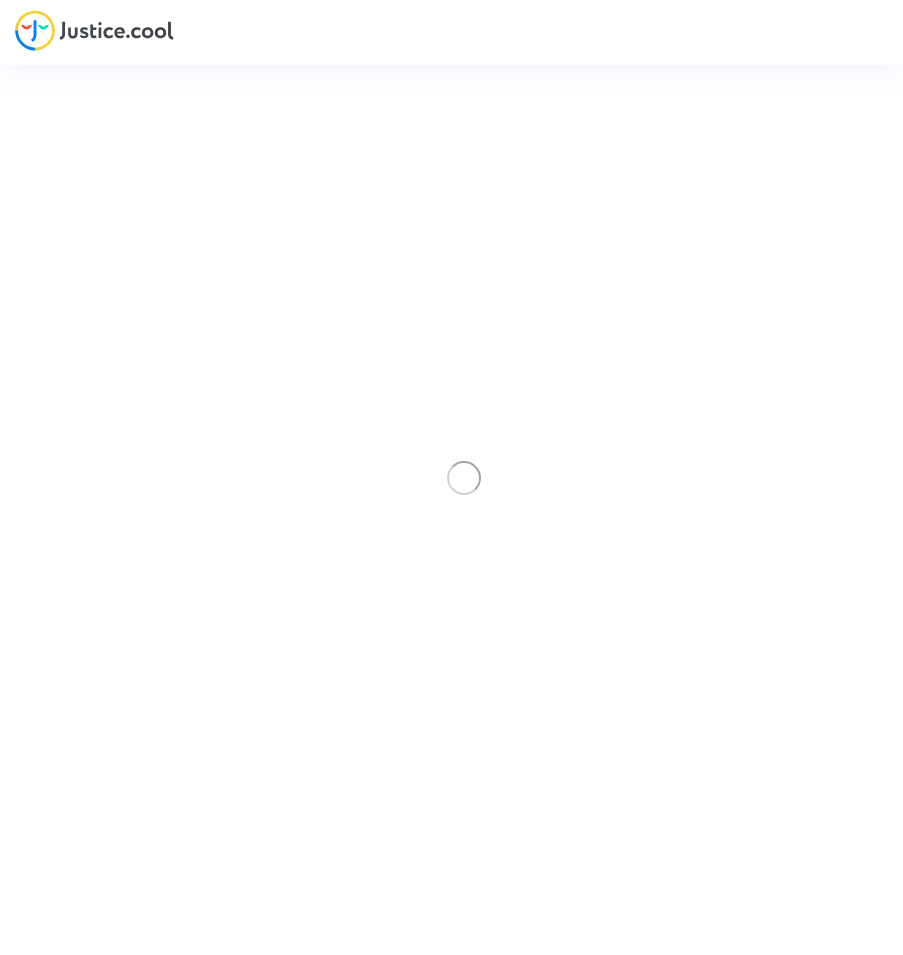 scroll, scrollTop: 0, scrollLeft: 0, axis: both 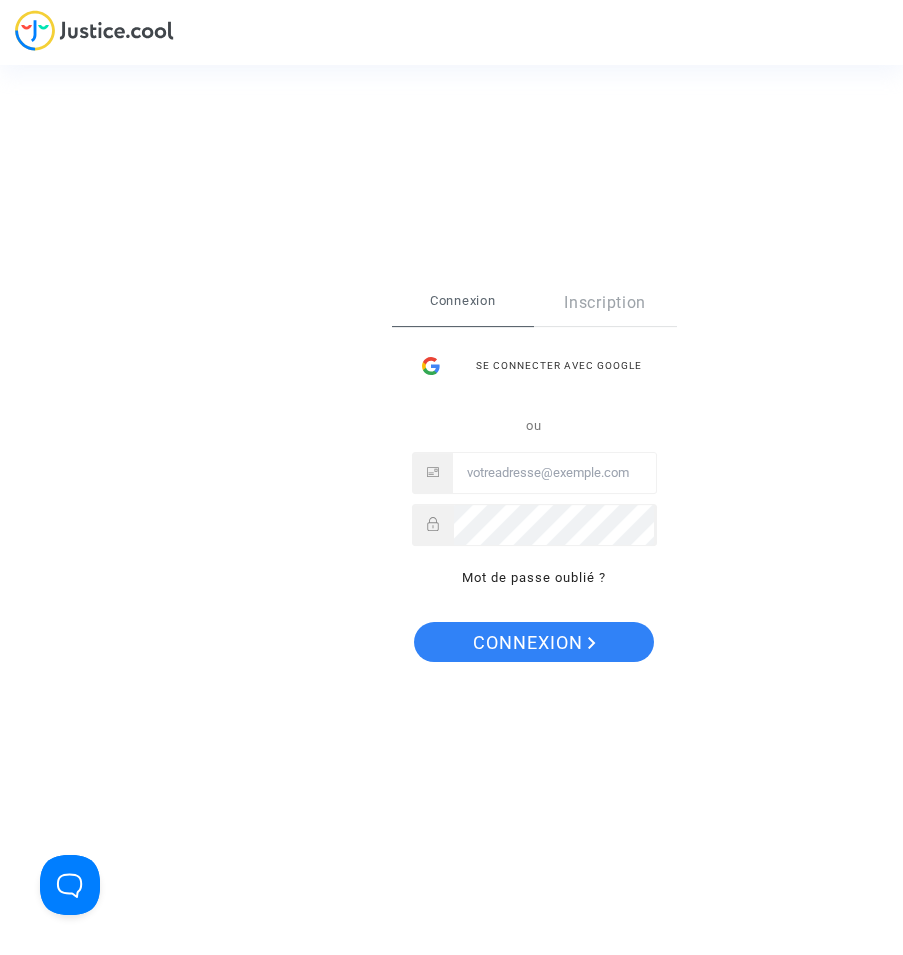 type on "contact@heliofinance.fr" 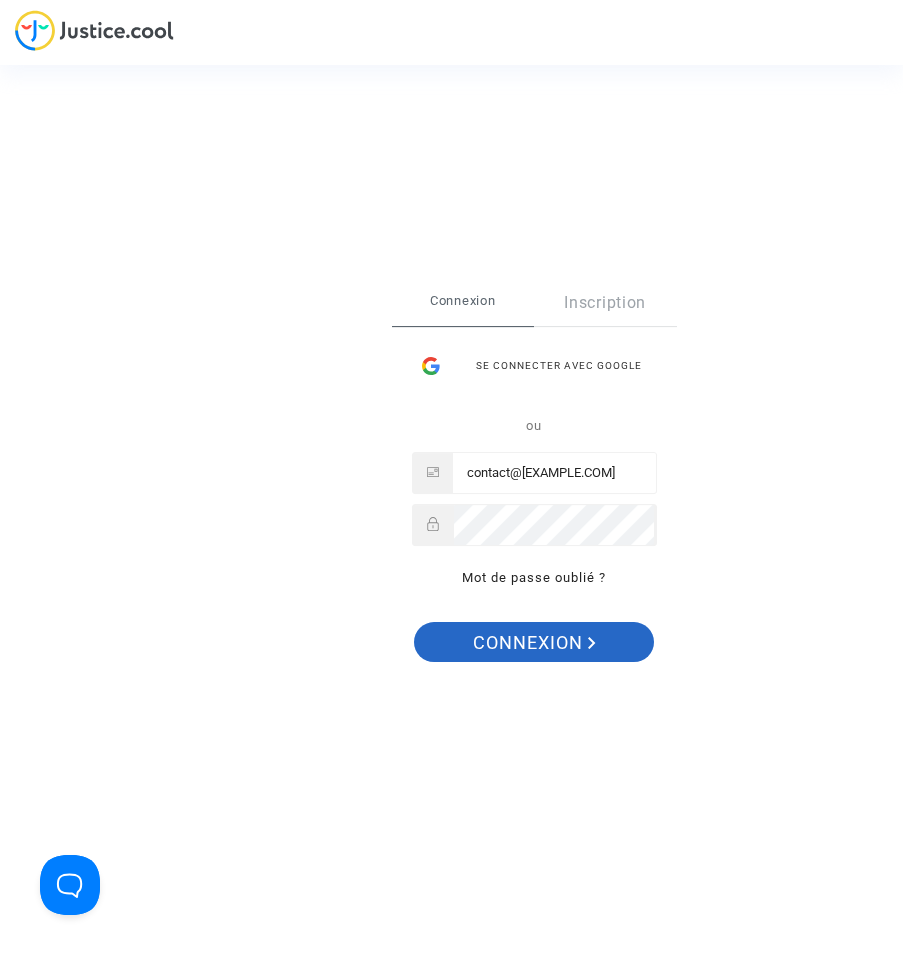 click on "Connexion" at bounding box center (534, 643) 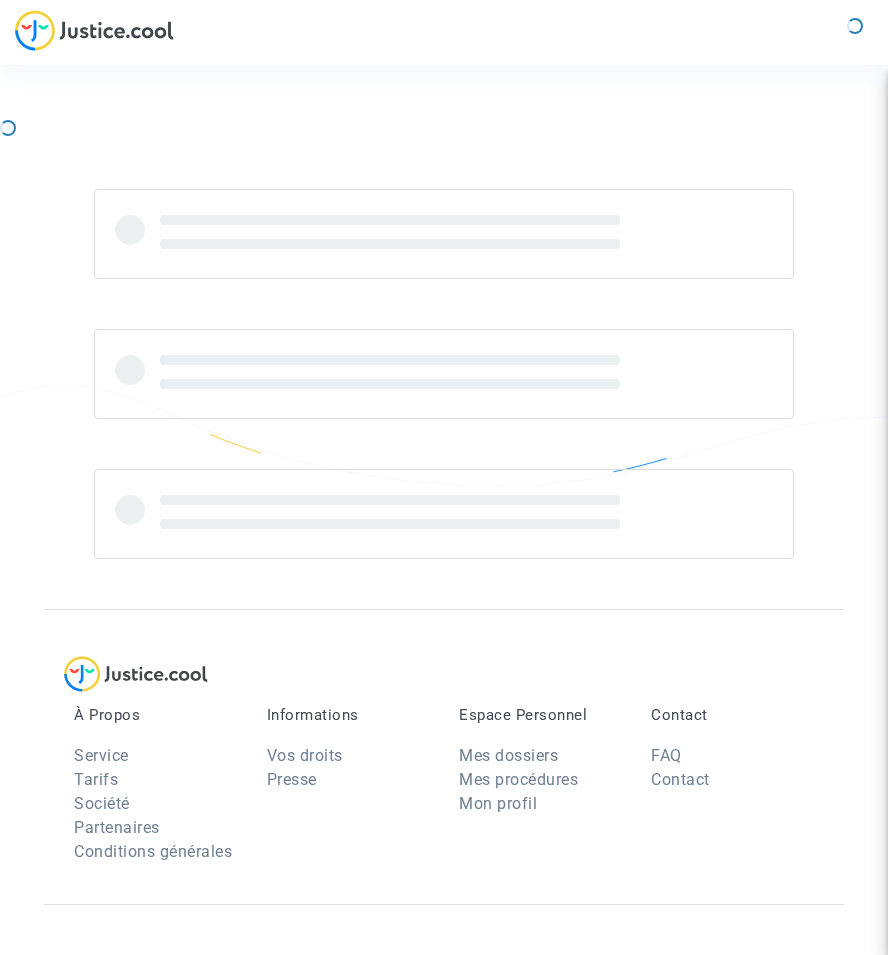 scroll, scrollTop: 0, scrollLeft: 0, axis: both 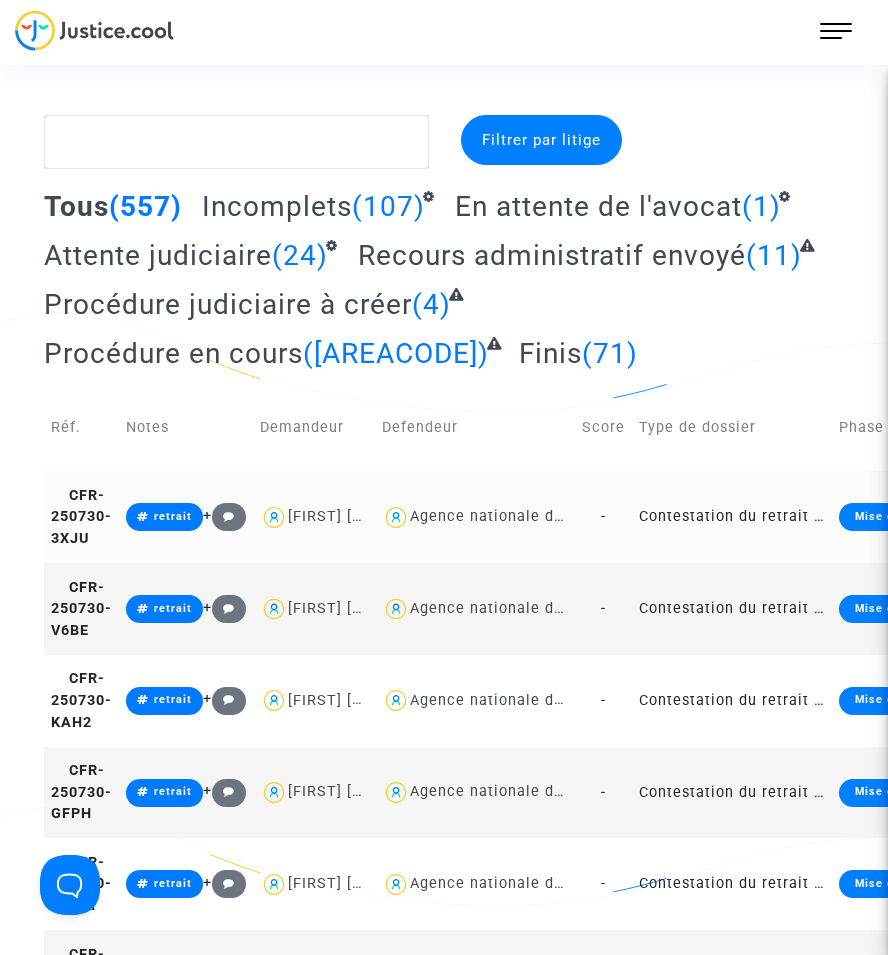 click on "Contestation du retrait de MaPrimeRénov par l'ANAH (mandataire)" 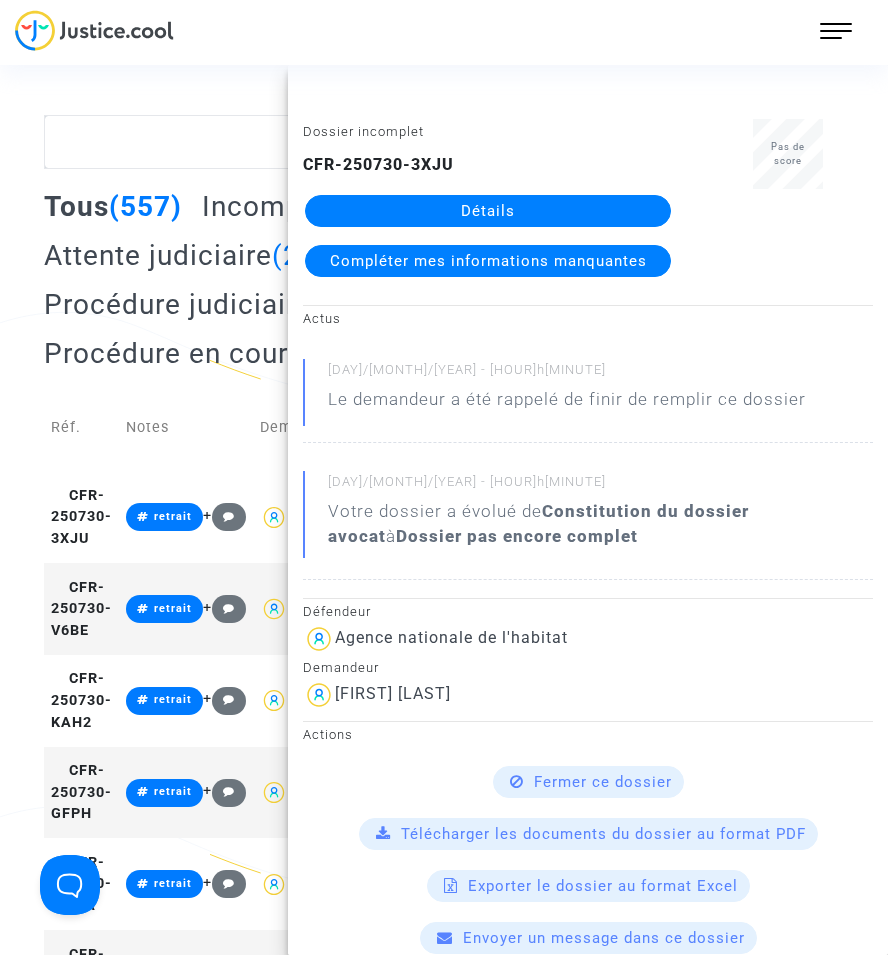 click on "Détails" 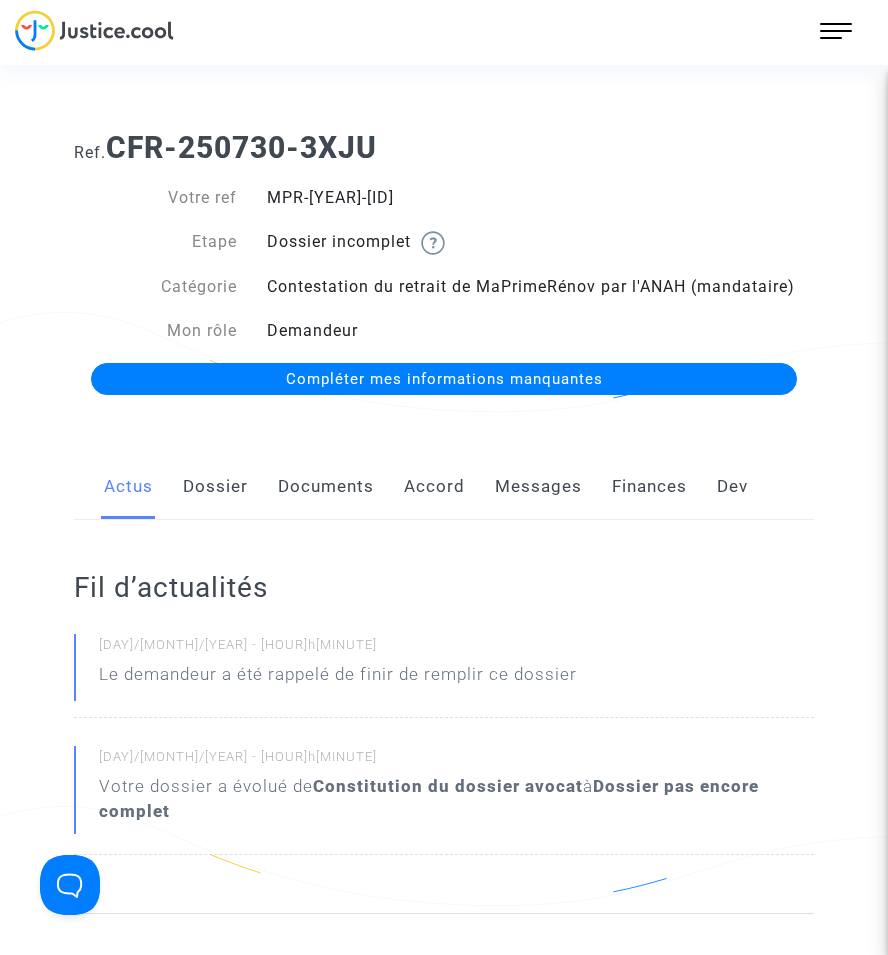 click on "Documents" 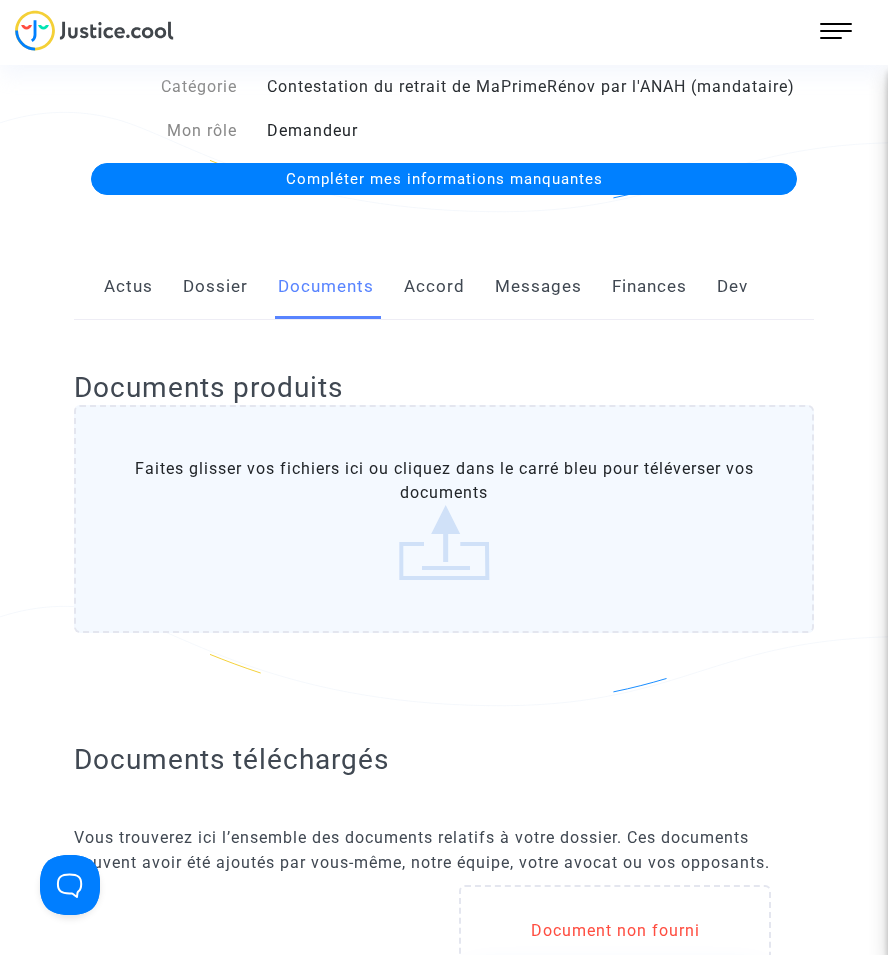 scroll, scrollTop: 0, scrollLeft: 0, axis: both 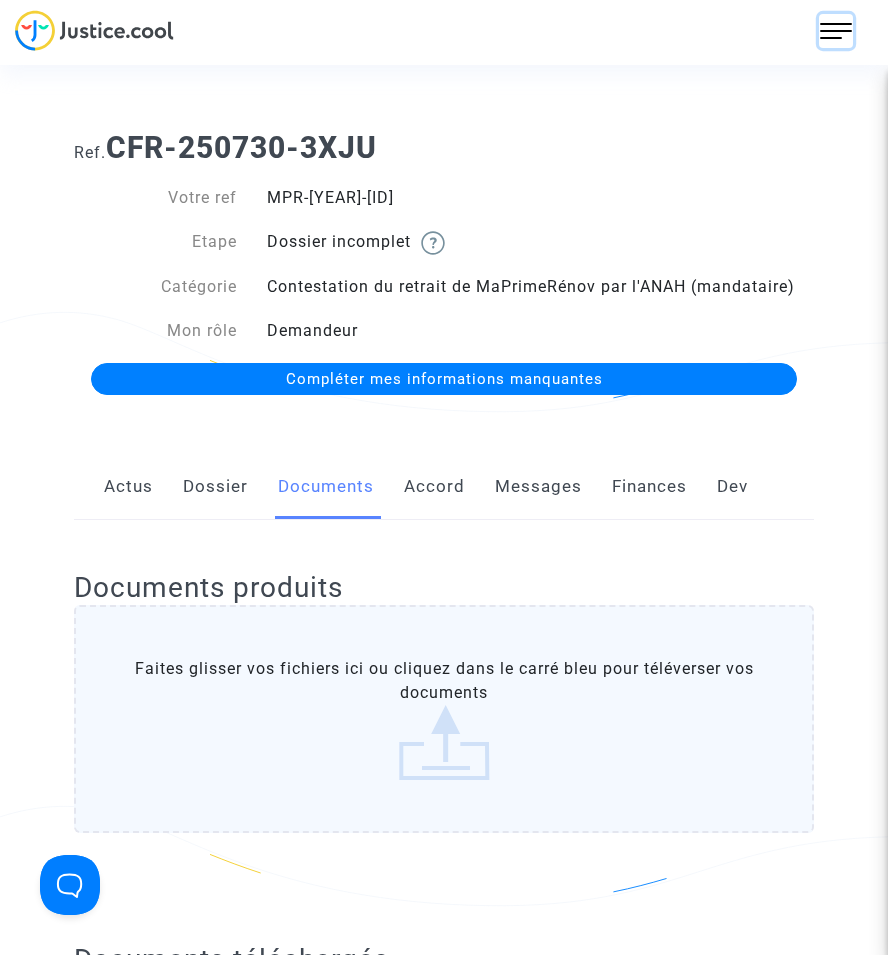 click at bounding box center (836, 31) 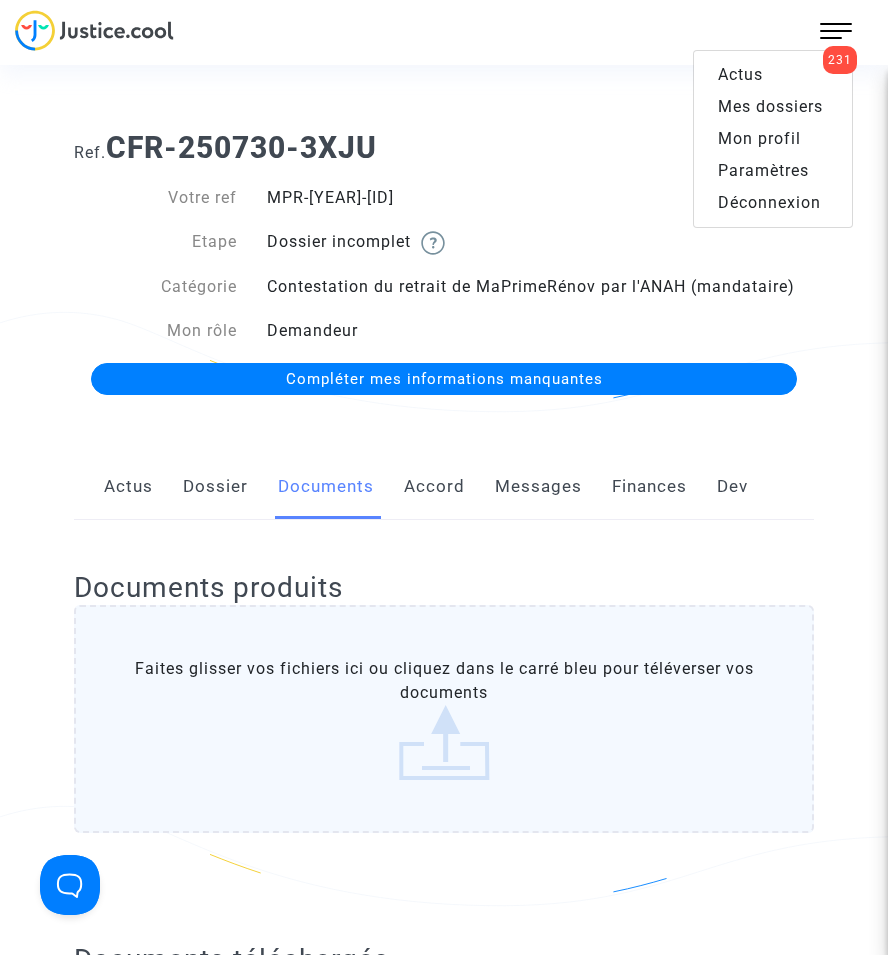 click on "Mes dossiers" at bounding box center [770, 106] 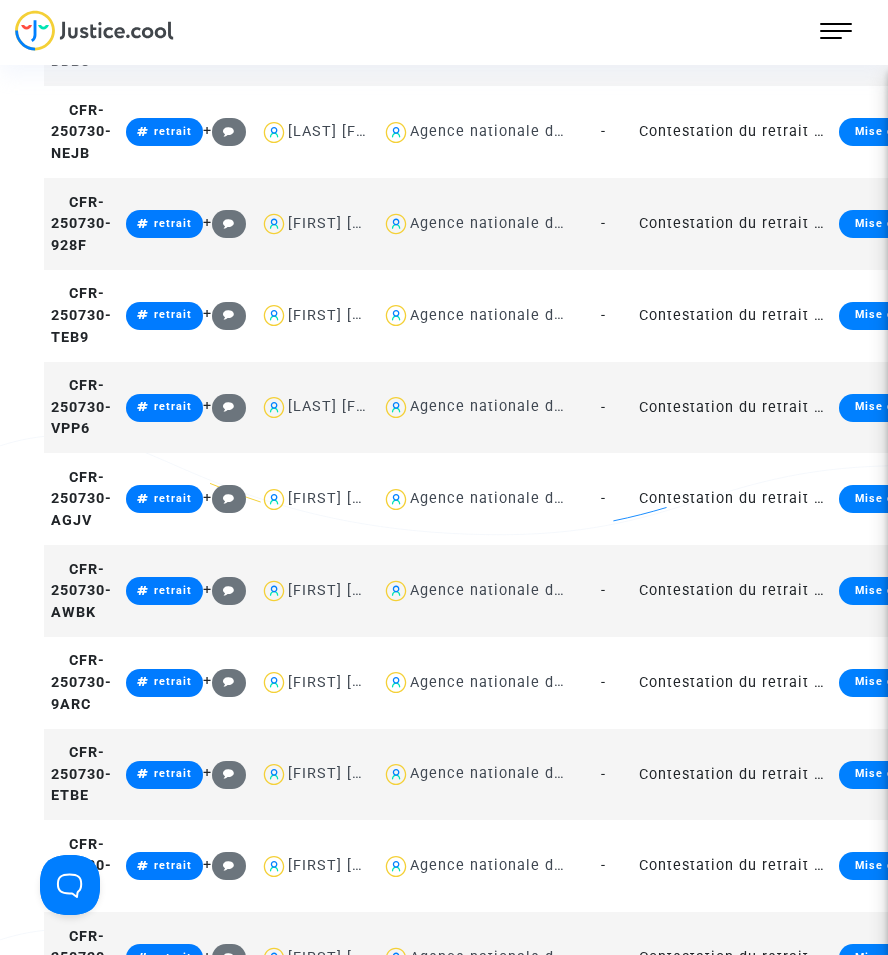scroll, scrollTop: 1900, scrollLeft: 0, axis: vertical 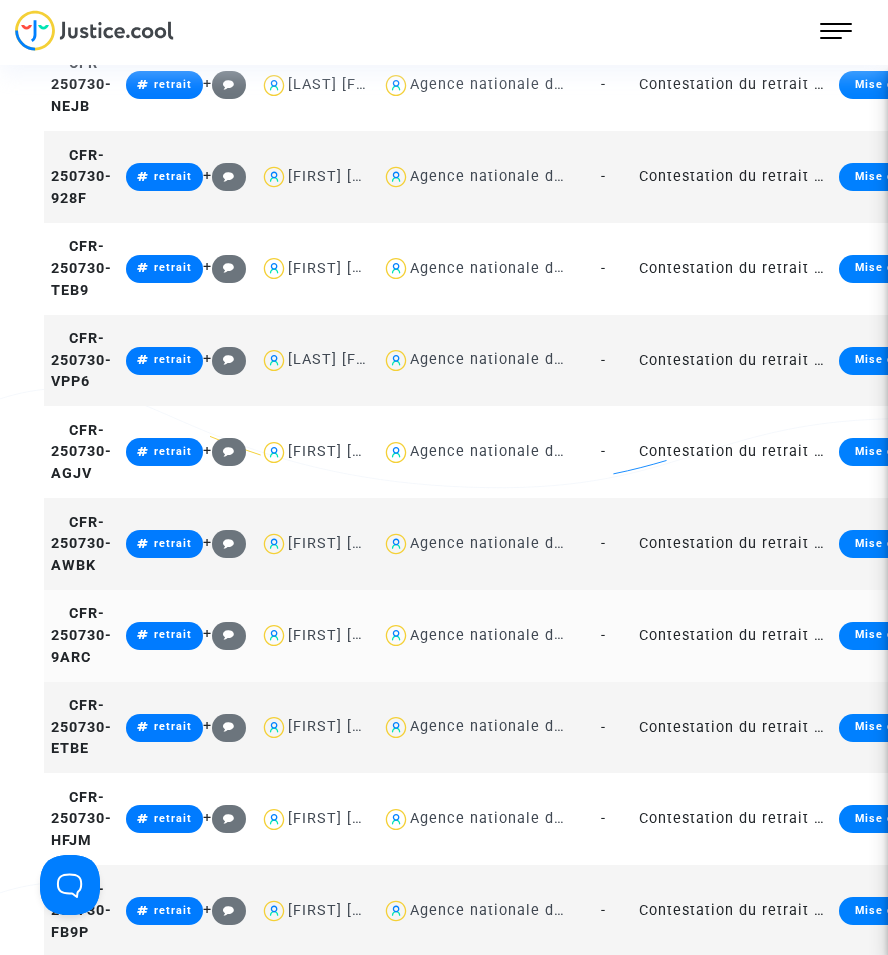 click on "Contestation du retrait de MaPrimeRénov par l'ANAH (mandataire)" 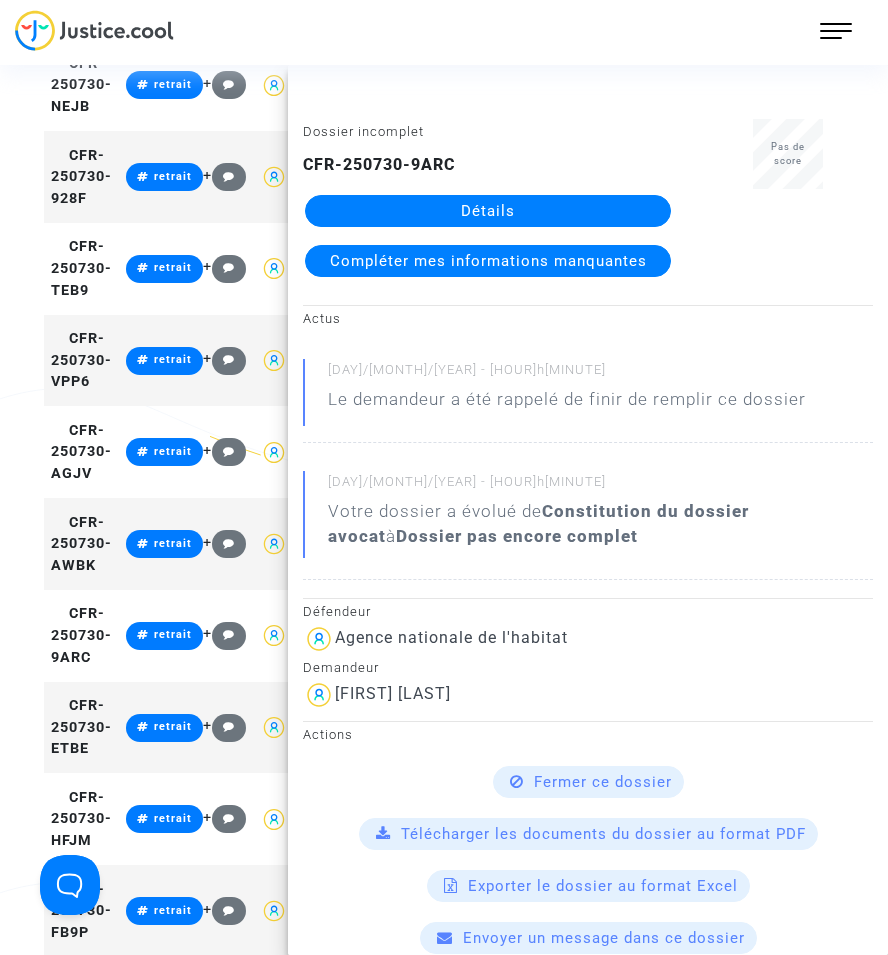 drag, startPoint x: 528, startPoint y: 252, endPoint x: 524, endPoint y: 218, distance: 34.234486 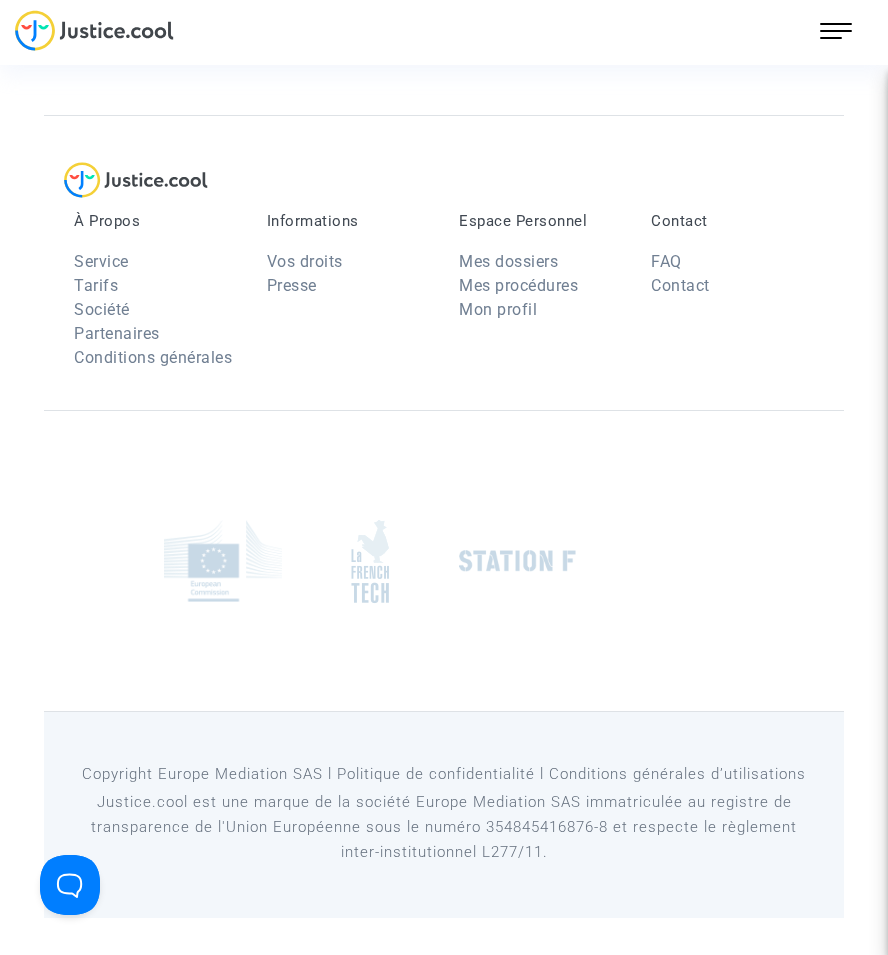 scroll, scrollTop: 0, scrollLeft: 0, axis: both 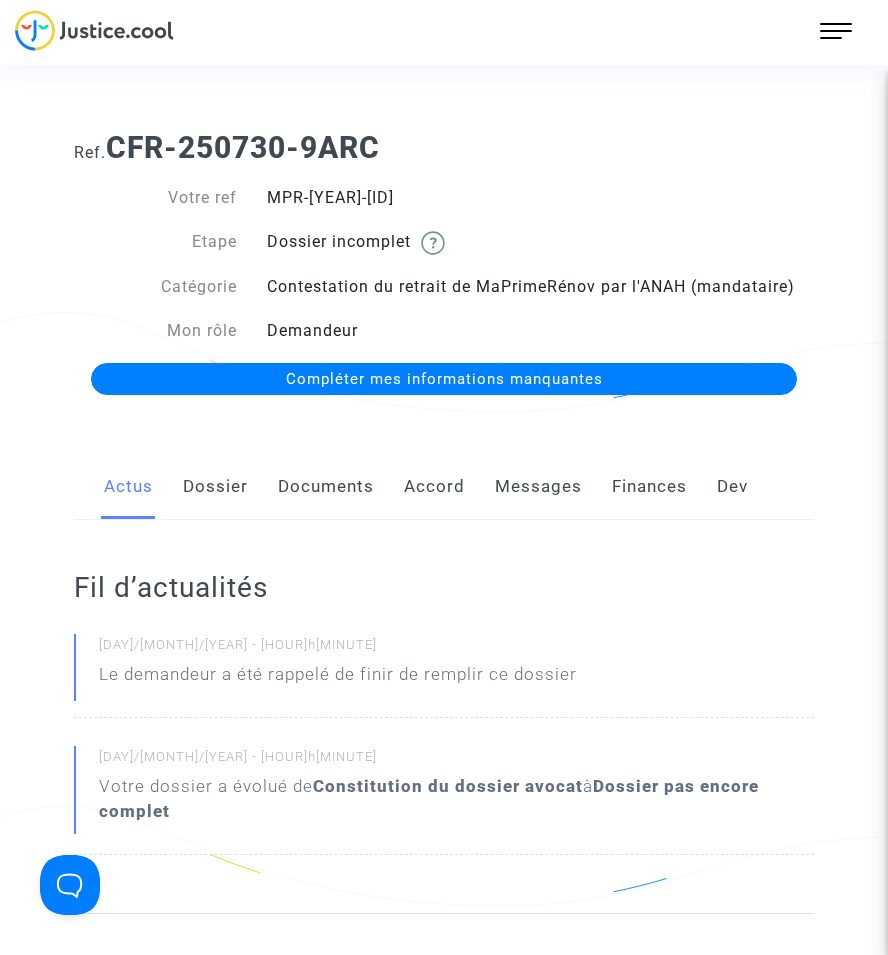 click on "Documents" 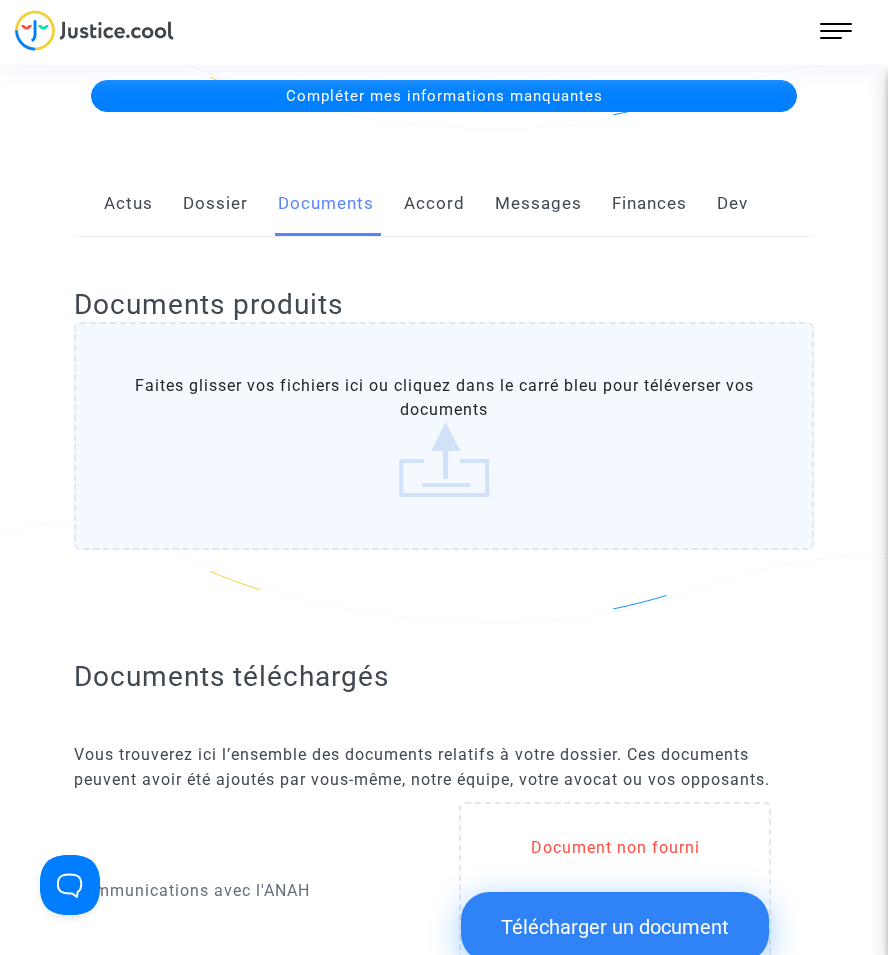 scroll, scrollTop: 0, scrollLeft: 0, axis: both 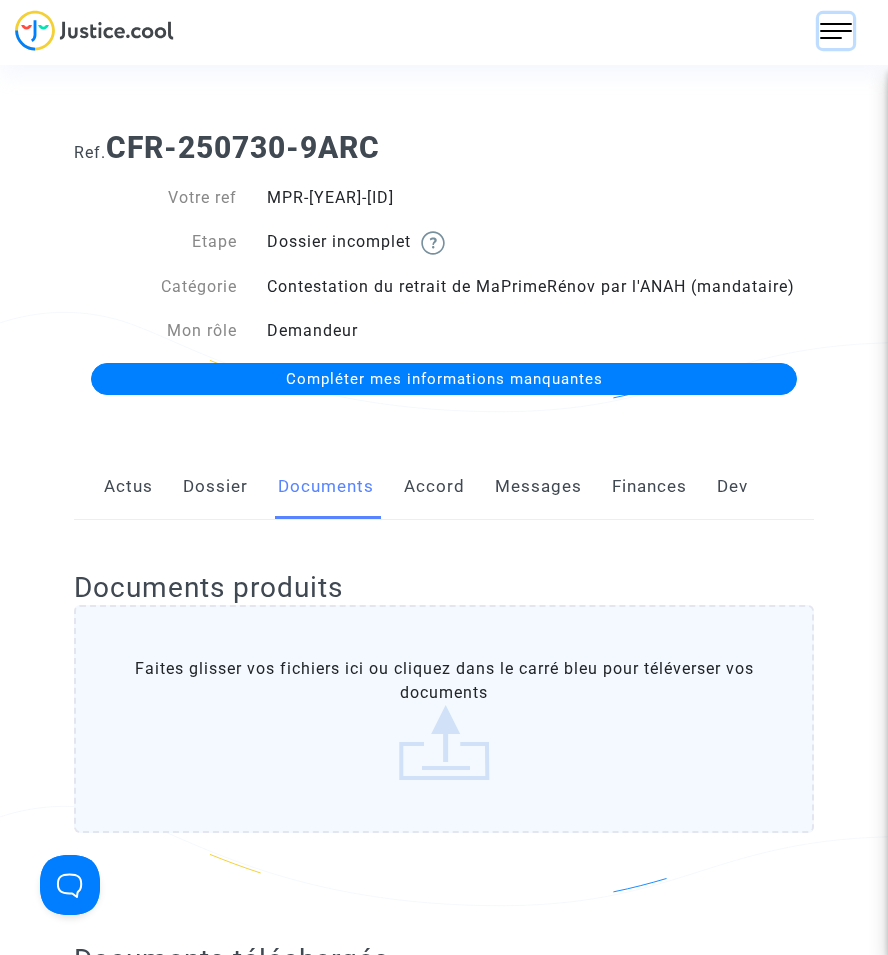 click at bounding box center [836, 31] 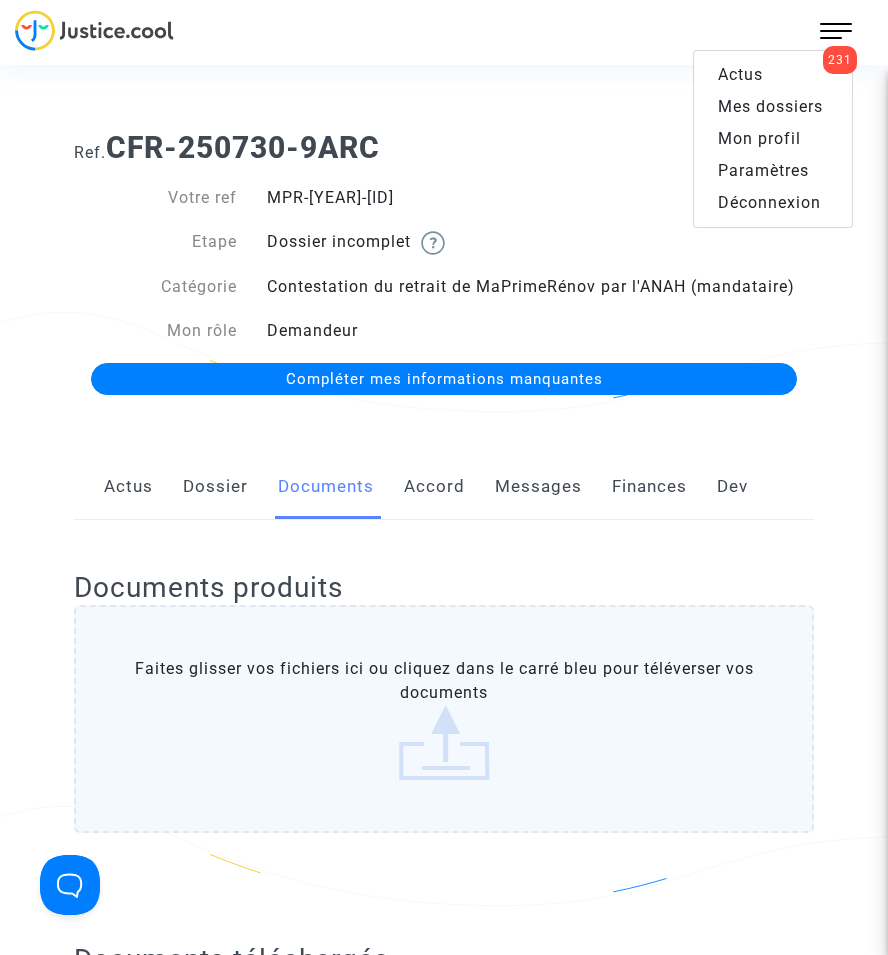 click on "Mes dossiers" at bounding box center [770, 106] 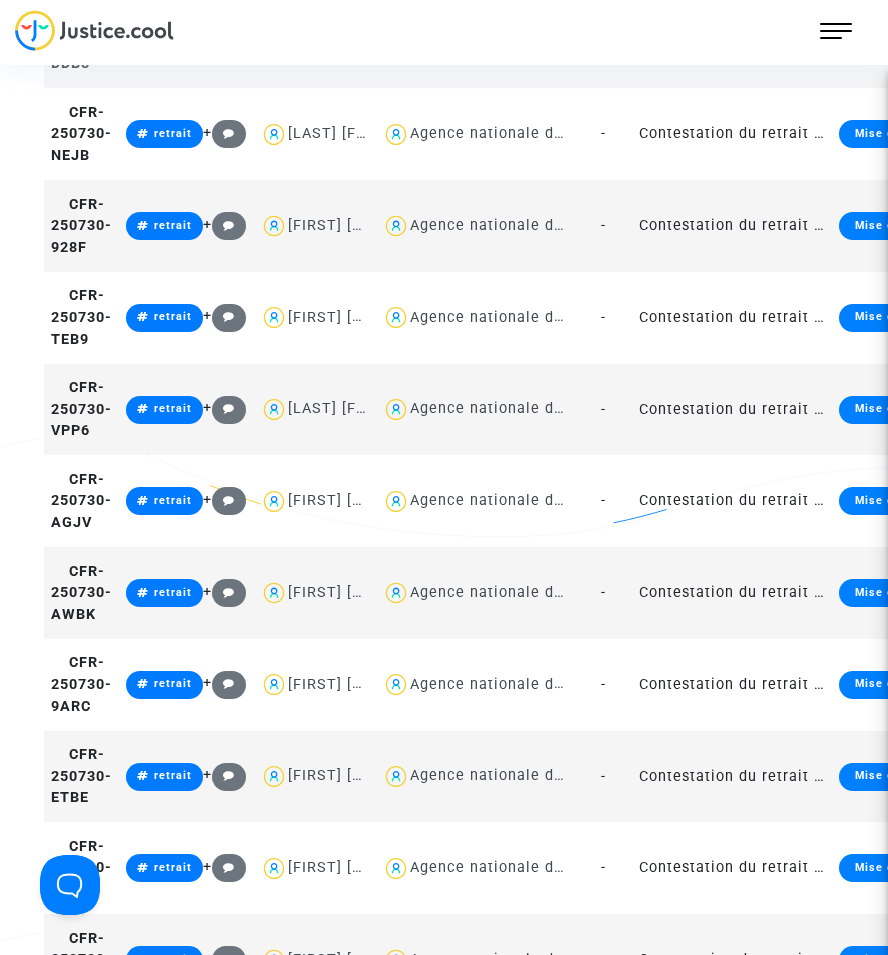 scroll, scrollTop: 1900, scrollLeft: 0, axis: vertical 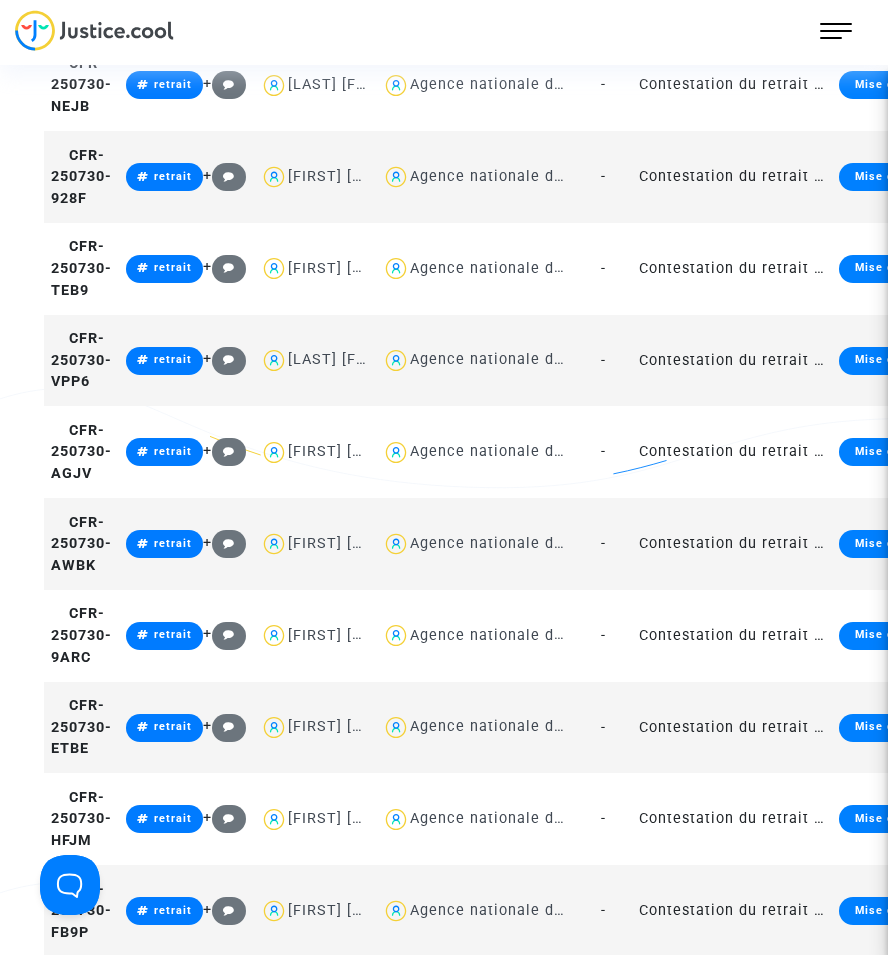 click on "Contestation du retrait de MaPrimeRénov par l'ANAH (mandataire)" 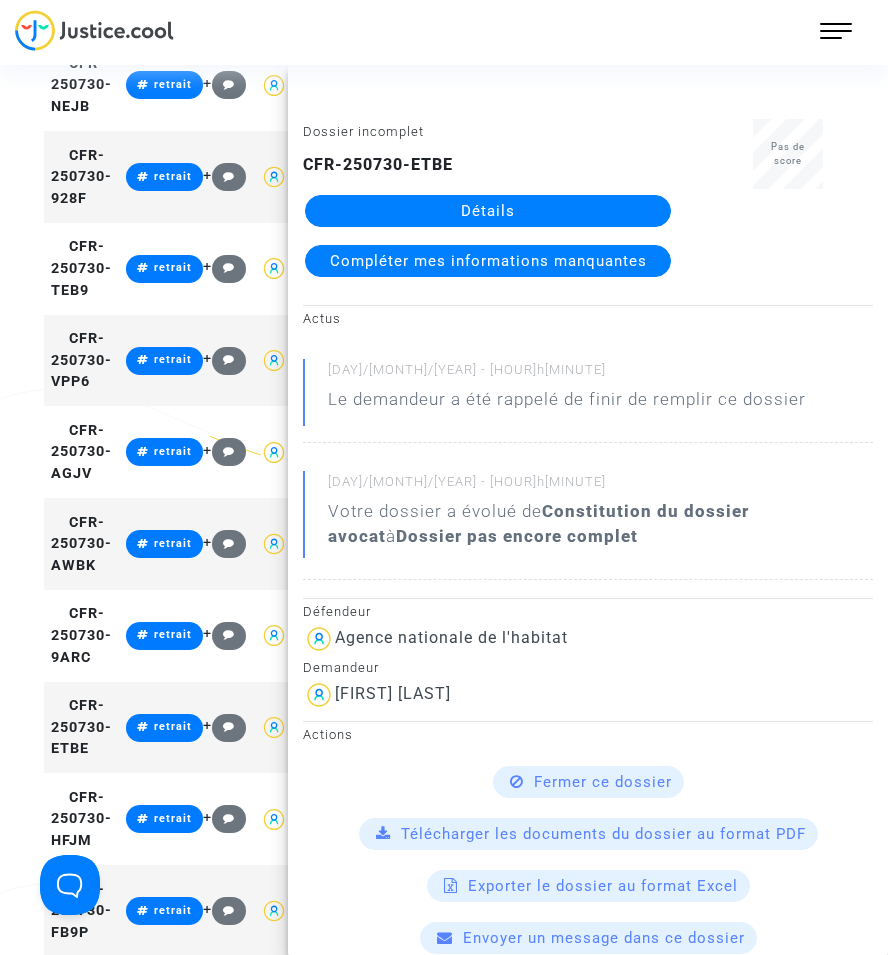 click on "Détails" 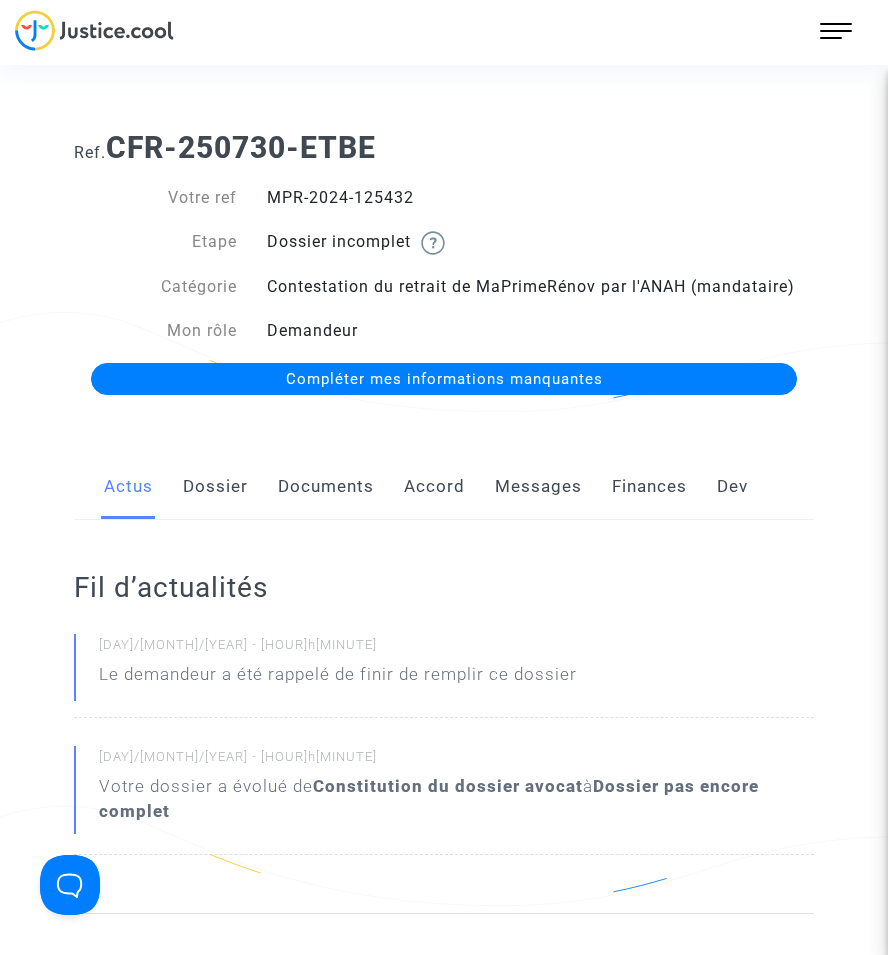 click on "Documents" 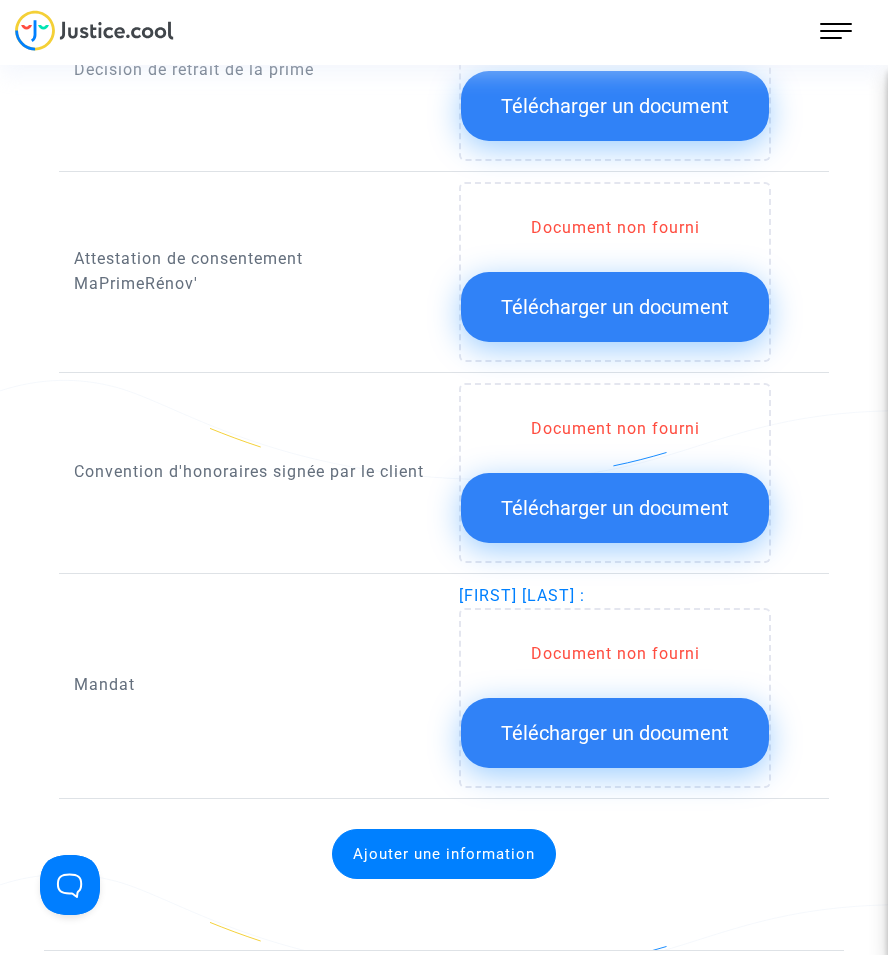 scroll, scrollTop: 2300, scrollLeft: 0, axis: vertical 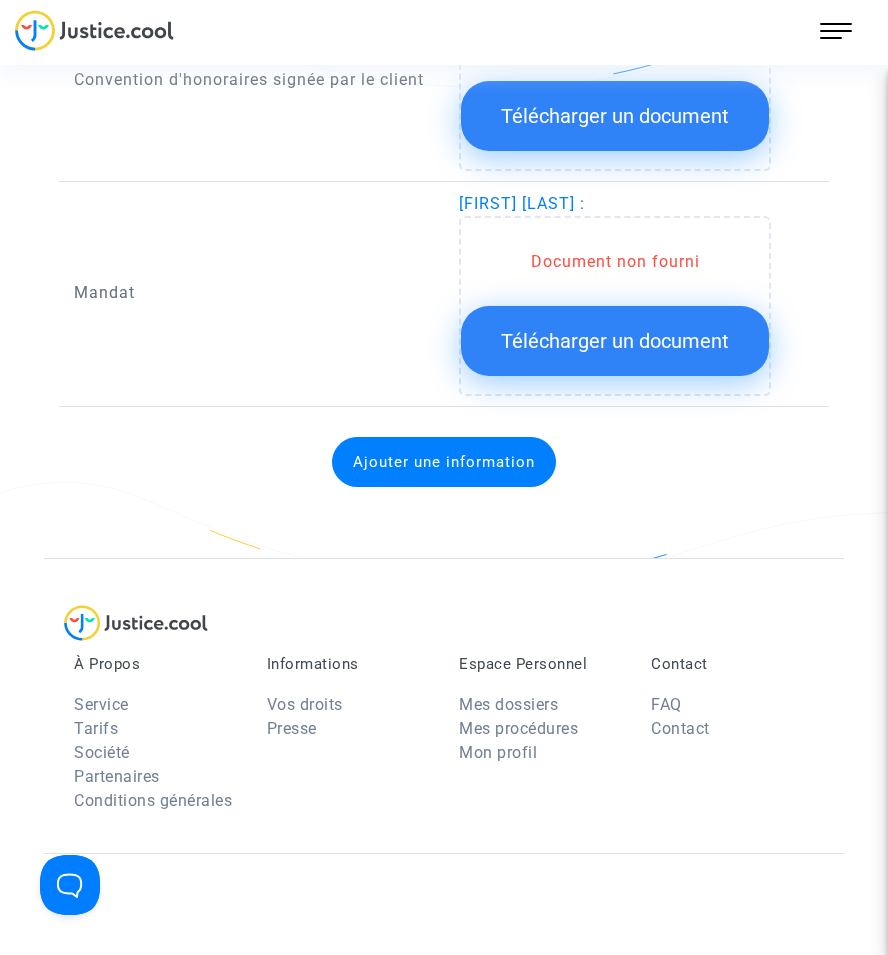 drag, startPoint x: 711, startPoint y: 315, endPoint x: 876, endPoint y: 302, distance: 165.51132 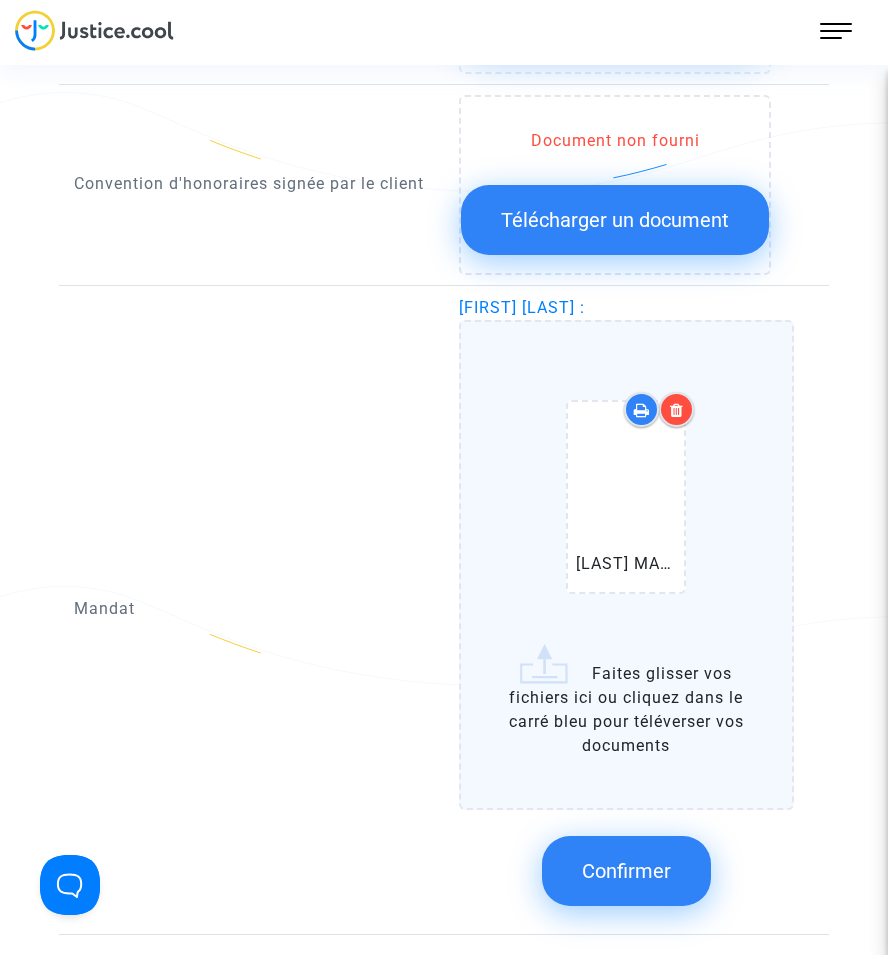 scroll, scrollTop: 2300, scrollLeft: 0, axis: vertical 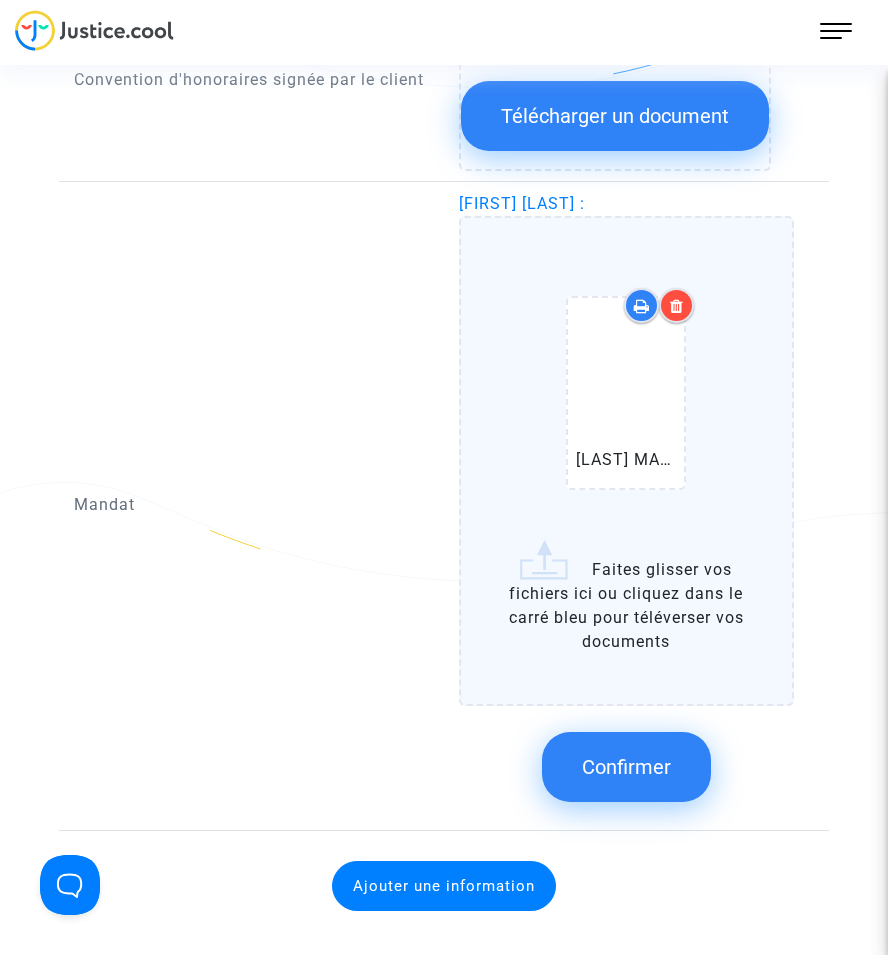 click on "Confirmer" 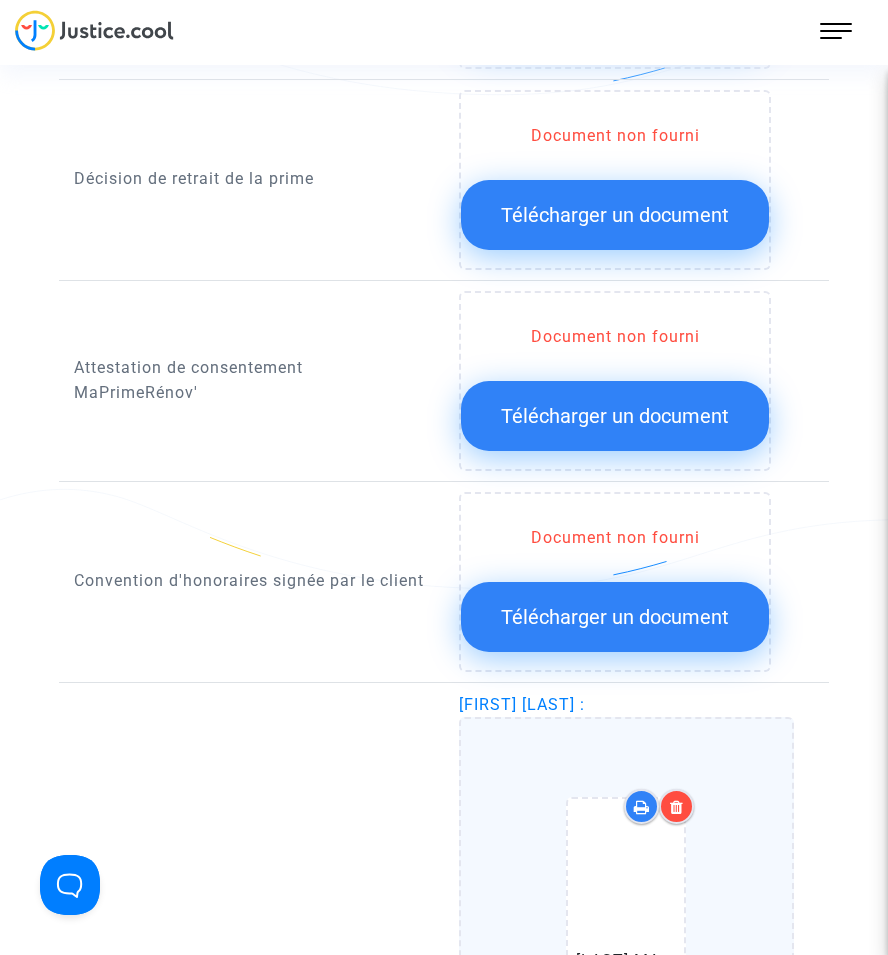 scroll, scrollTop: 1500, scrollLeft: 0, axis: vertical 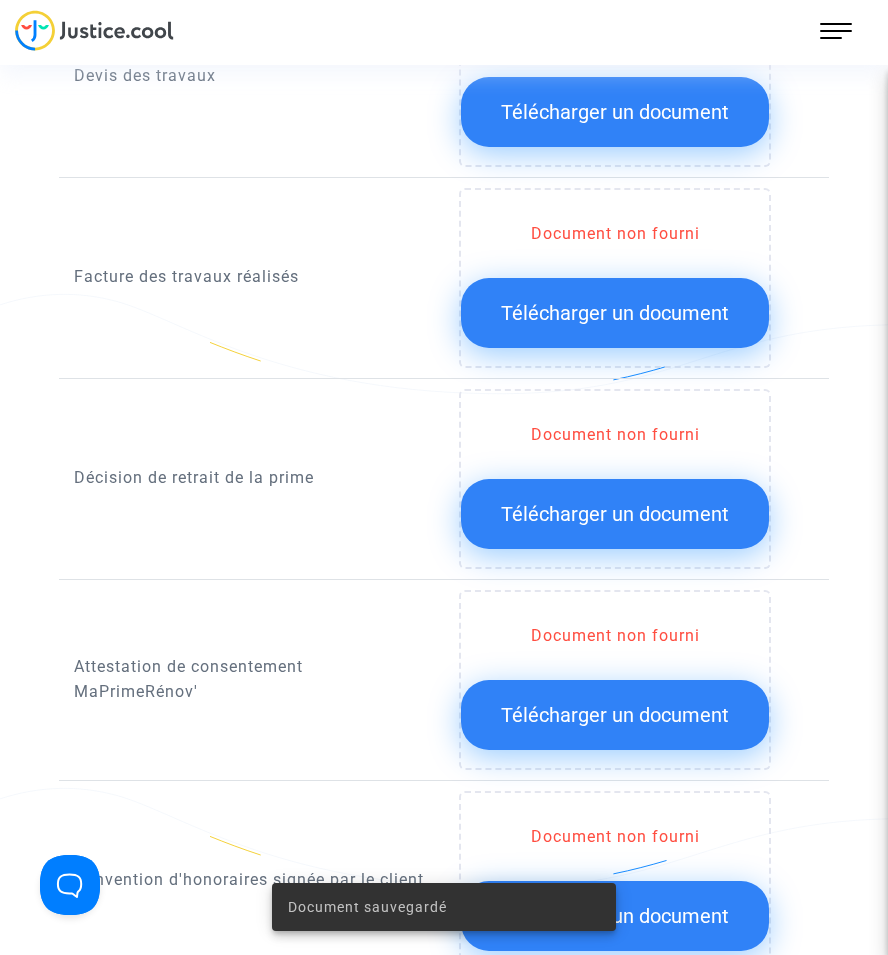 click on "Télécharger un document" 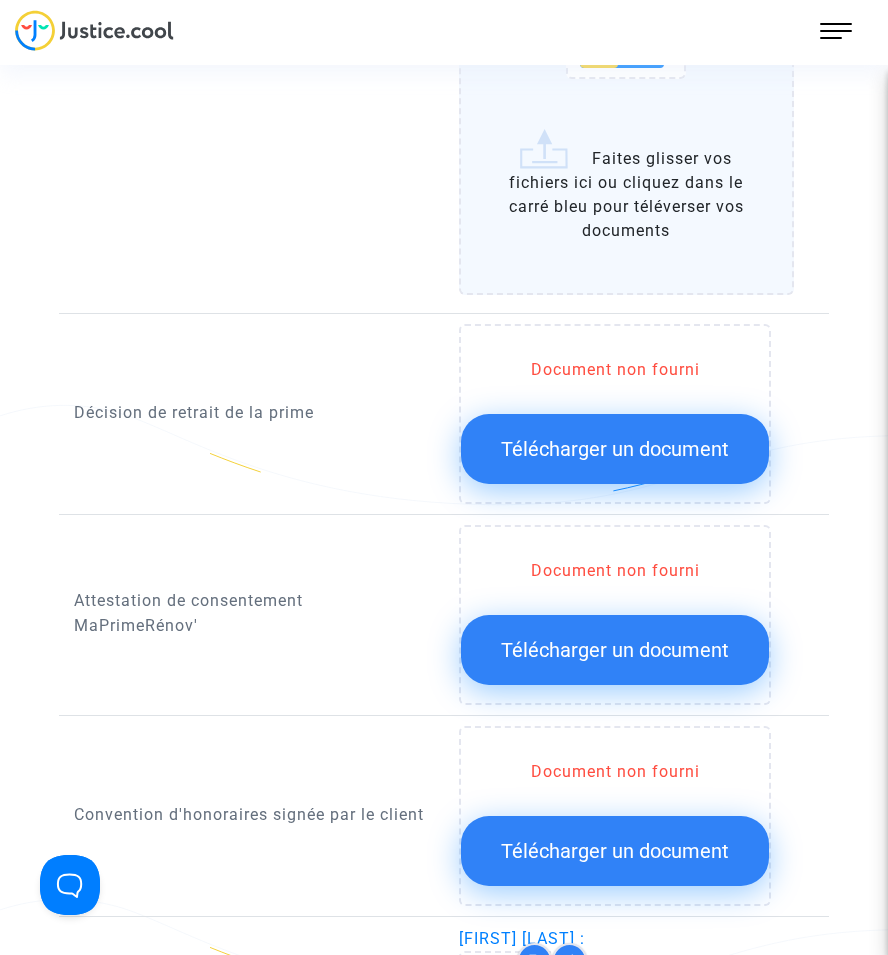 scroll, scrollTop: 1400, scrollLeft: 0, axis: vertical 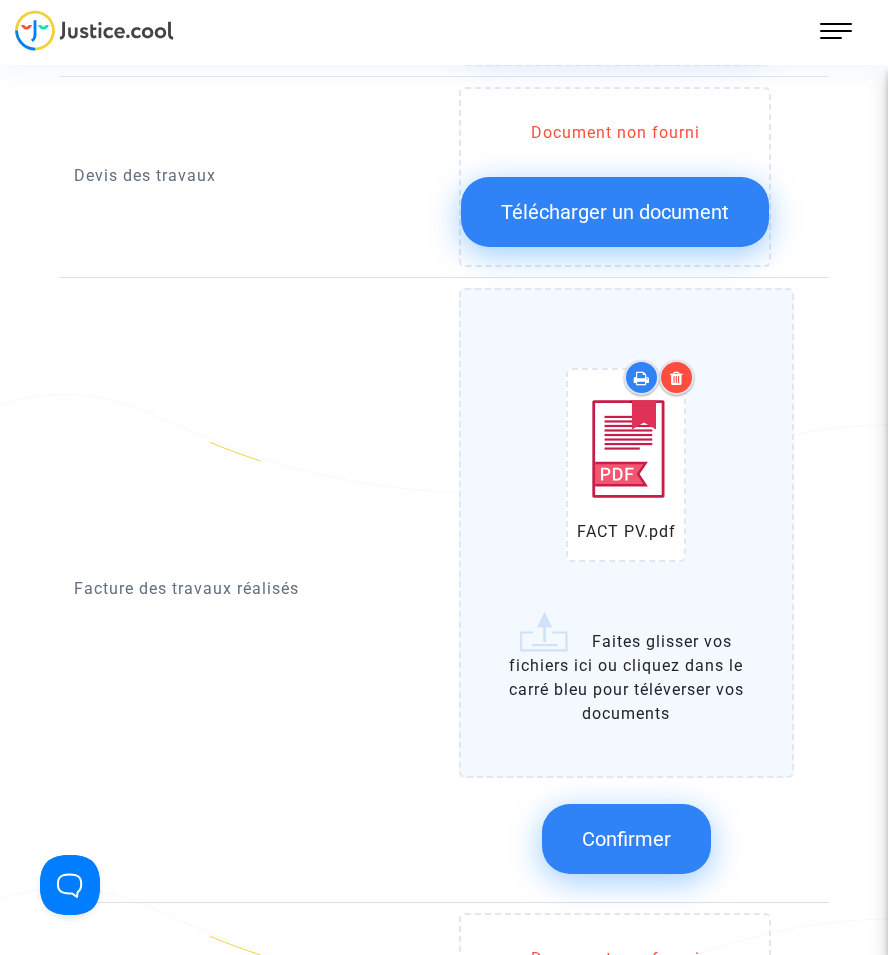 click on "Confirmer" 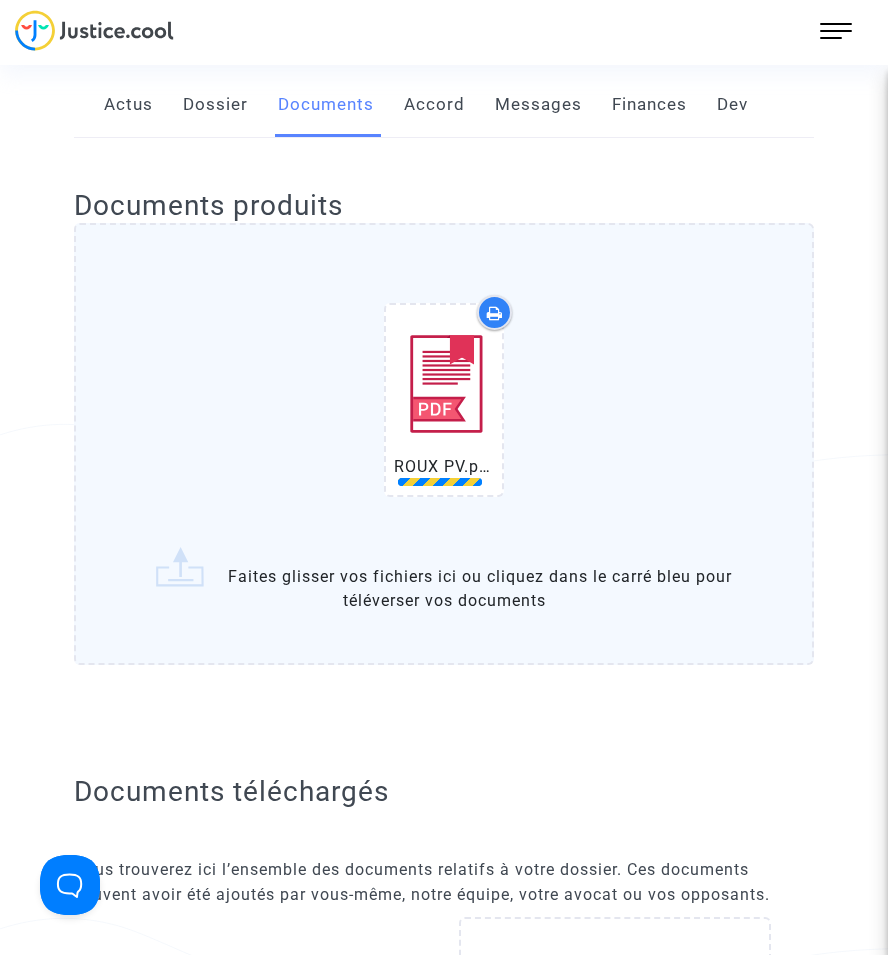 scroll, scrollTop: 383, scrollLeft: 0, axis: vertical 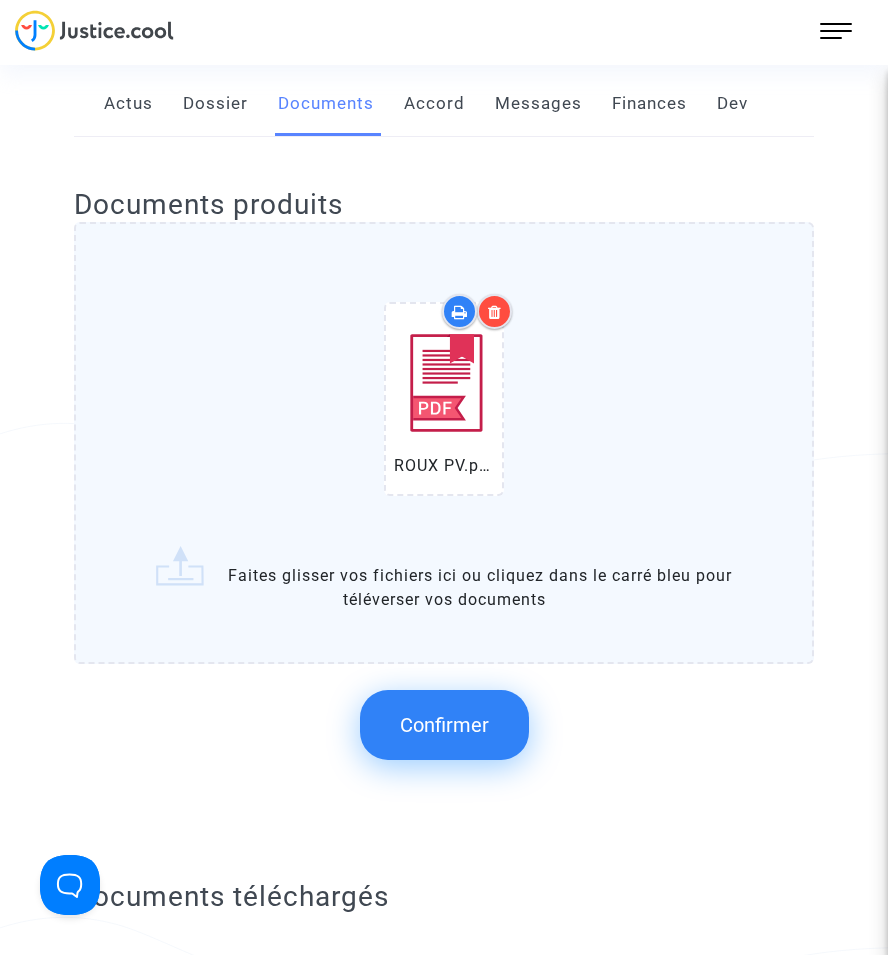 click on "Confirmer" 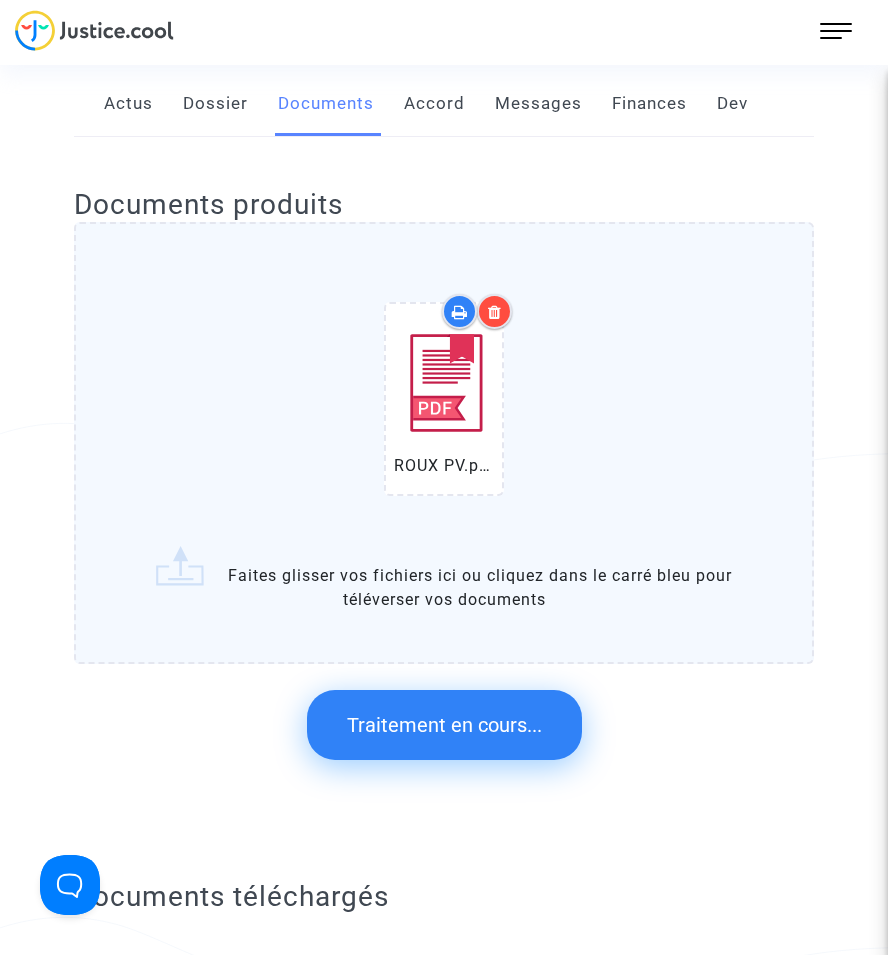 scroll, scrollTop: 0, scrollLeft: 0, axis: both 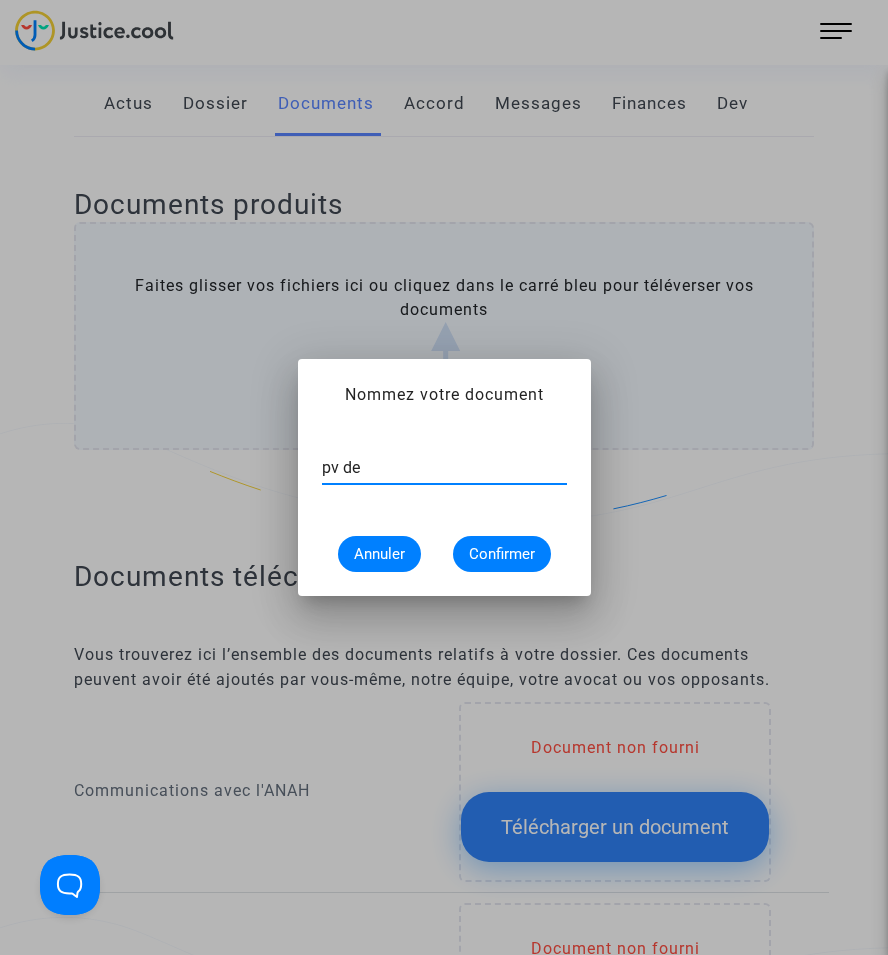type on "pv de réception" 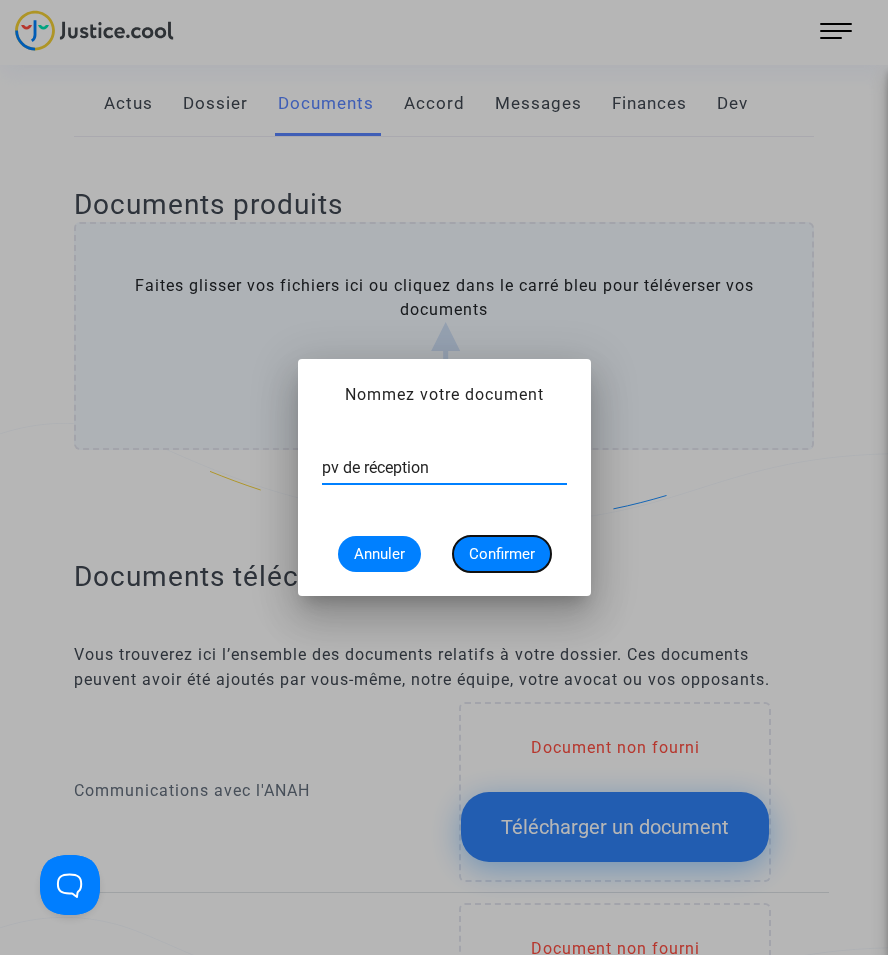 click on "Confirmer" at bounding box center [502, 554] 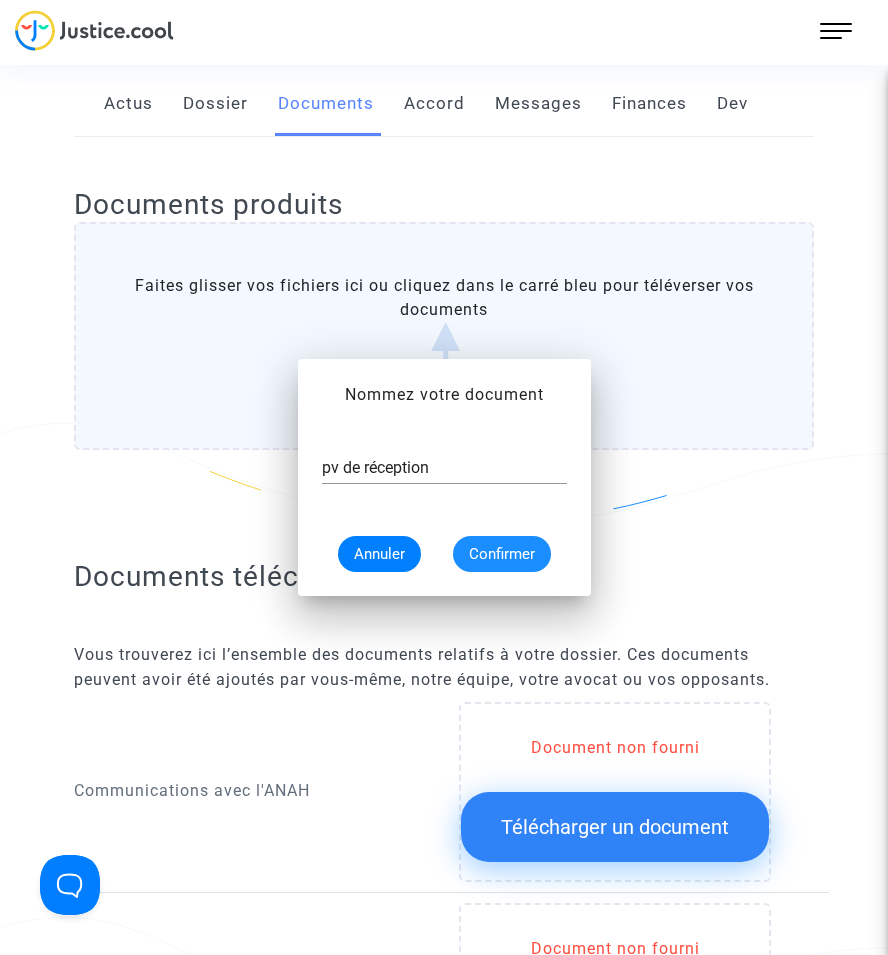 scroll, scrollTop: 0, scrollLeft: 0, axis: both 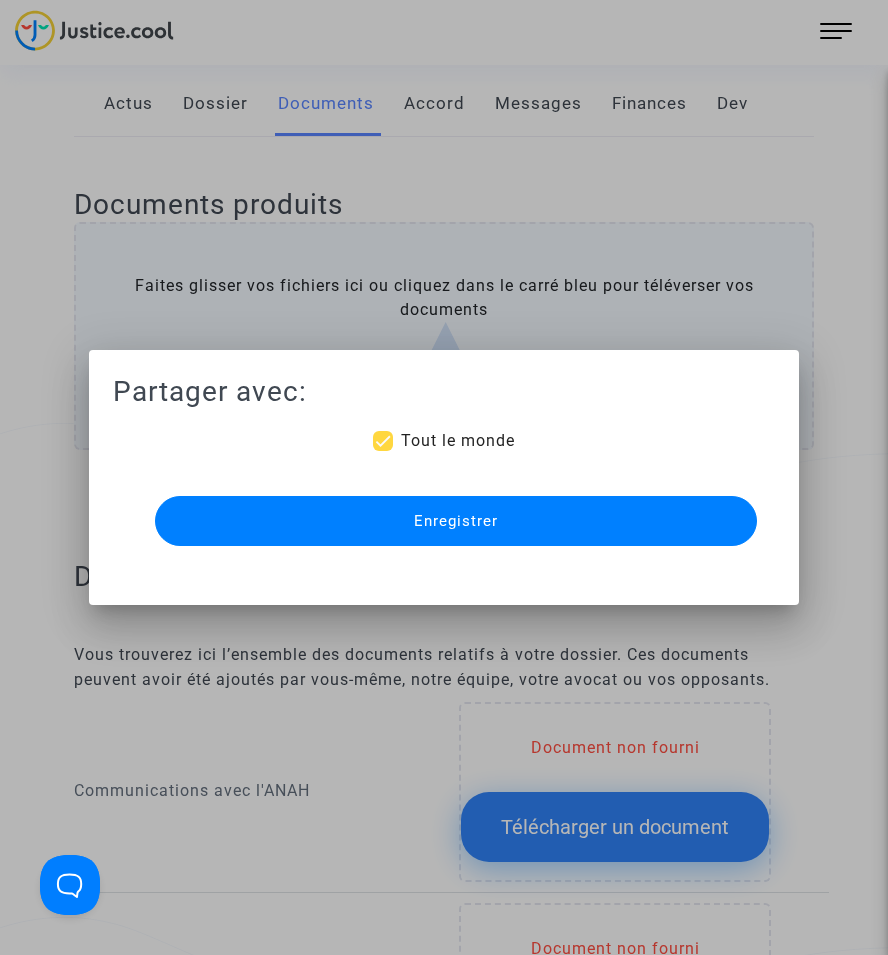 click on "Enregistrer" at bounding box center (456, 521) 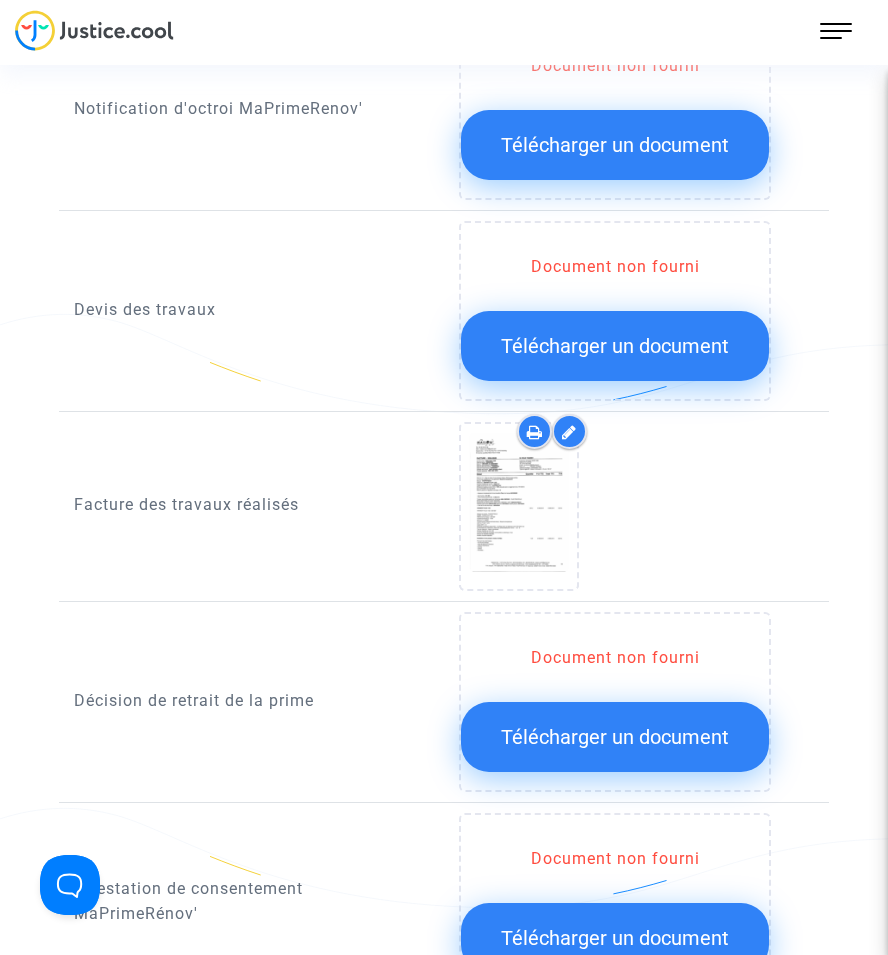 scroll, scrollTop: 1483, scrollLeft: 0, axis: vertical 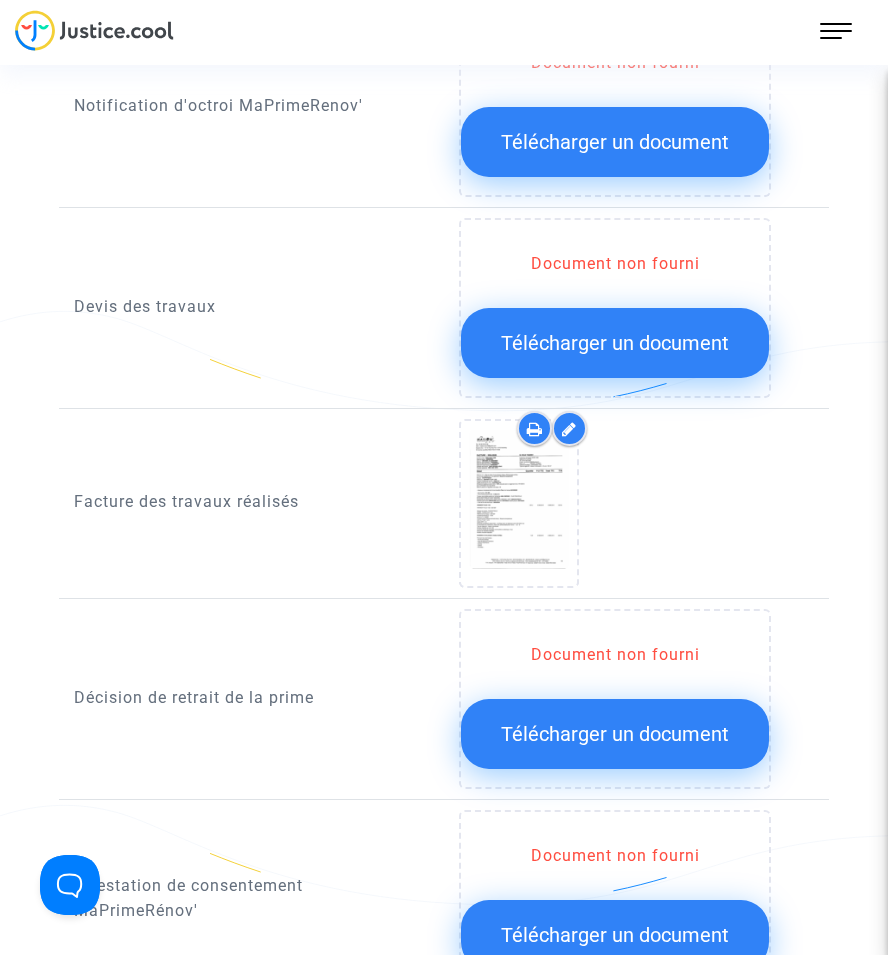 click on "Télécharger un document" 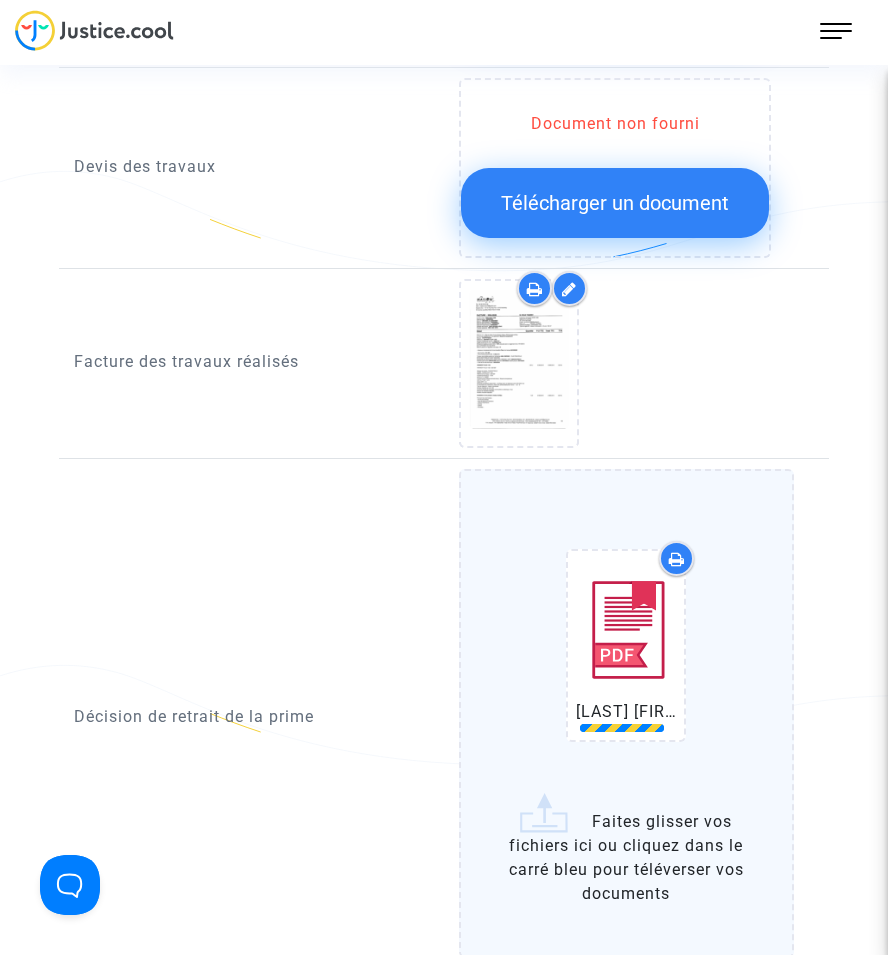 scroll, scrollTop: 1883, scrollLeft: 0, axis: vertical 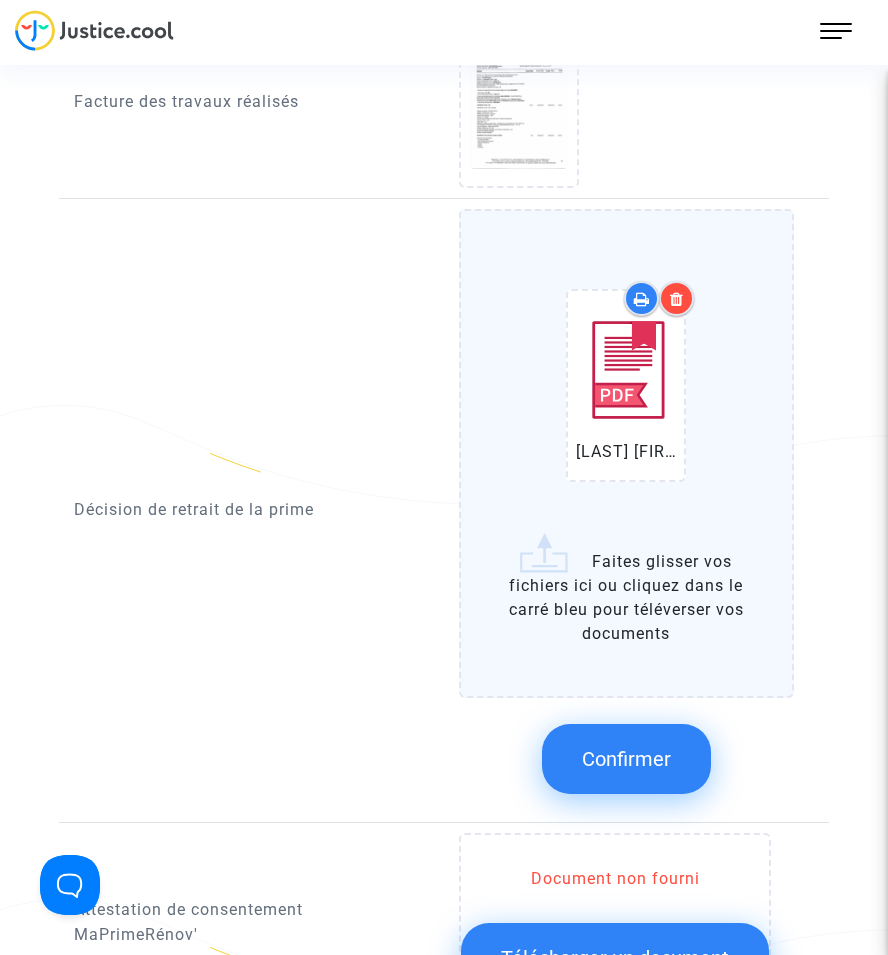 click on "Confirmer" 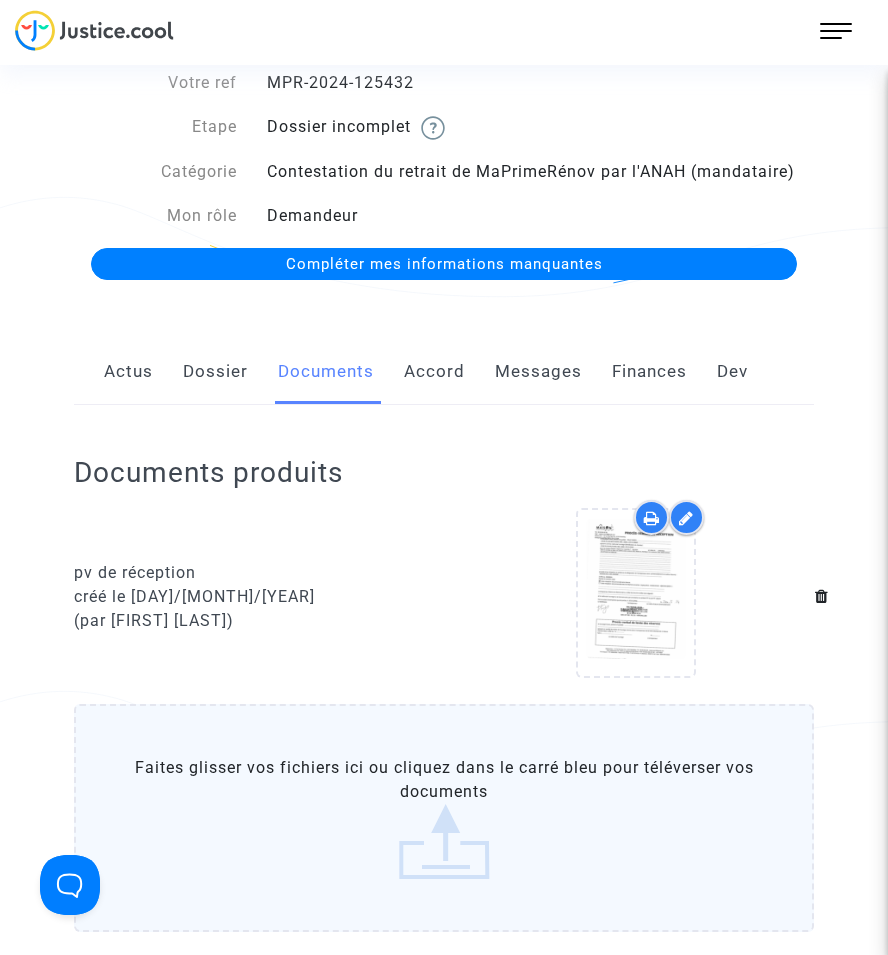 scroll, scrollTop: 0, scrollLeft: 0, axis: both 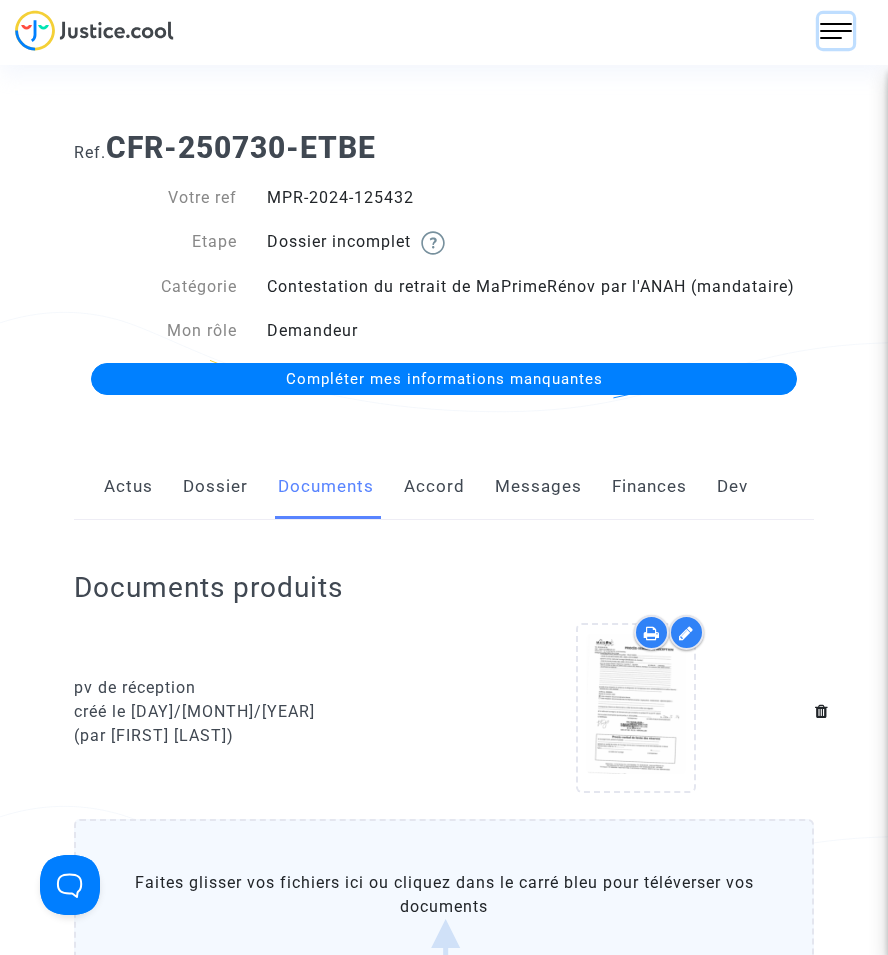 click at bounding box center (836, 31) 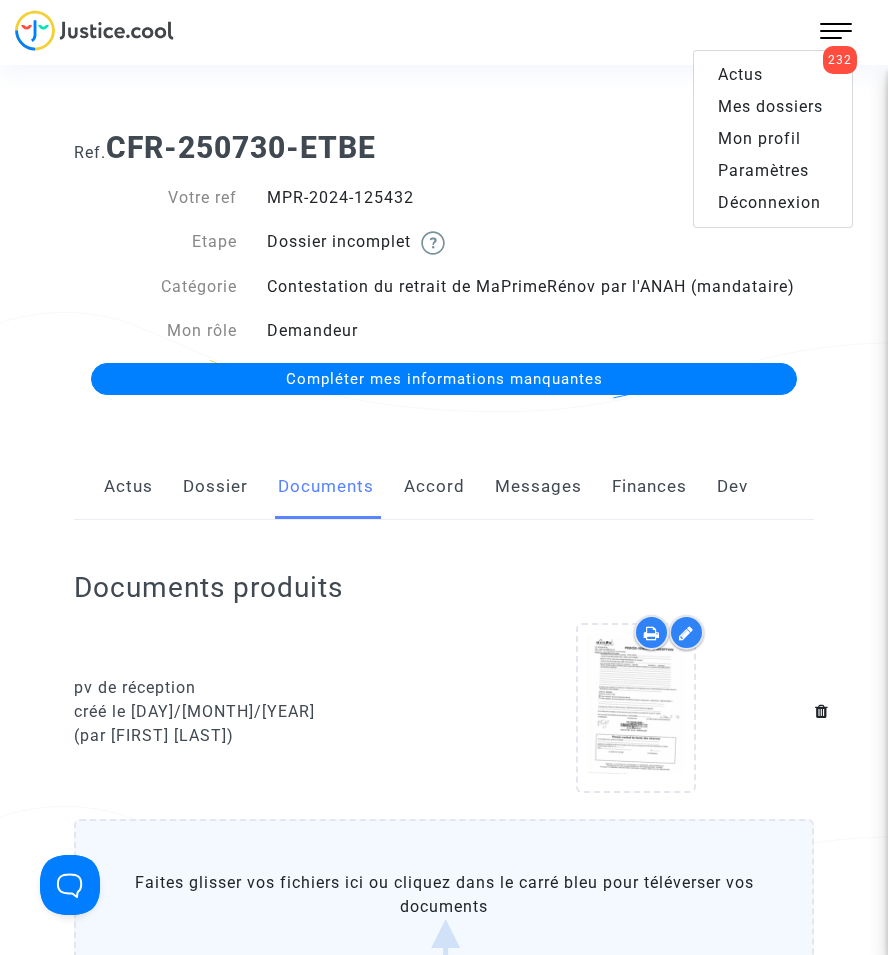 click on "Mes dossiers" at bounding box center [770, 106] 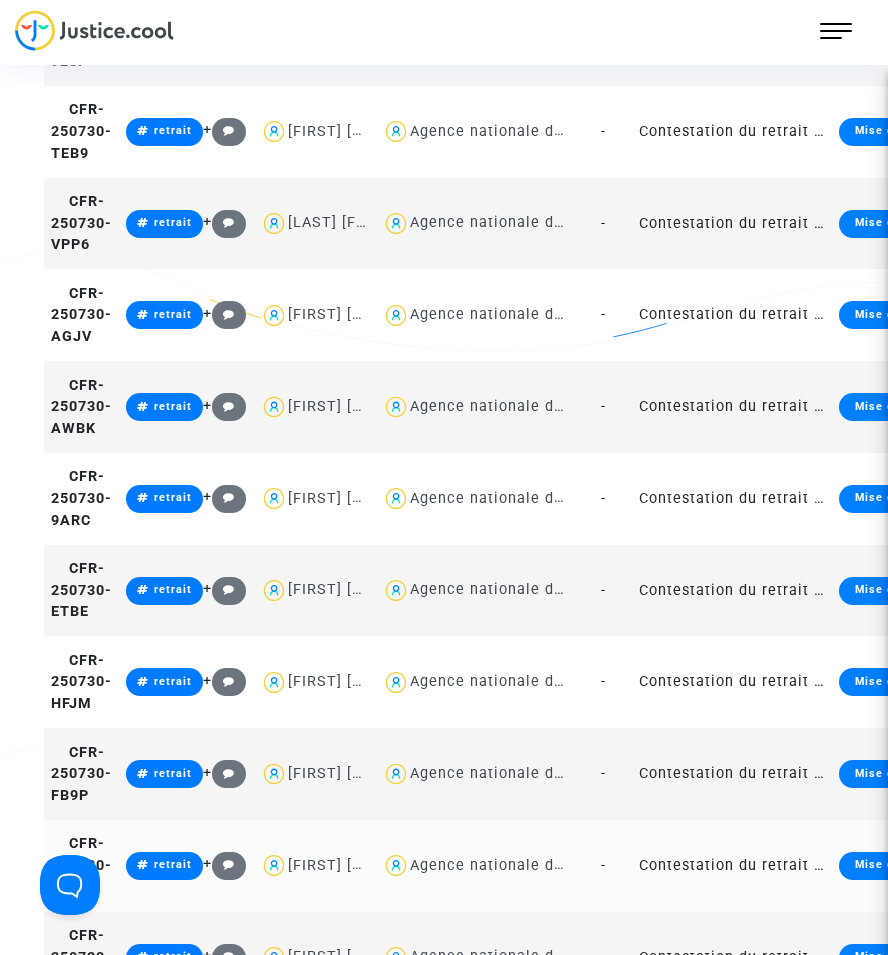 scroll, scrollTop: 2100, scrollLeft: 0, axis: vertical 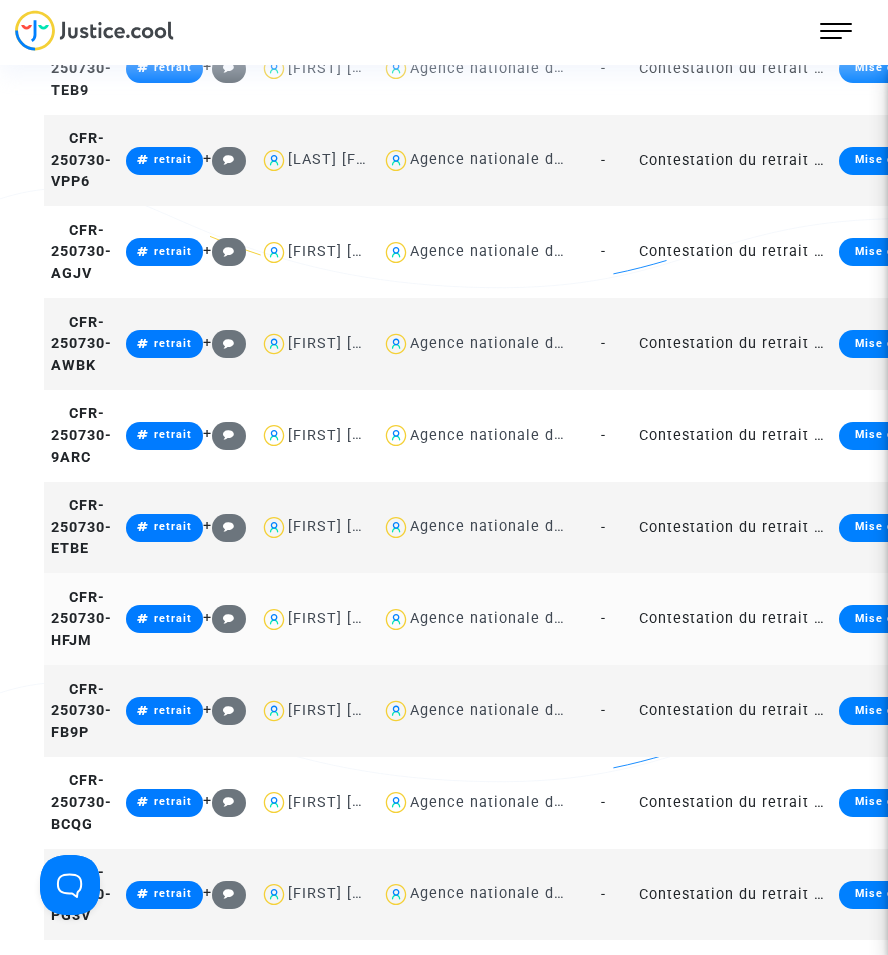 click on "Contestation du retrait de MaPrimeRénov par l'ANAH (mandataire)" 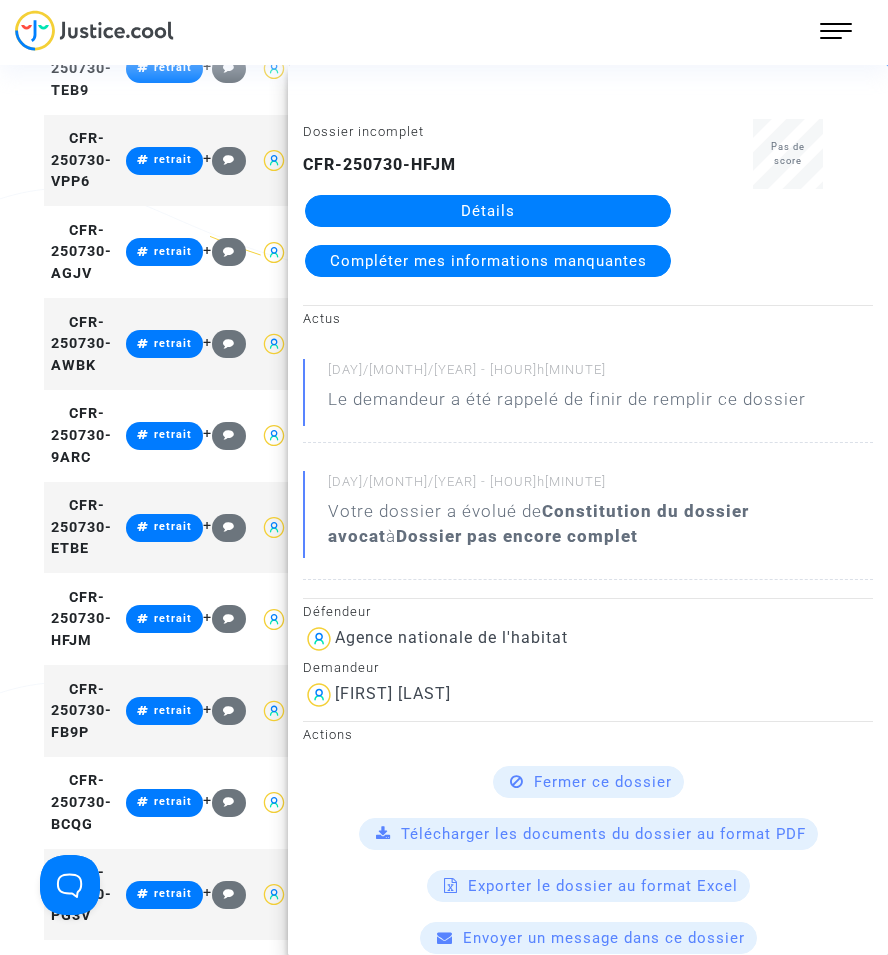 click on "Détails" 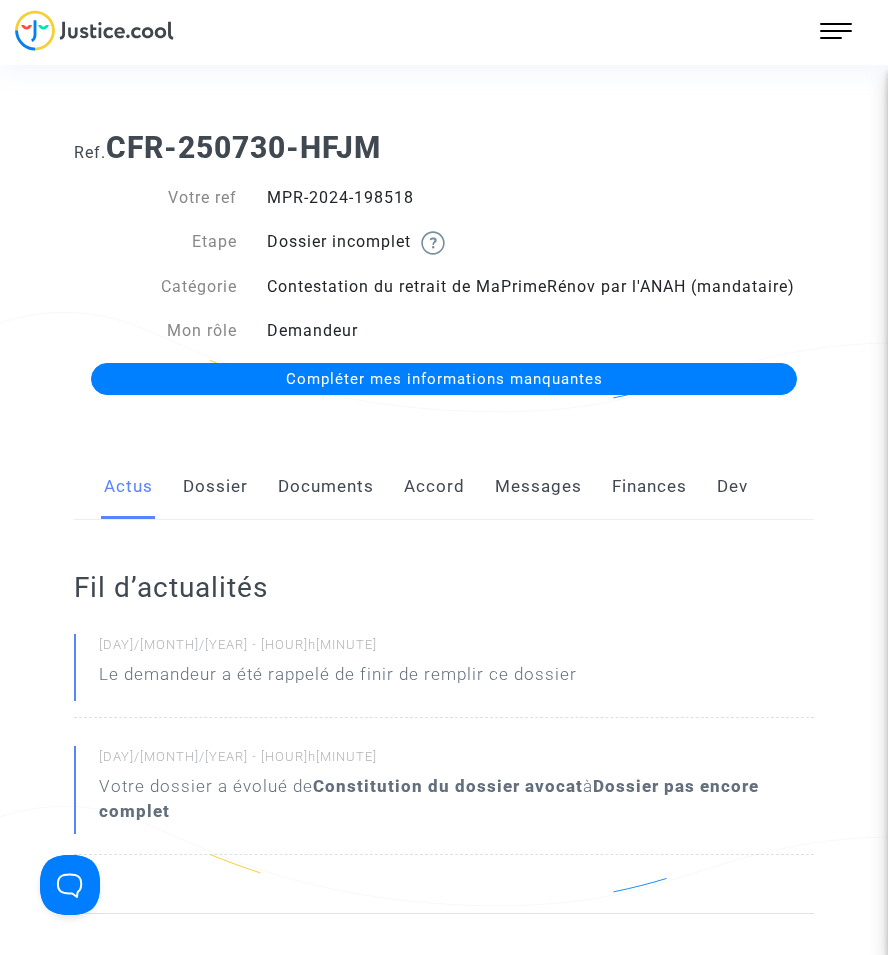 click on "Documents" 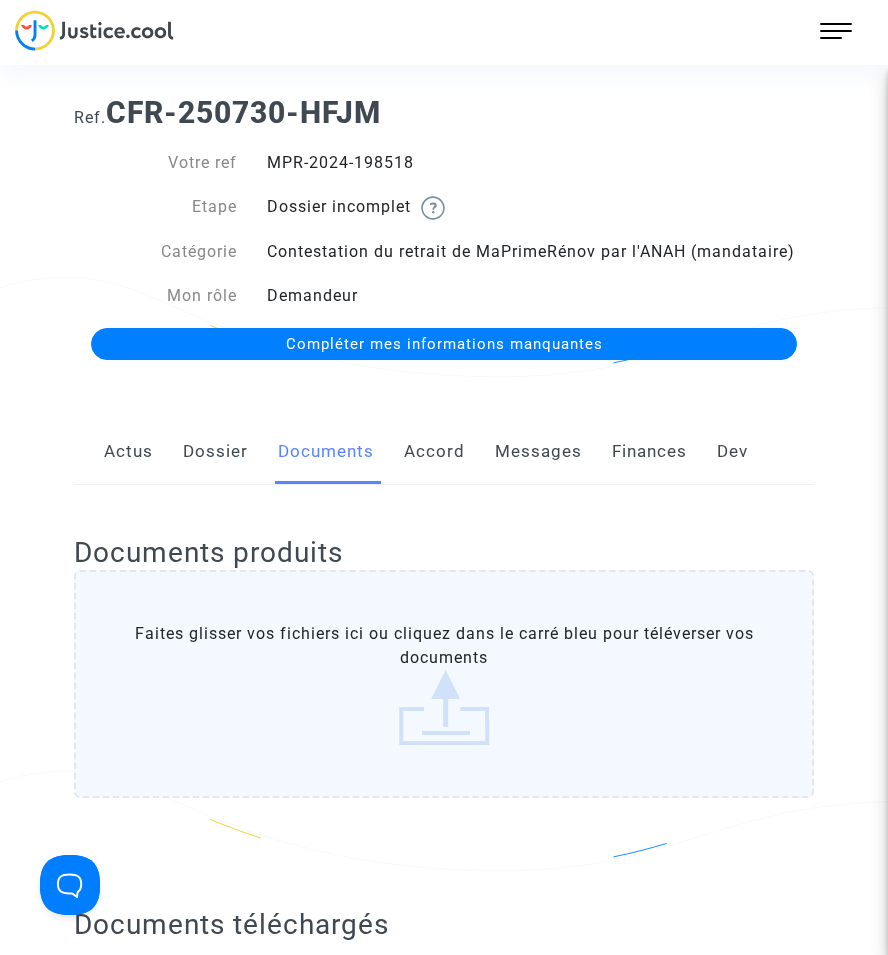 scroll, scrollTop: 0, scrollLeft: 0, axis: both 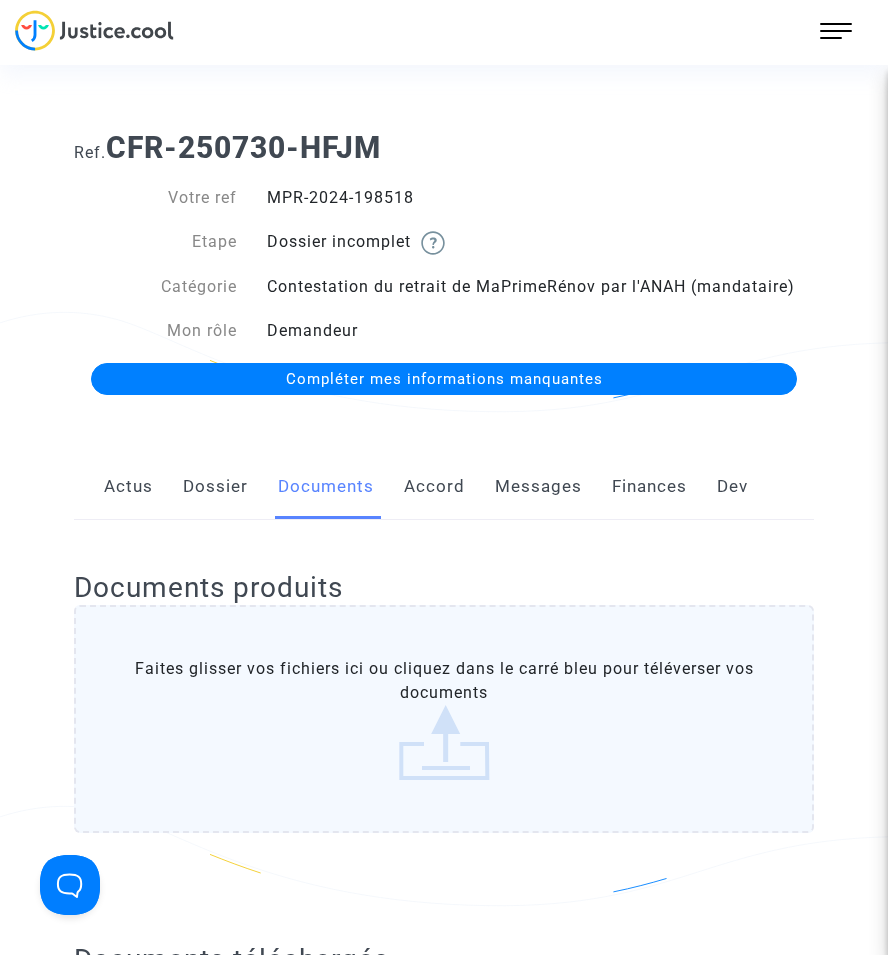 click on "Dossier" 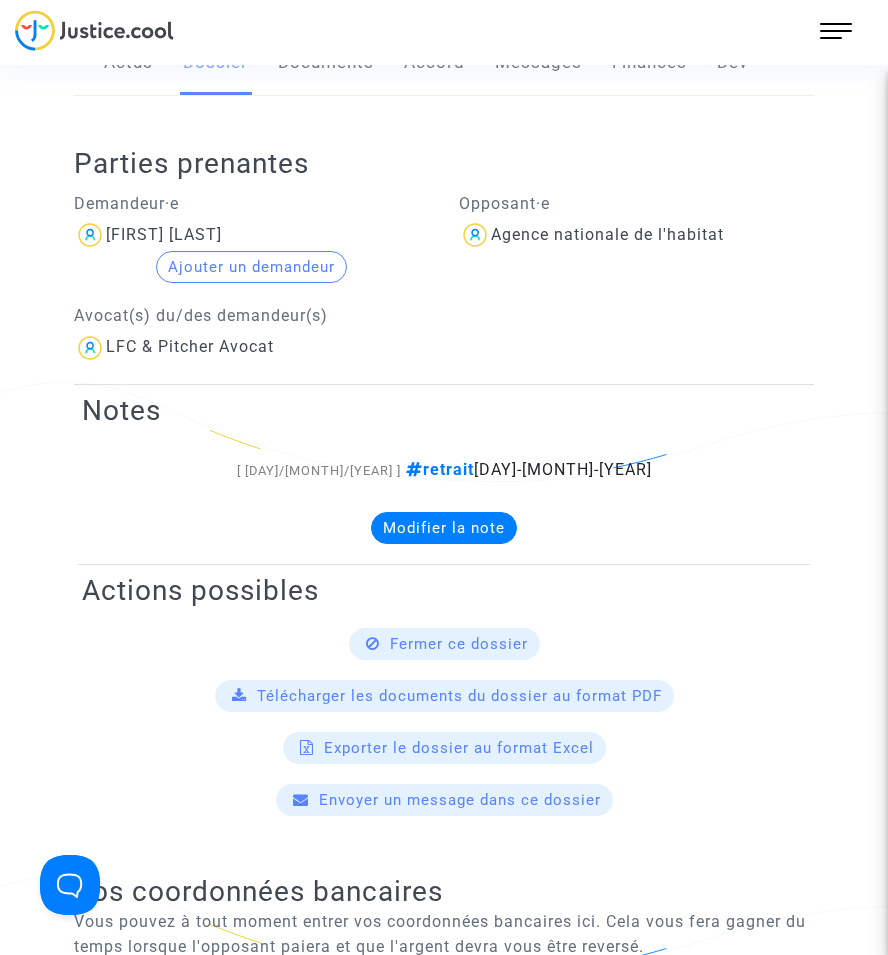 scroll, scrollTop: 100, scrollLeft: 0, axis: vertical 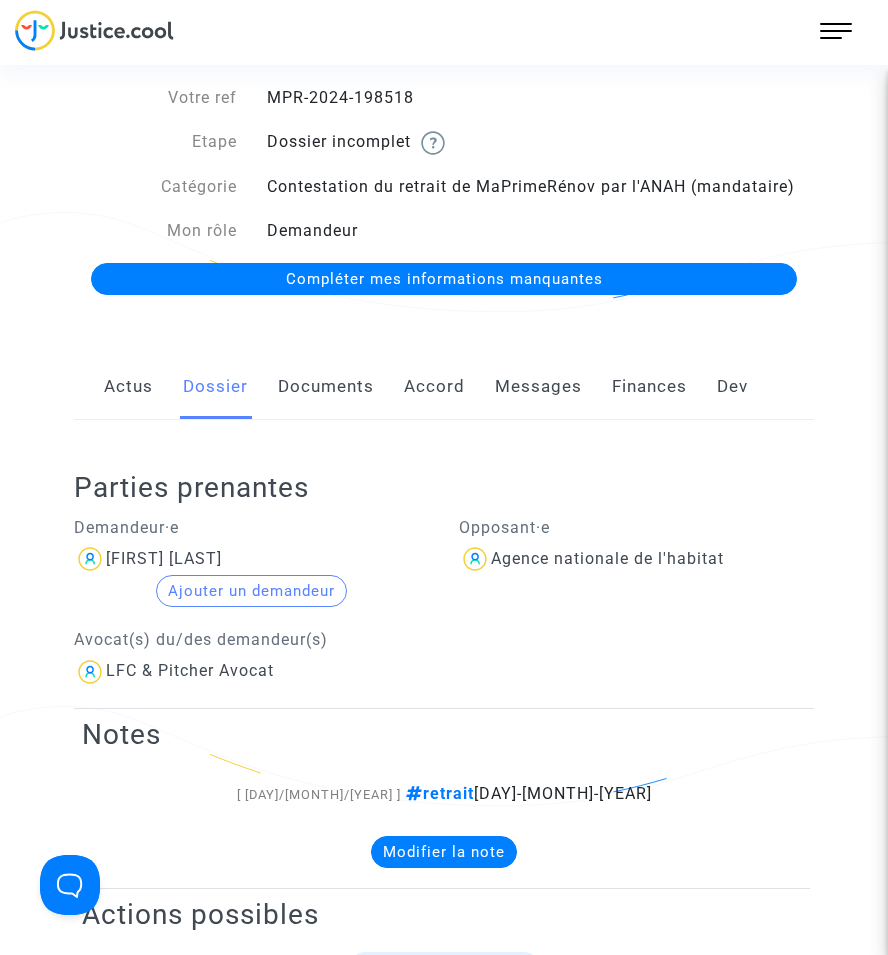 click on "Documents" 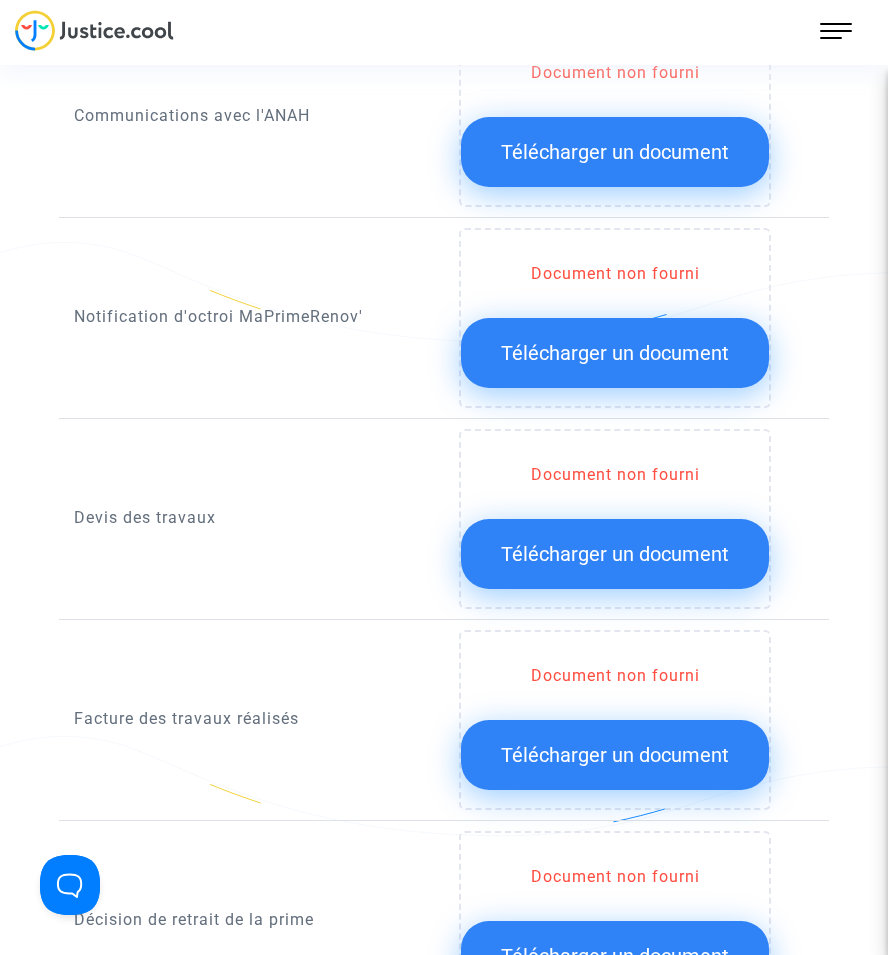 scroll, scrollTop: 1500, scrollLeft: 0, axis: vertical 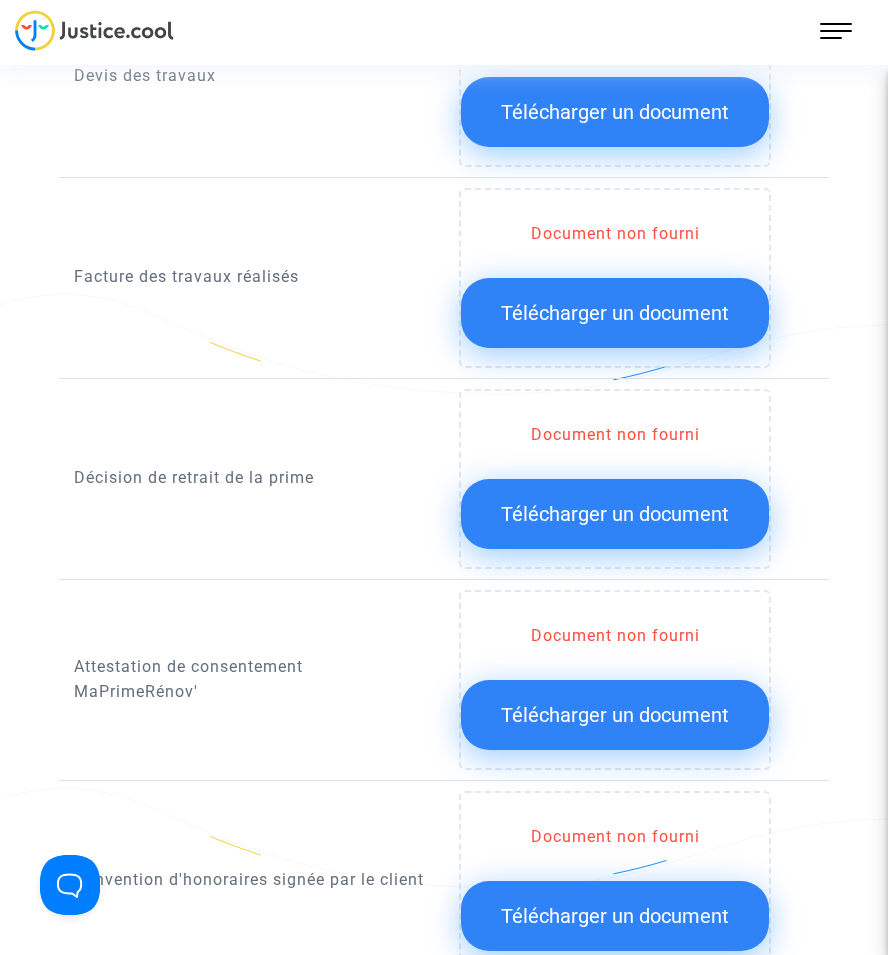 click on "Télécharger un document" 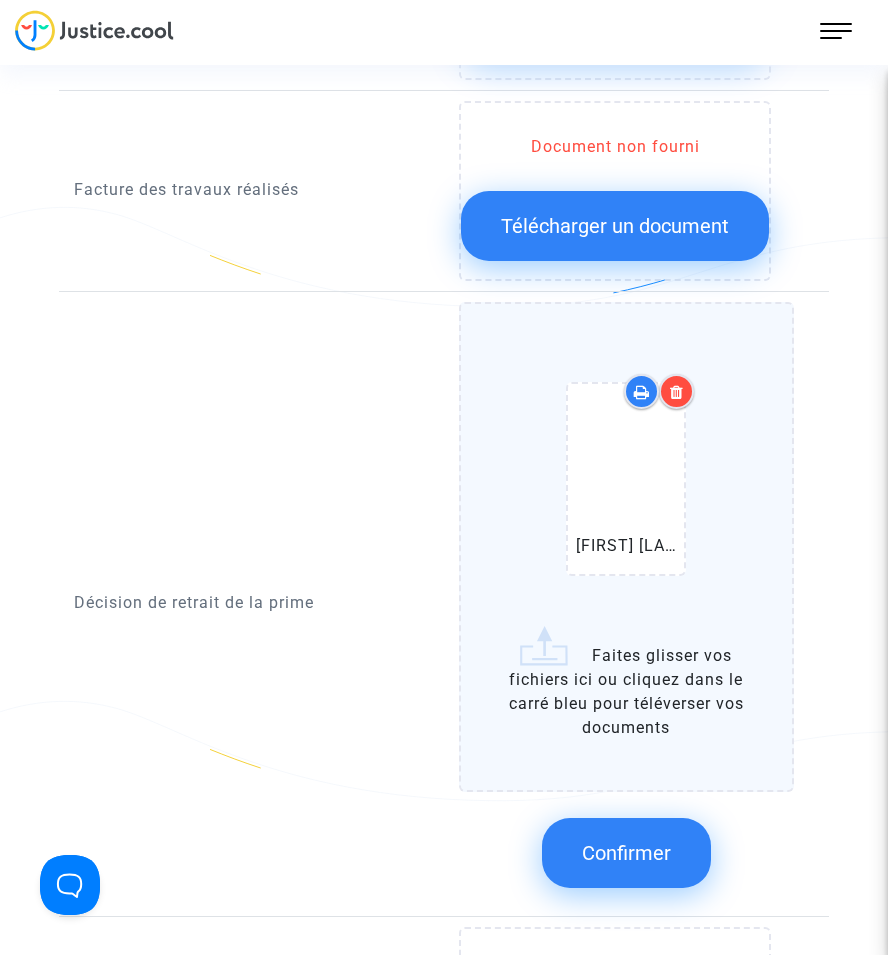 scroll, scrollTop: 1700, scrollLeft: 0, axis: vertical 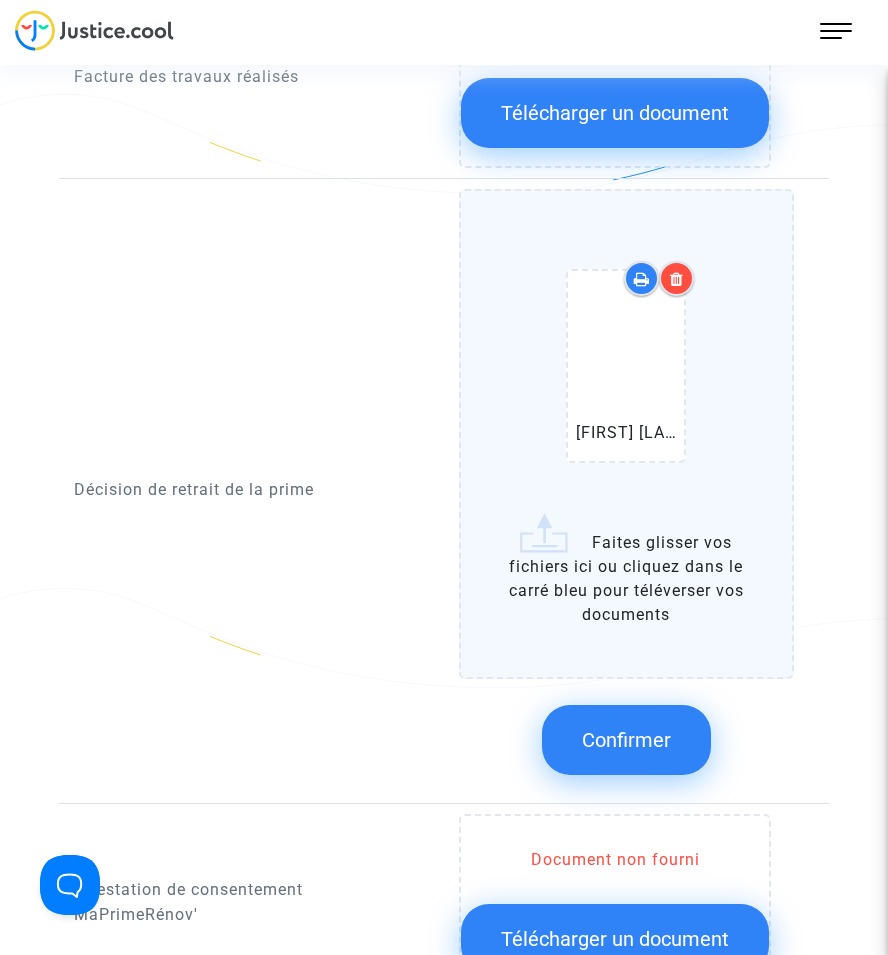 click on "Confirmer" 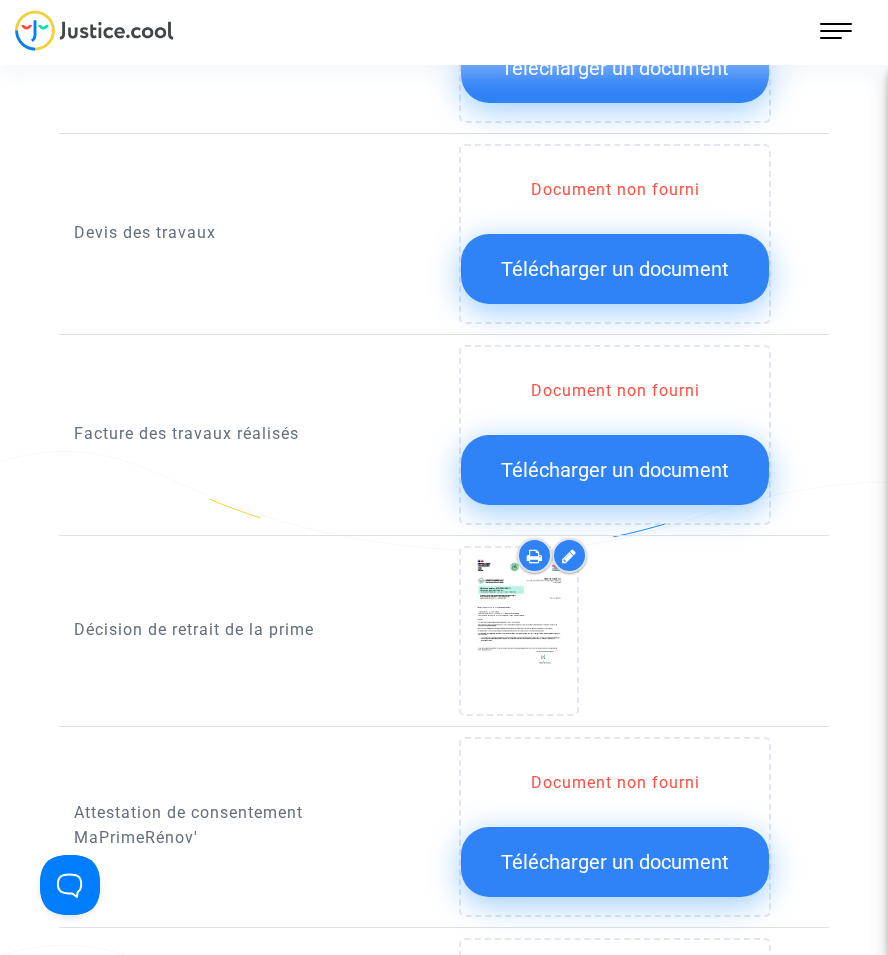 scroll, scrollTop: 1400, scrollLeft: 0, axis: vertical 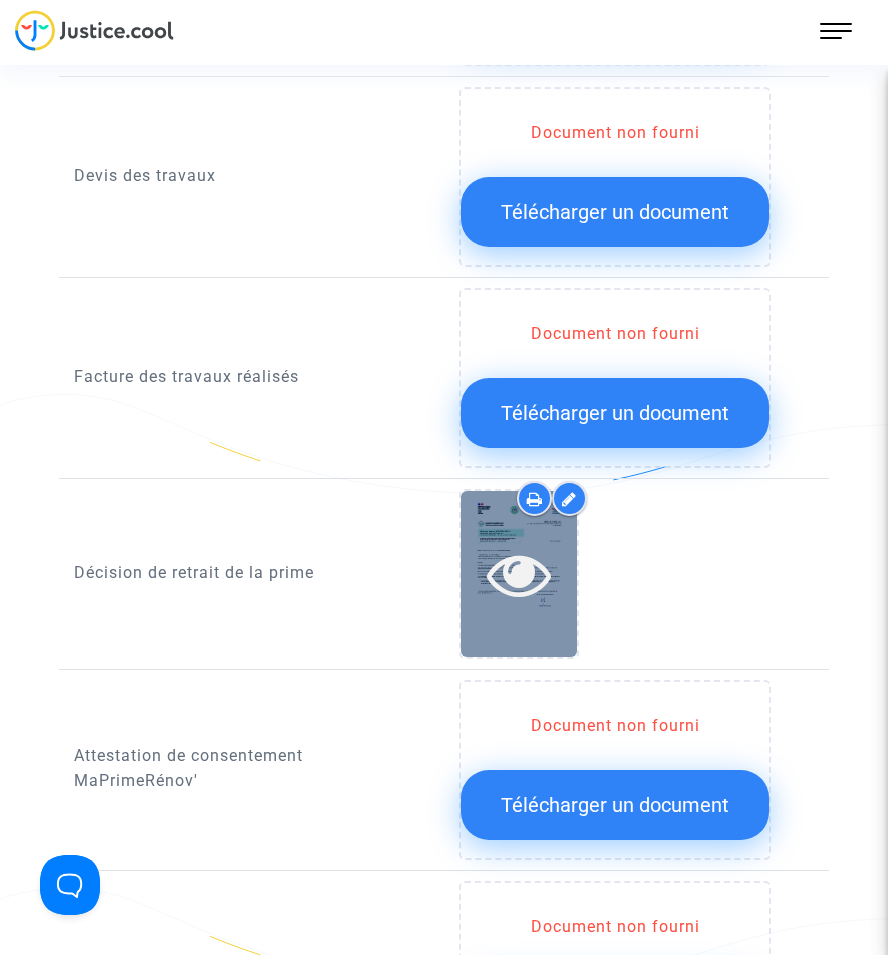 click at bounding box center [519, 574] 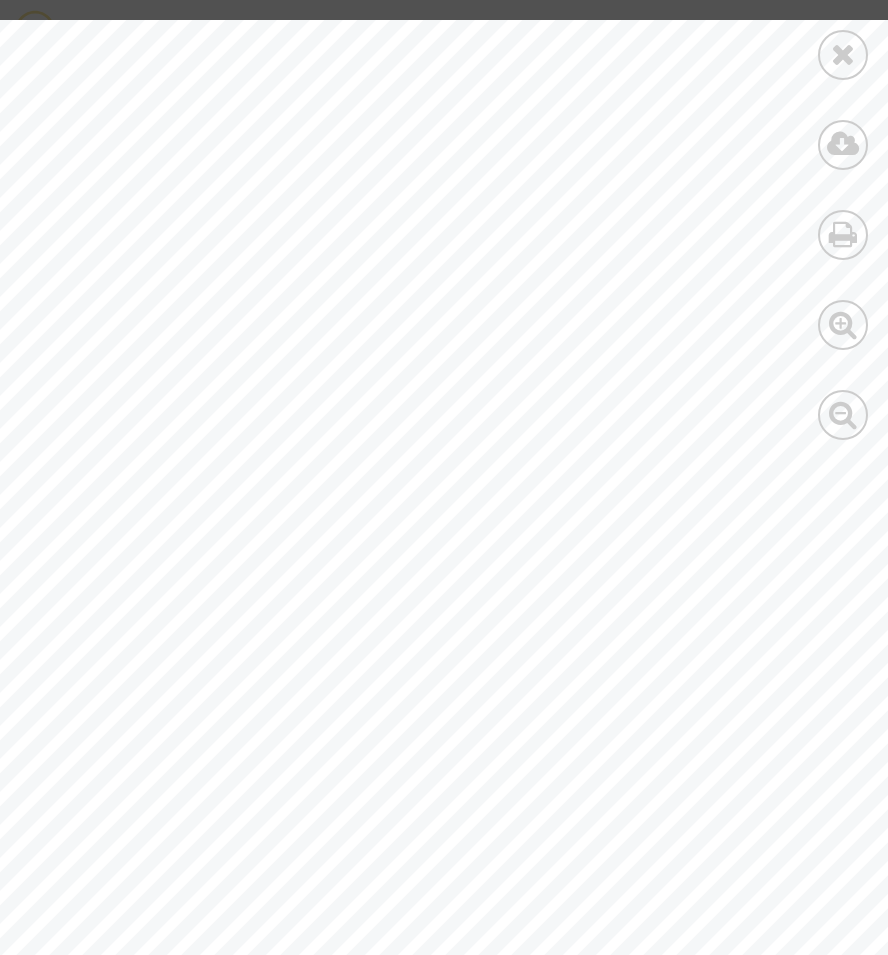 scroll, scrollTop: 0, scrollLeft: 0, axis: both 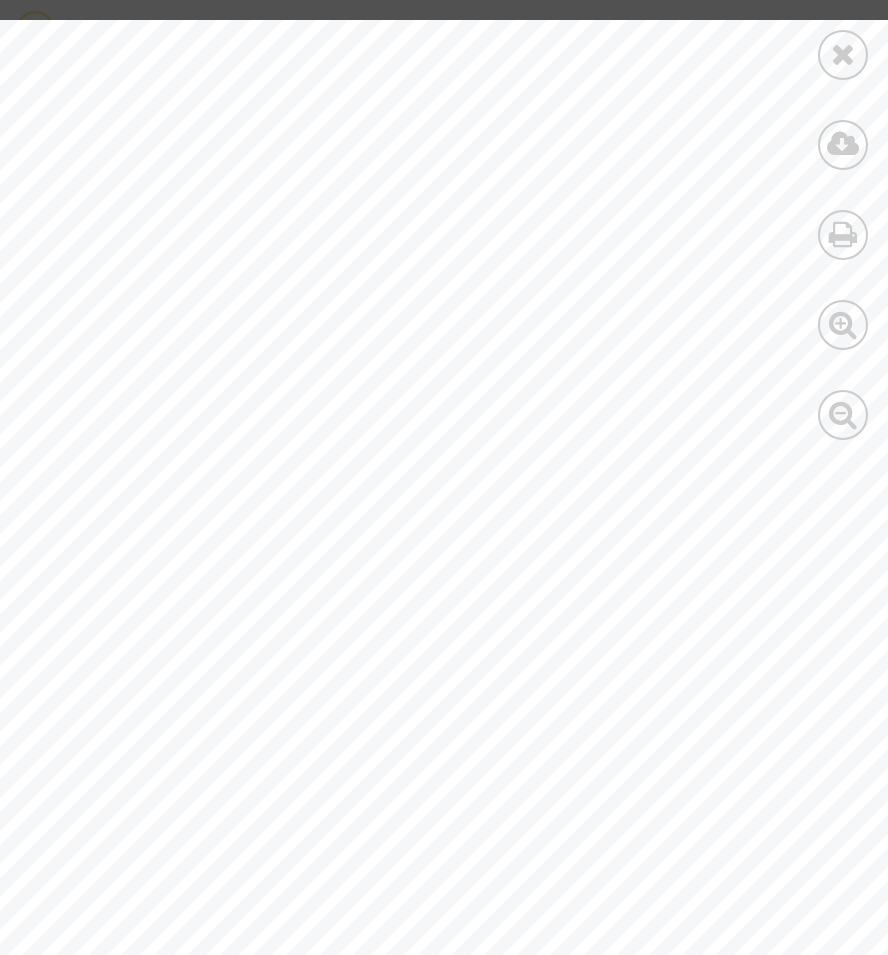 click at bounding box center (843, 55) 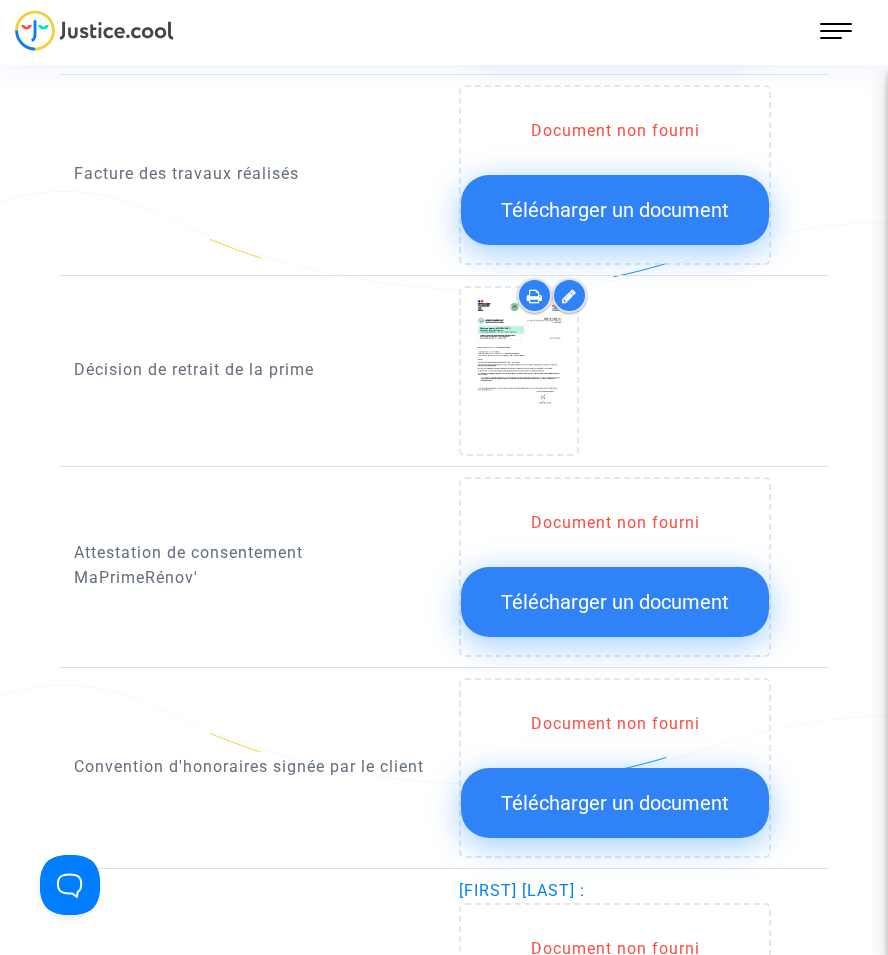 scroll, scrollTop: 2000, scrollLeft: 0, axis: vertical 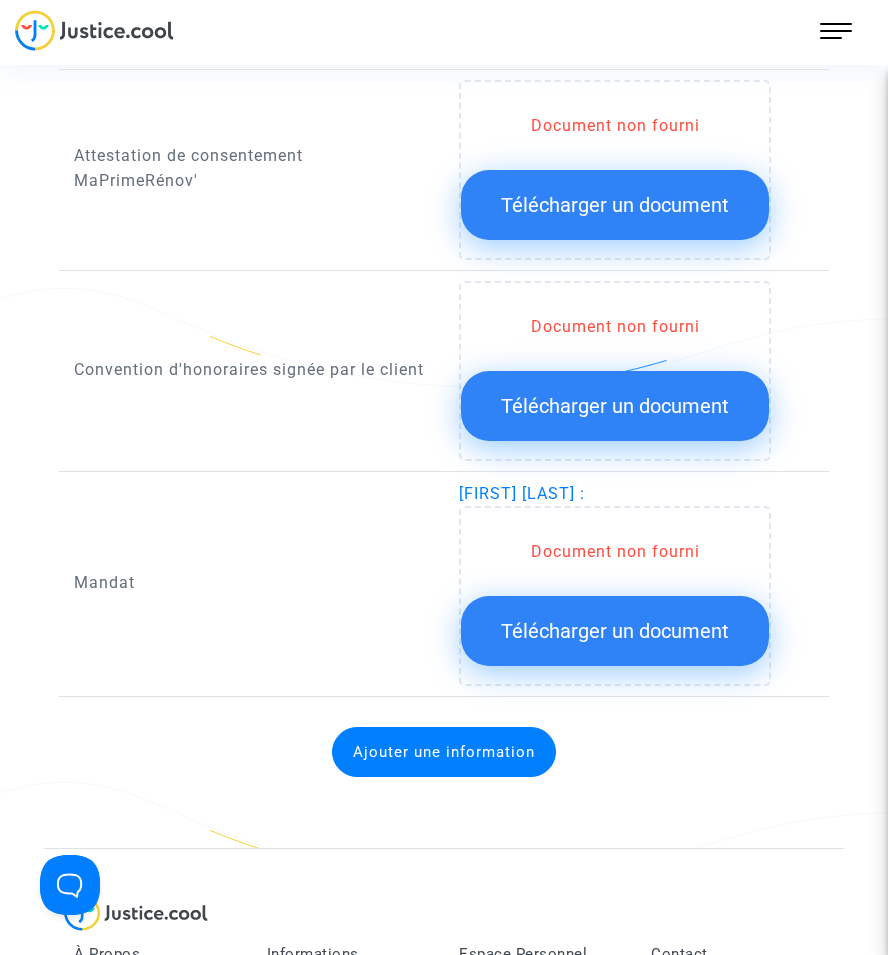 click on "Télécharger un document" 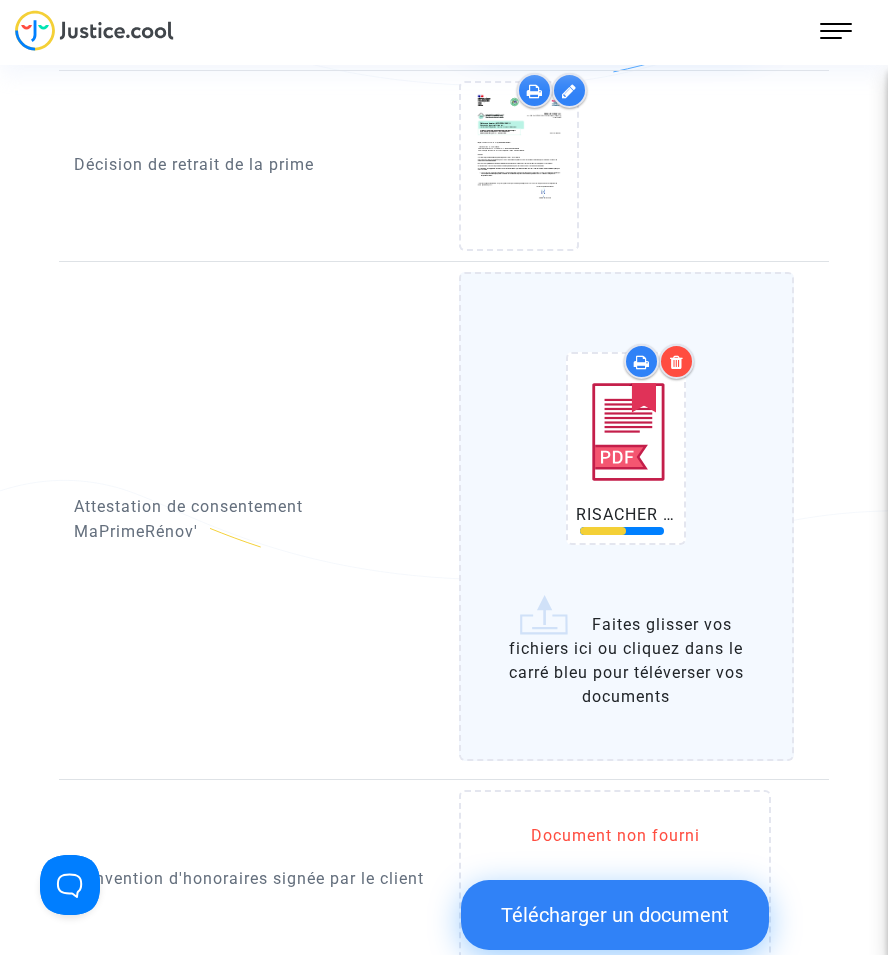 scroll, scrollTop: 1800, scrollLeft: 0, axis: vertical 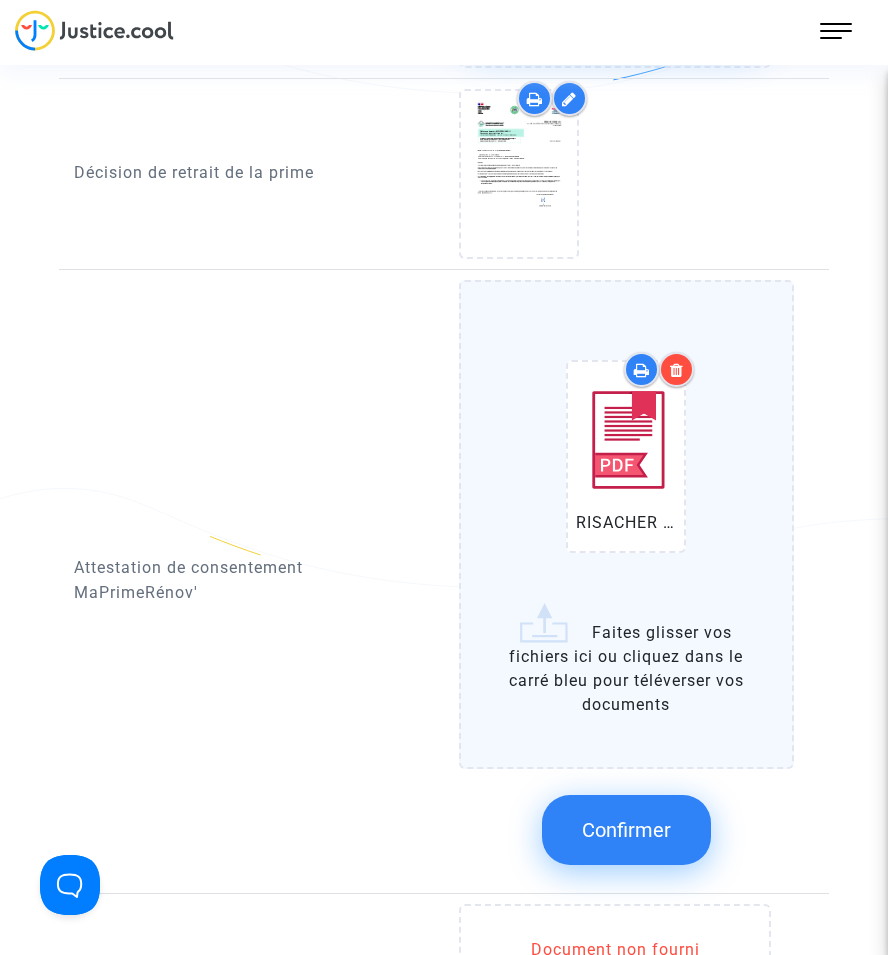 click on "Confirmer" 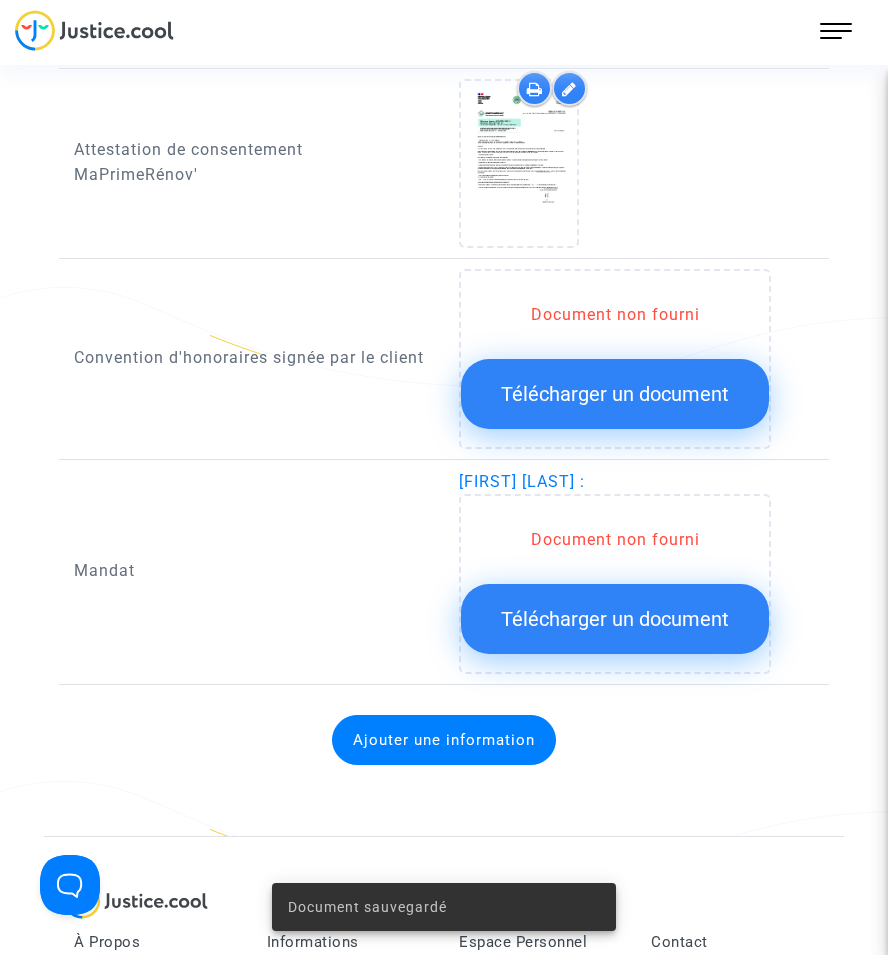 scroll, scrollTop: 2200, scrollLeft: 0, axis: vertical 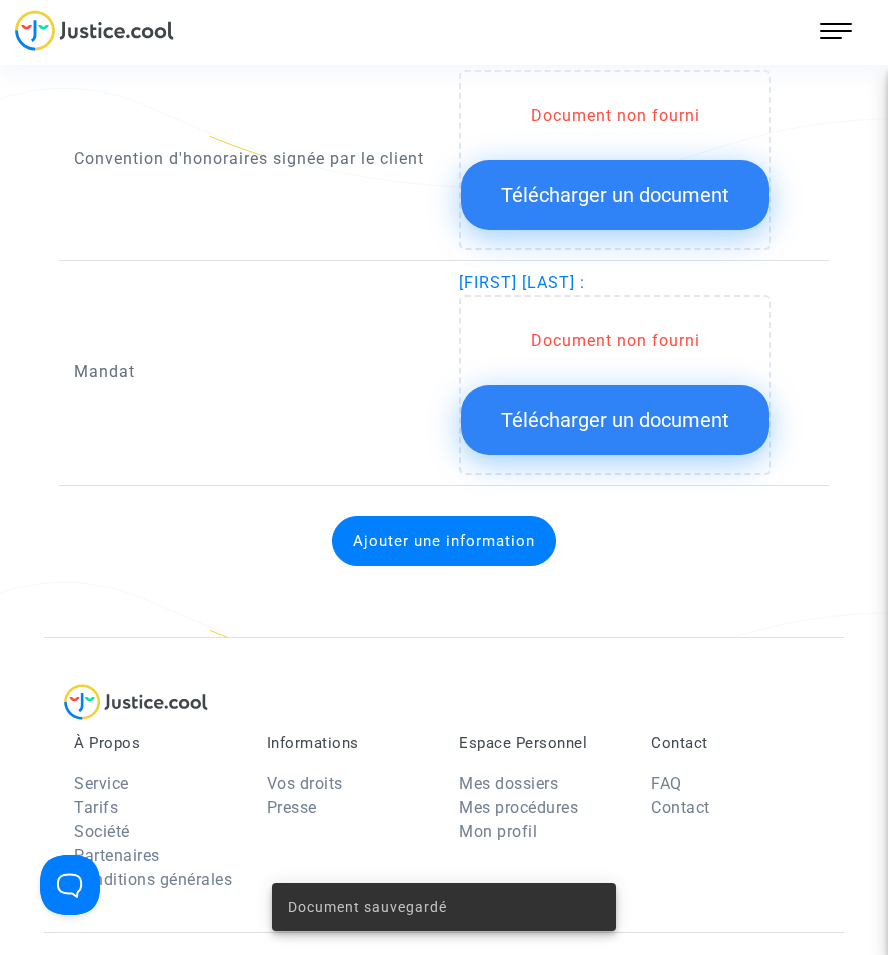 click on "Télécharger un document" 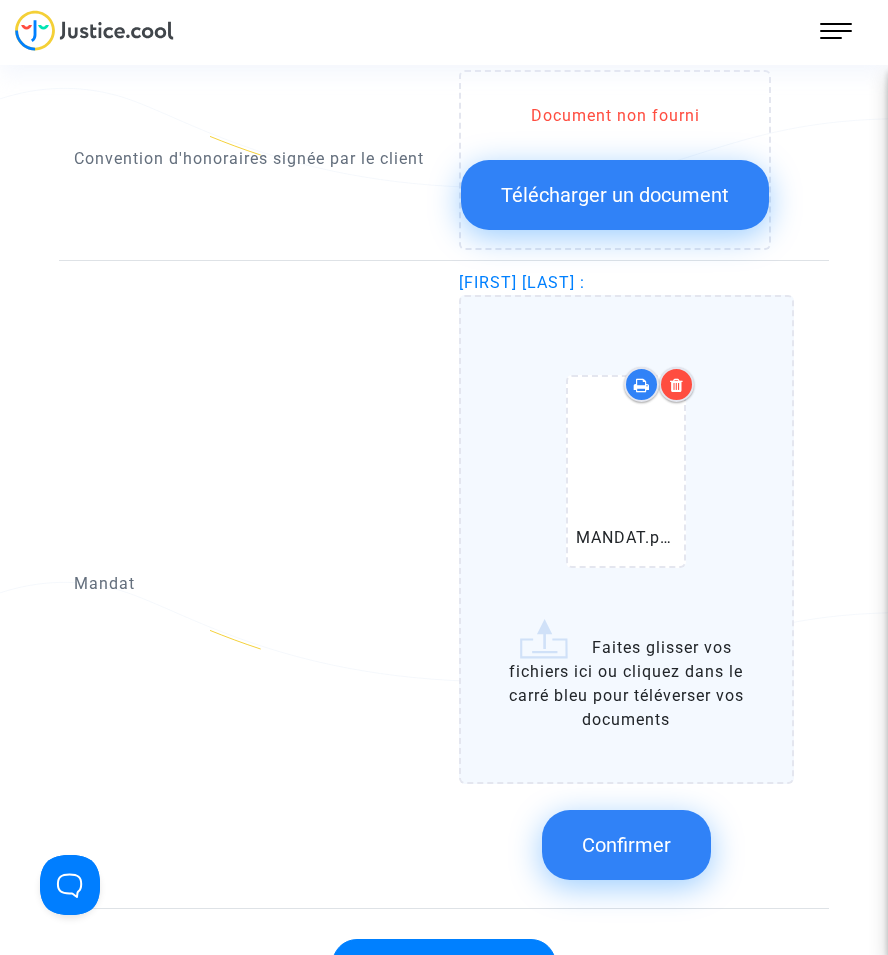 click on "Confirmer" 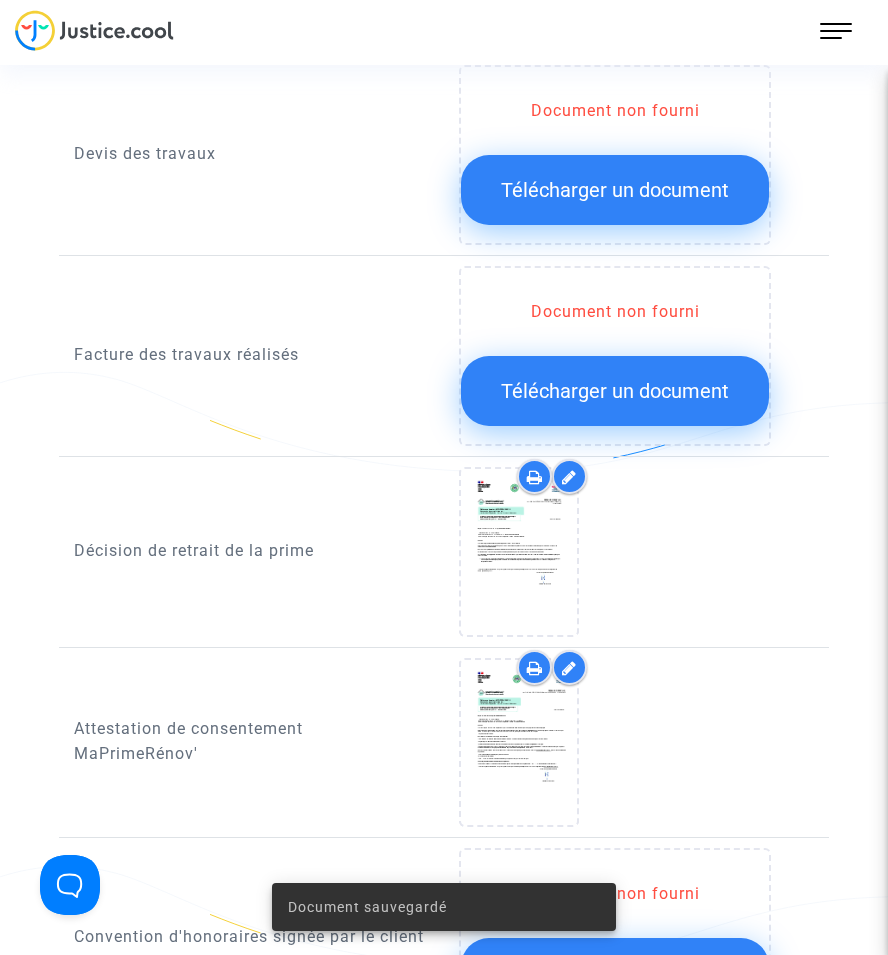 scroll, scrollTop: 1100, scrollLeft: 0, axis: vertical 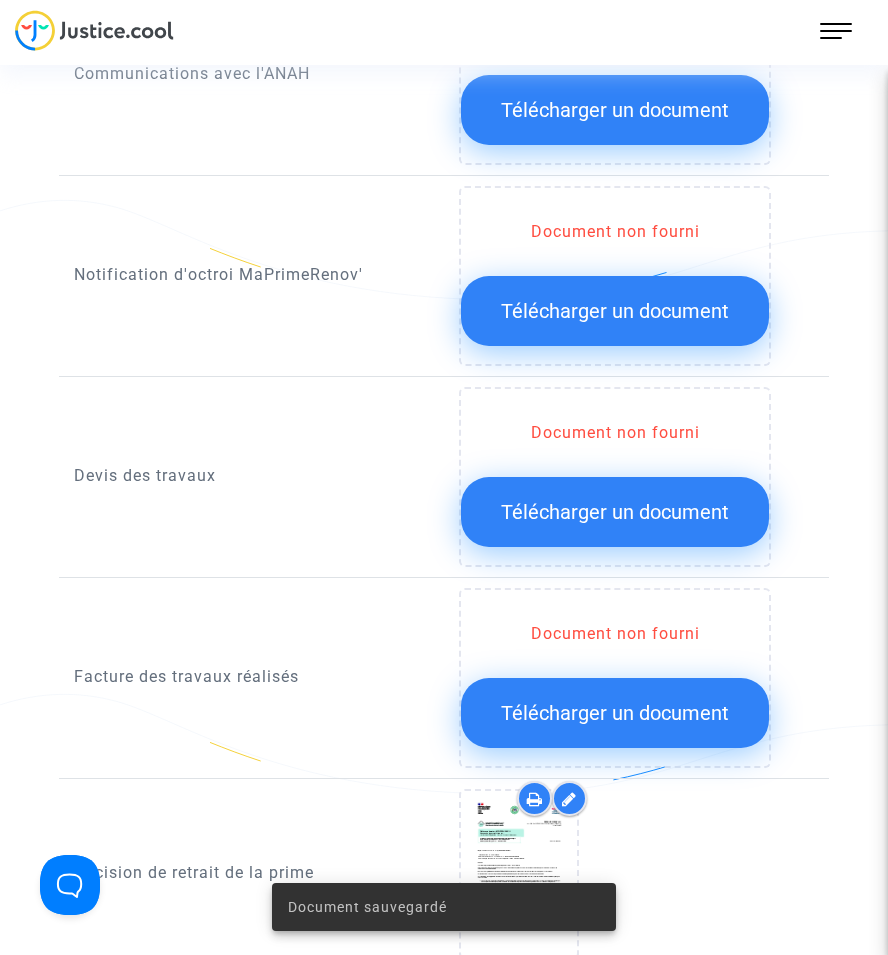 click on "Télécharger un document" 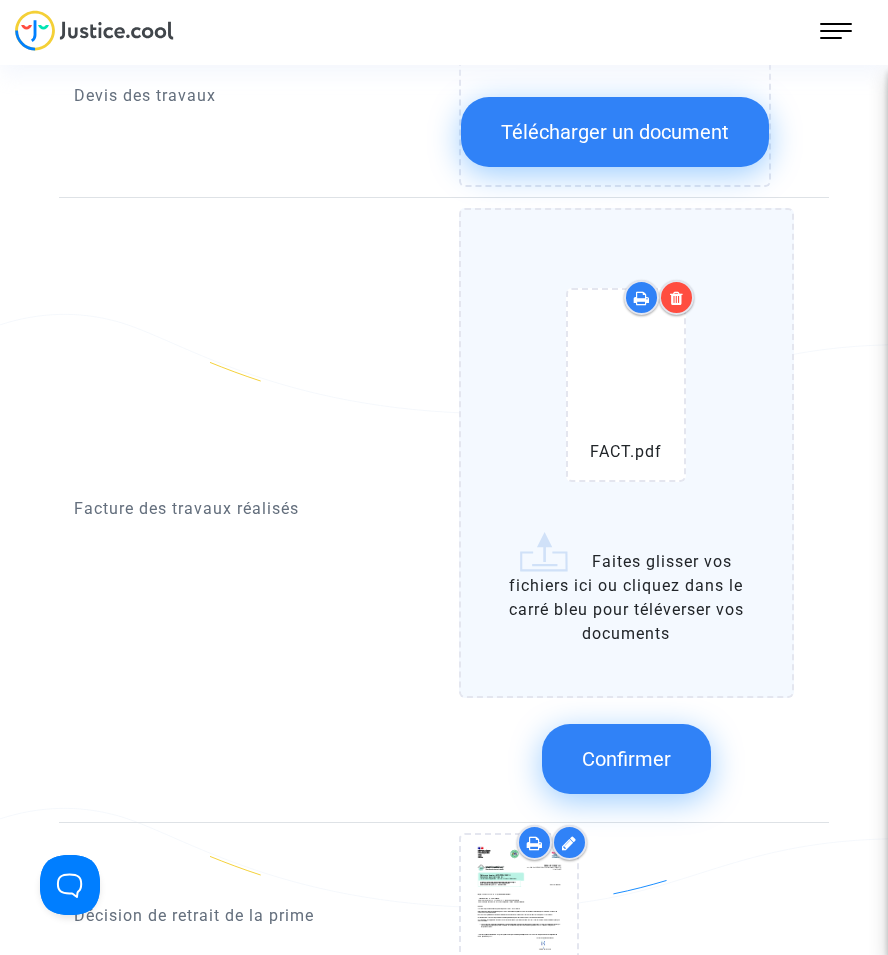 scroll, scrollTop: 1500, scrollLeft: 0, axis: vertical 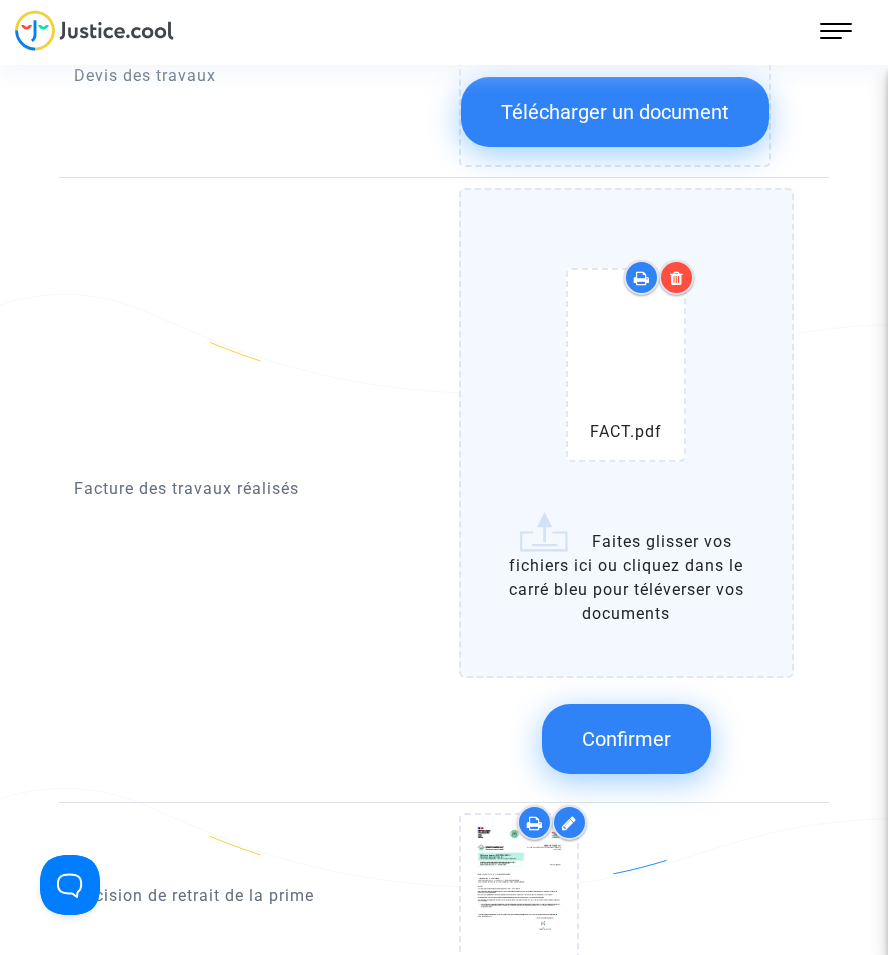 drag, startPoint x: 623, startPoint y: 741, endPoint x: 637, endPoint y: 724, distance: 22.022715 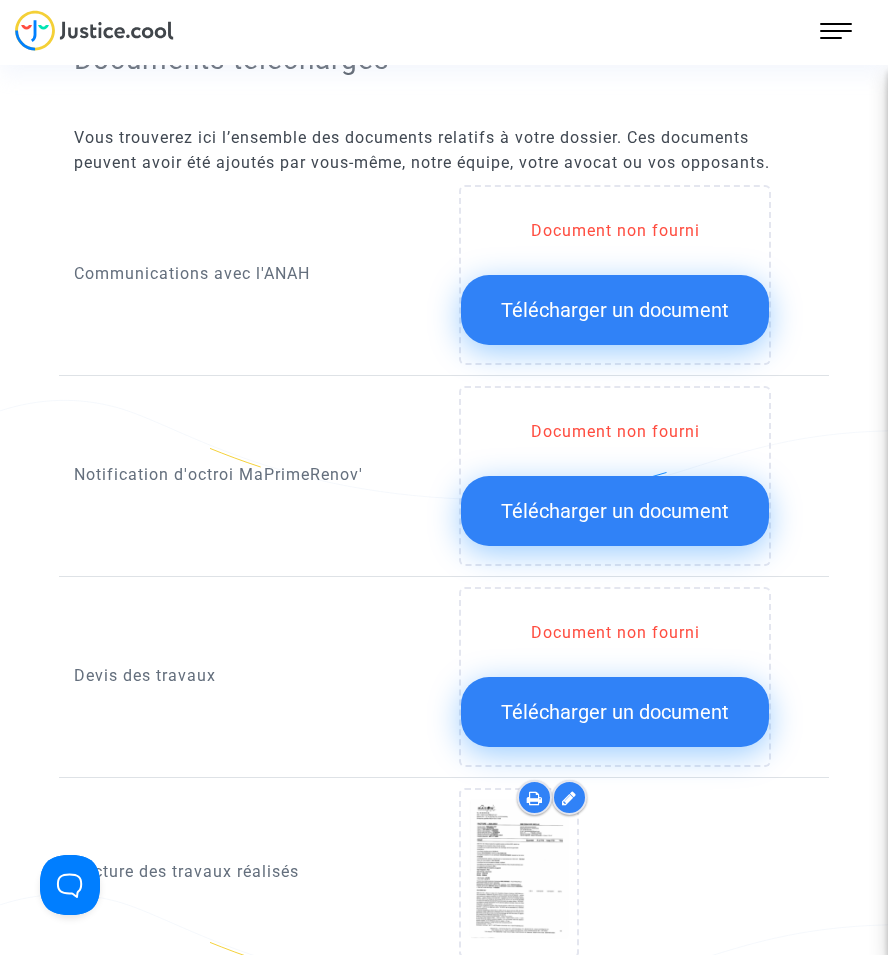 scroll, scrollTop: 1500, scrollLeft: 0, axis: vertical 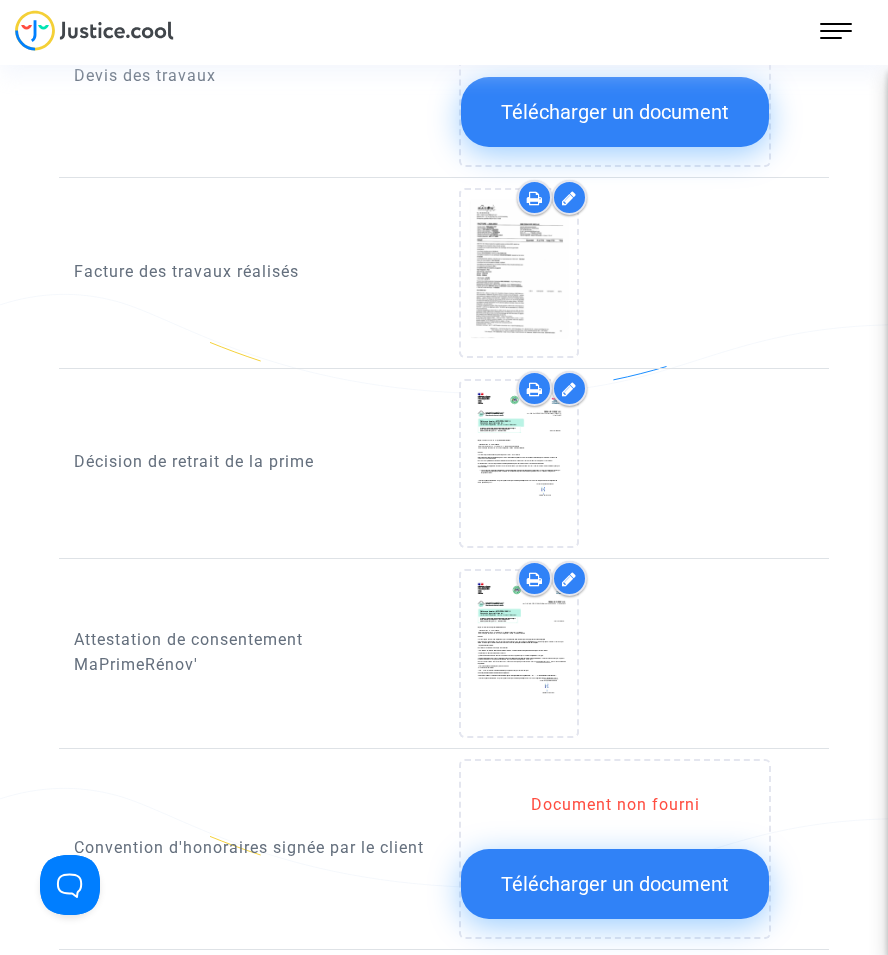 click at bounding box center (569, 578) 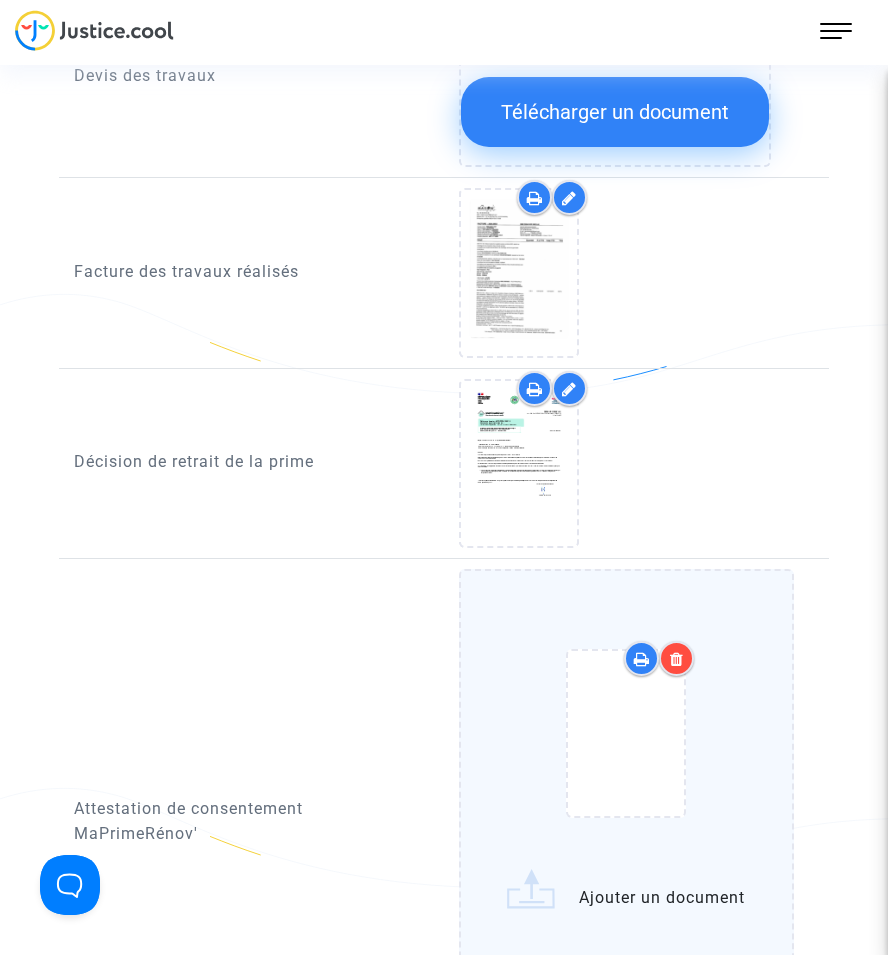 click at bounding box center [677, 659] 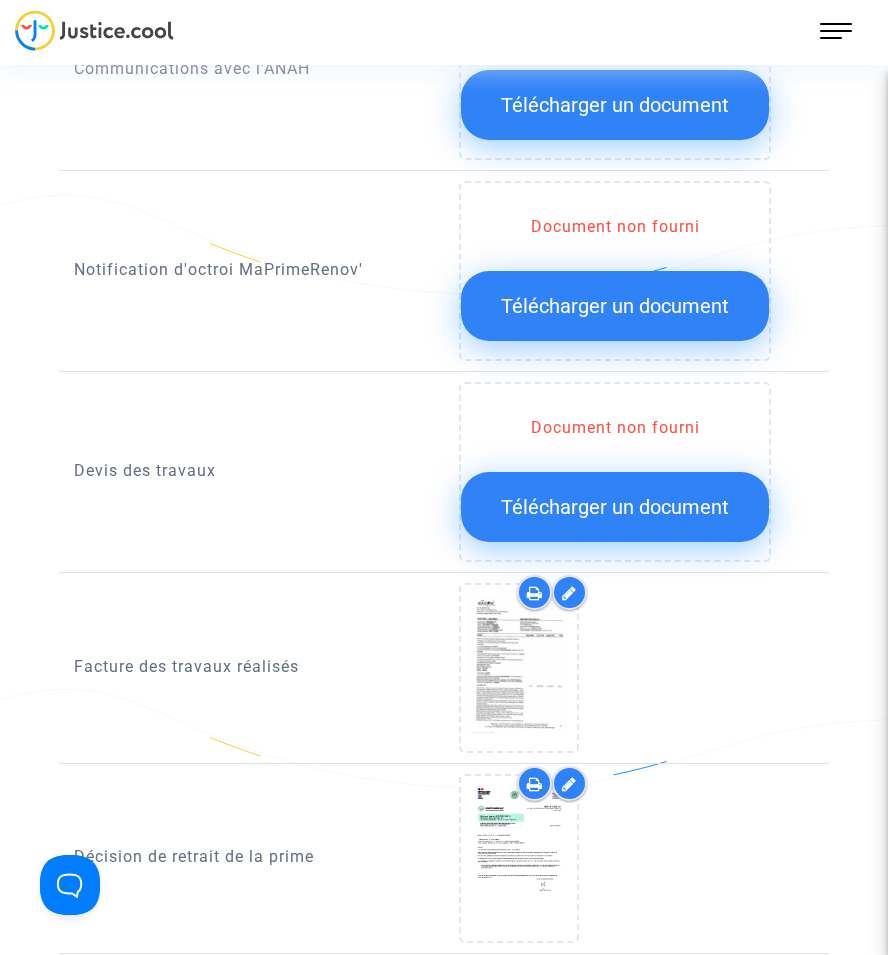 scroll, scrollTop: 900, scrollLeft: 0, axis: vertical 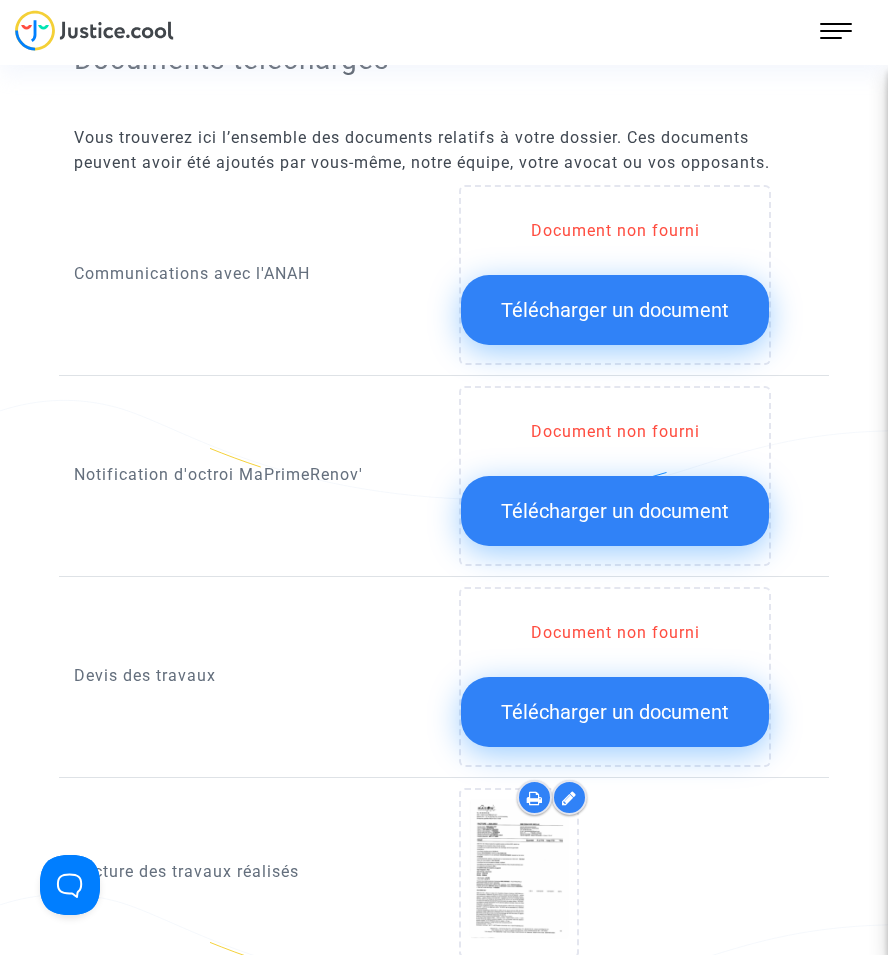 click on "Télécharger un document" 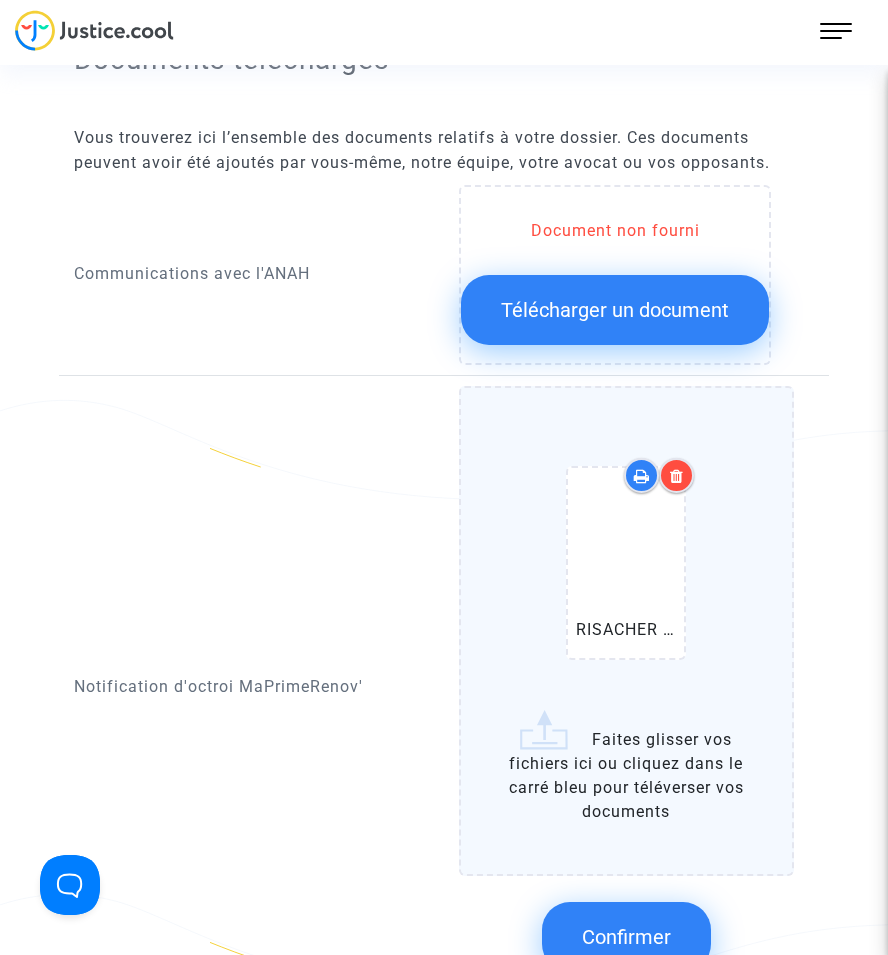 scroll, scrollTop: 1100, scrollLeft: 0, axis: vertical 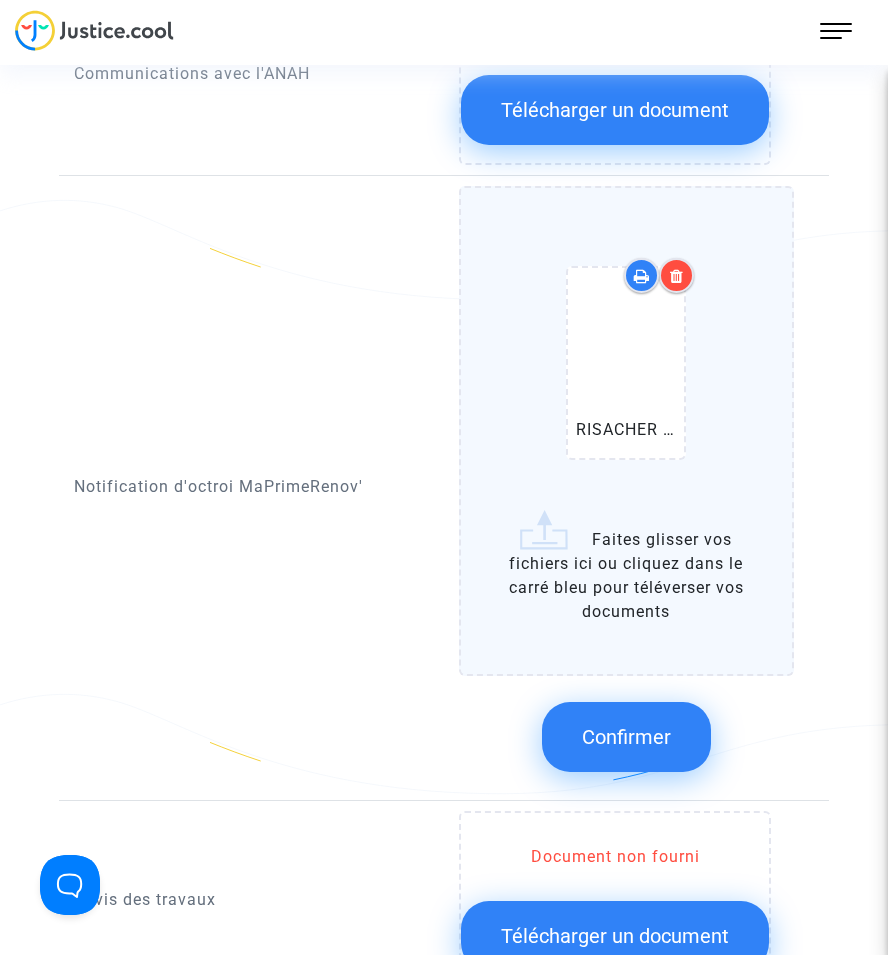 click on "Confirmer" 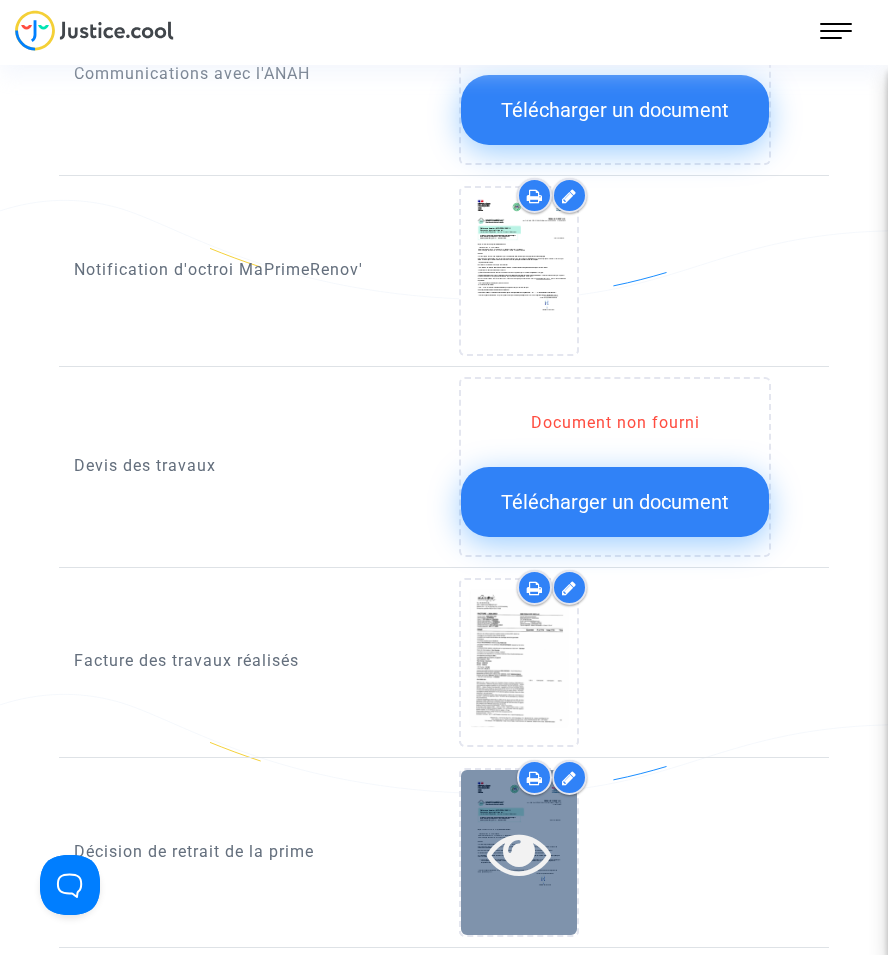click at bounding box center (519, 853) 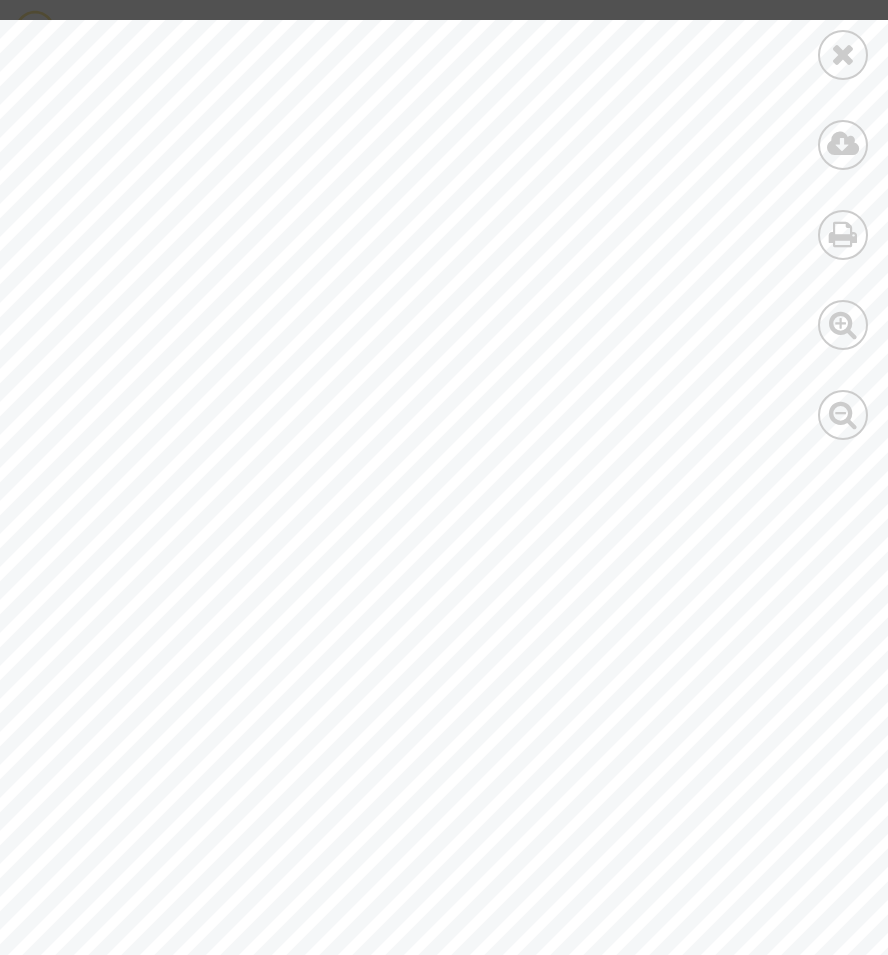 scroll, scrollTop: 0, scrollLeft: 465, axis: horizontal 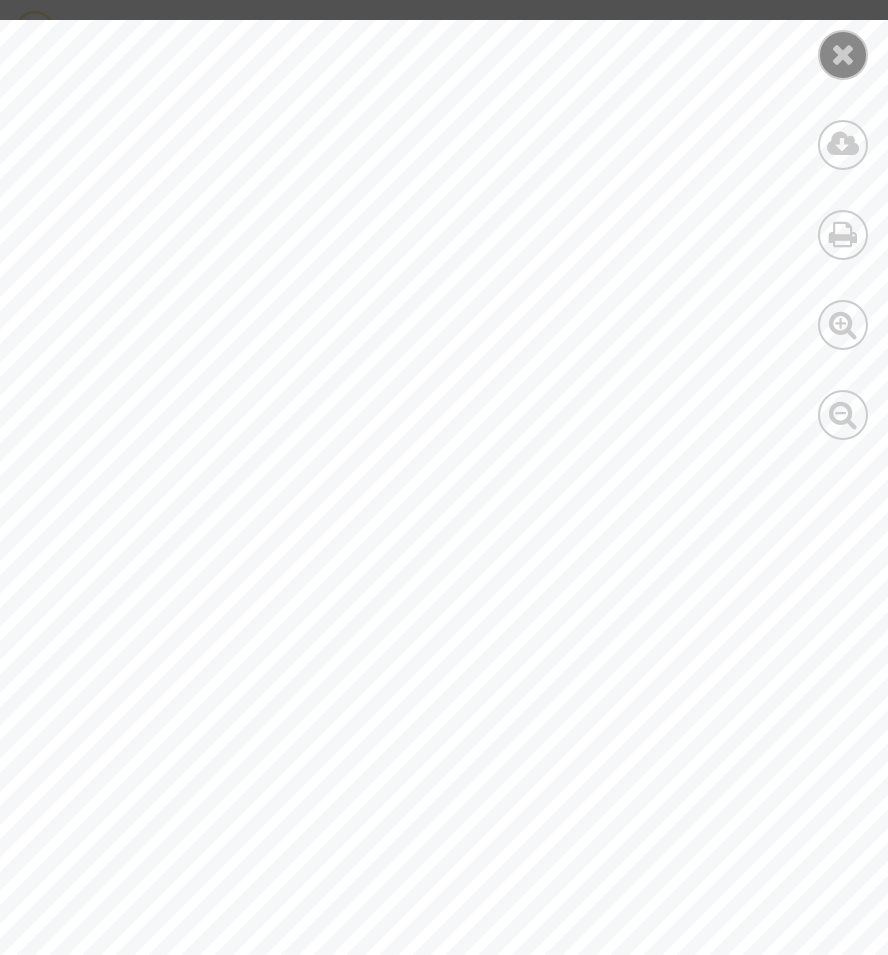 click at bounding box center [843, 54] 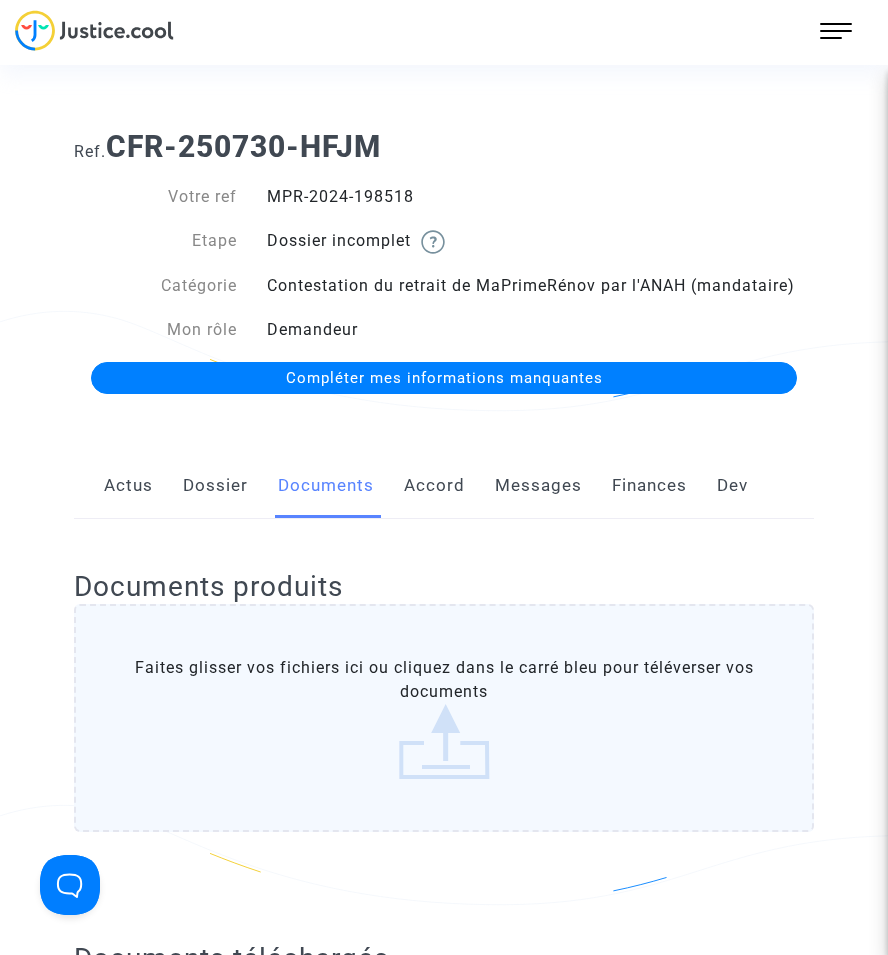 scroll, scrollTop: 0, scrollLeft: 0, axis: both 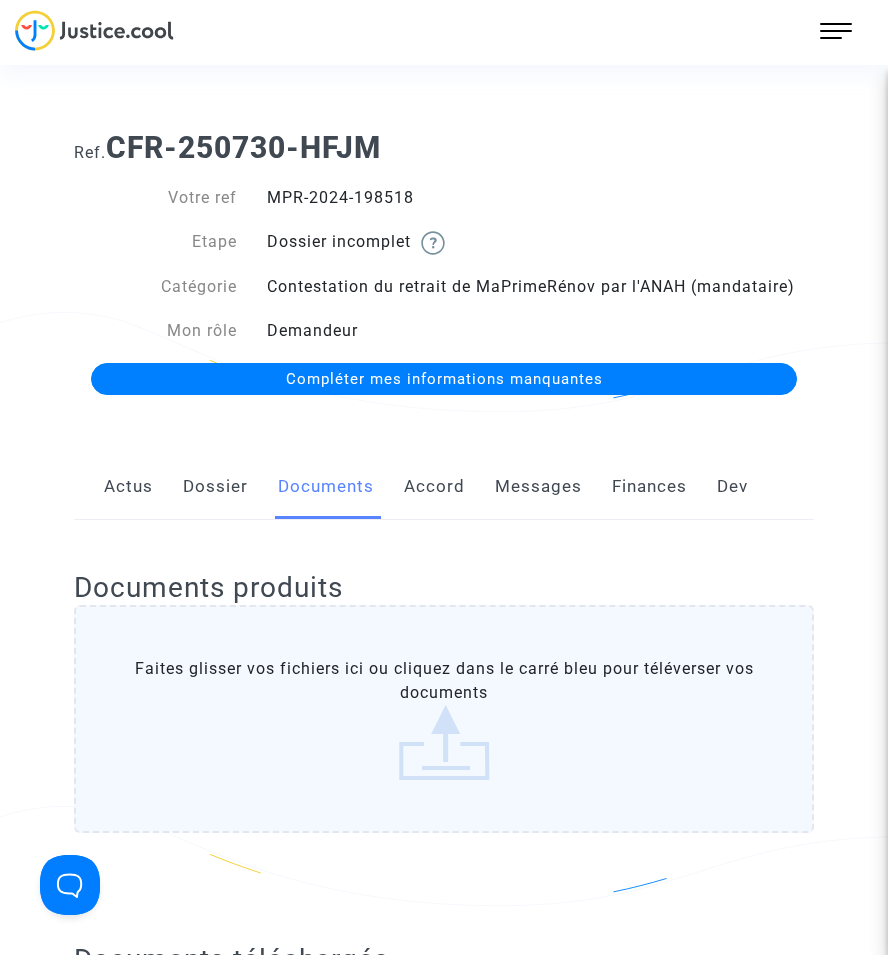 click on "232 Actus Mes dossiers Mon profil Paramètres Déconnexion" at bounding box center (444, 32) 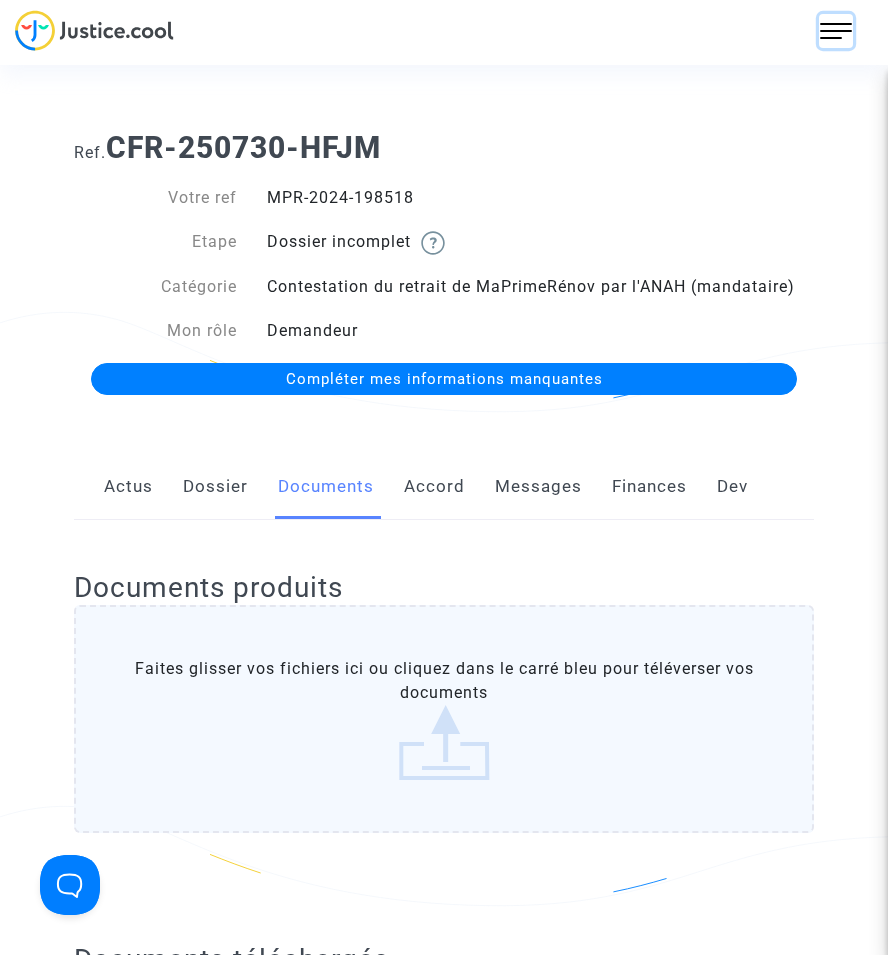 click at bounding box center (836, 31) 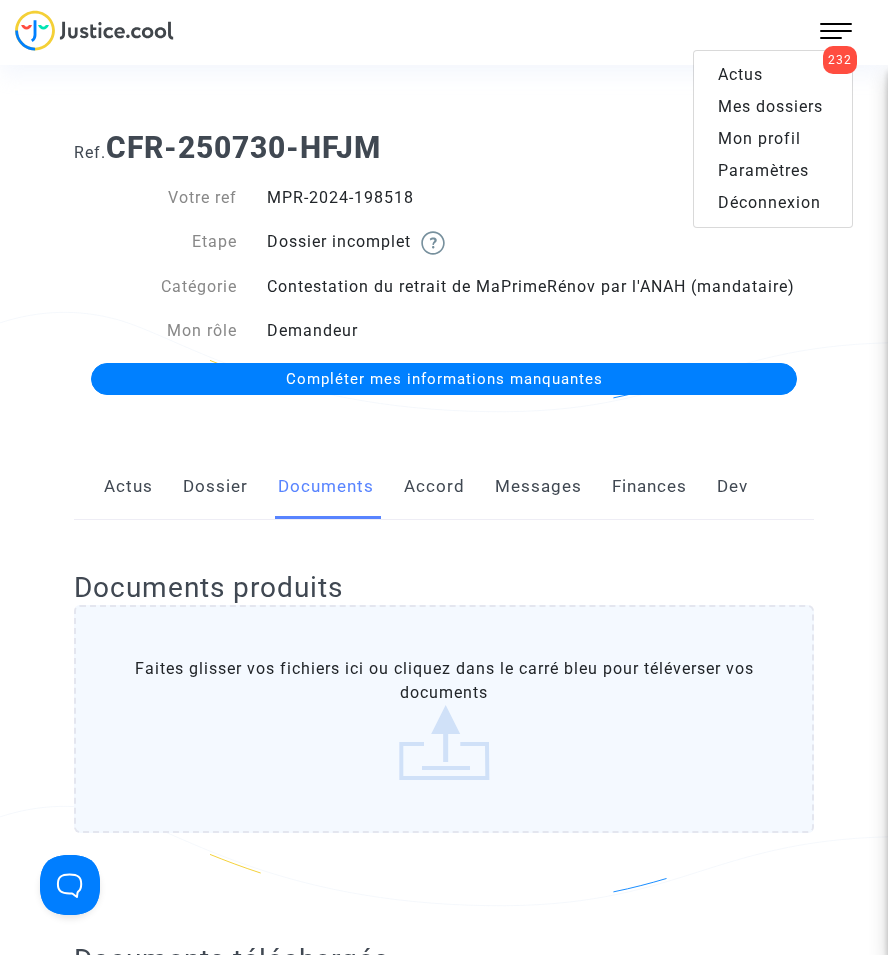 click on "232 Actus" at bounding box center [773, 75] 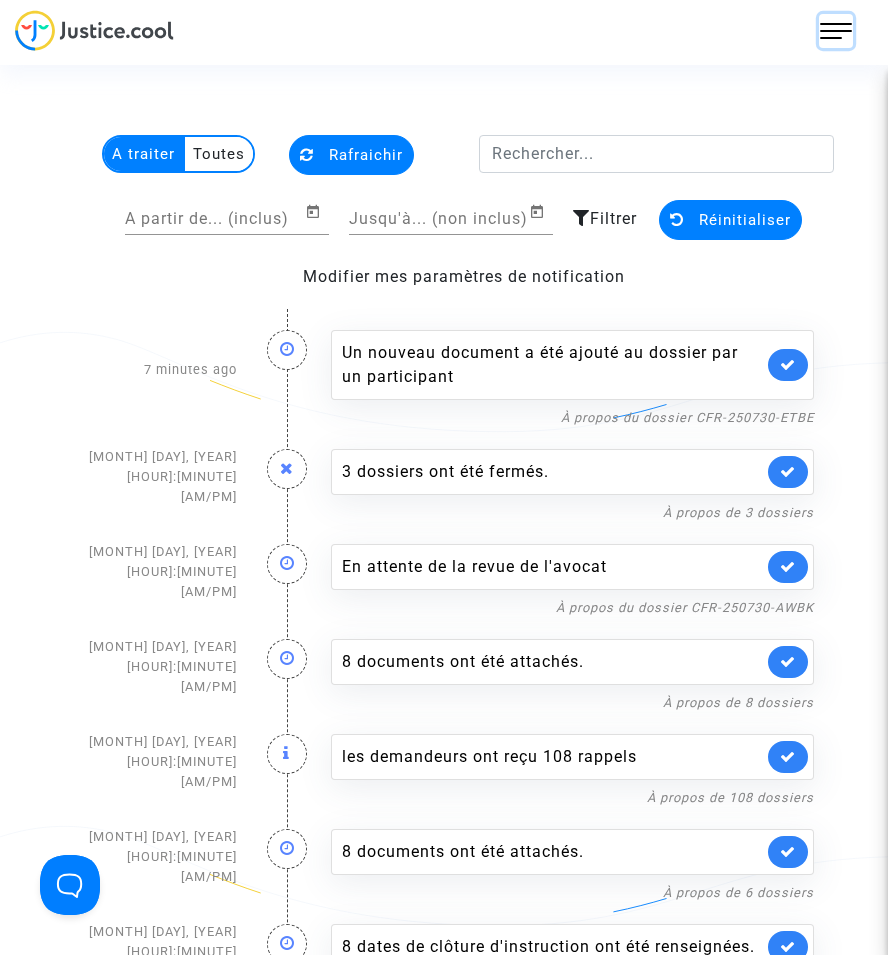 click at bounding box center (836, 31) 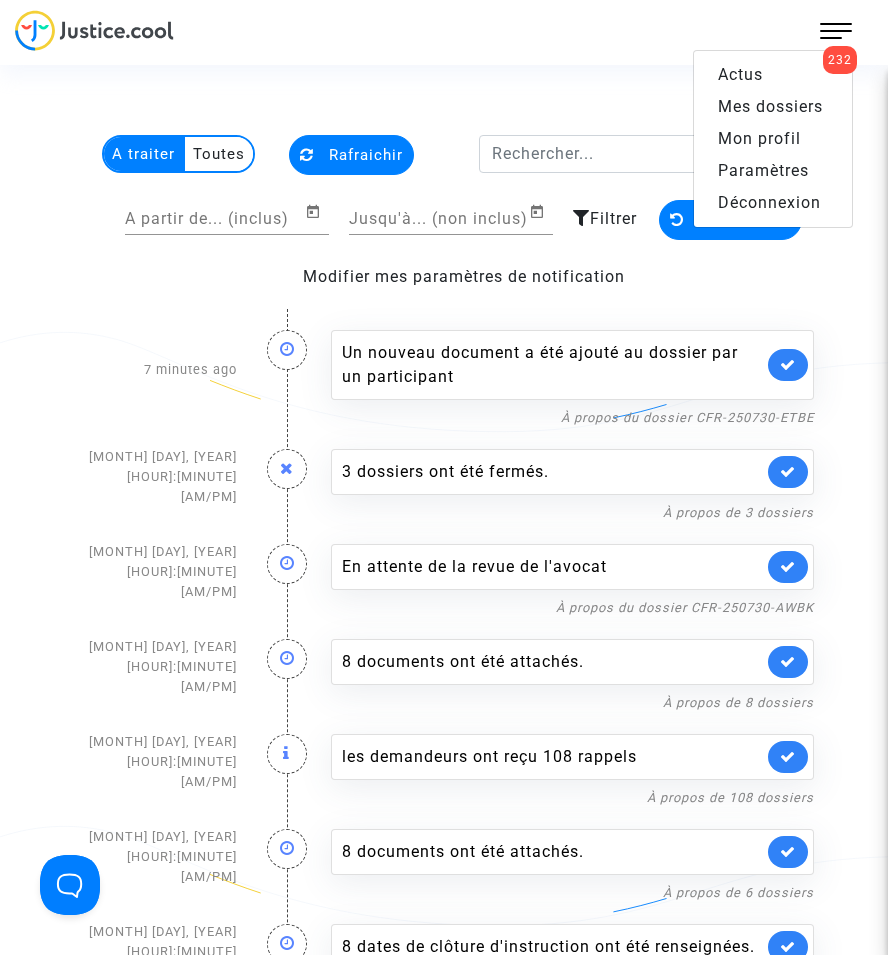 click on "Mes dossiers" at bounding box center [770, 106] 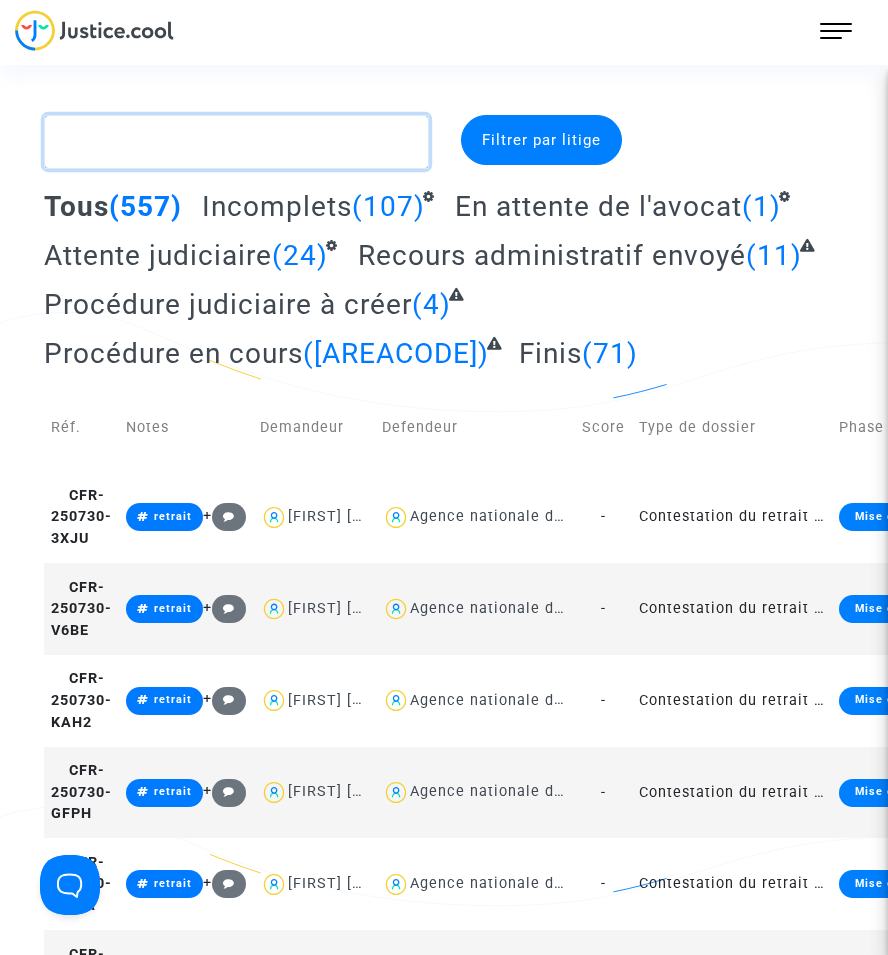 click 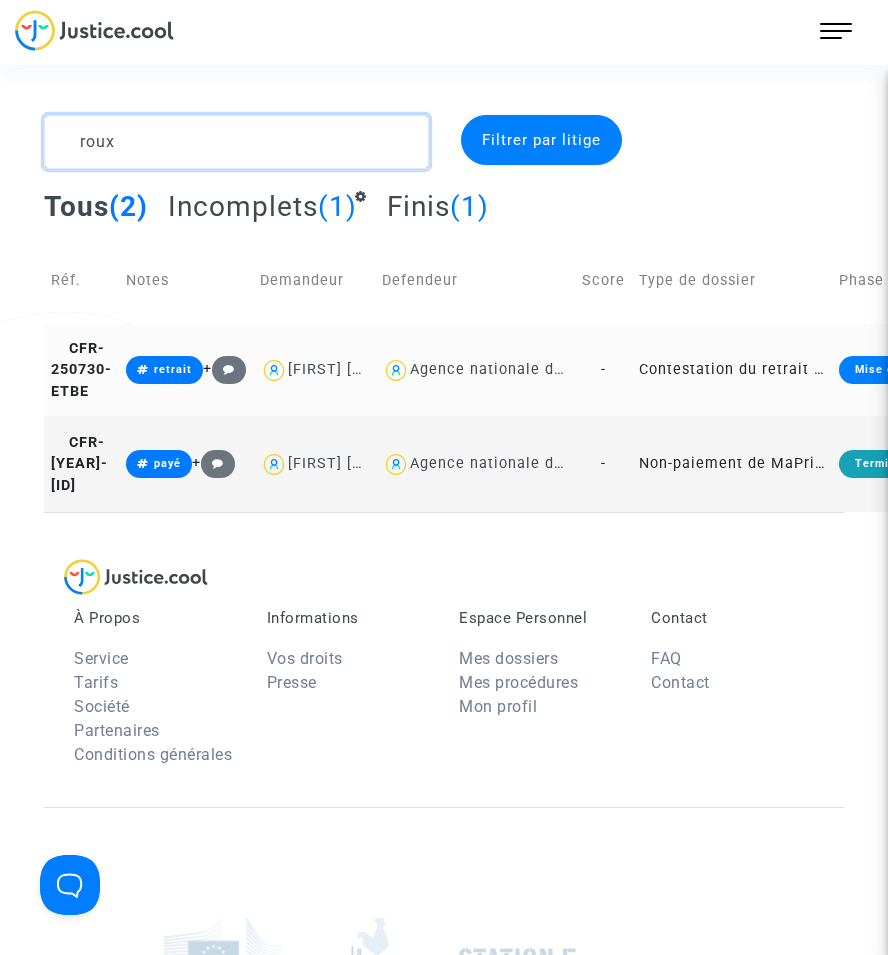 type on "roux" 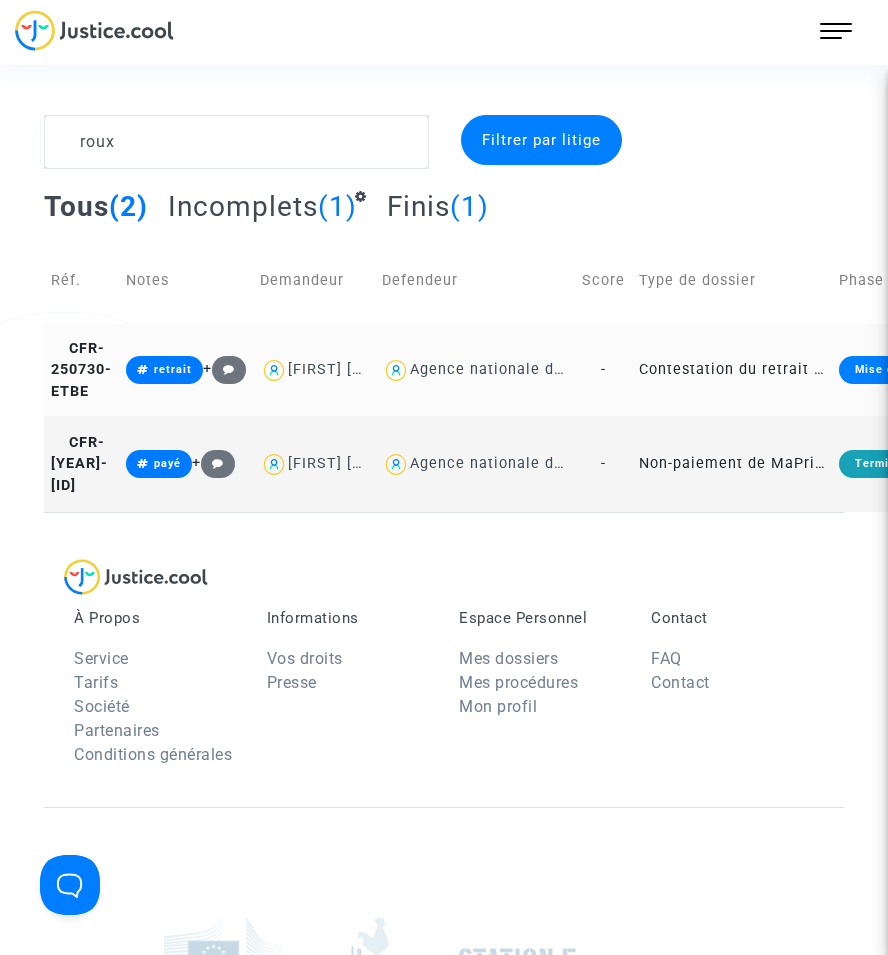 click on "Contestation du retrait de MaPrimeRénov par l'ANAH (mandataire)" 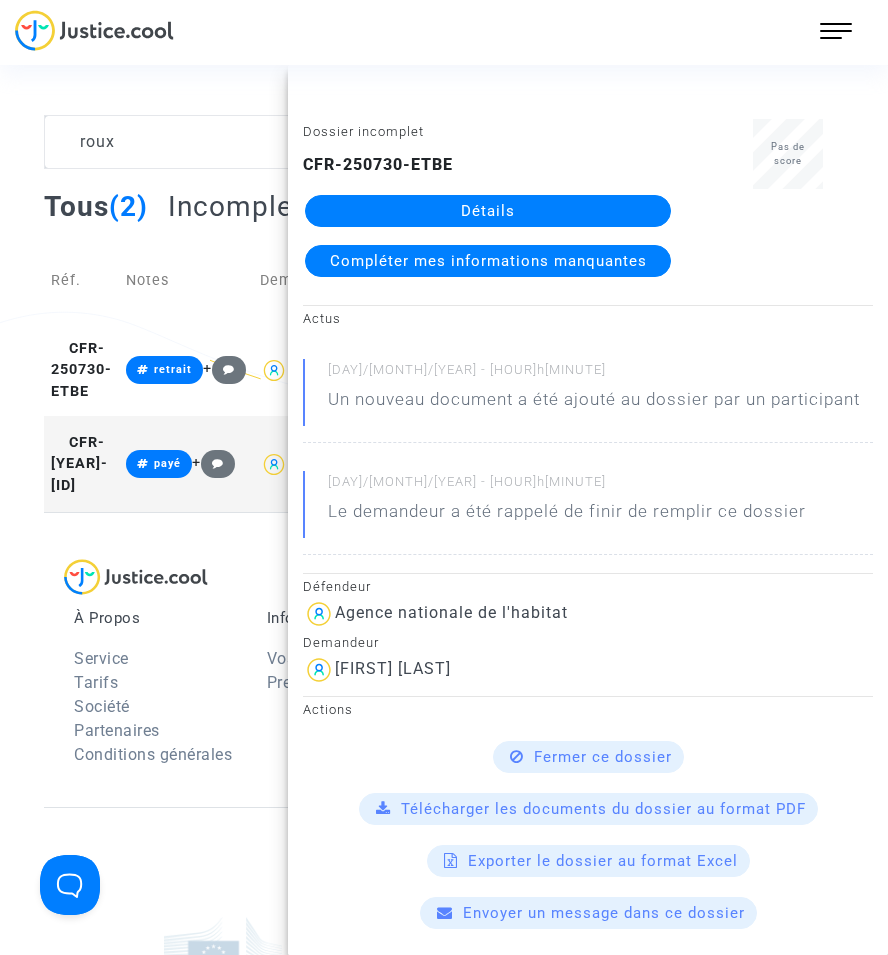 click on "Détails" 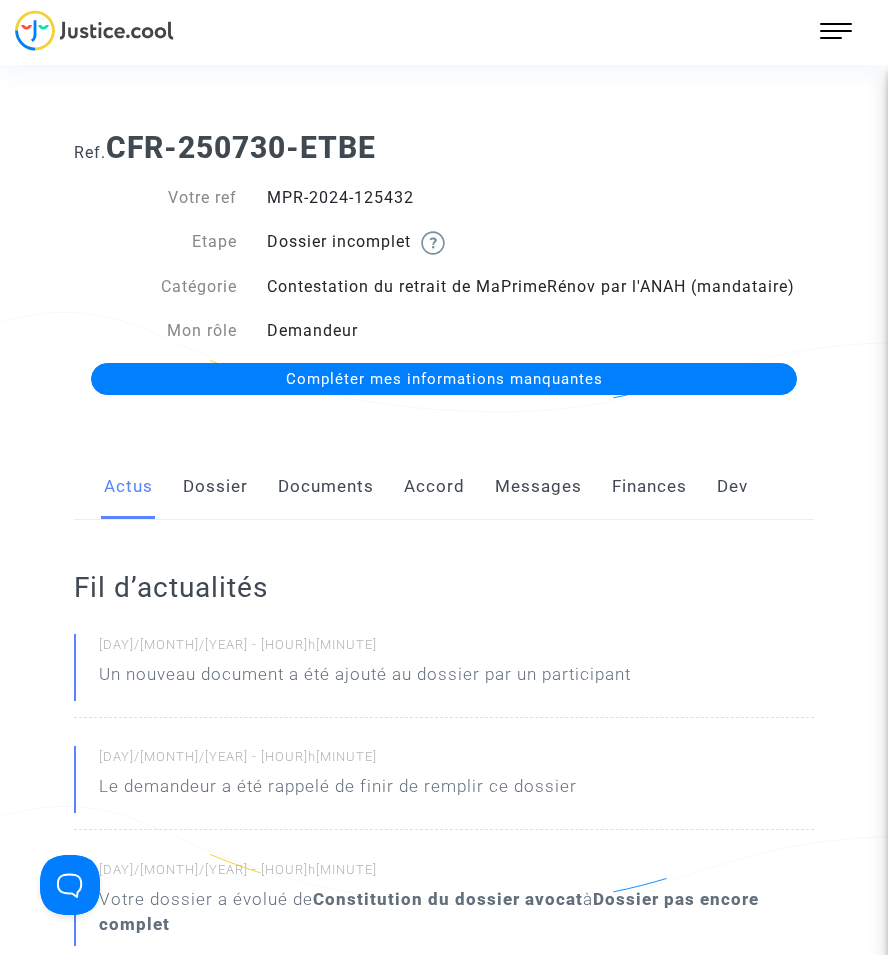 click on "Documents" 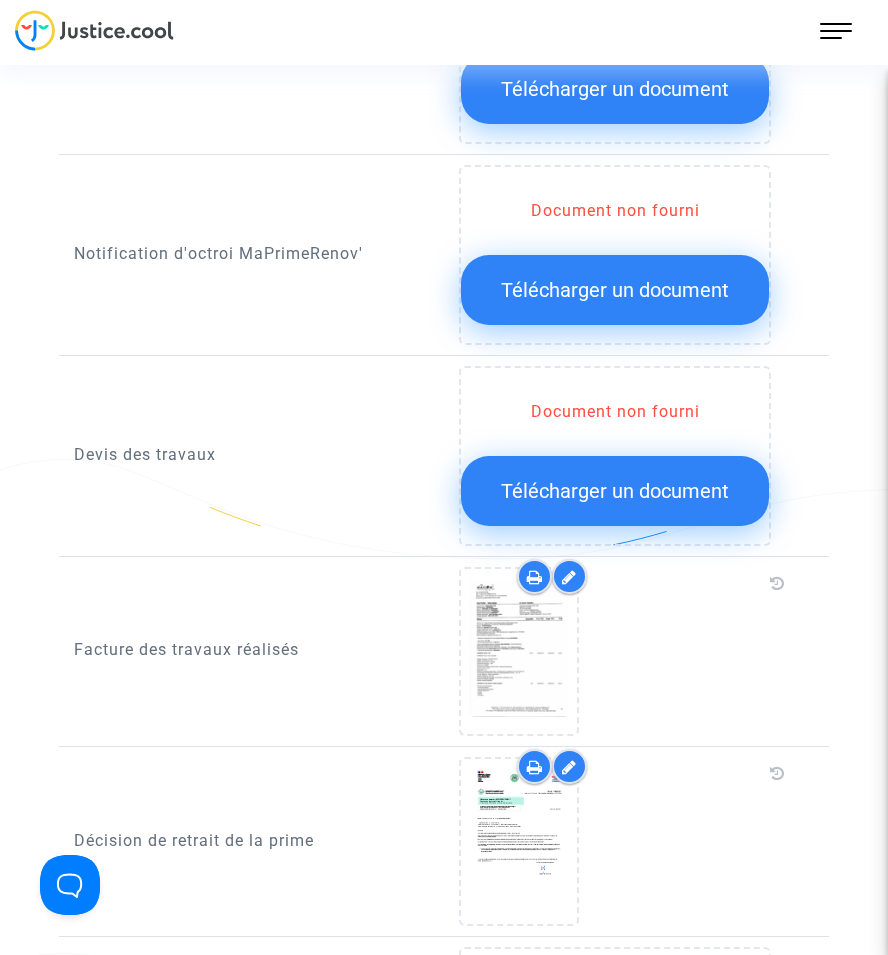 scroll, scrollTop: 1300, scrollLeft: 0, axis: vertical 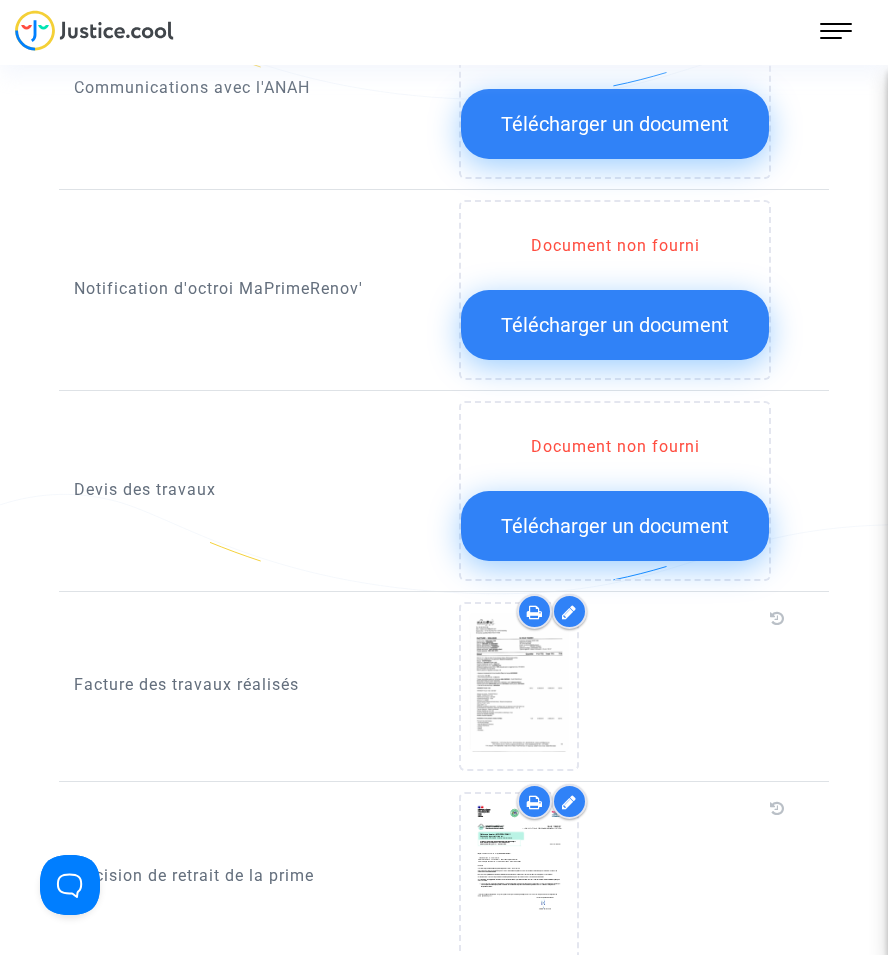 click on "Télécharger un document" 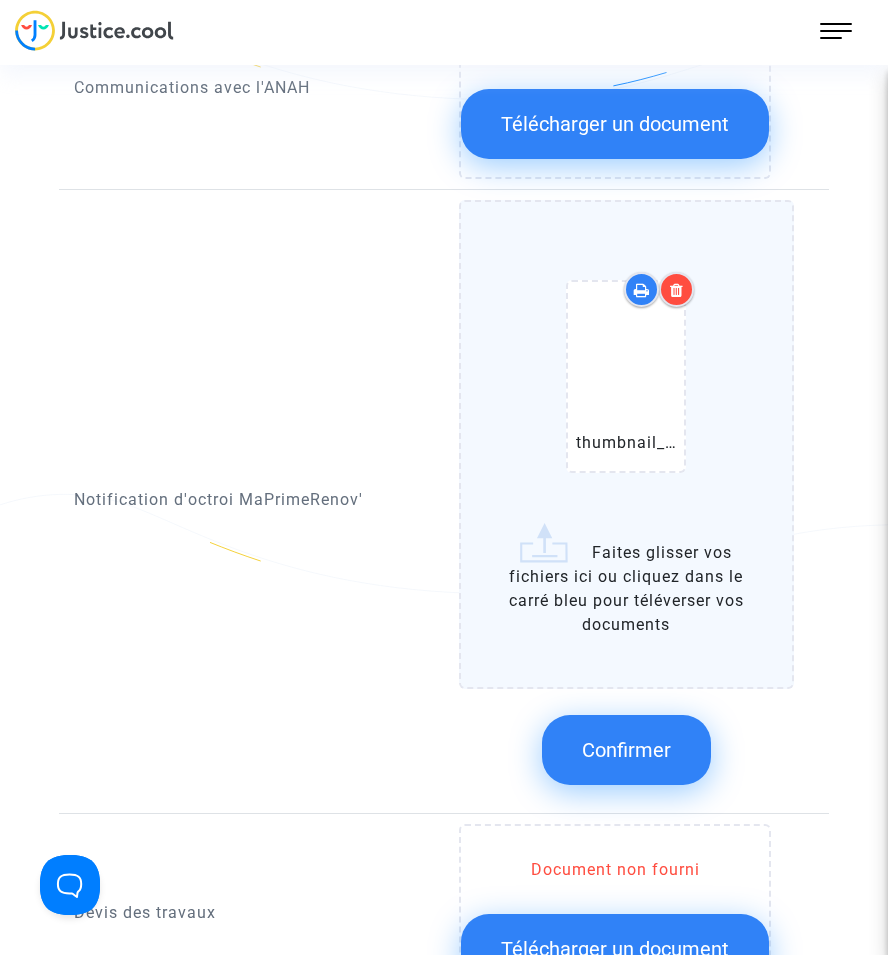 click on "Confirmer" 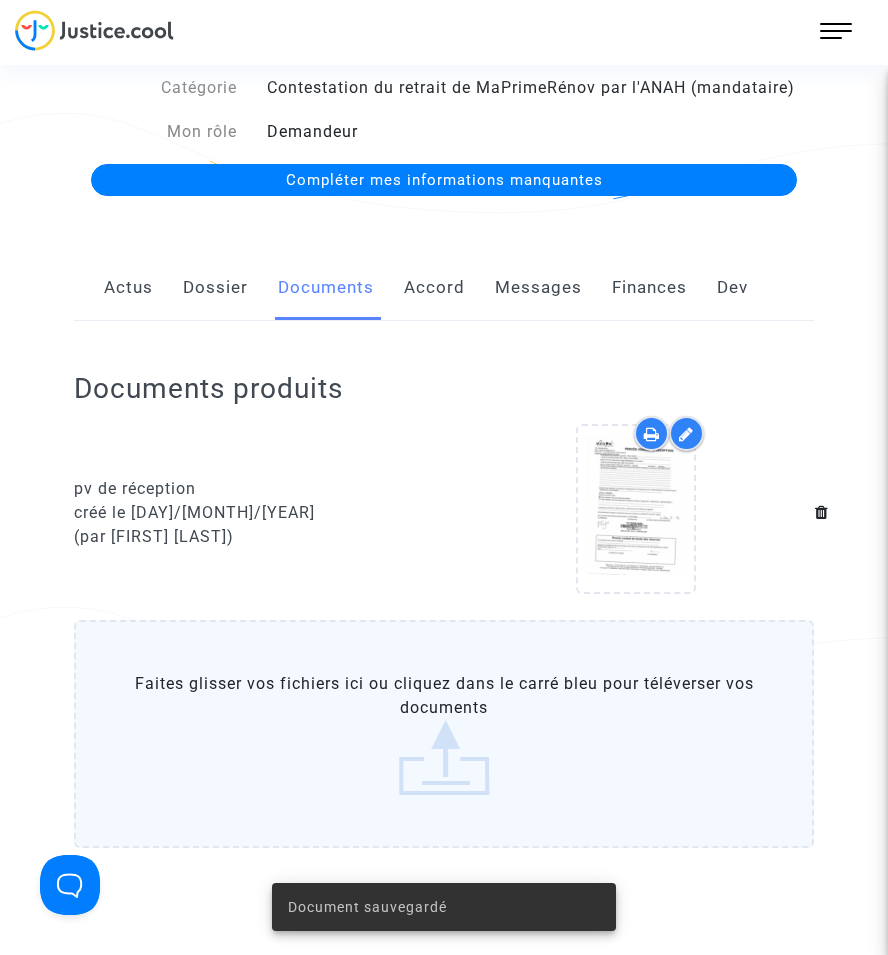 scroll, scrollTop: 0, scrollLeft: 0, axis: both 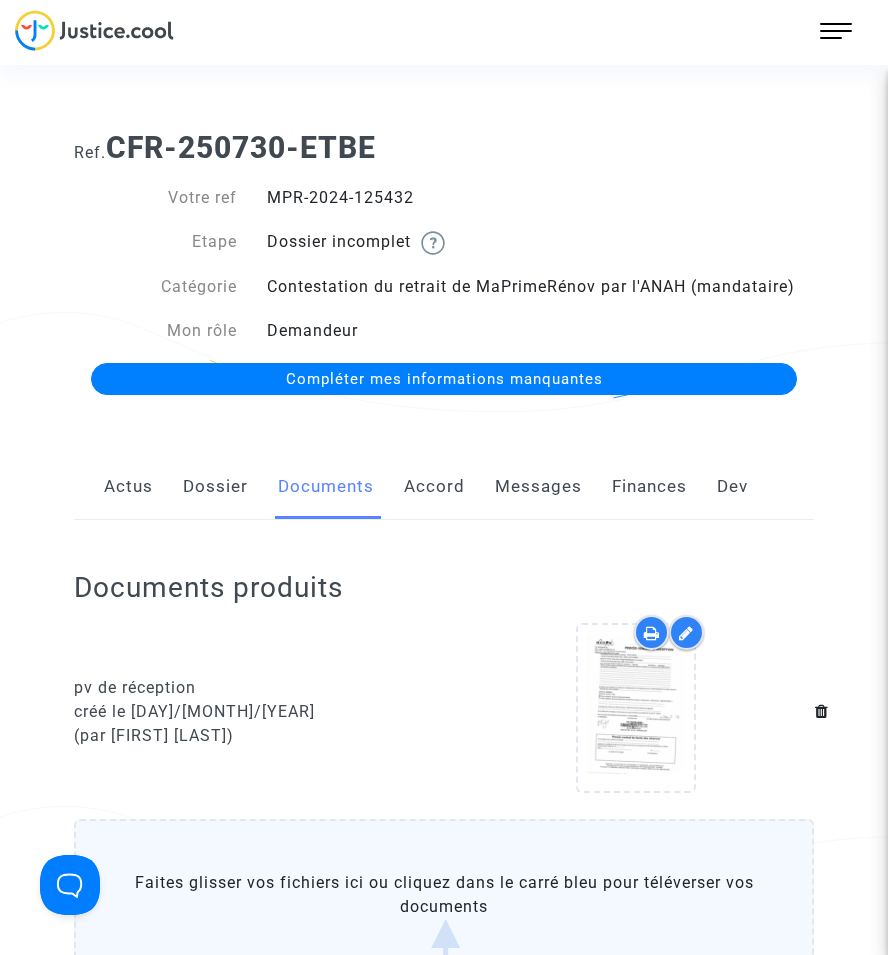 click on "232 Actus Mes dossiers Mon profil Paramètres Déconnexion" at bounding box center [444, 37] 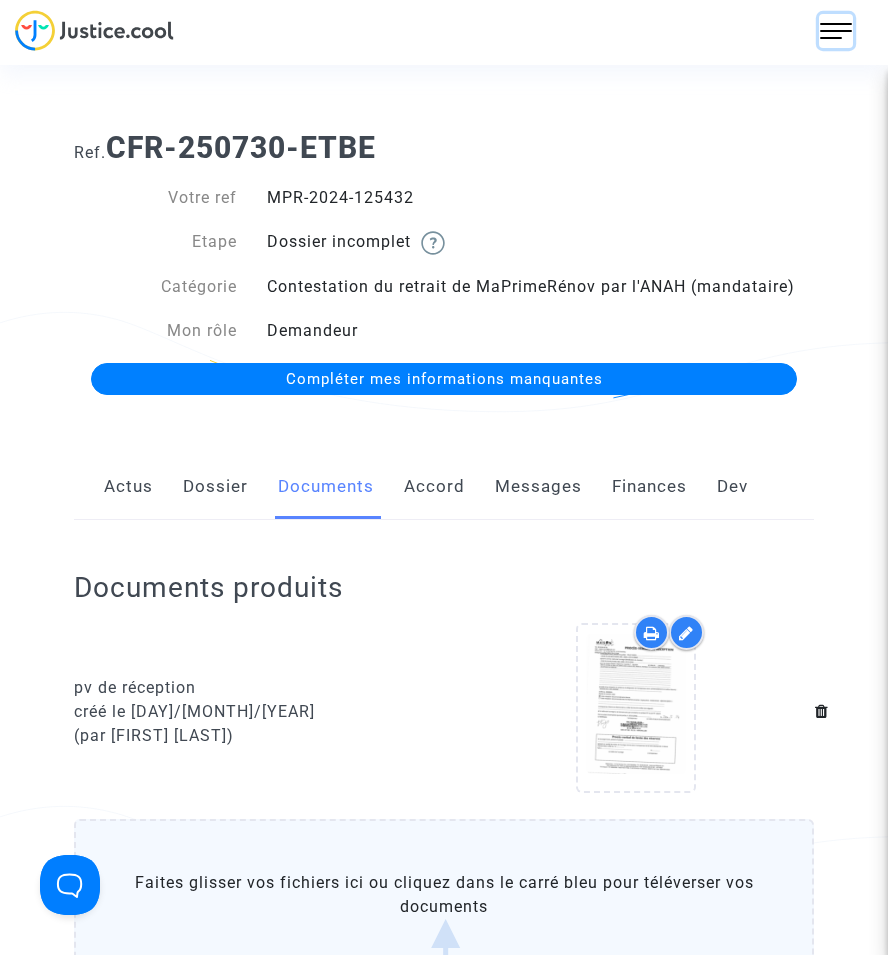 click at bounding box center [836, 31] 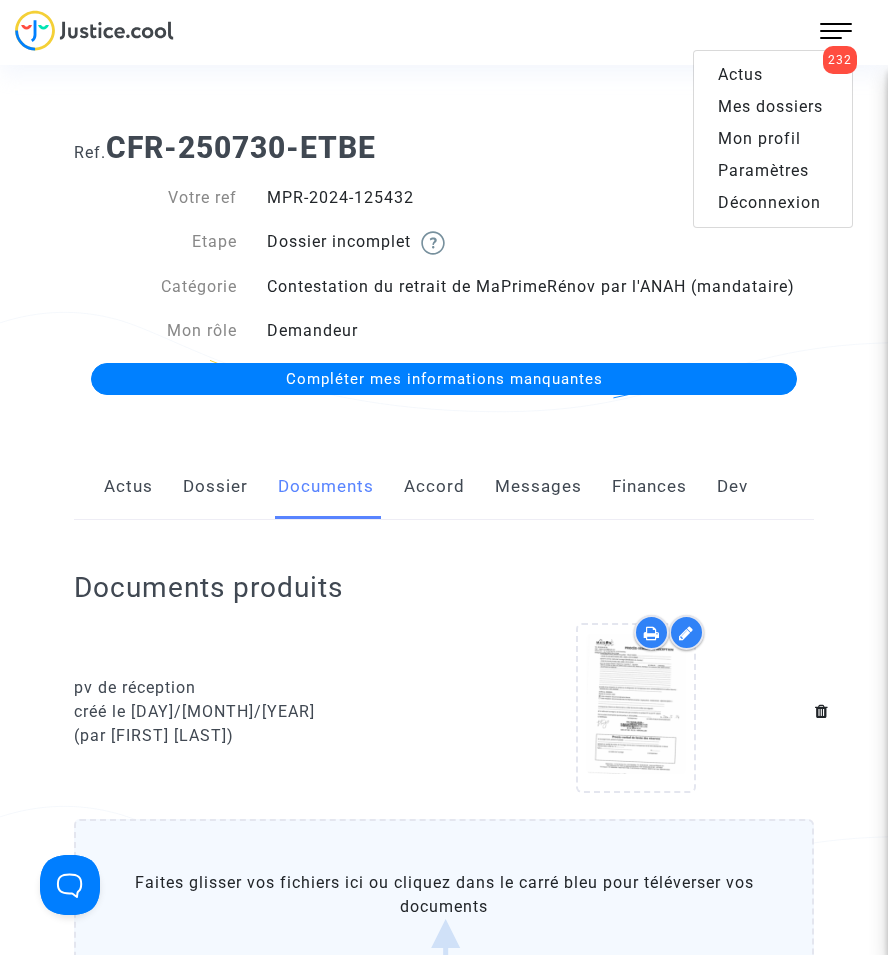 click on "Mes dossiers" at bounding box center (770, 106) 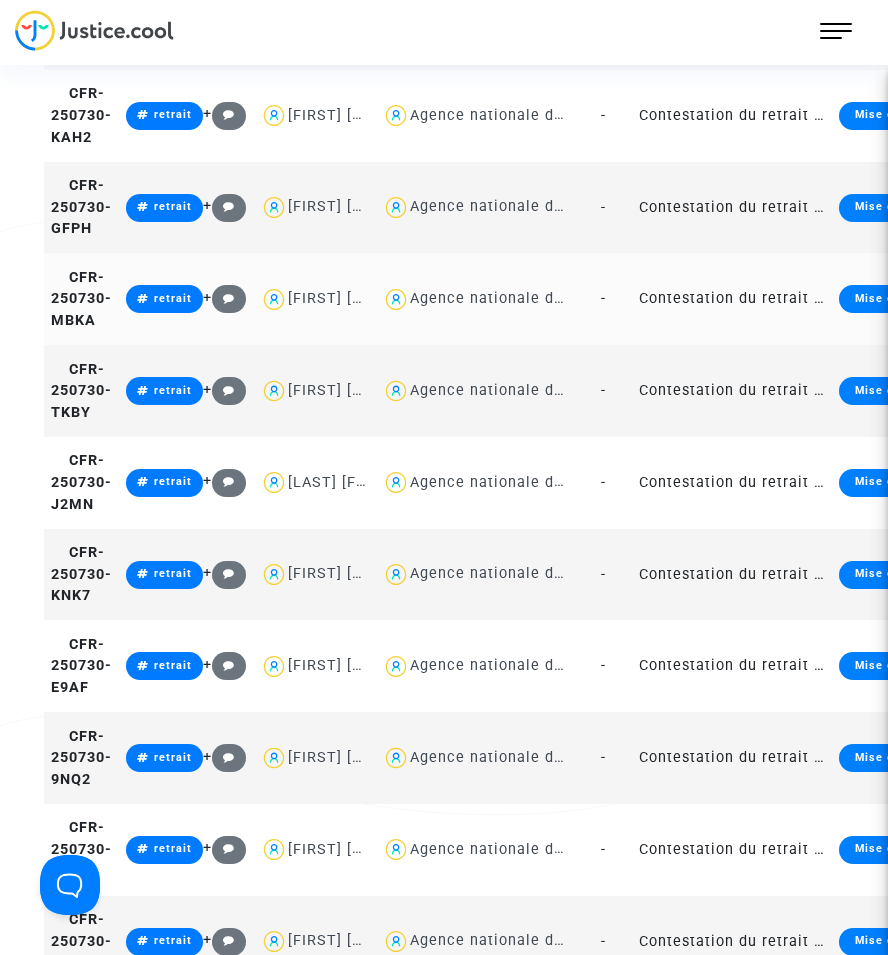 scroll, scrollTop: 600, scrollLeft: 0, axis: vertical 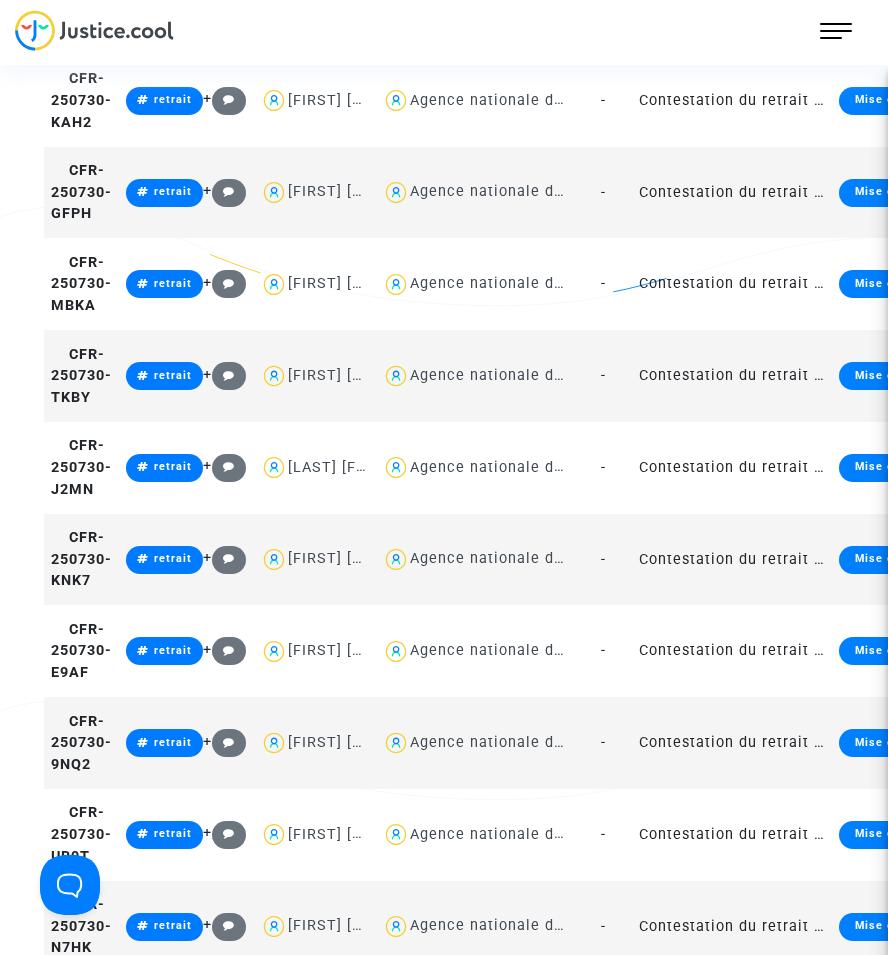 click on "Contestation du retrait de MaPrimeRénov par l'ANAH (mandataire)" 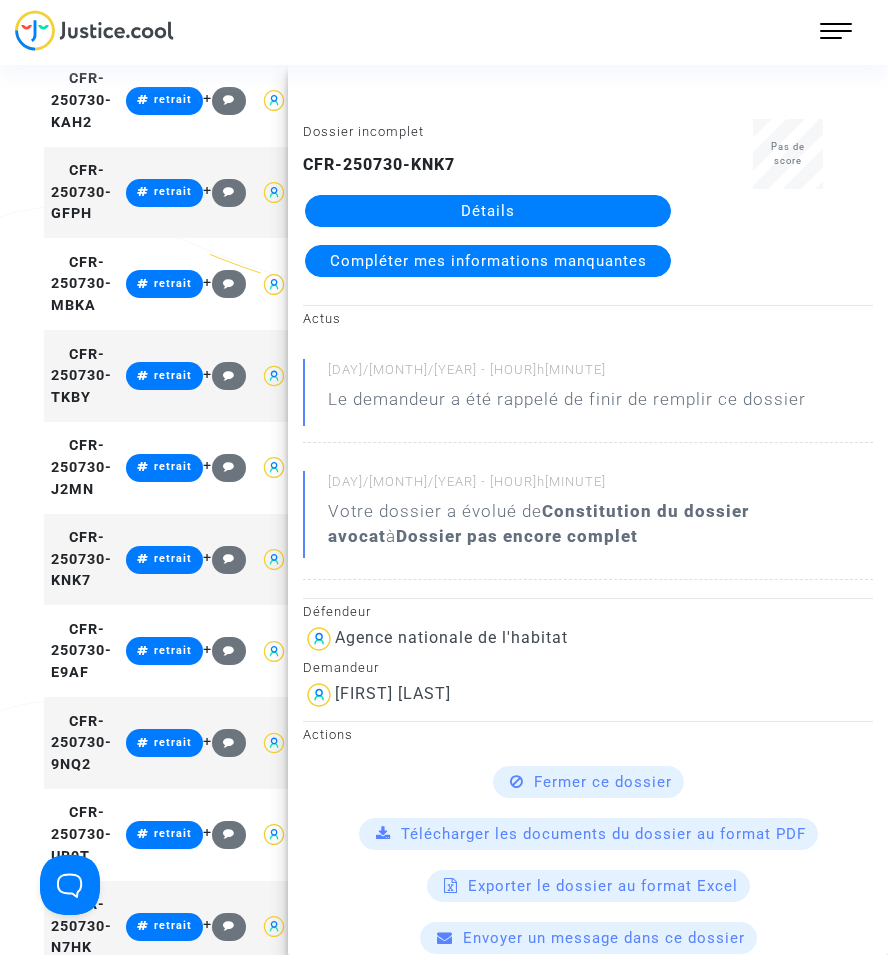 click on "Détails" 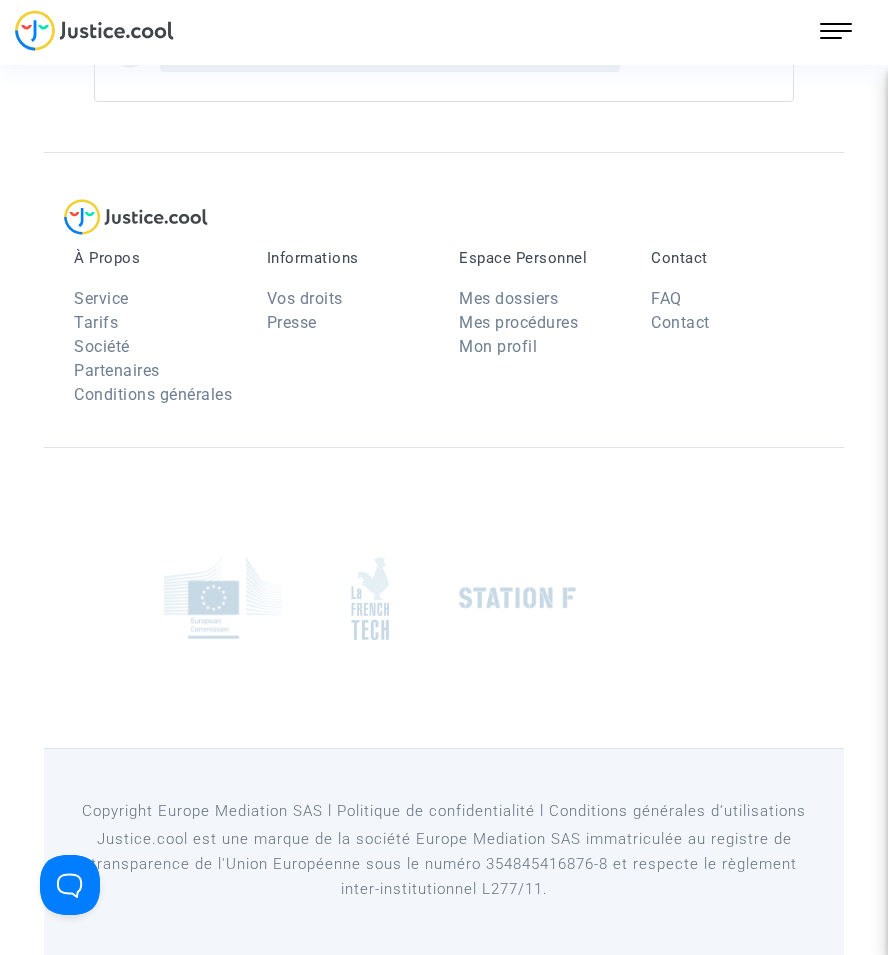 scroll, scrollTop: 0, scrollLeft: 0, axis: both 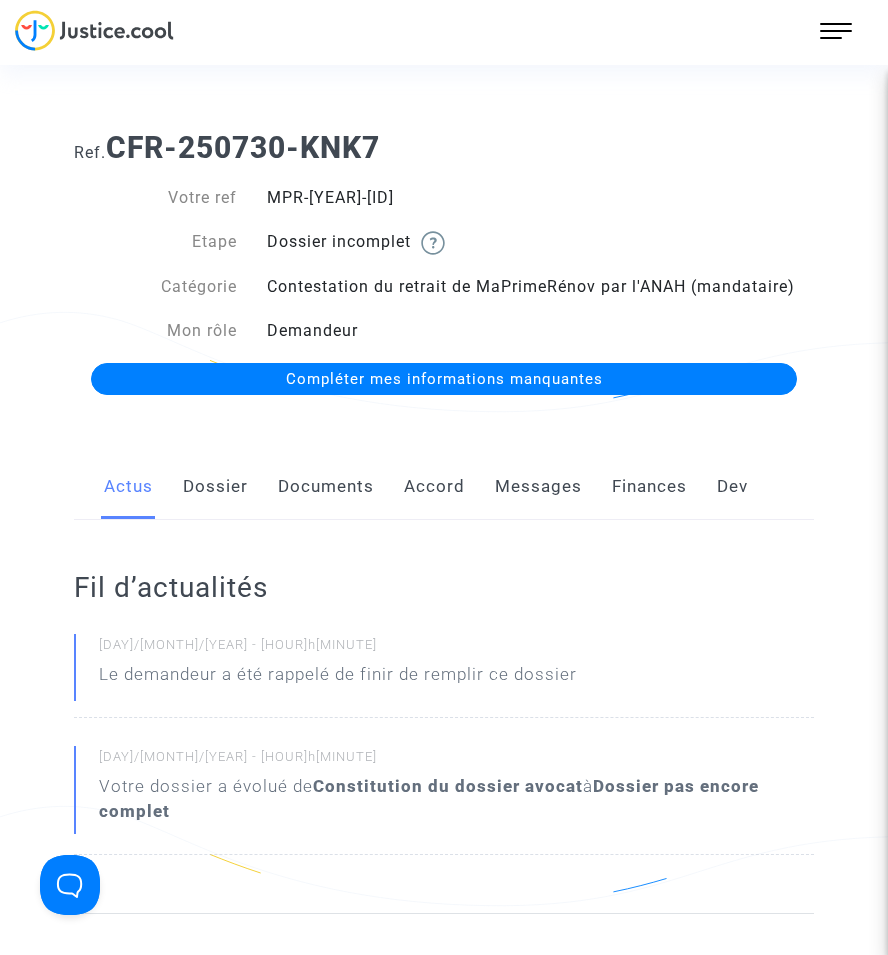 click on "Documents" 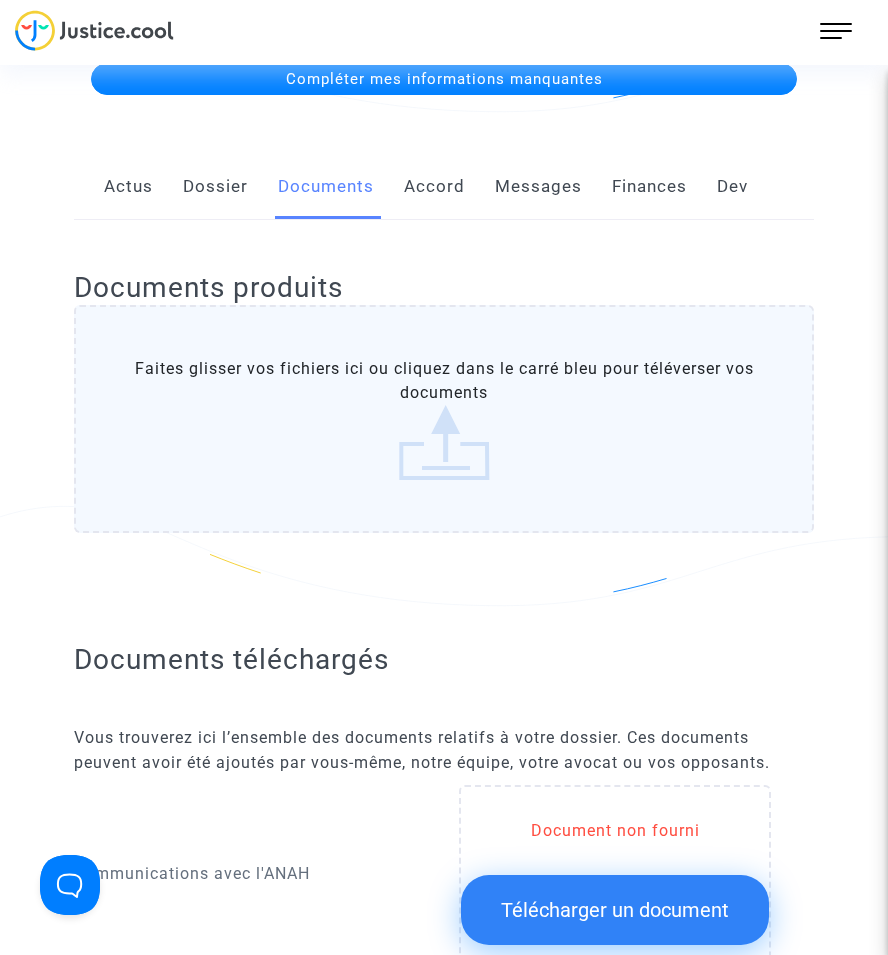 scroll, scrollTop: 0, scrollLeft: 0, axis: both 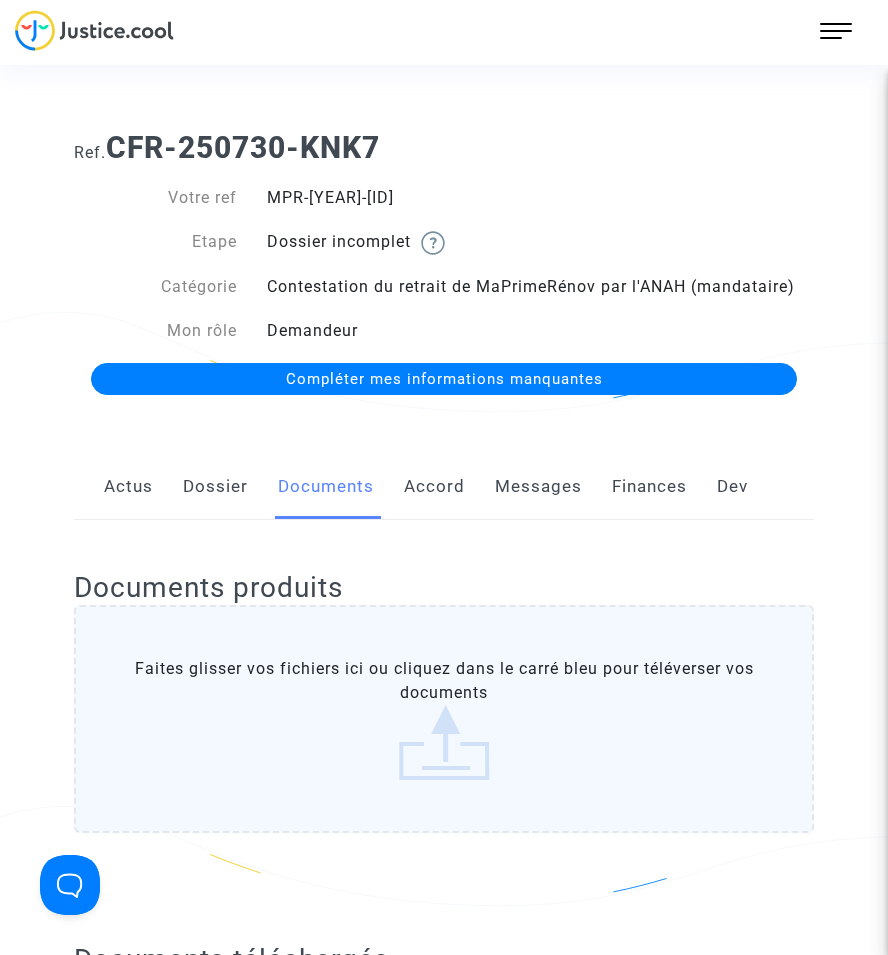 click on "232 Actus Mes dossiers Mon profil Paramètres Déconnexion" at bounding box center [444, 32] 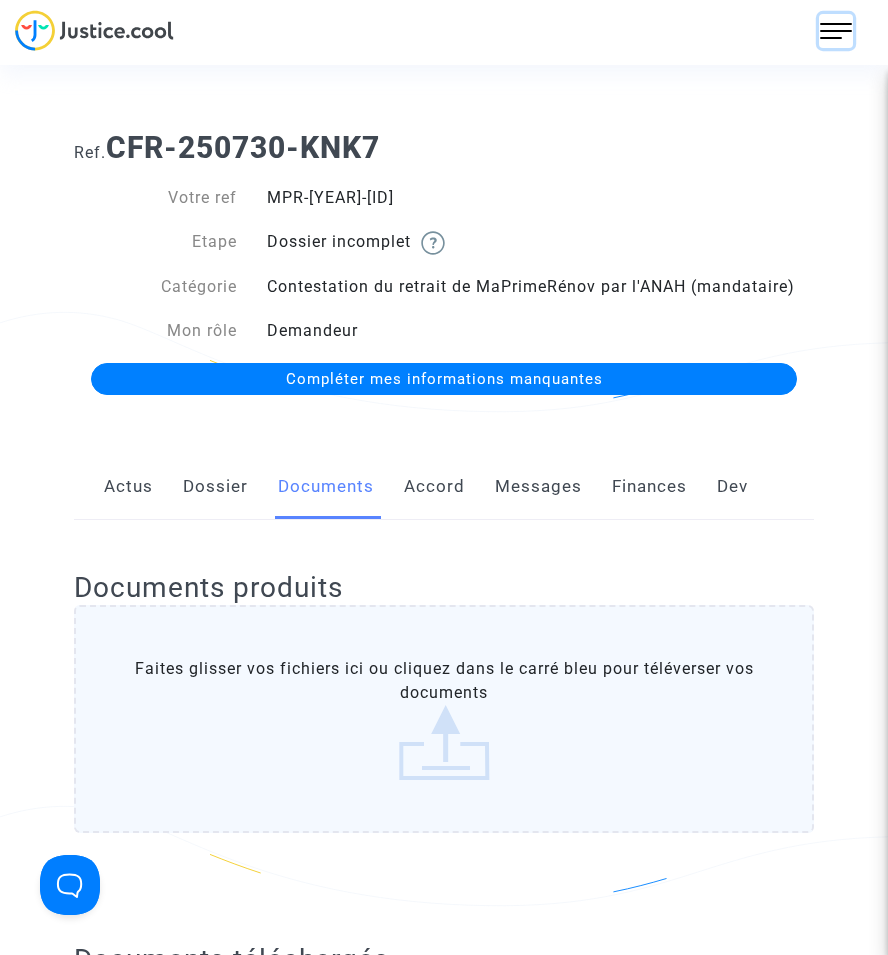 click at bounding box center (836, 31) 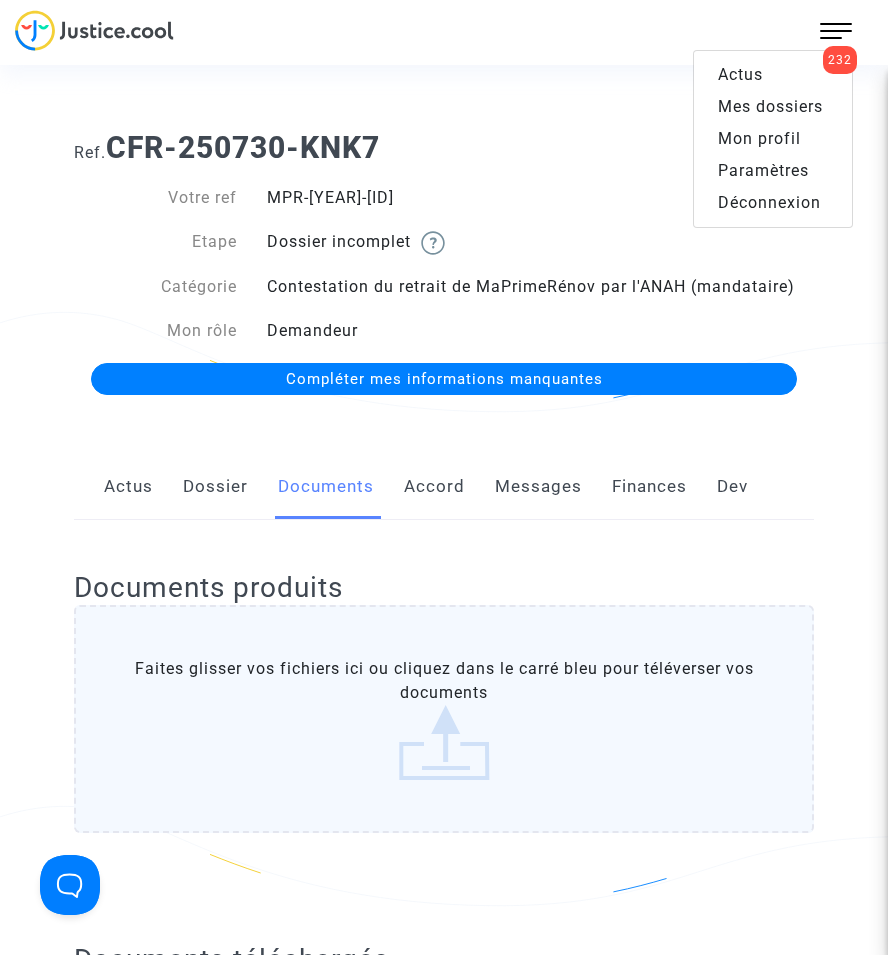 click on "Mes dossiers" at bounding box center (770, 106) 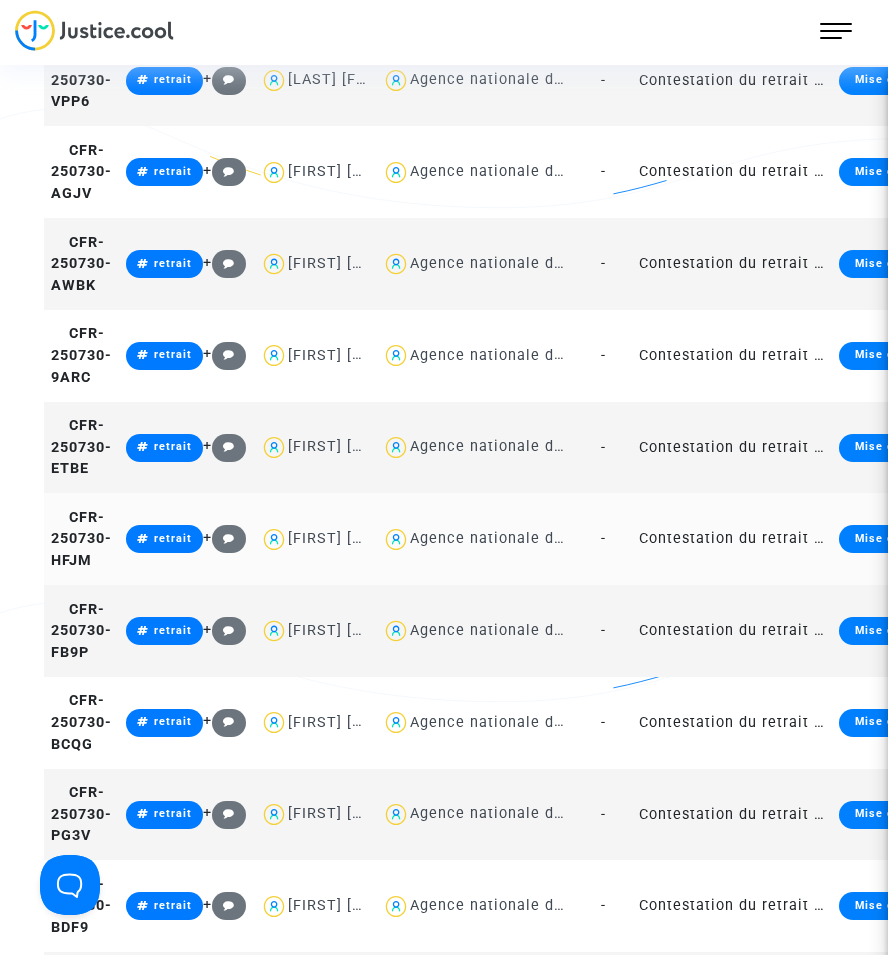 scroll, scrollTop: 2200, scrollLeft: 0, axis: vertical 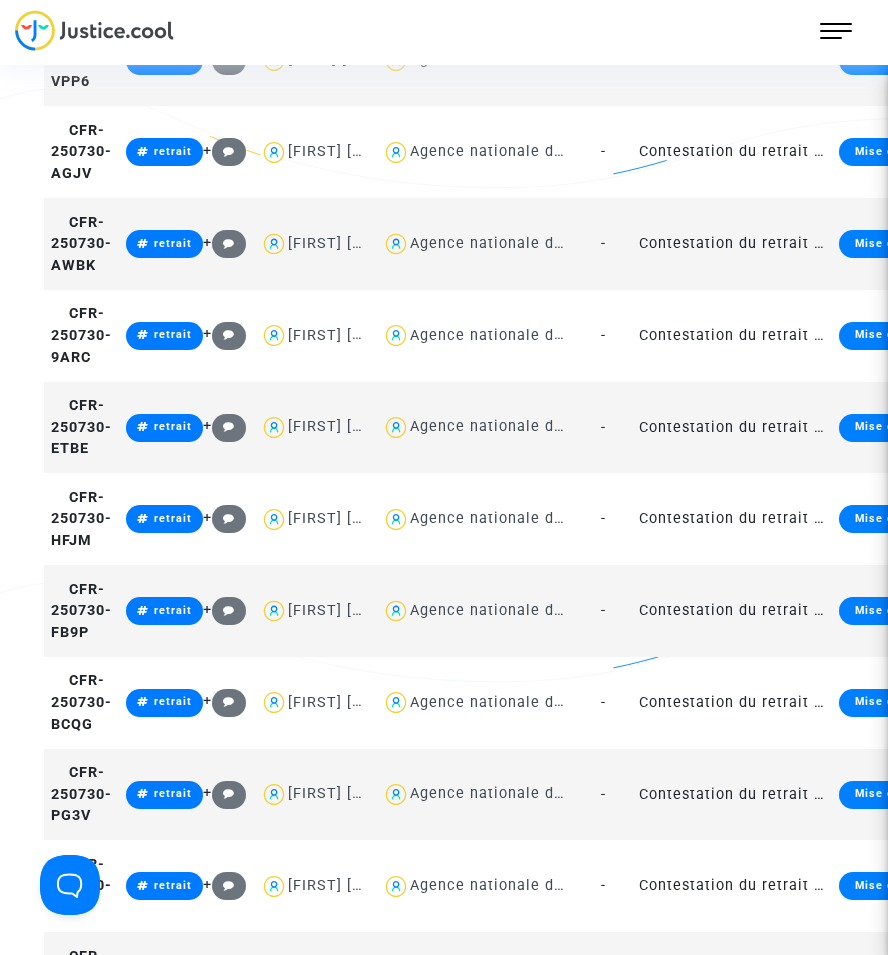 click on "Contestation du retrait de MaPrimeRénov par l'ANAH (mandataire)" 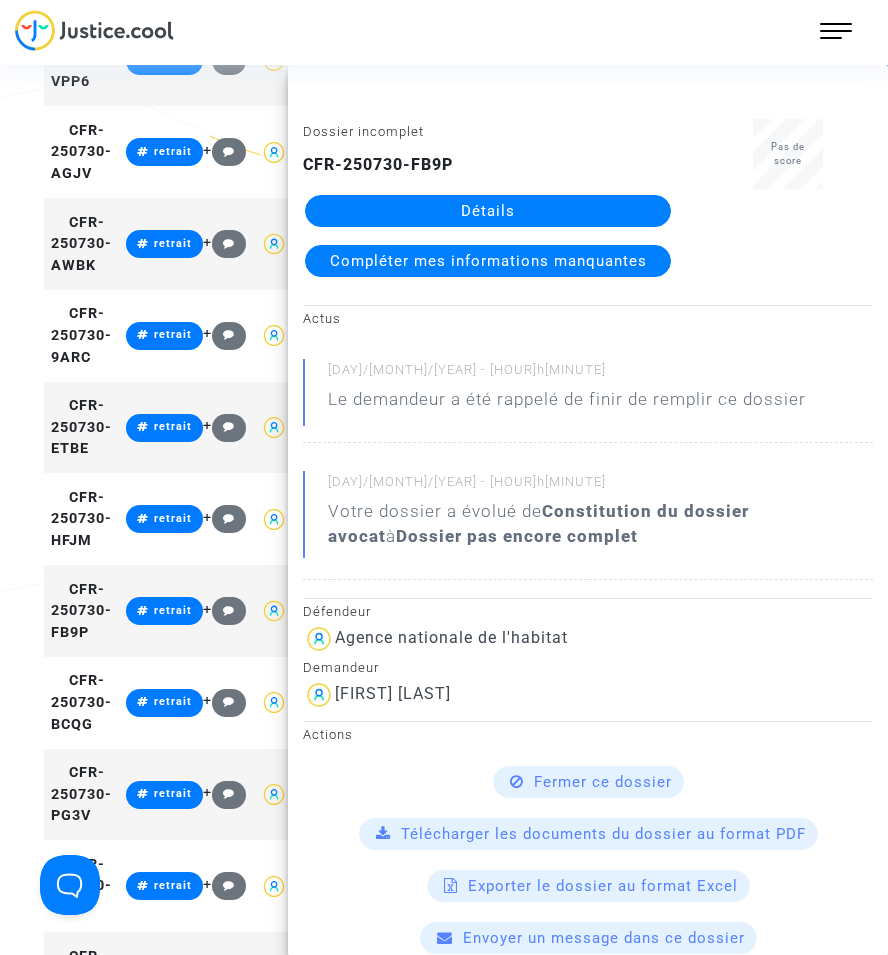 click on "Détails" 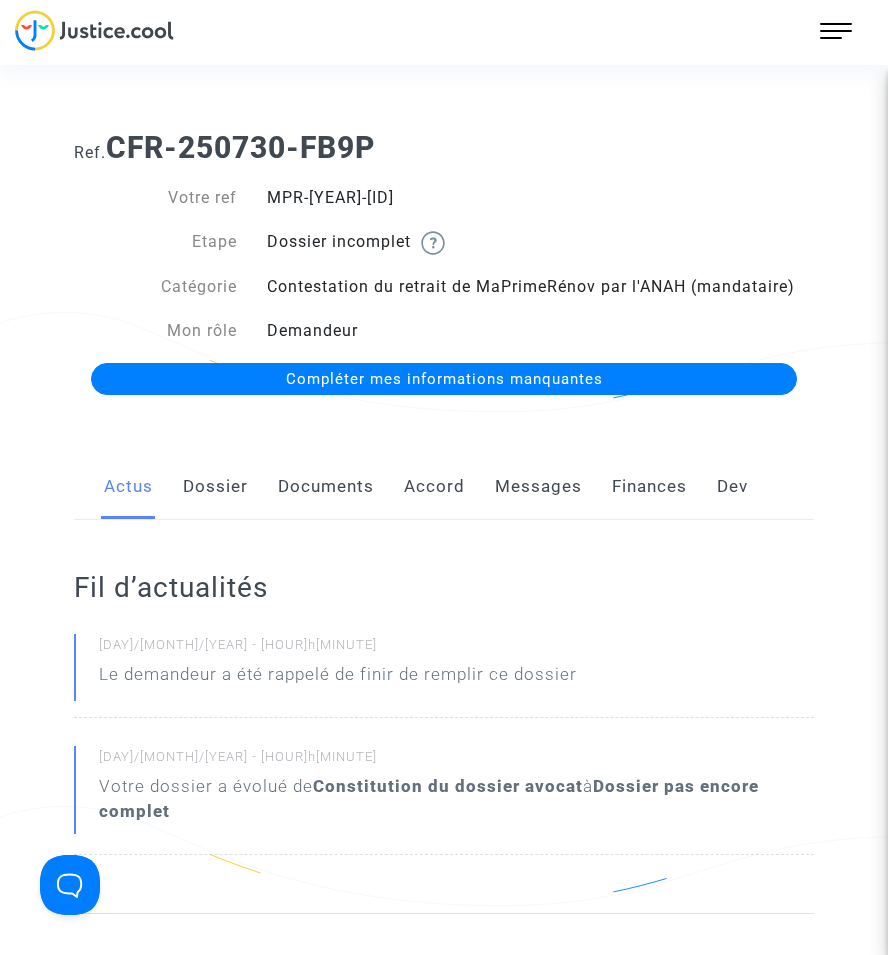 click on "Documents" 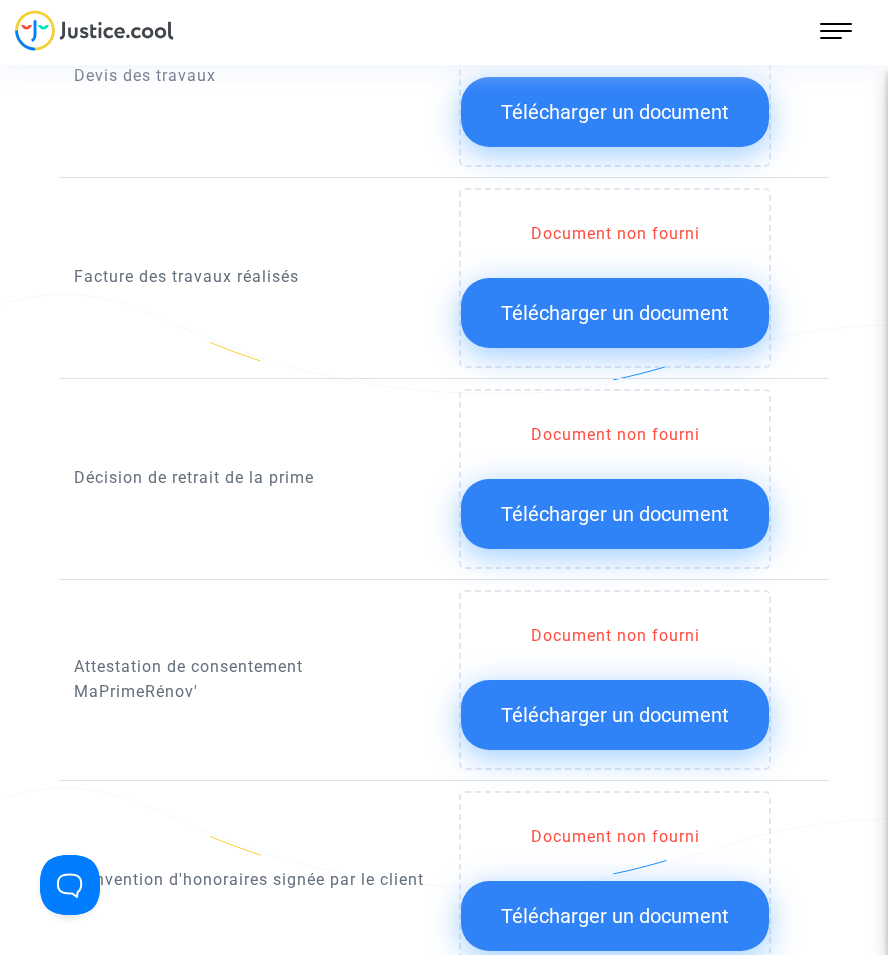 scroll, scrollTop: 1000, scrollLeft: 0, axis: vertical 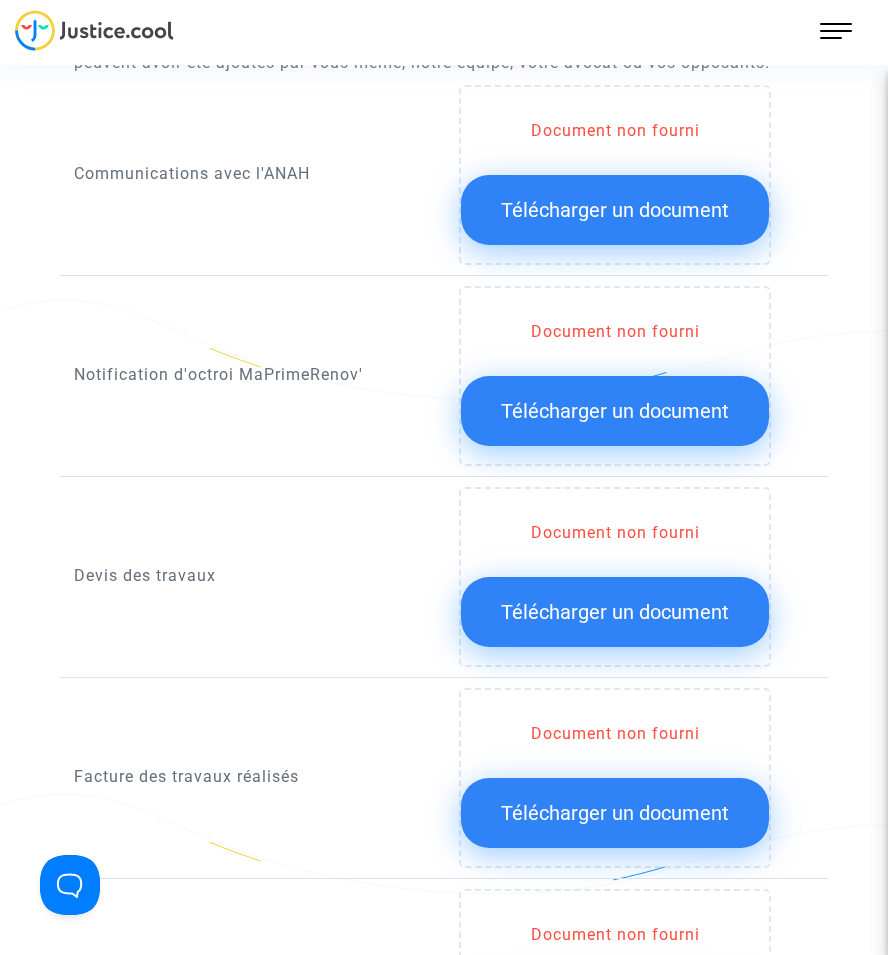 click on "Télécharger un document" 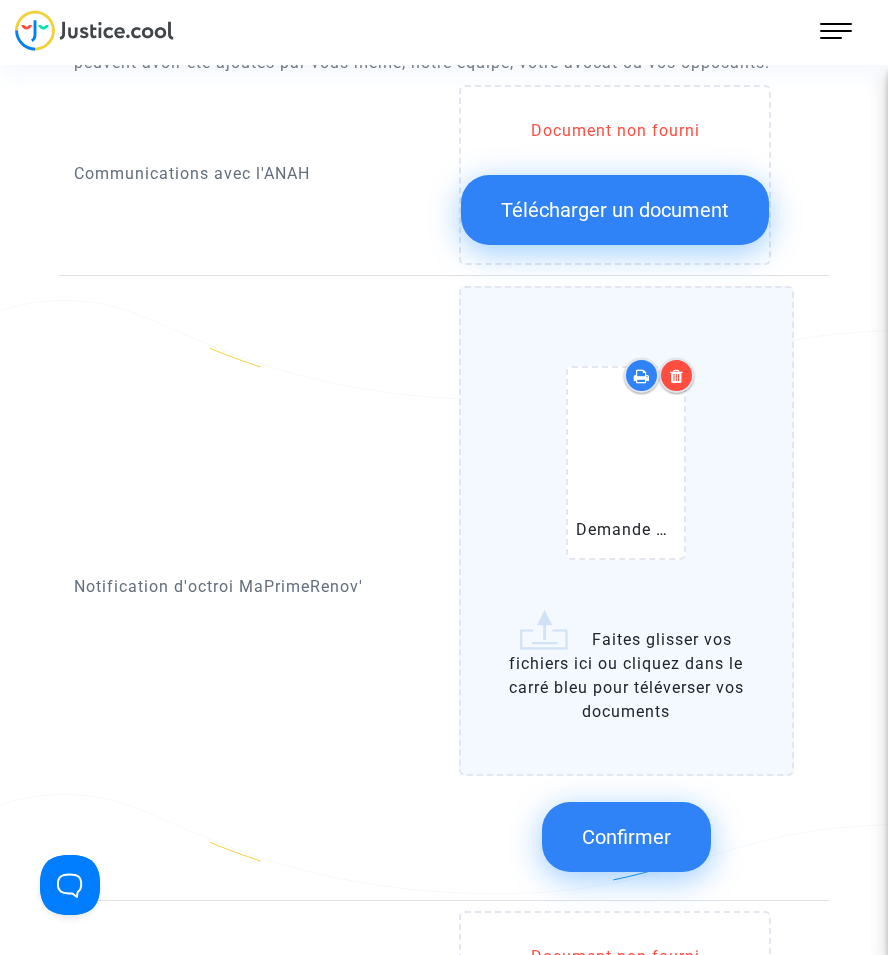 click on "Confirmer" 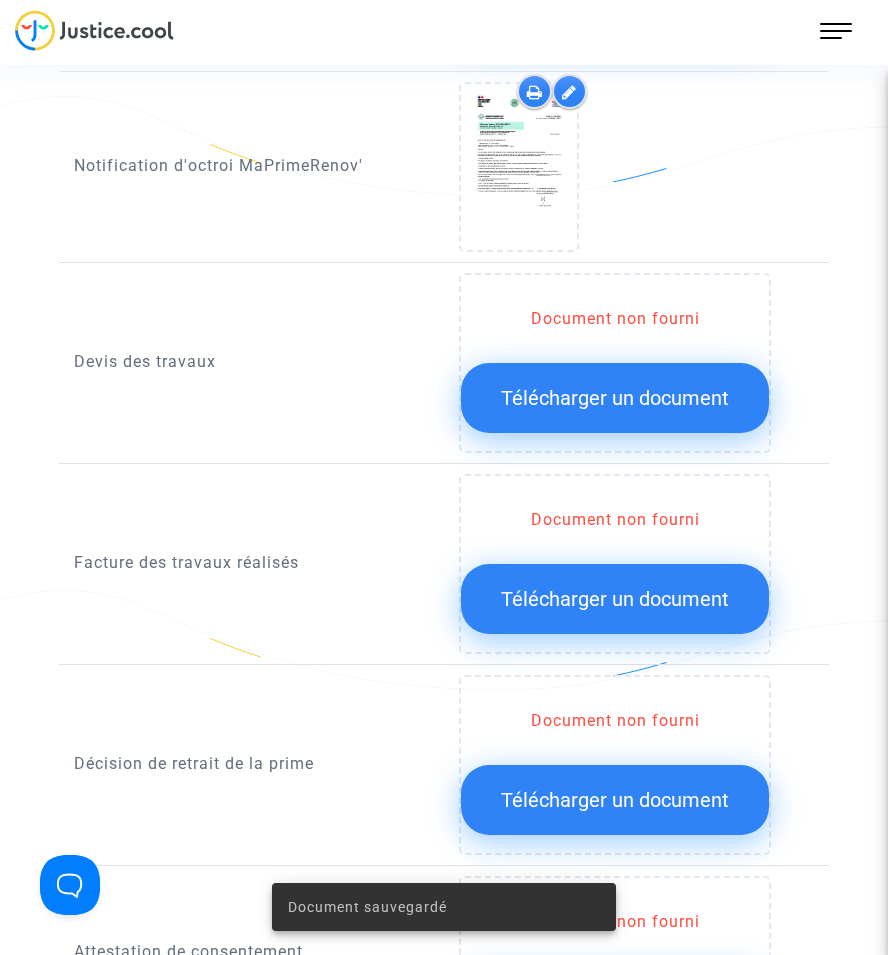 scroll, scrollTop: 1200, scrollLeft: 0, axis: vertical 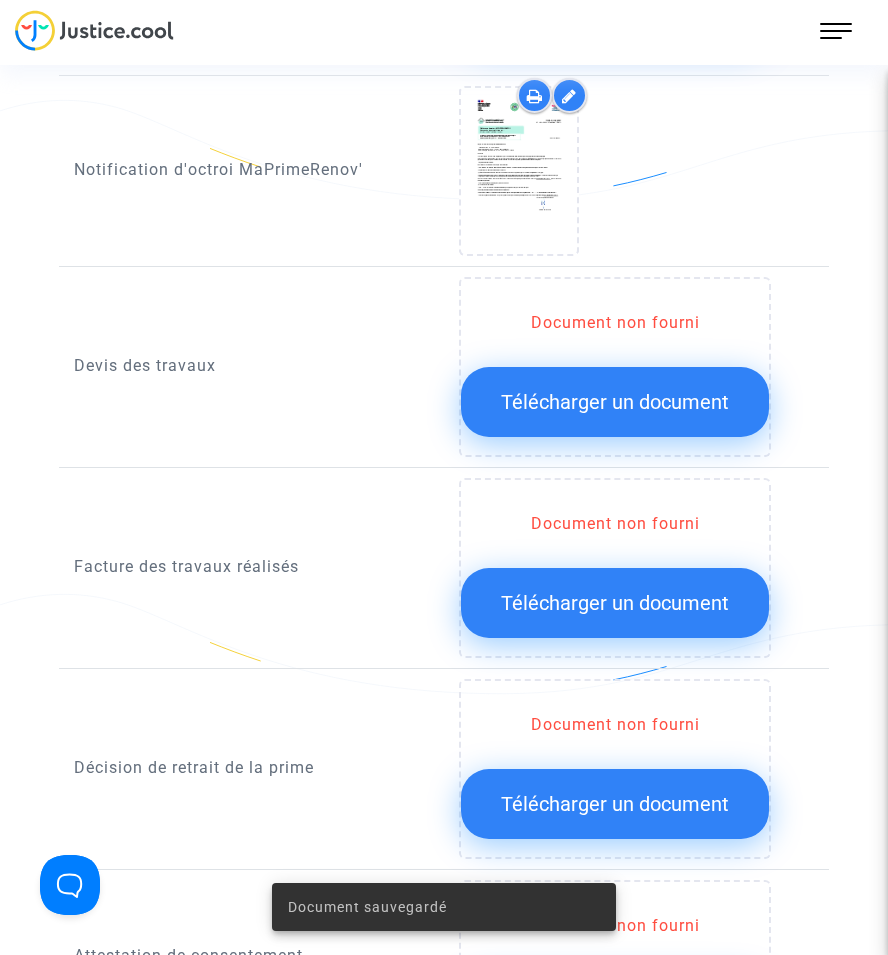 click on "Télécharger un document" 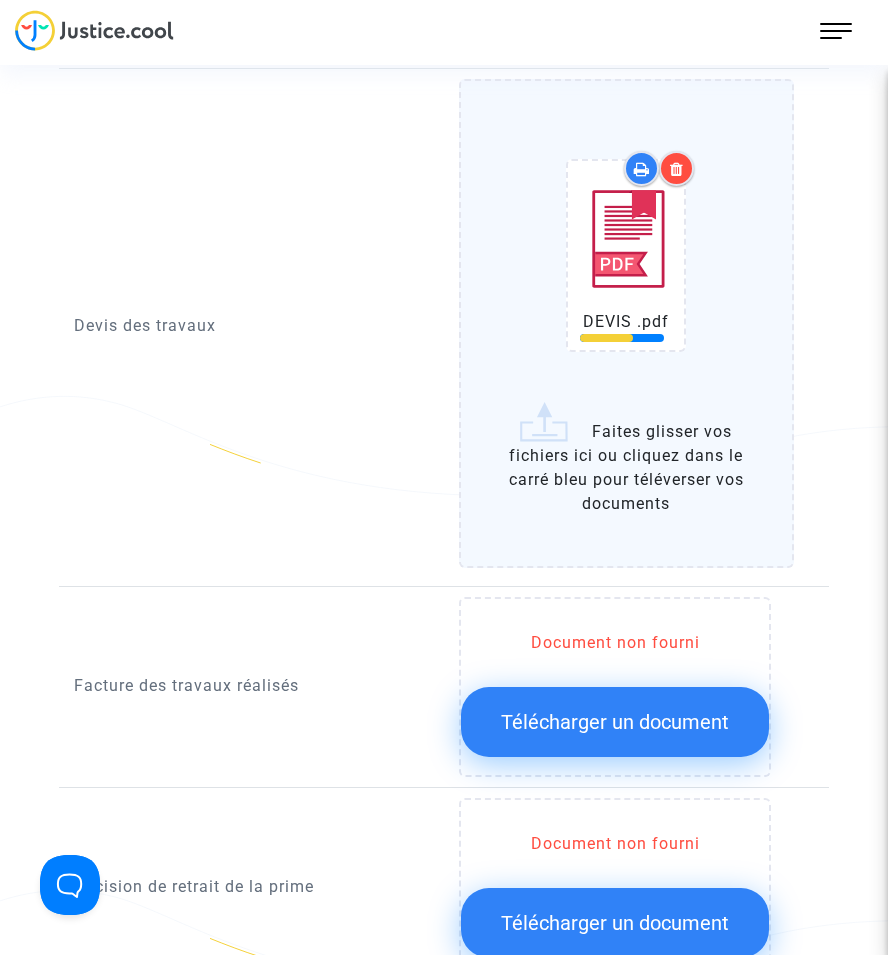 scroll, scrollTop: 1400, scrollLeft: 0, axis: vertical 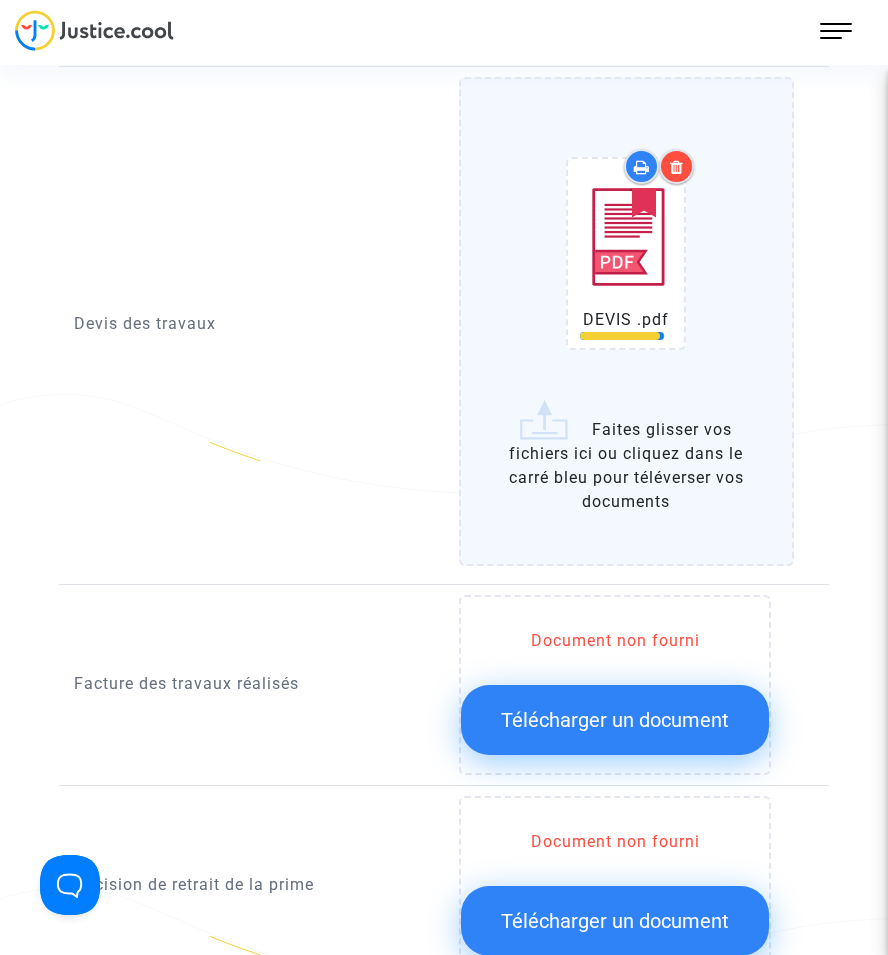 click on "Télécharger un document" 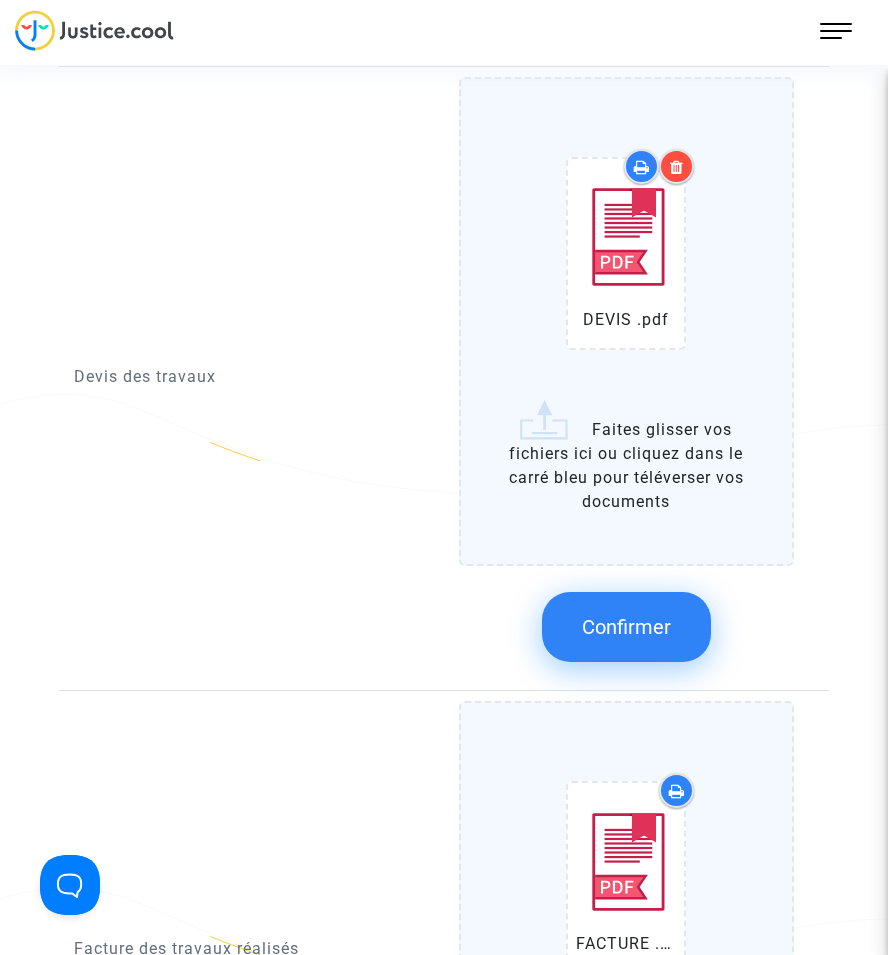 click on "Confirmer" 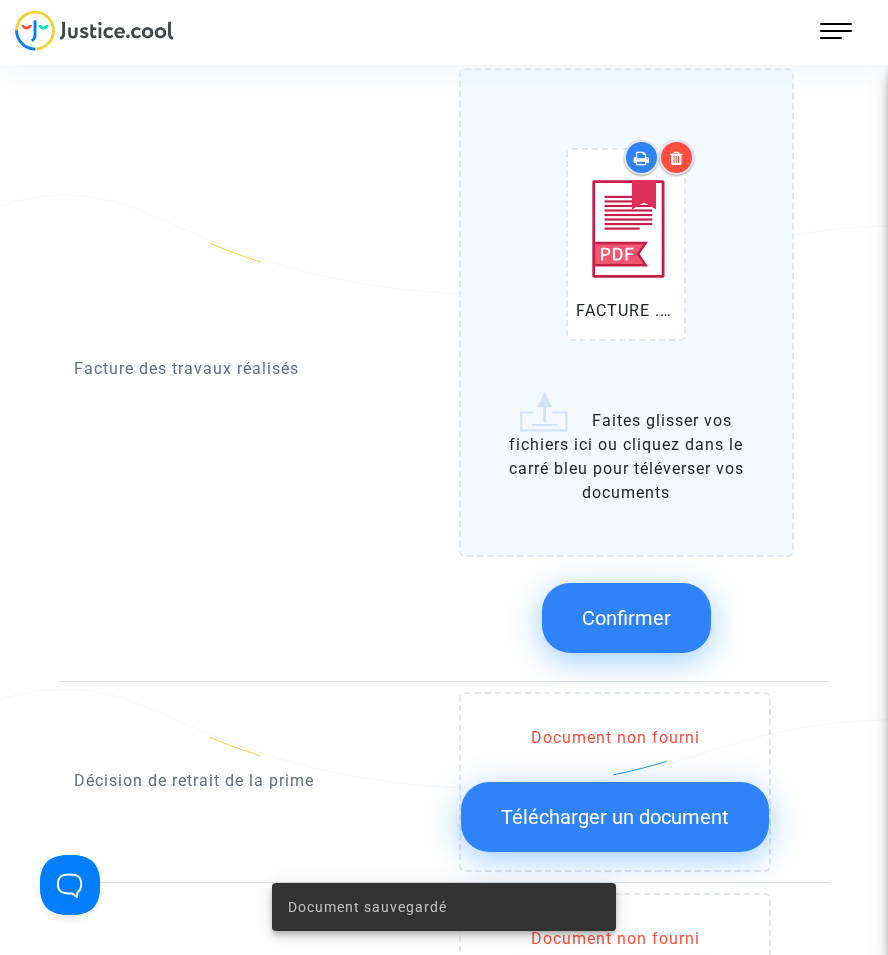 scroll, scrollTop: 1600, scrollLeft: 0, axis: vertical 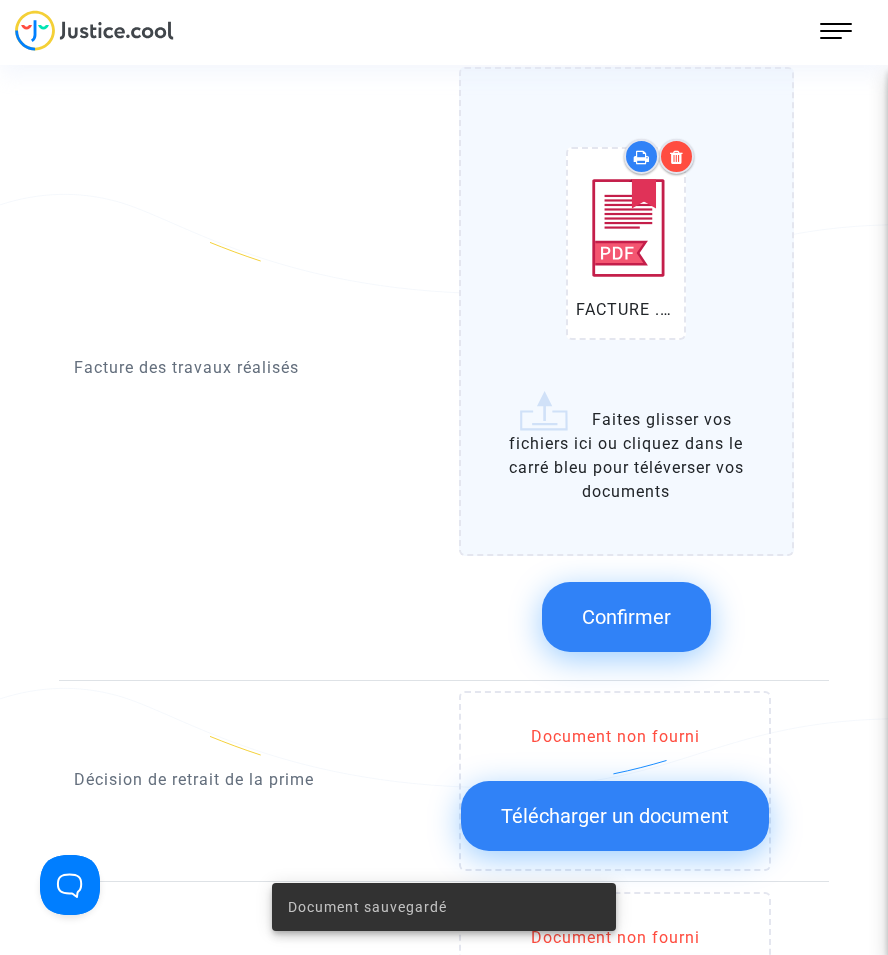 click on "Confirmer" 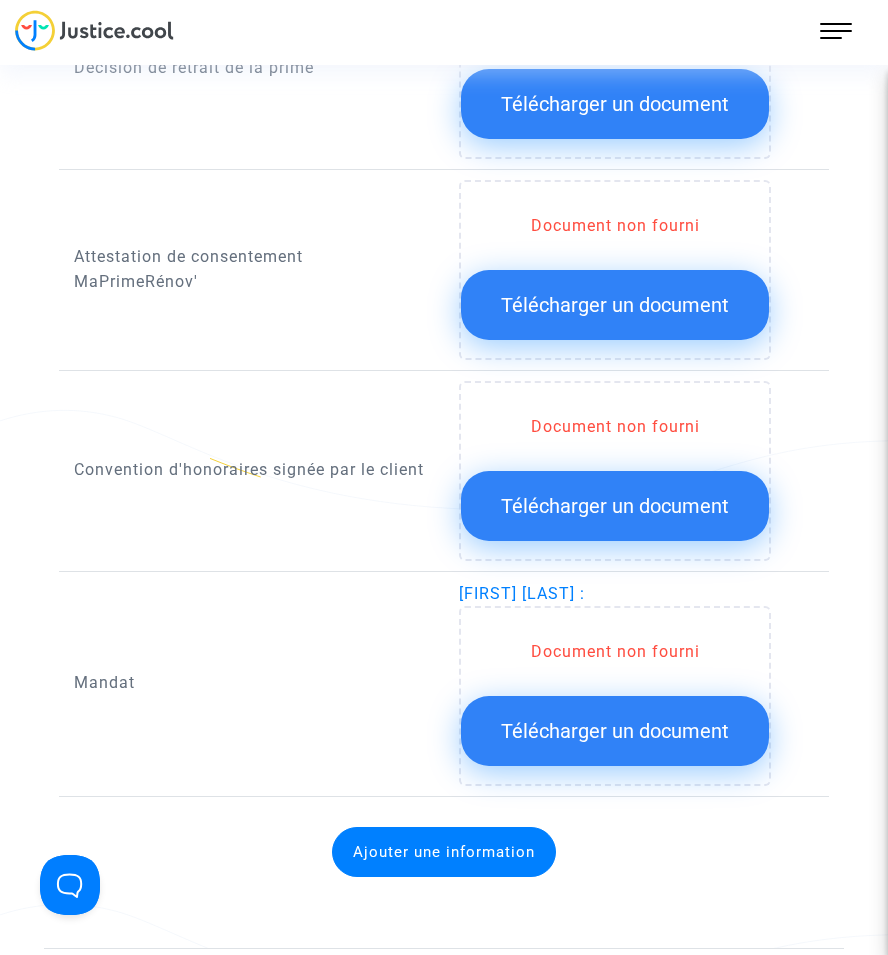 scroll, scrollTop: 2200, scrollLeft: 0, axis: vertical 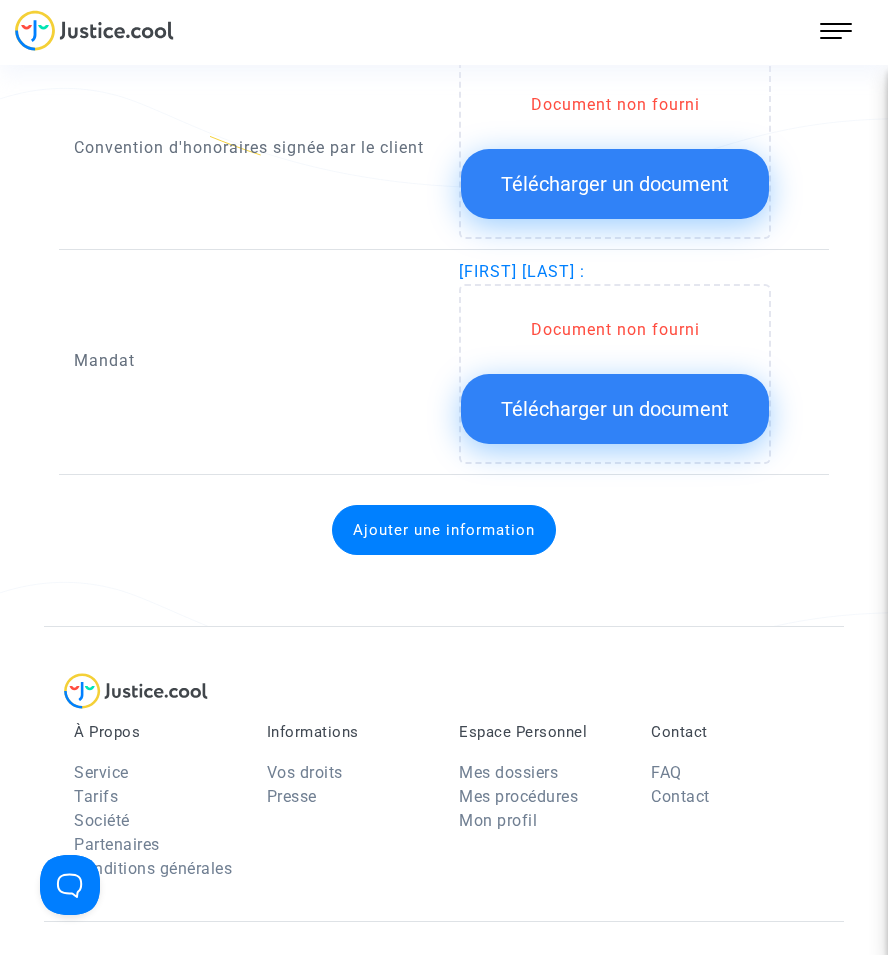 click on "Télécharger un document" 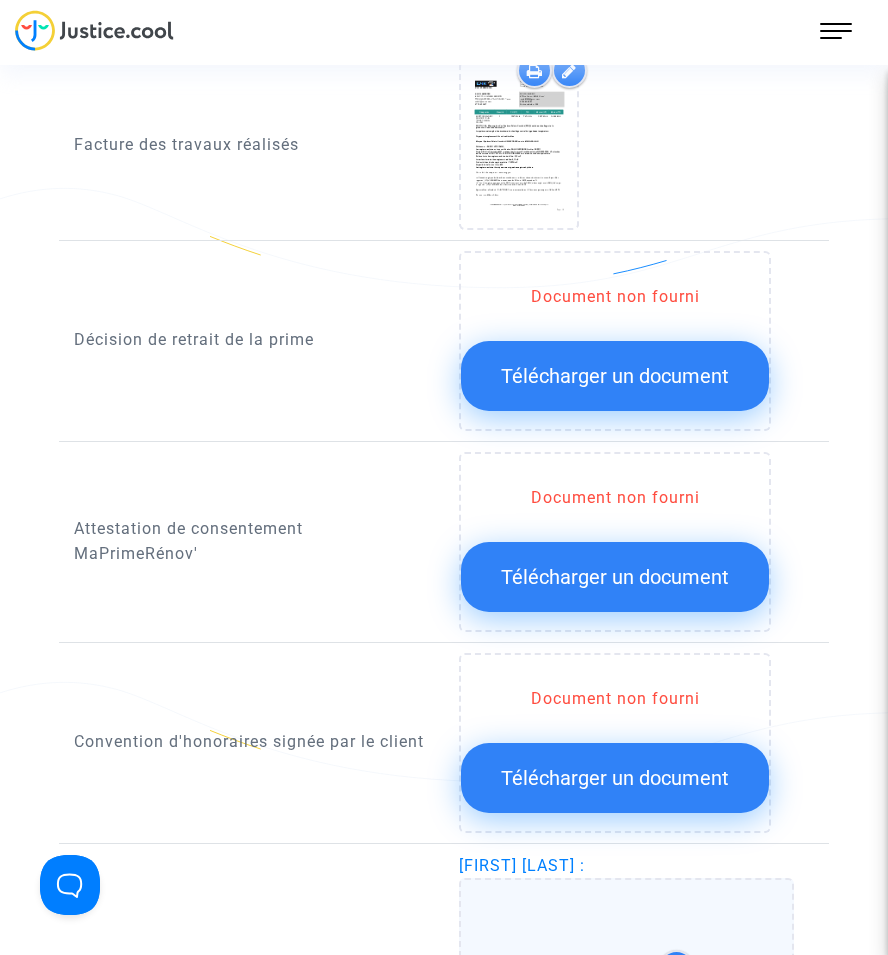 scroll, scrollTop: 2300, scrollLeft: 0, axis: vertical 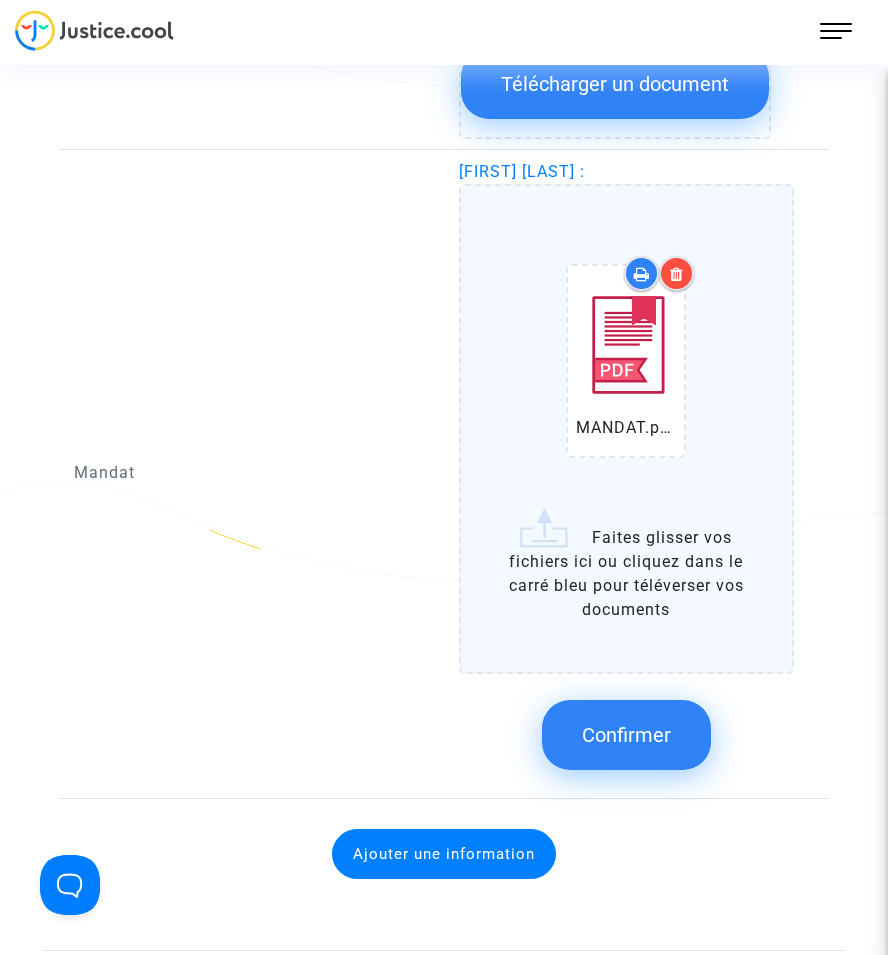 click on "Confirmer" 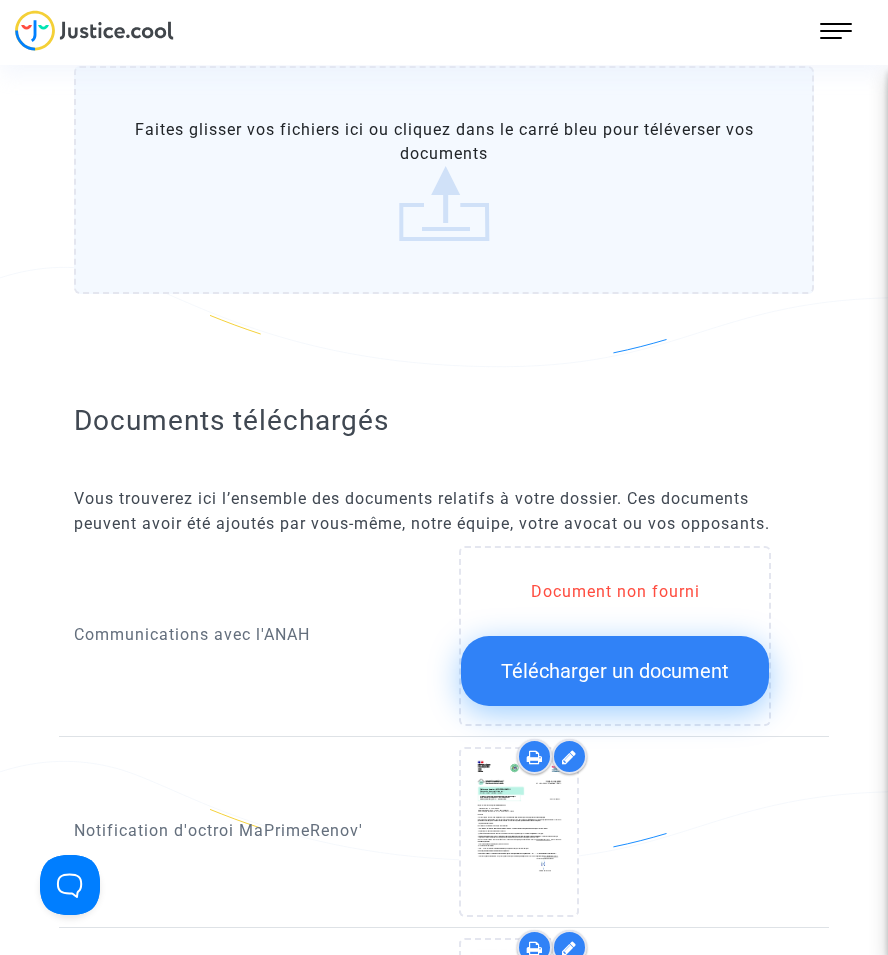 scroll, scrollTop: 200, scrollLeft: 0, axis: vertical 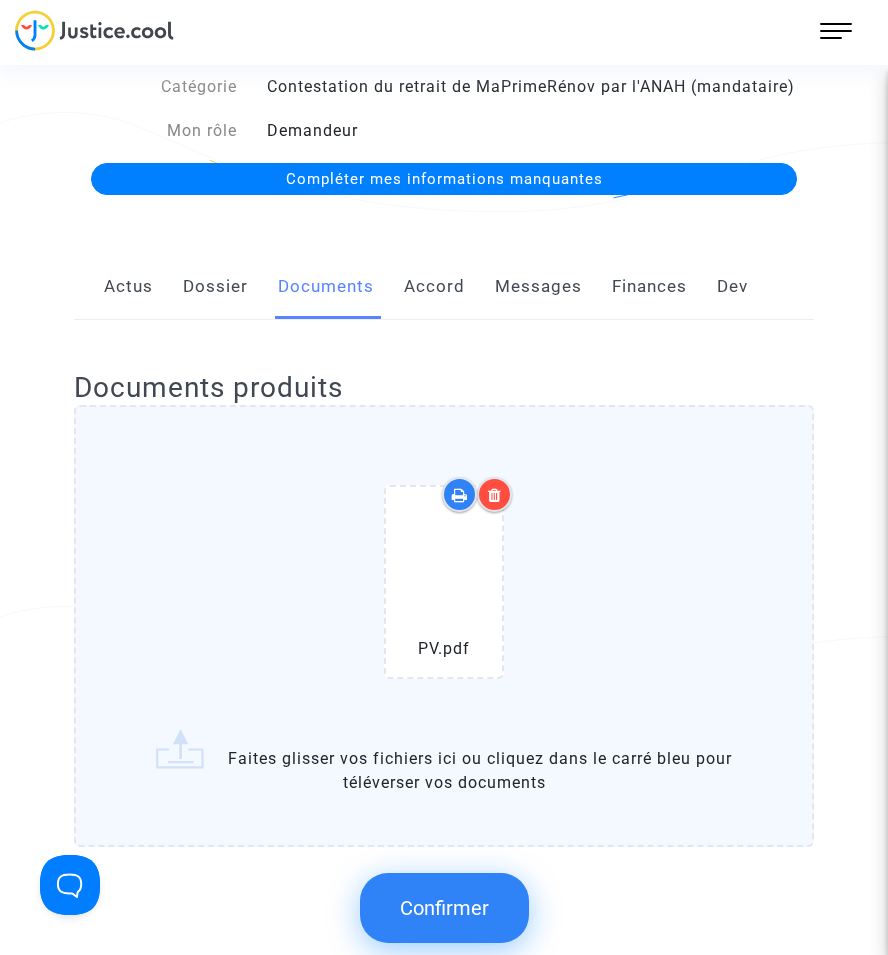 click on "Confirmer" 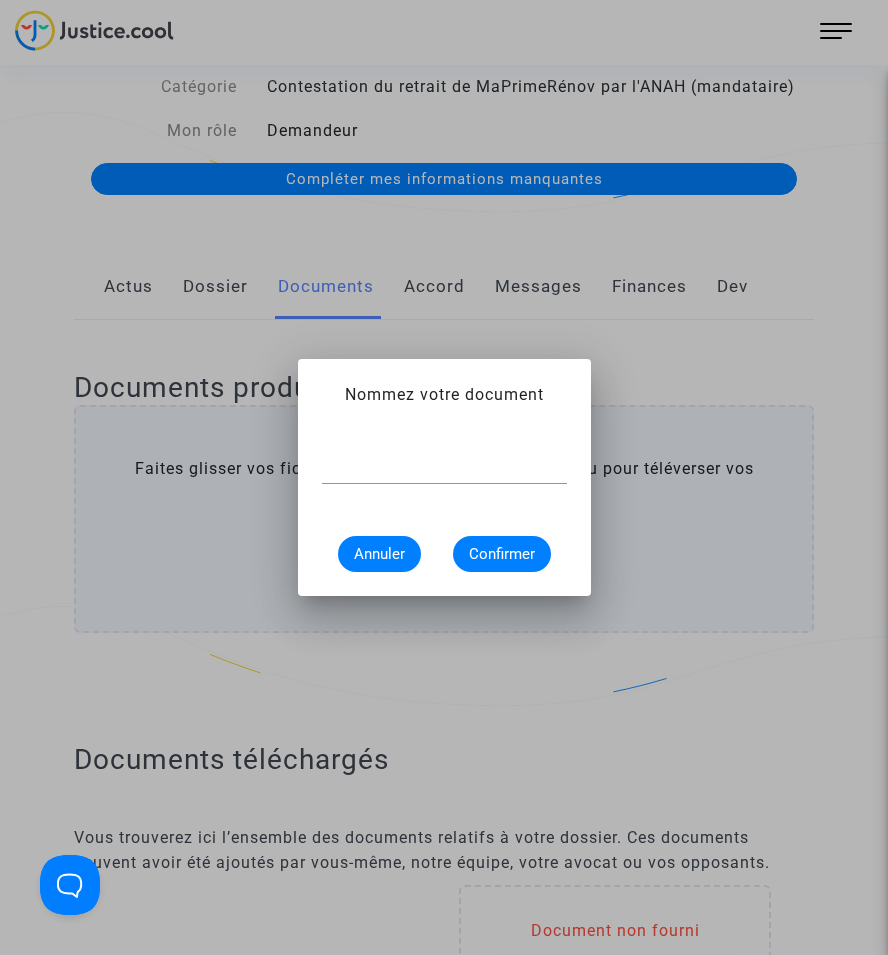 scroll, scrollTop: 0, scrollLeft: 0, axis: both 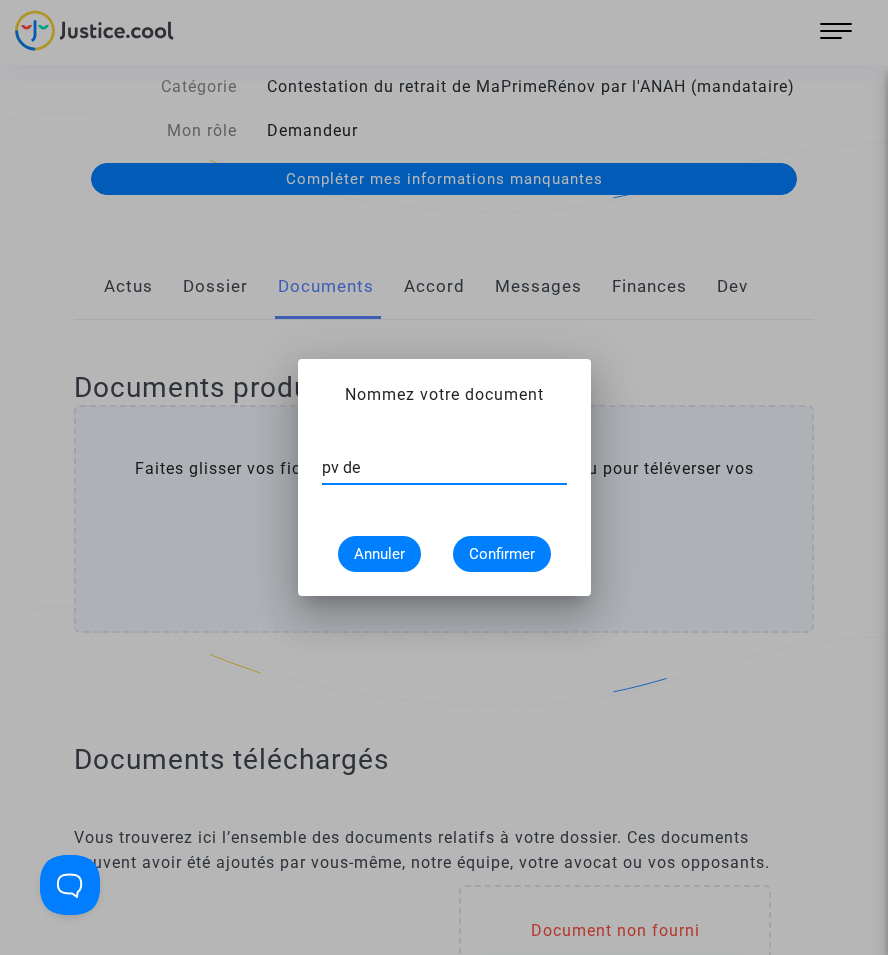 type on "pv de" 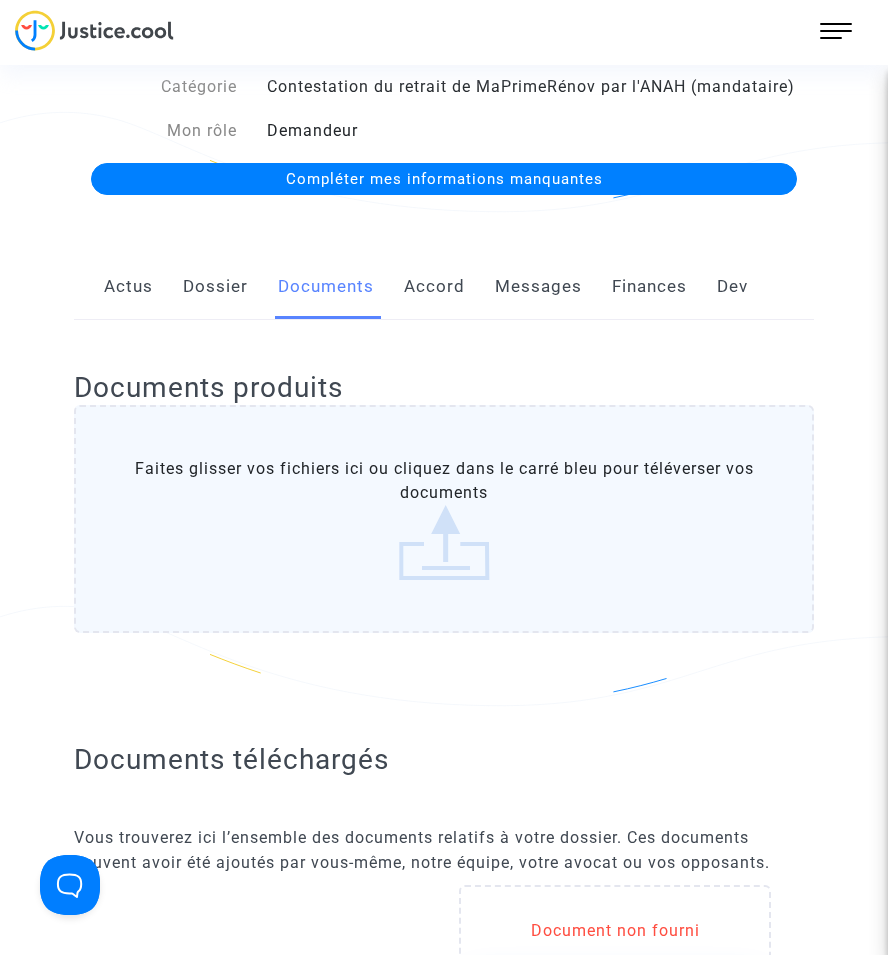 scroll, scrollTop: 0, scrollLeft: 0, axis: both 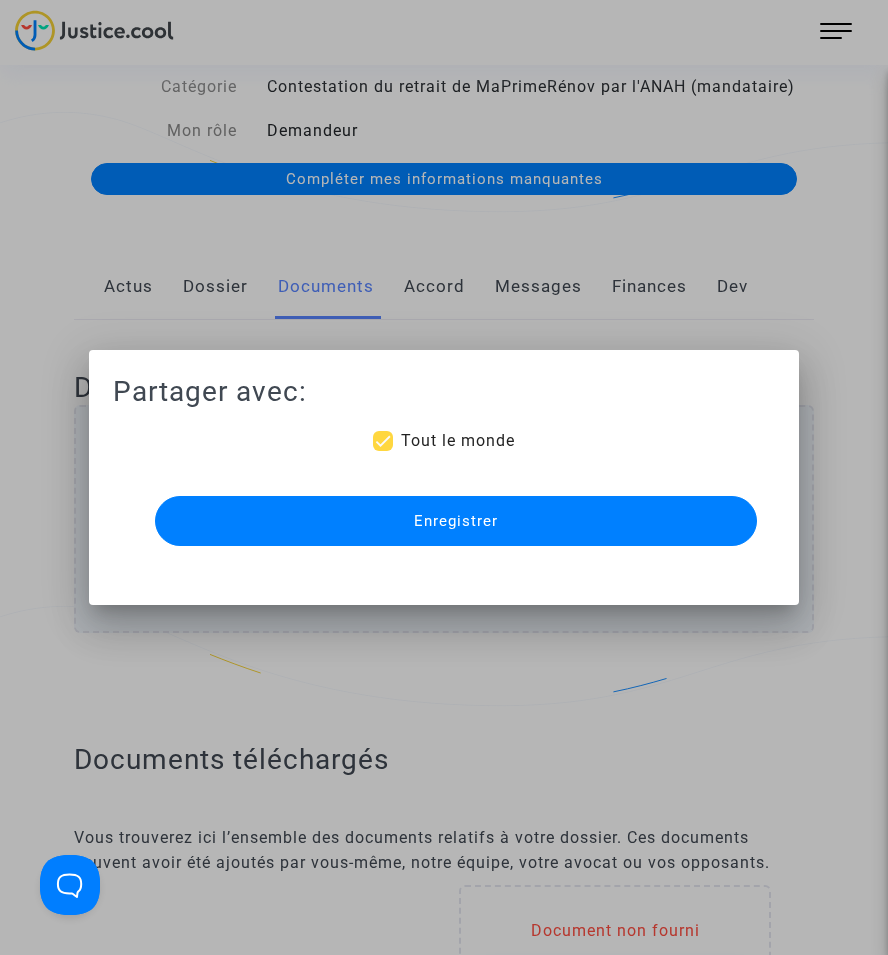 click on "Enregistrer" at bounding box center [456, 521] 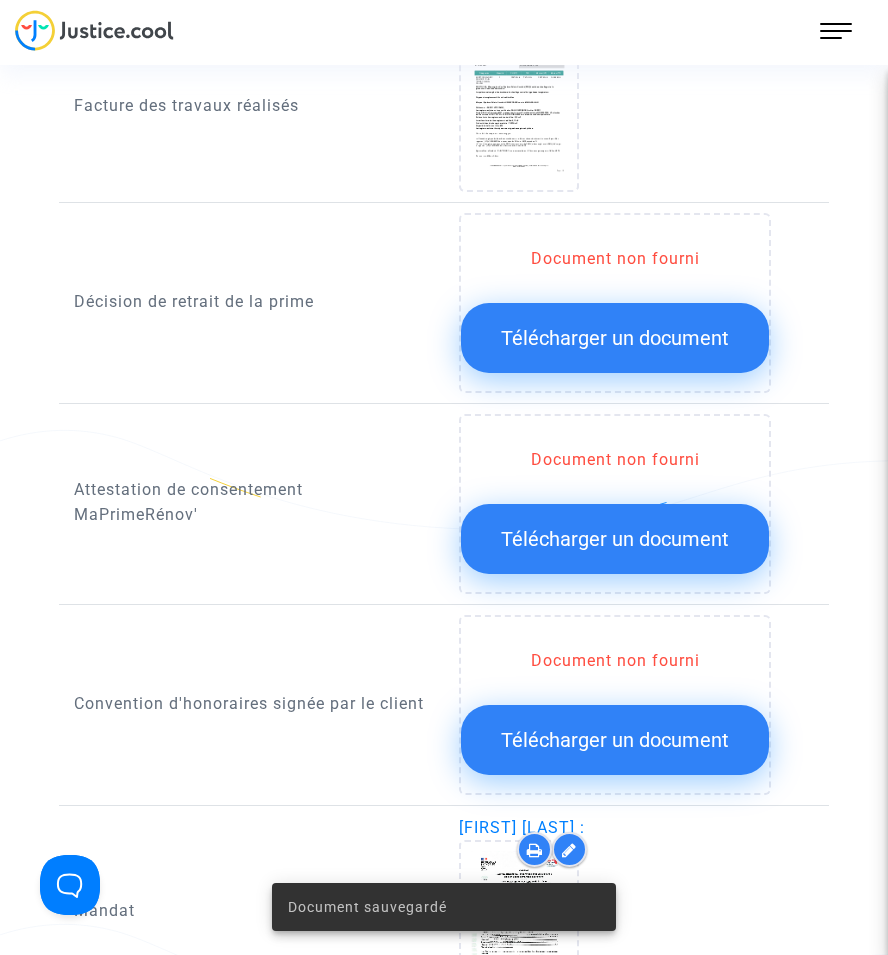 scroll, scrollTop: 1900, scrollLeft: 0, axis: vertical 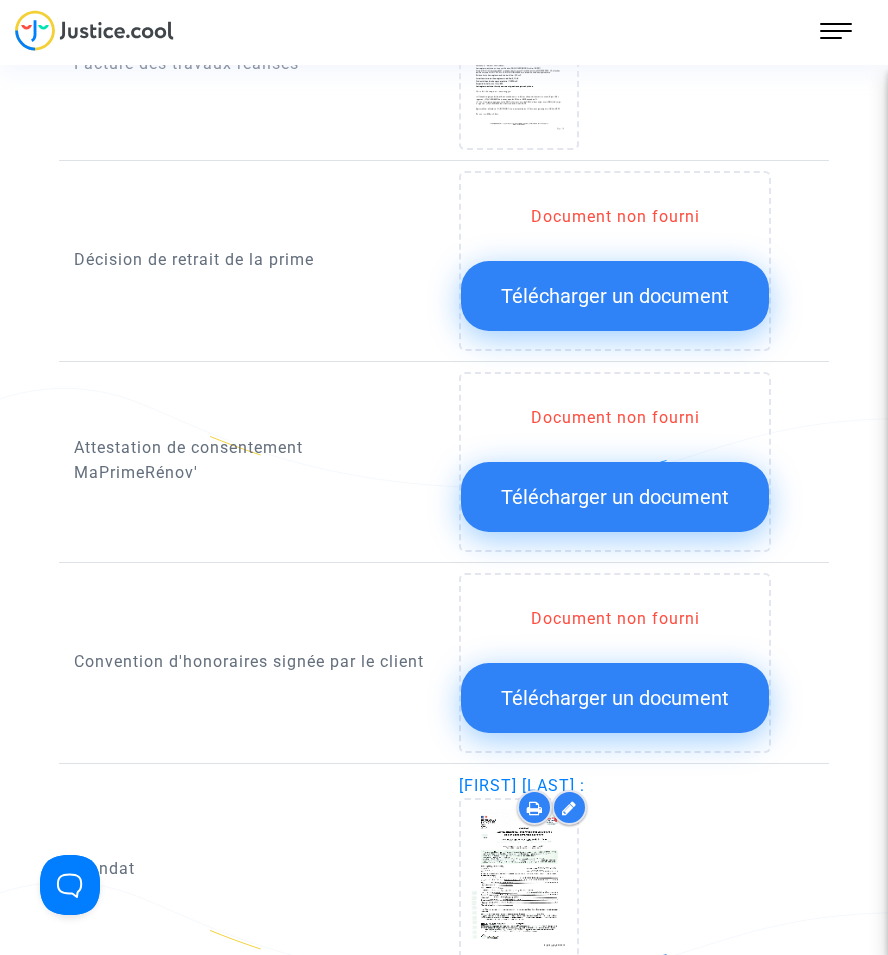 click on "Télécharger un document" 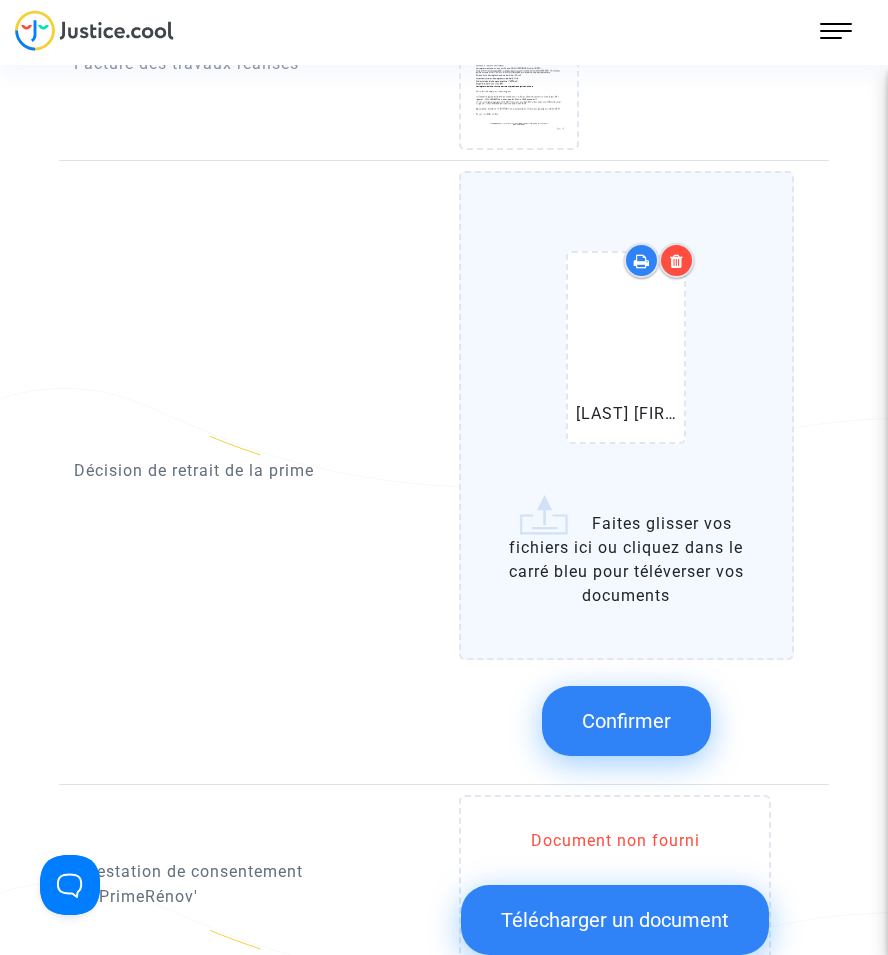 click on "Confirmer" 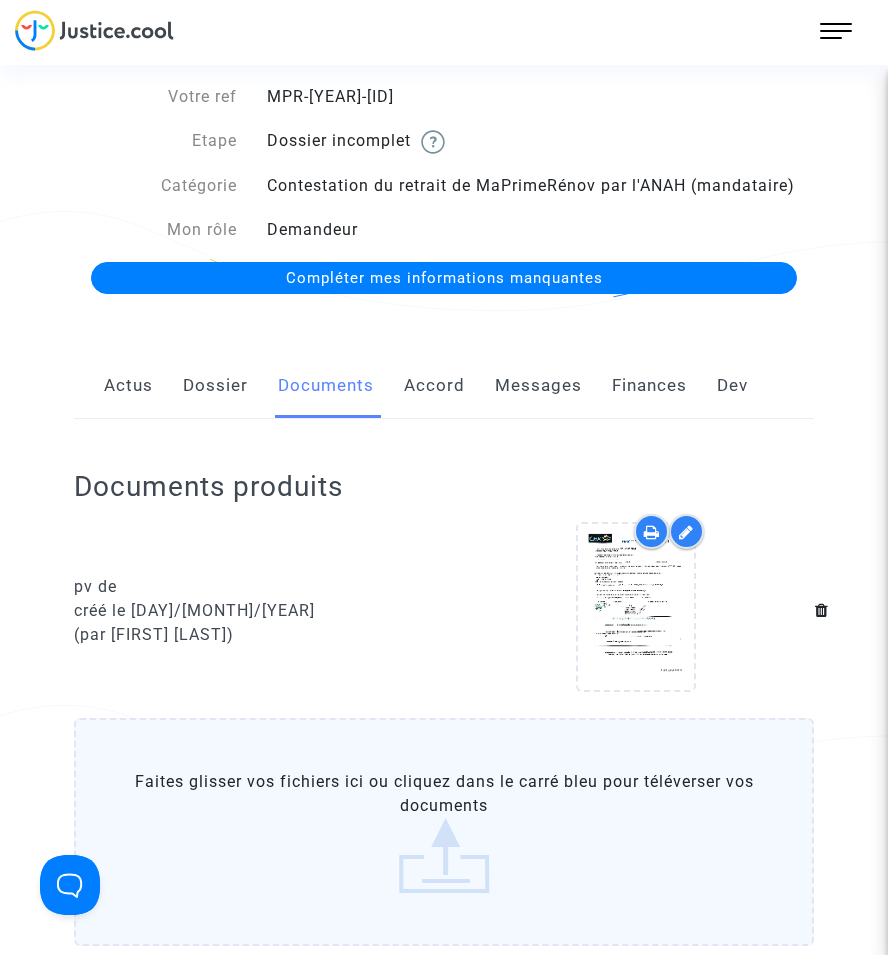 scroll, scrollTop: 100, scrollLeft: 0, axis: vertical 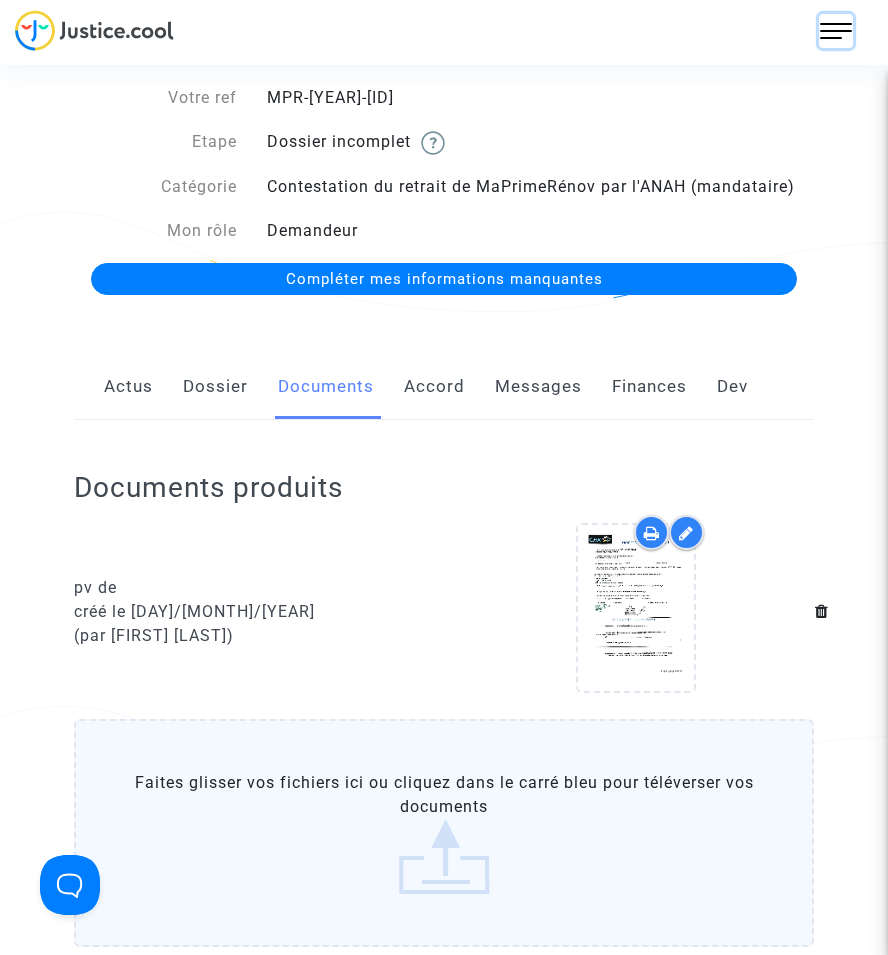 click at bounding box center (836, 31) 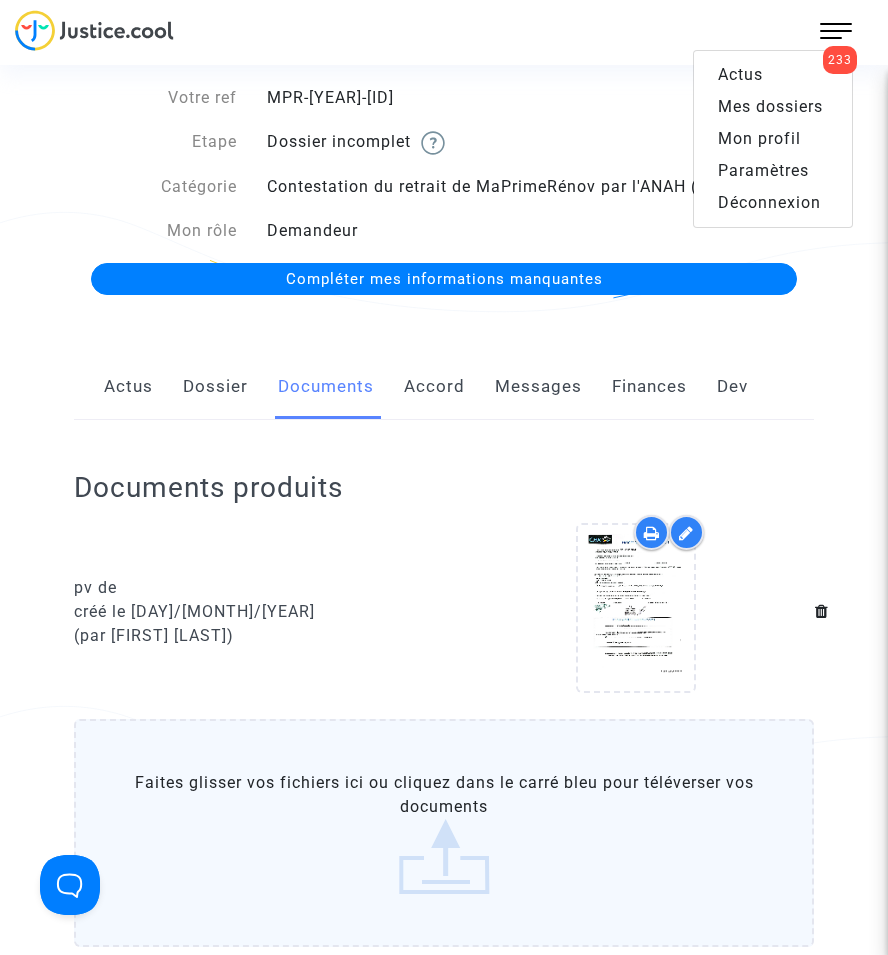 click on "Mes dossiers" at bounding box center (770, 106) 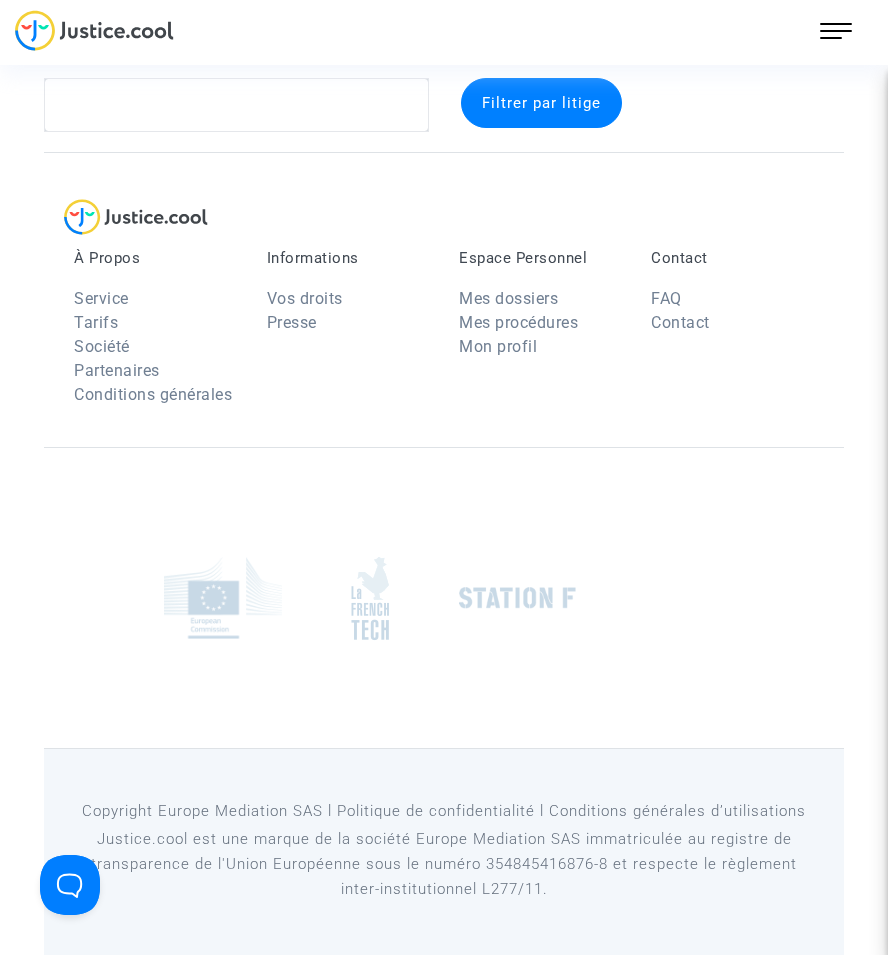 scroll, scrollTop: 37, scrollLeft: 0, axis: vertical 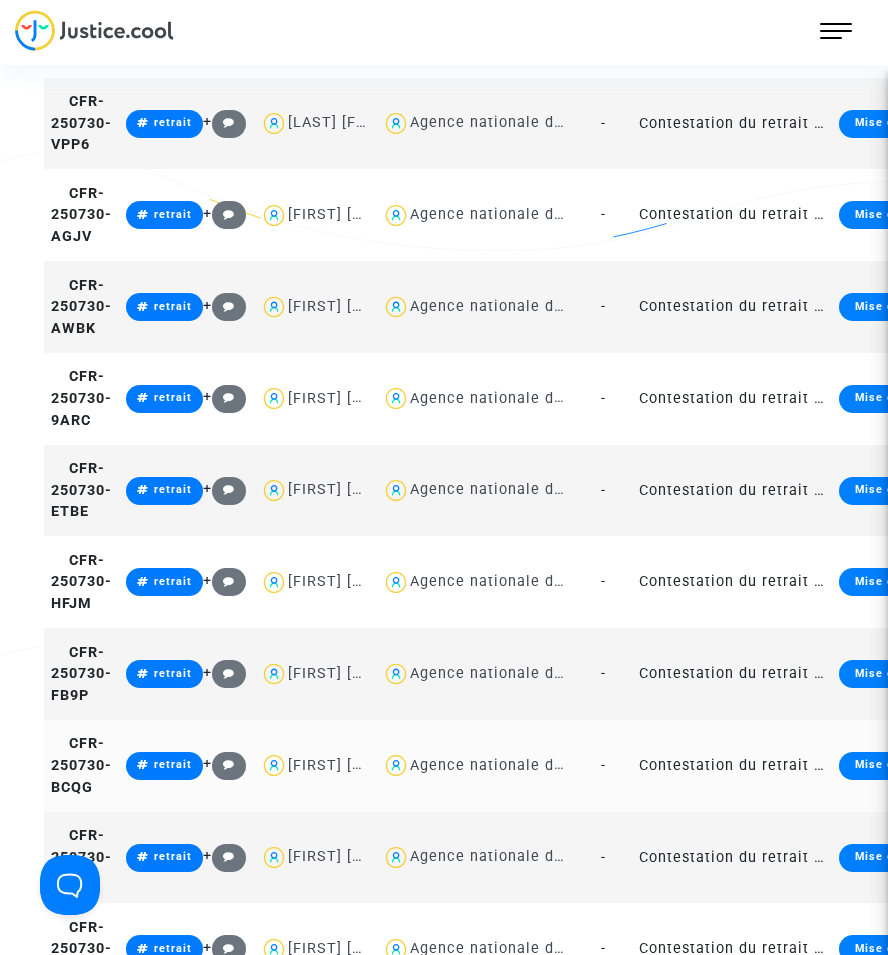 click on "Contestation du retrait de MaPrimeRénov par l'ANAH (mandataire)" 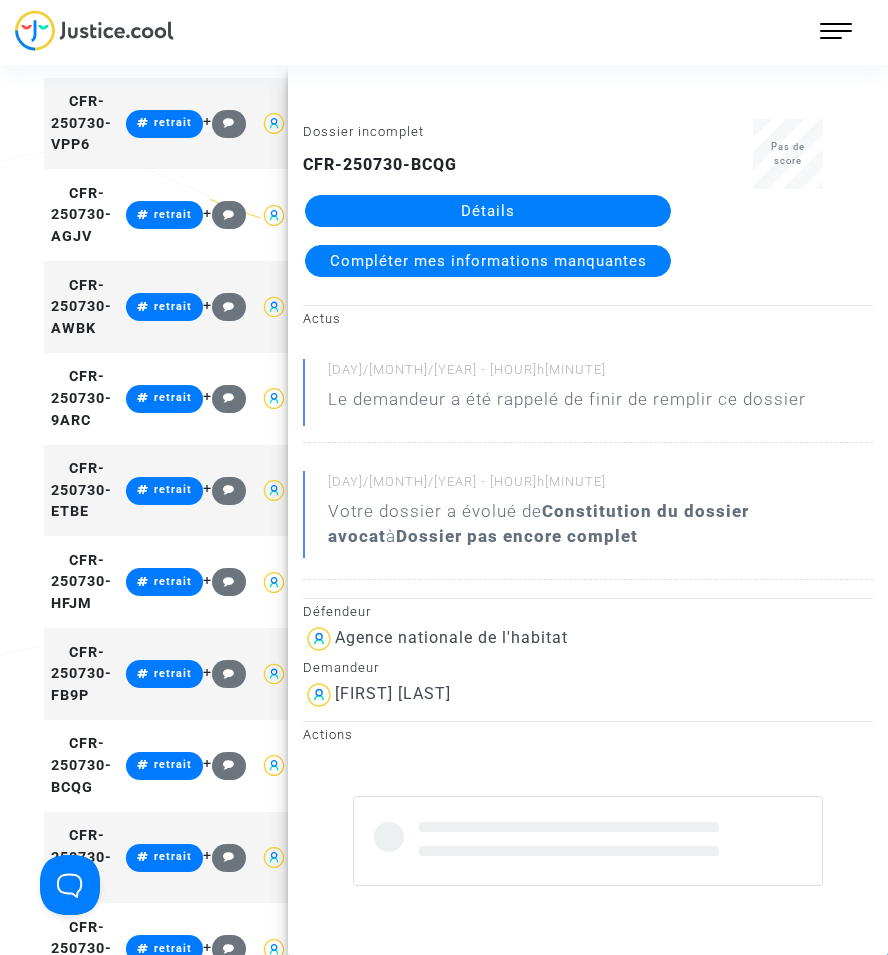 click on "Détails" 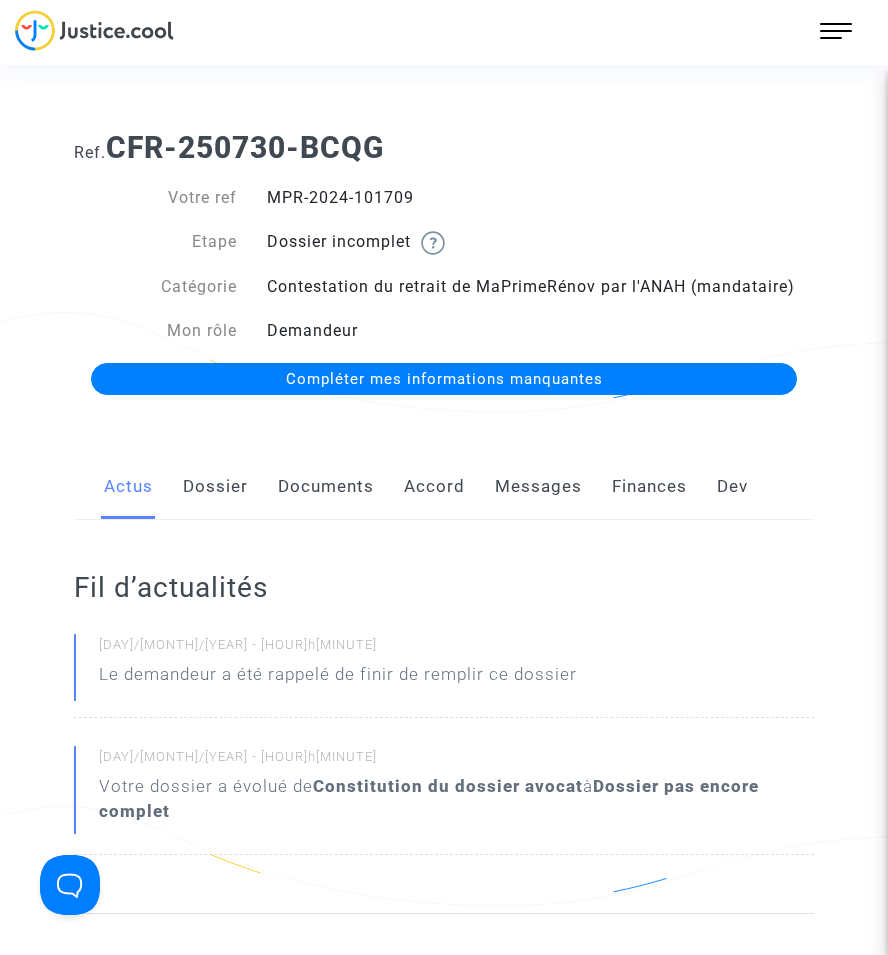 click on "Documents" 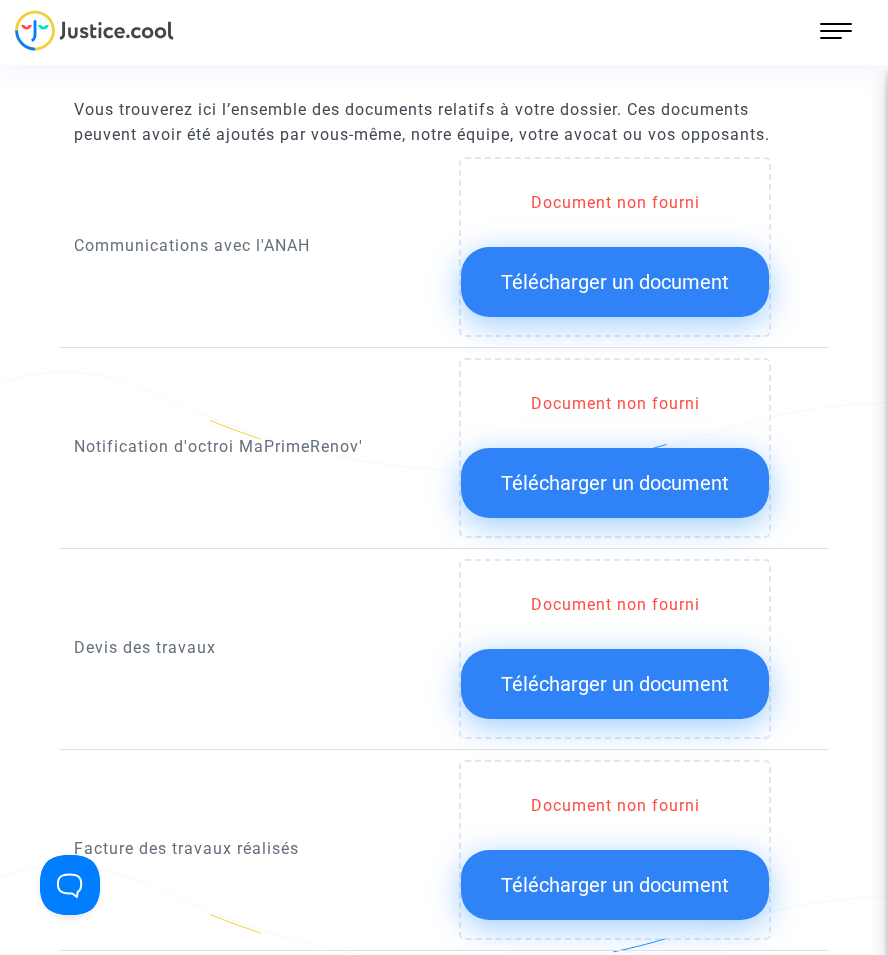 scroll, scrollTop: 1200, scrollLeft: 0, axis: vertical 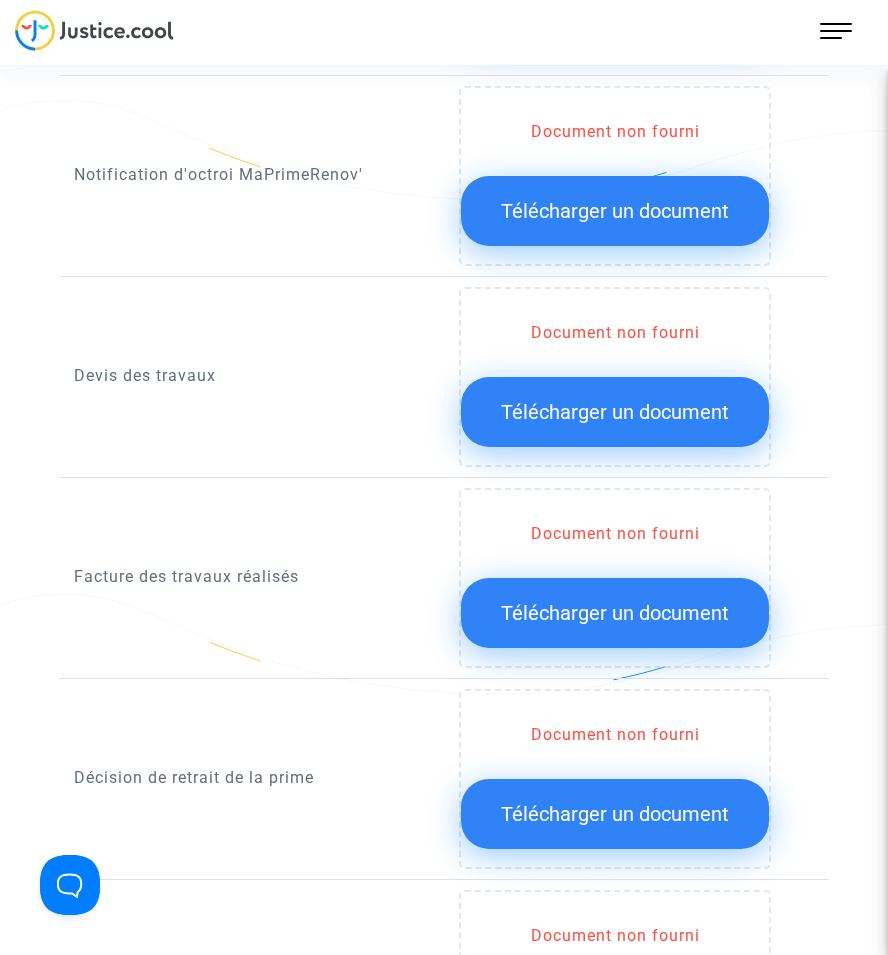 click on "Télécharger un document" 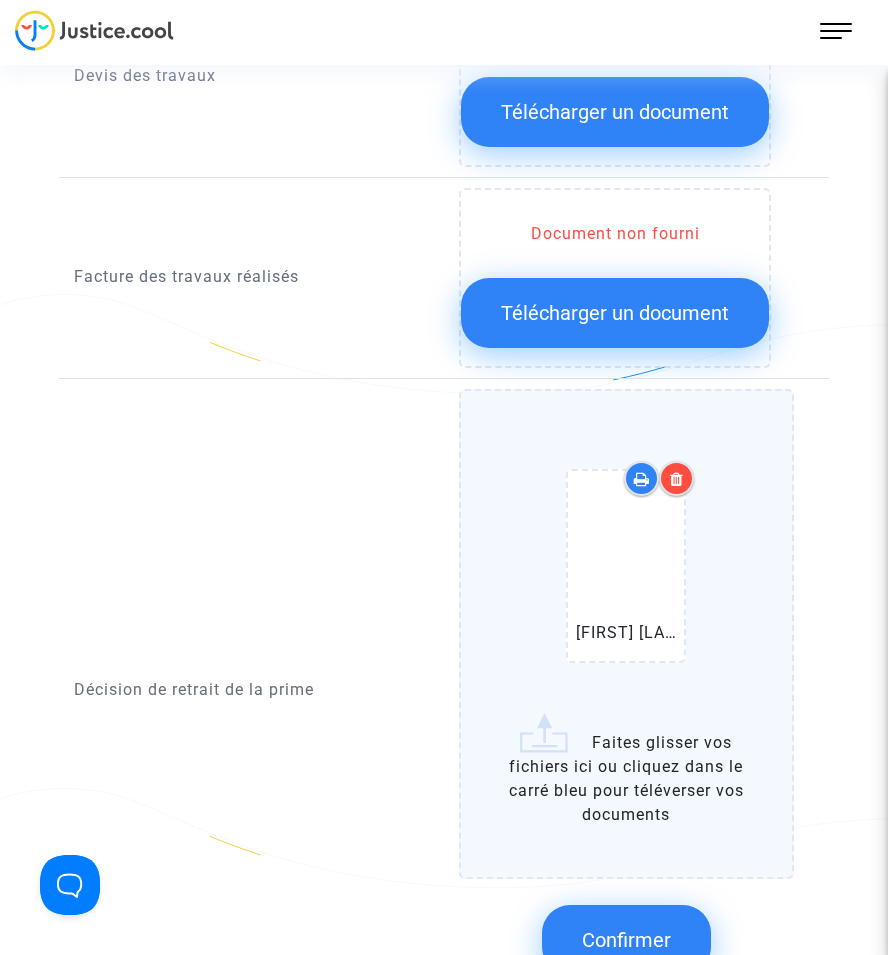 scroll, scrollTop: 1600, scrollLeft: 0, axis: vertical 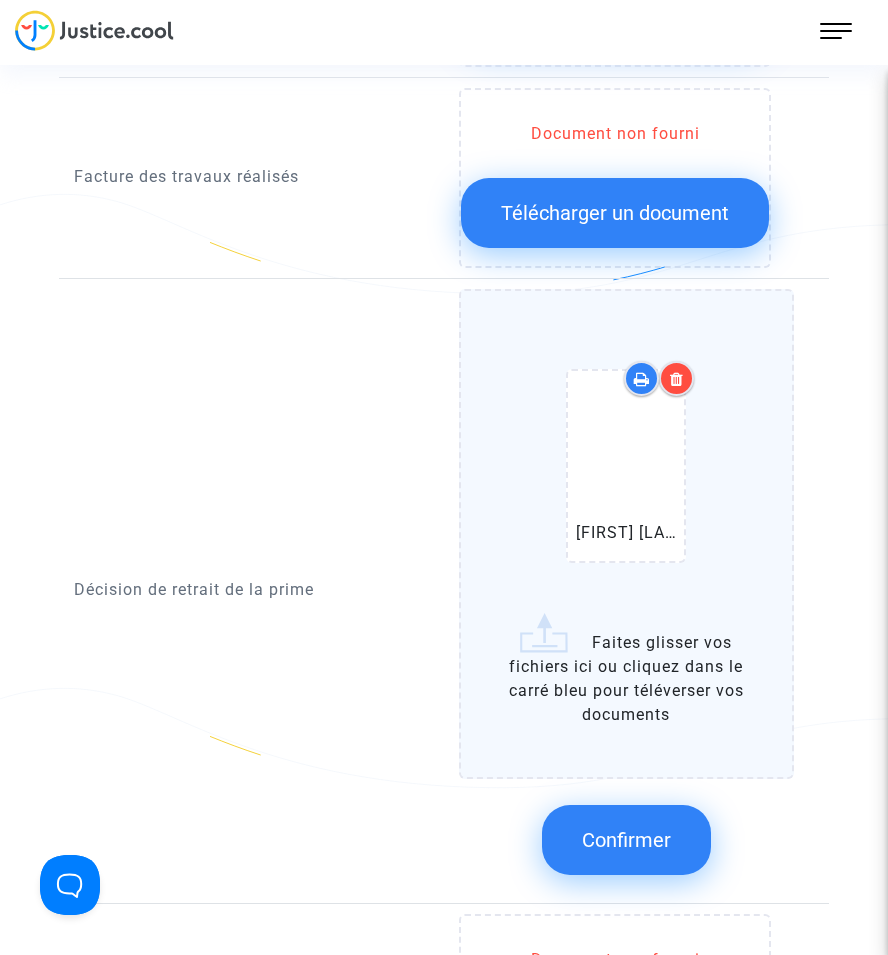 click on "Confirmer" 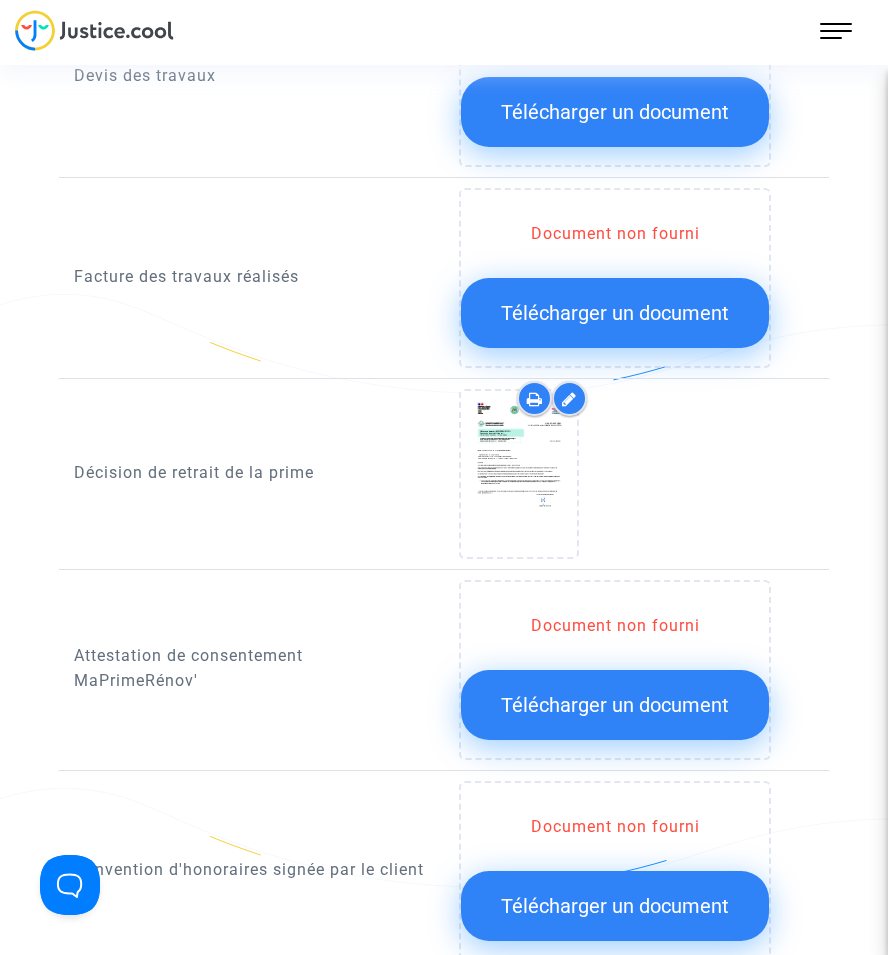 scroll, scrollTop: 1300, scrollLeft: 0, axis: vertical 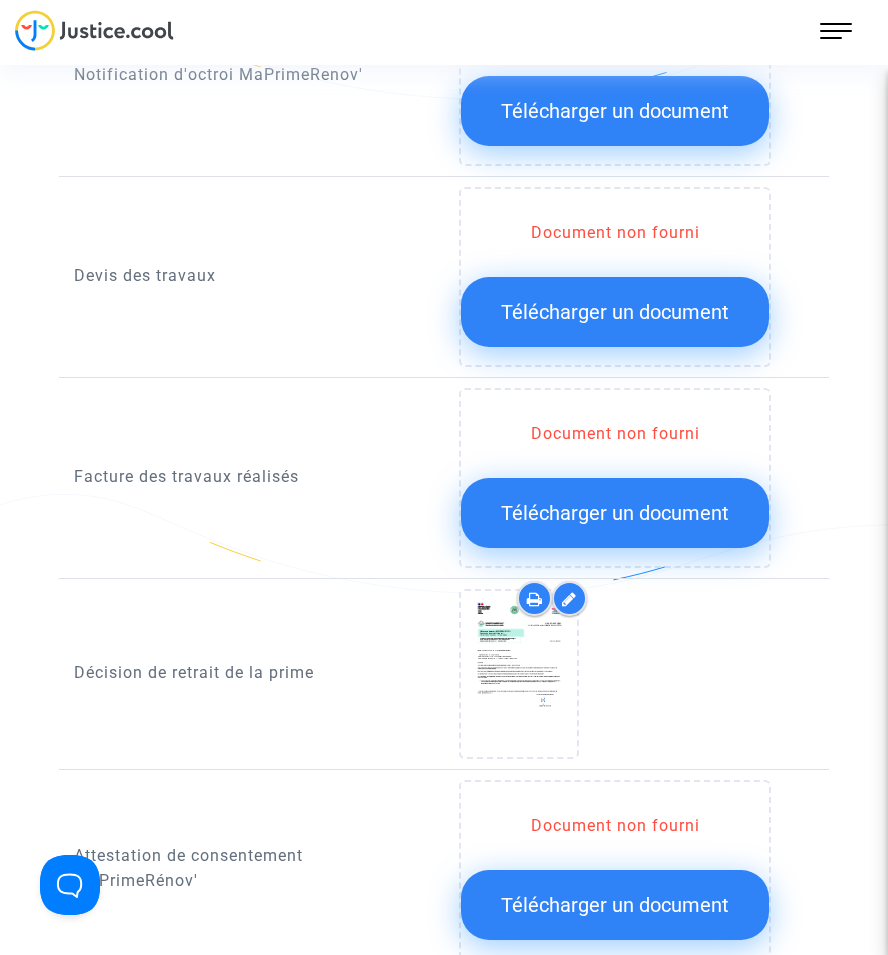 click on "Télécharger un document" 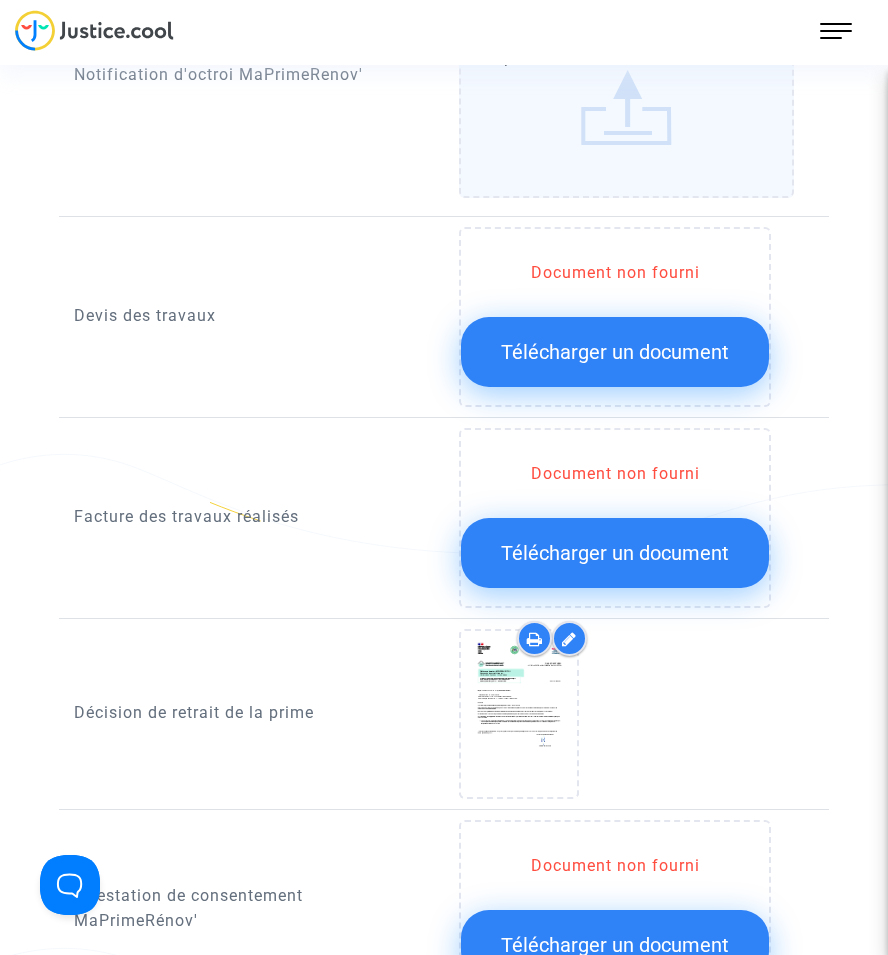 scroll, scrollTop: 940, scrollLeft: 0, axis: vertical 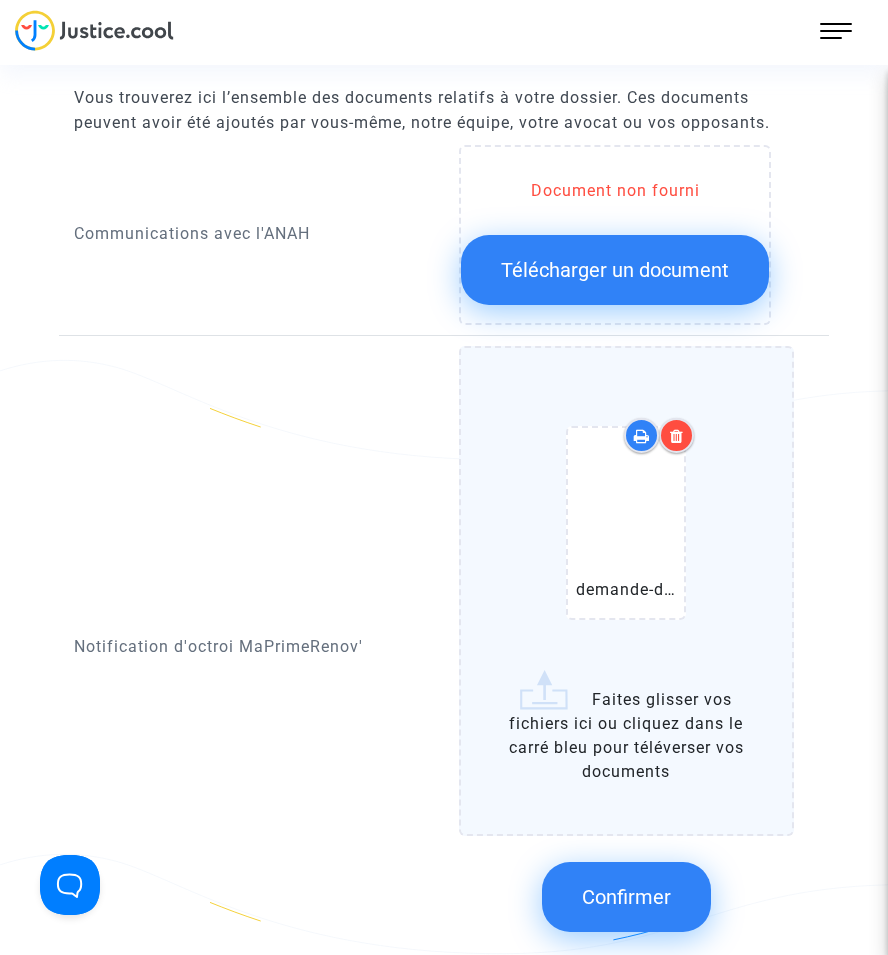 drag, startPoint x: 680, startPoint y: 879, endPoint x: 669, endPoint y: 876, distance: 11.401754 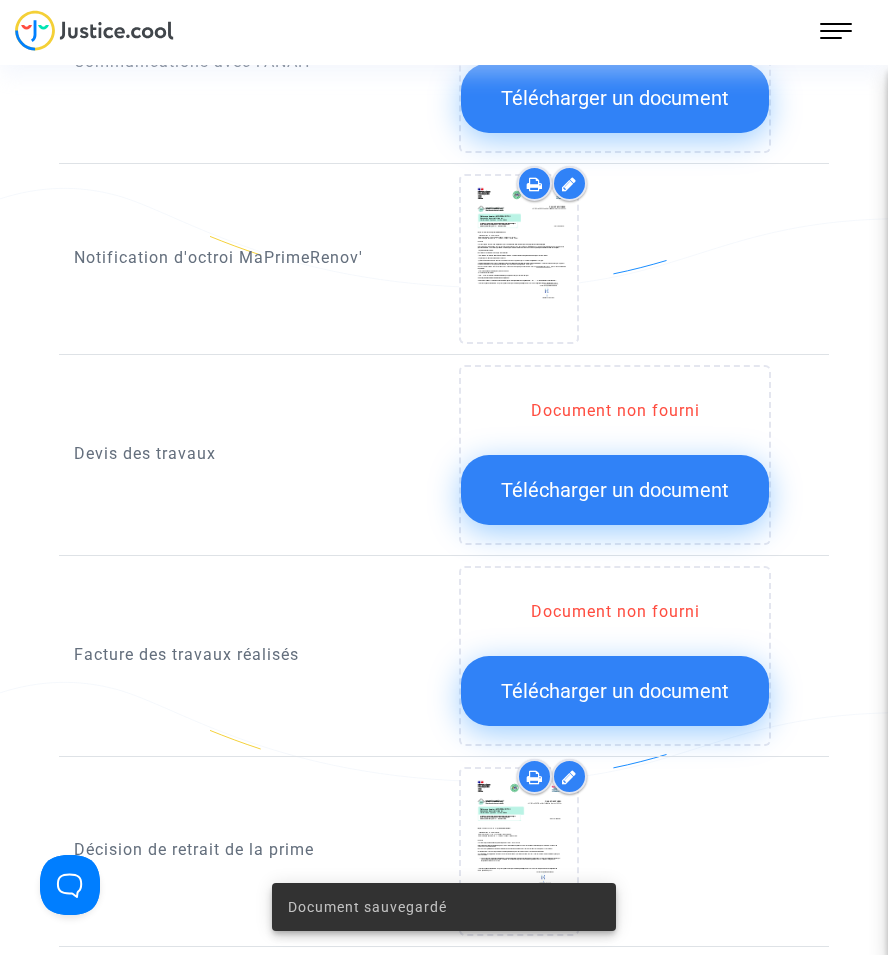 scroll, scrollTop: 1140, scrollLeft: 0, axis: vertical 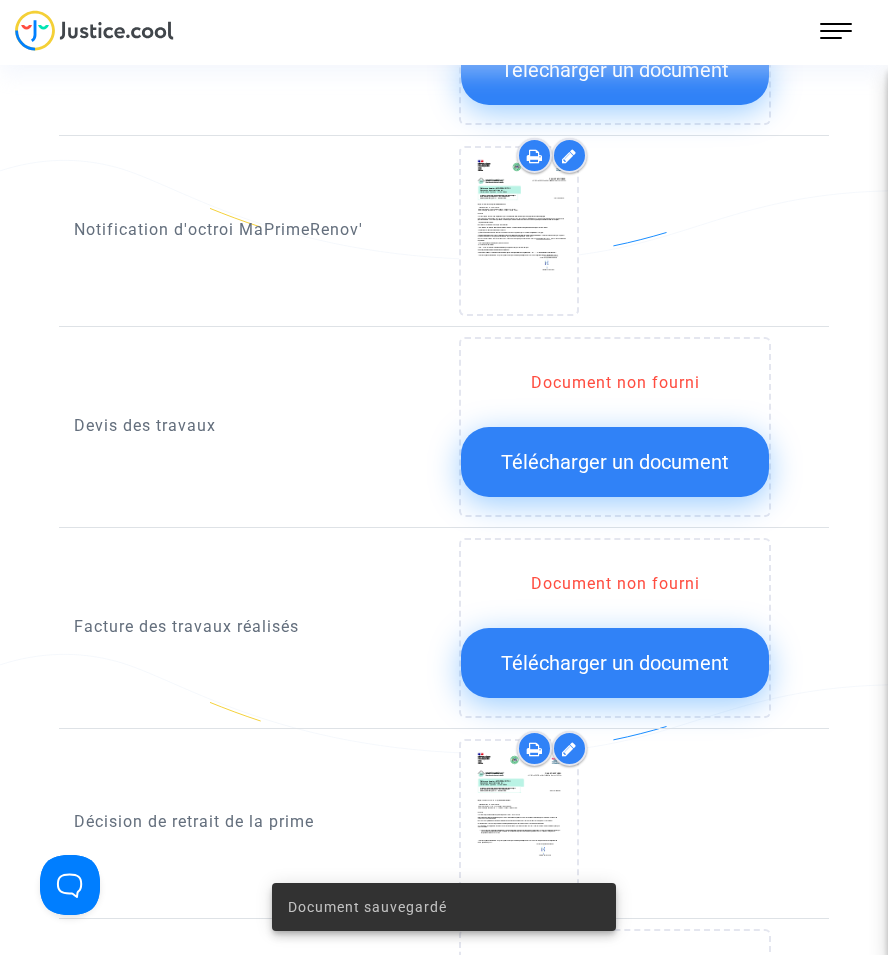 click on "Télécharger un document" 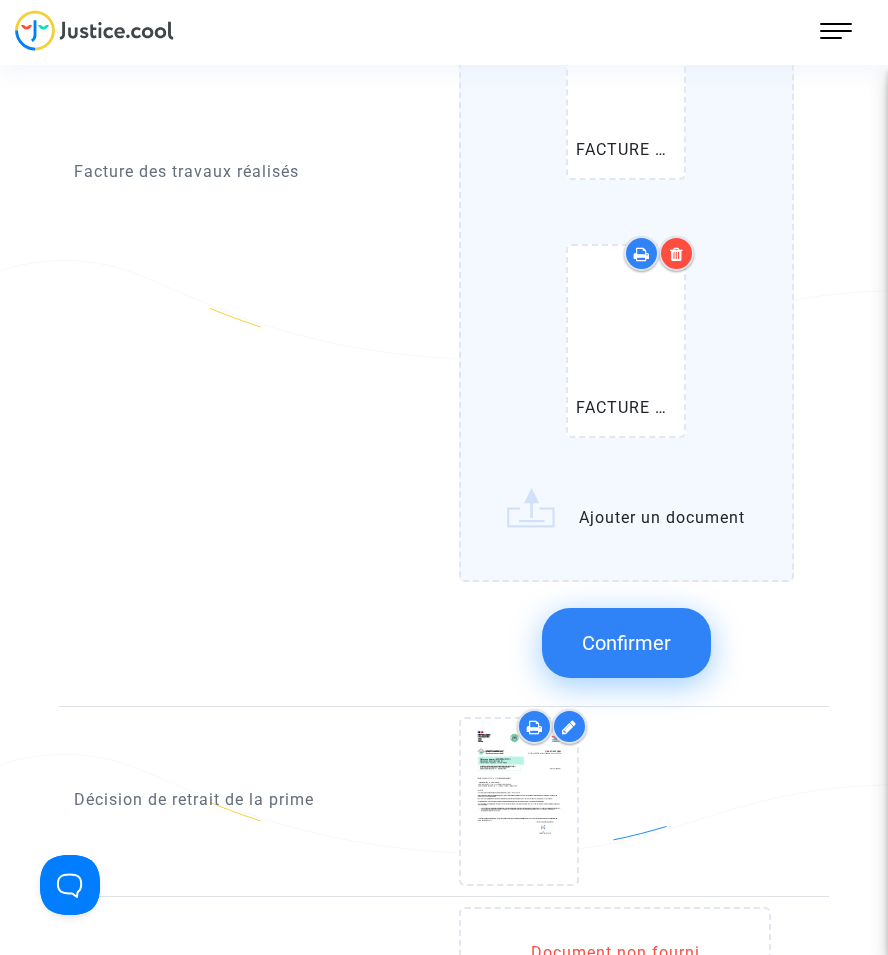 scroll, scrollTop: 2040, scrollLeft: 0, axis: vertical 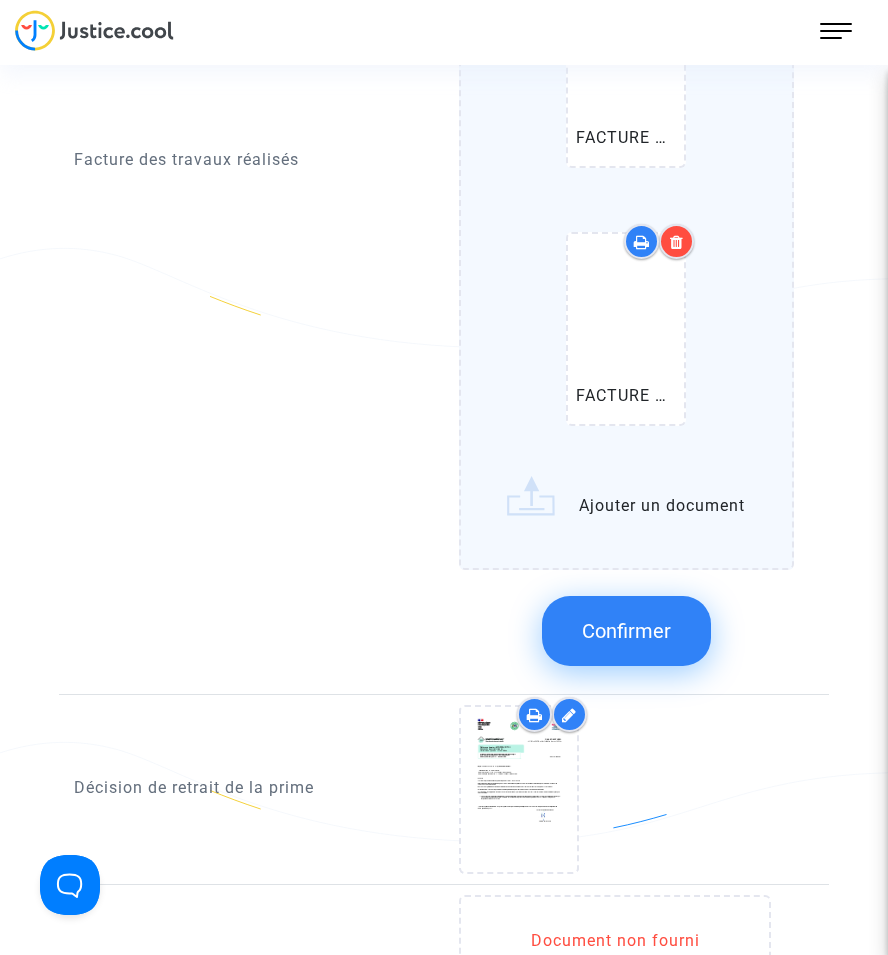click on "Confirmer" 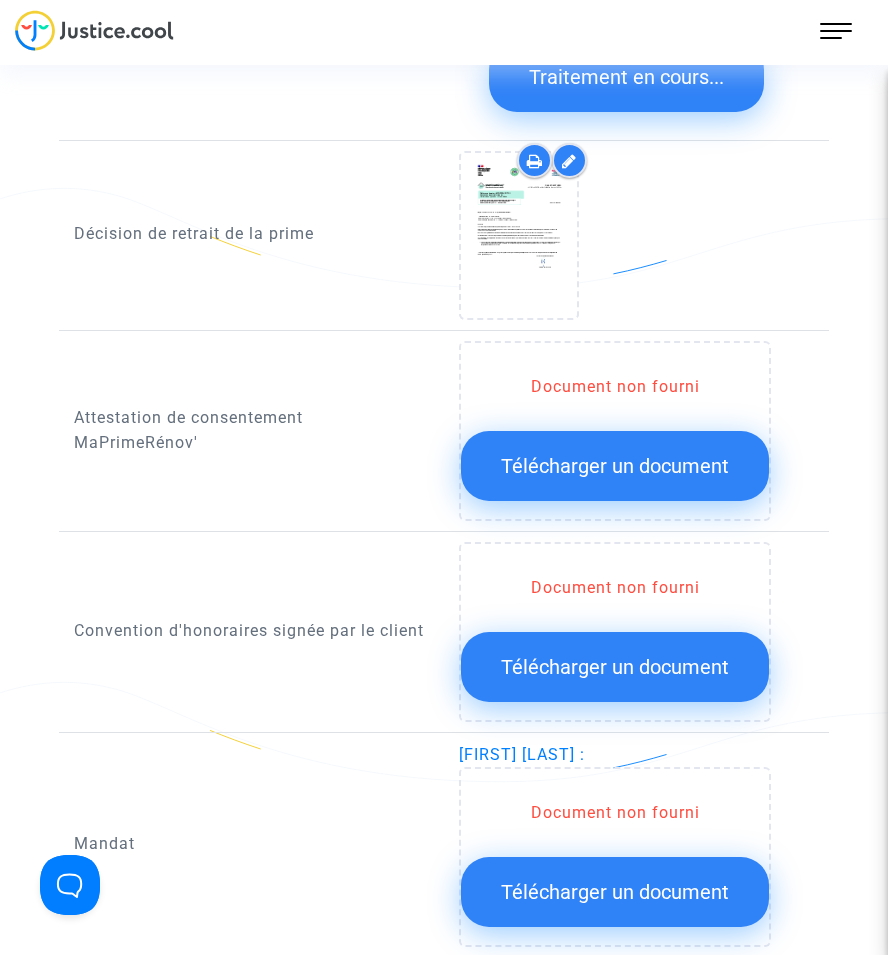 scroll, scrollTop: 2640, scrollLeft: 0, axis: vertical 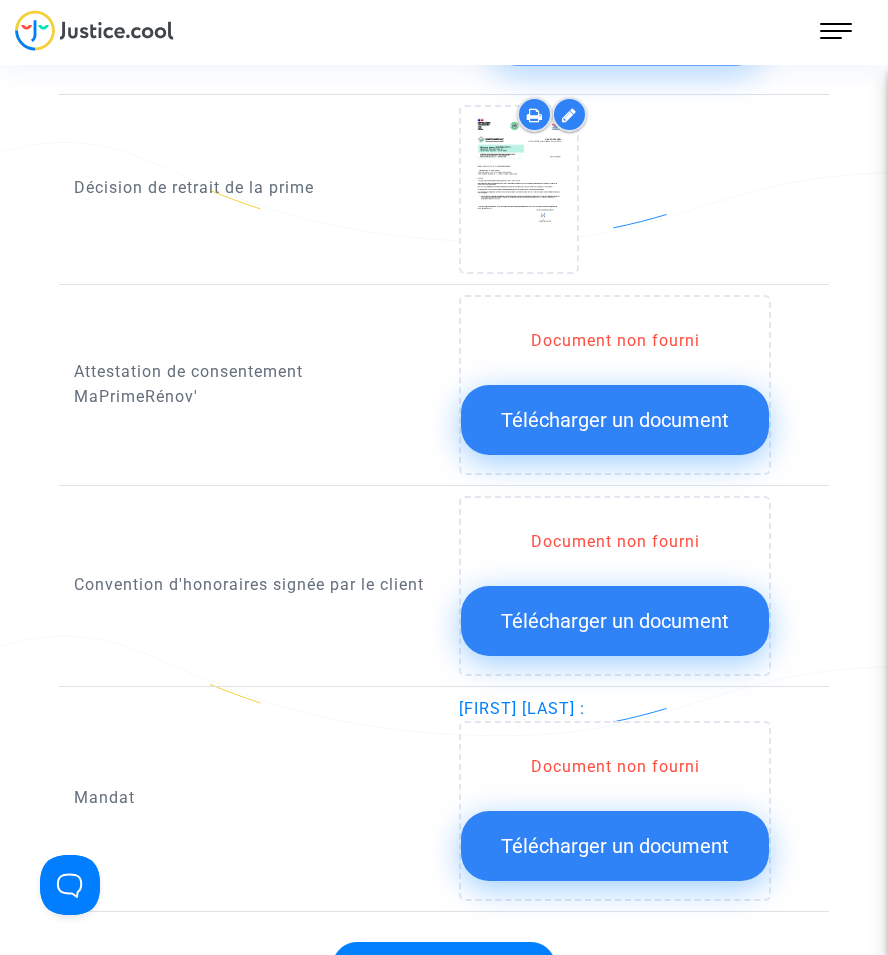 click on "Copyright Europe Mediation SAS l Politique de confidentialité l Conditions générales d’utilisations" at bounding box center [443, 1722] 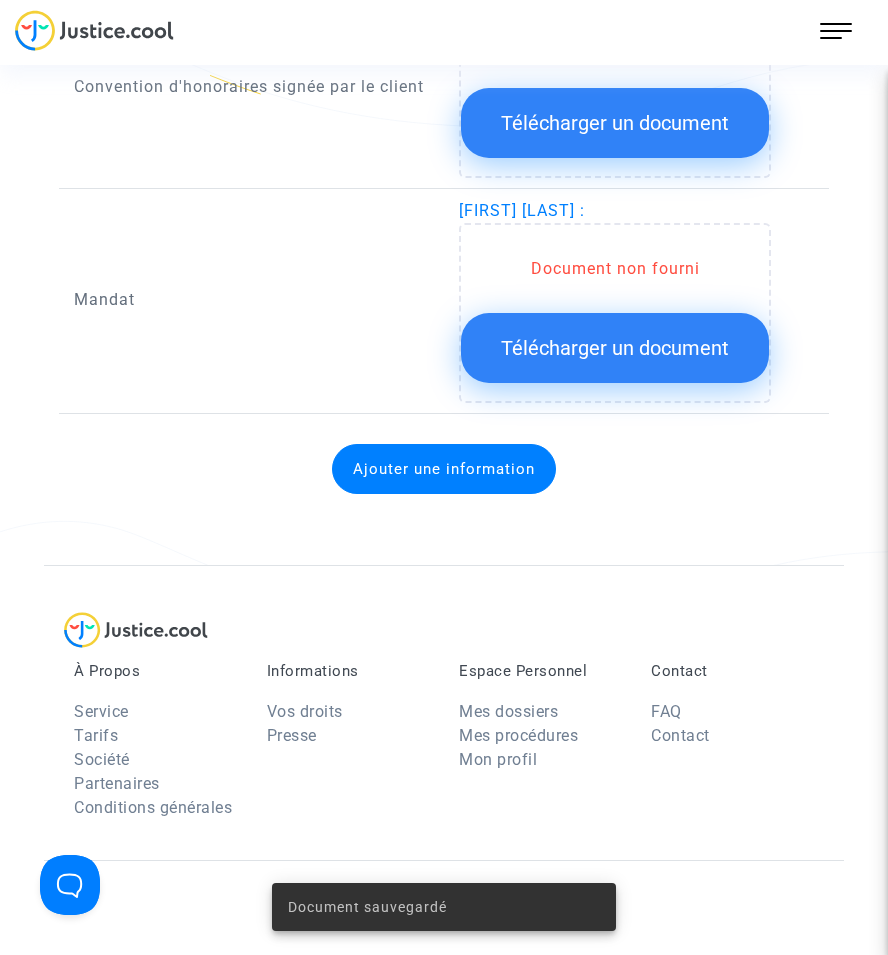 scroll, scrollTop: 2240, scrollLeft: 0, axis: vertical 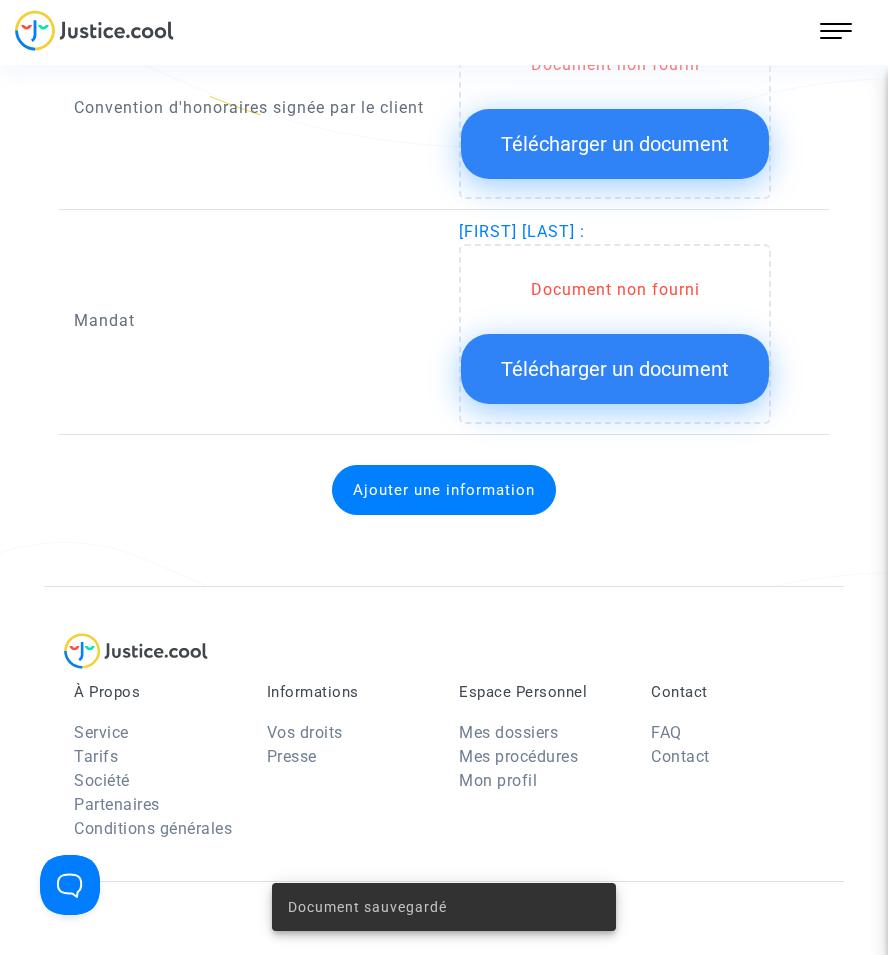 click on "Télécharger un document" 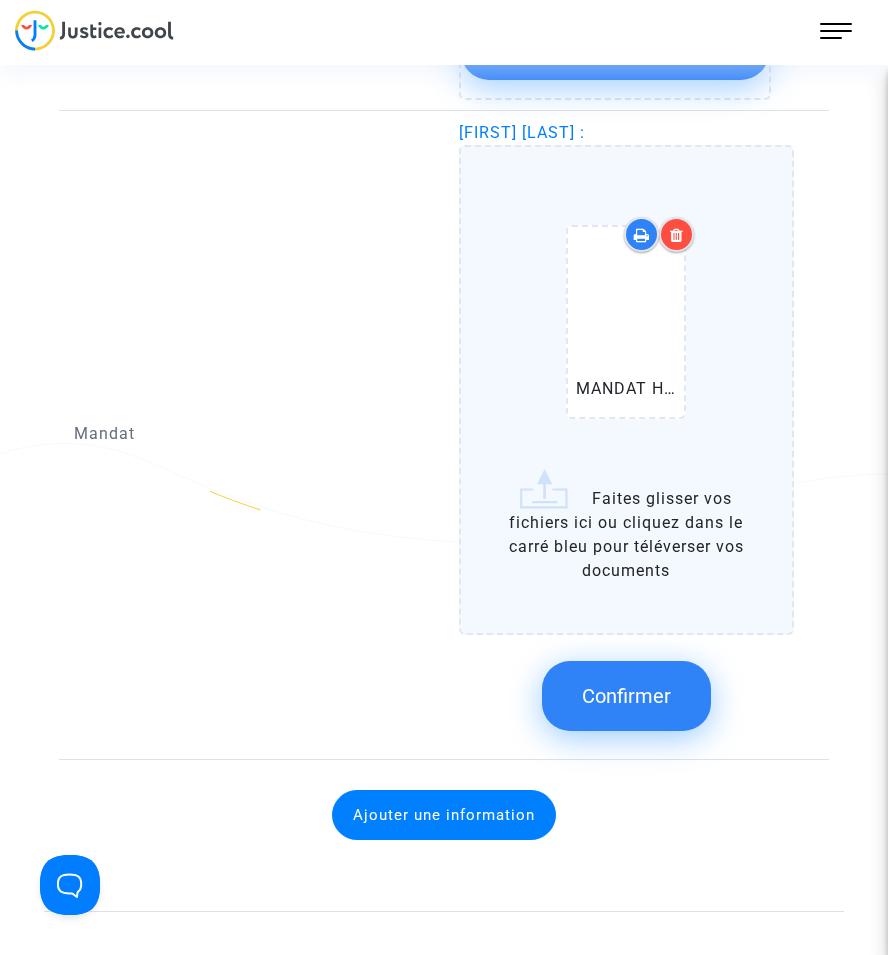 scroll, scrollTop: 2340, scrollLeft: 0, axis: vertical 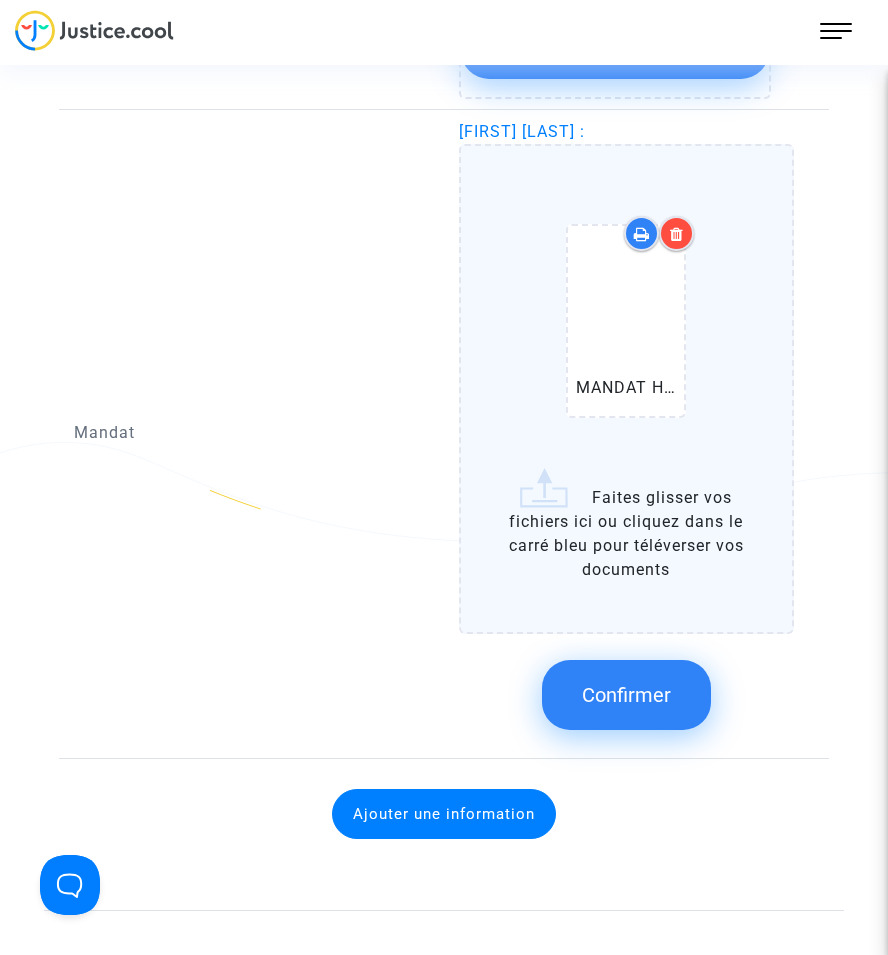 click on "Confirmer" 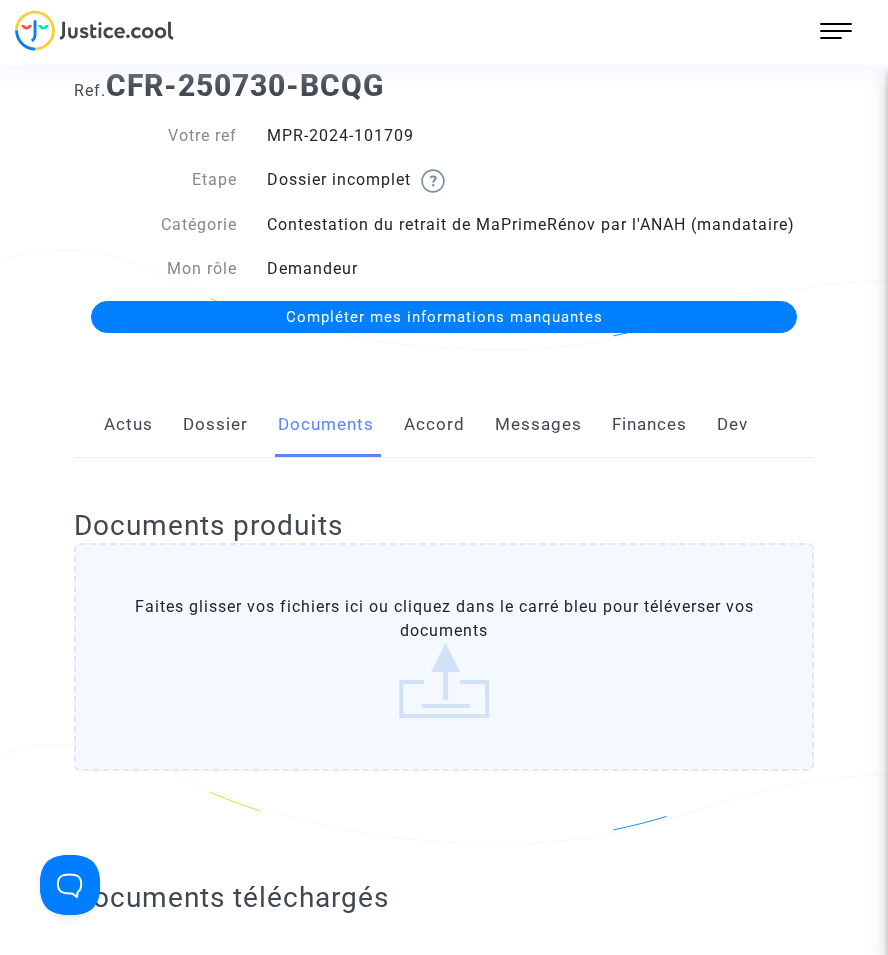 scroll, scrollTop: 0, scrollLeft: 0, axis: both 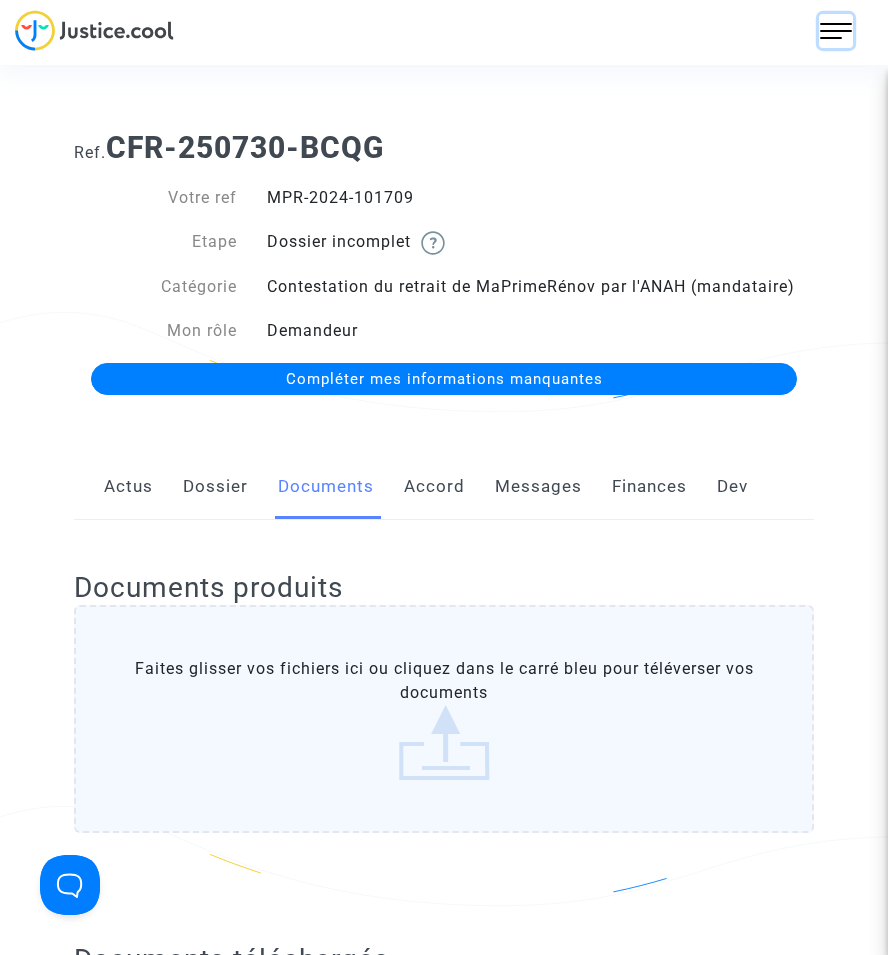 click at bounding box center (836, 31) 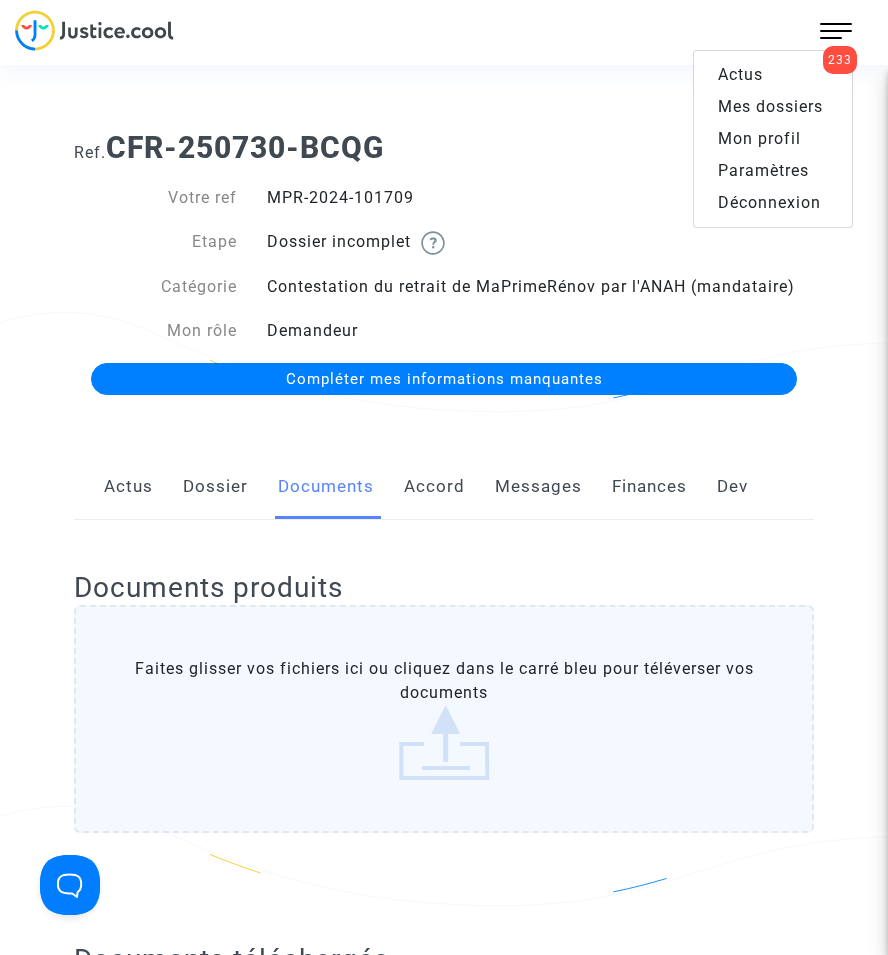 click on "Mes dossiers" at bounding box center [770, 106] 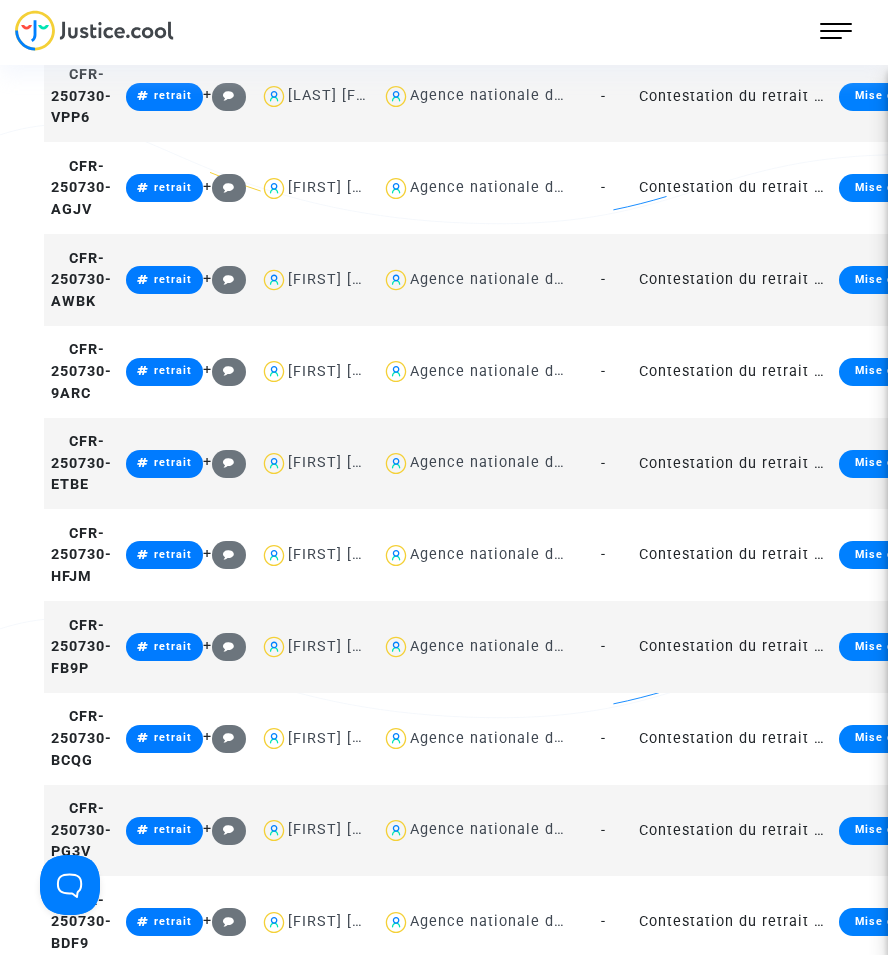 scroll, scrollTop: 2200, scrollLeft: 0, axis: vertical 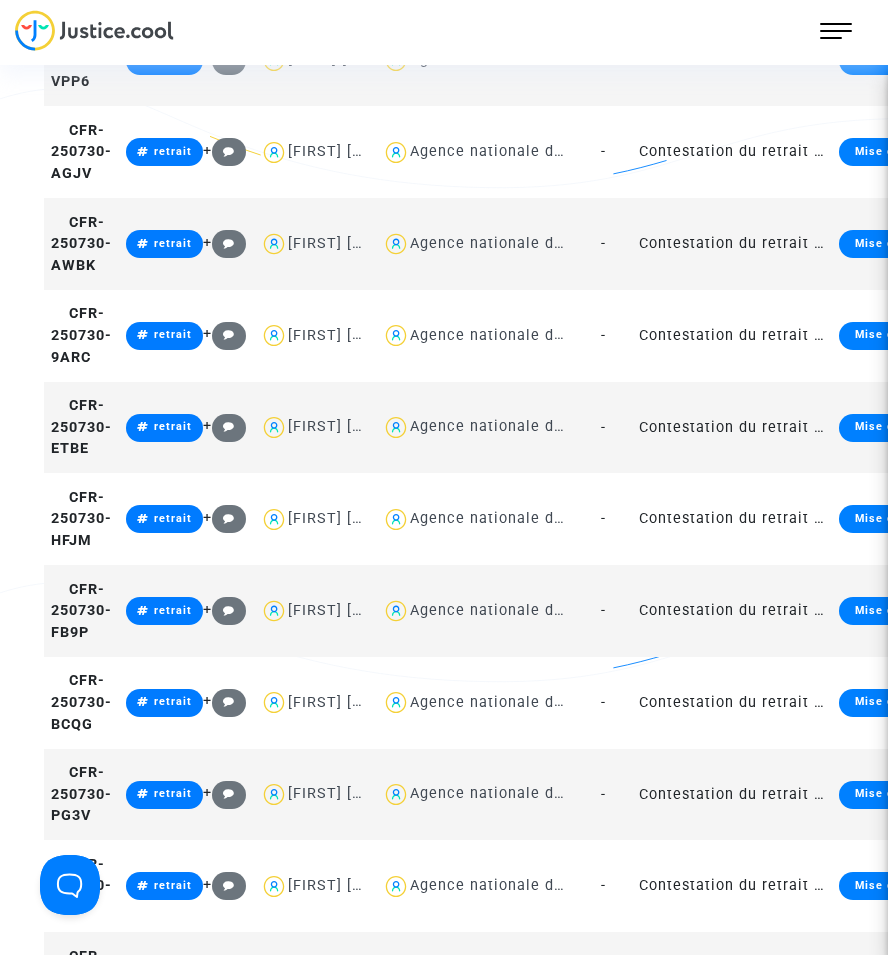 click on "-" 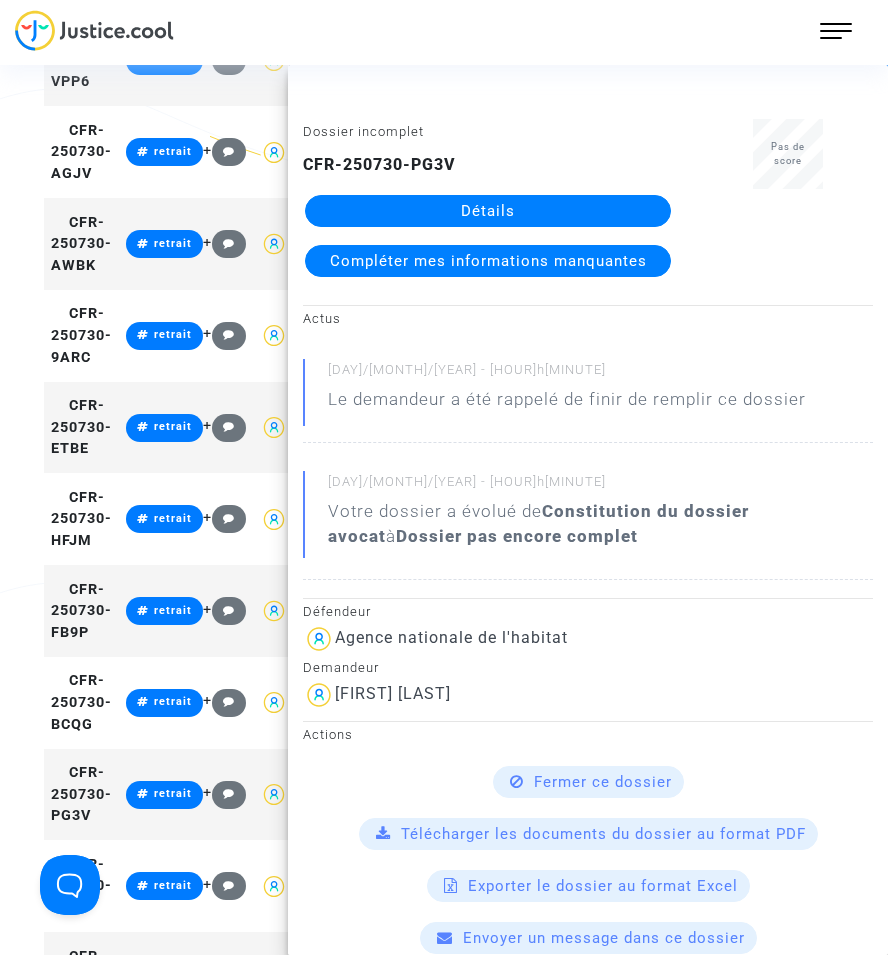 click on "Détails" 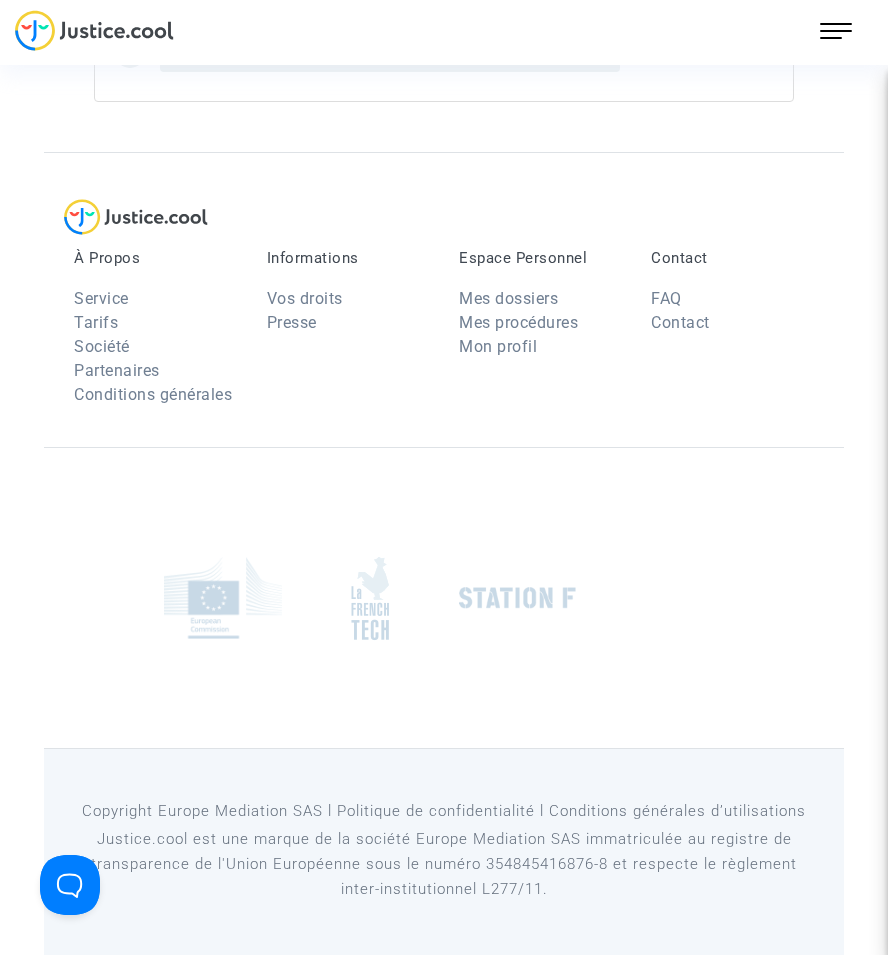 scroll, scrollTop: 0, scrollLeft: 0, axis: both 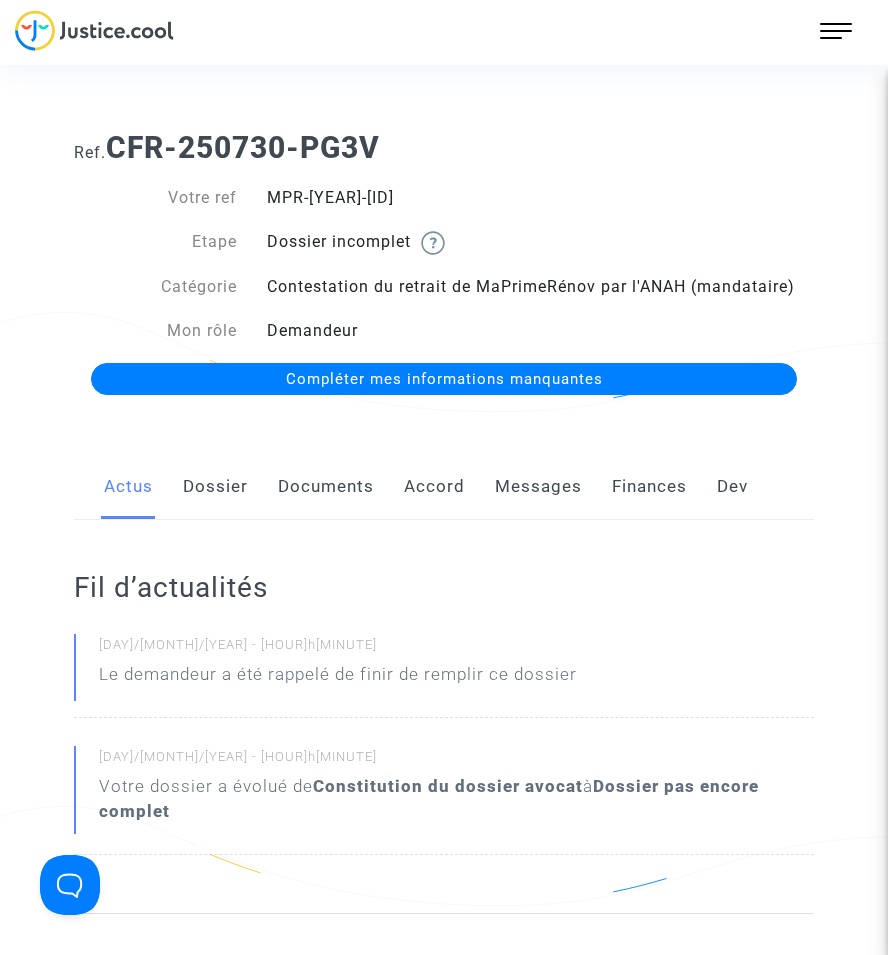 click on "Documents" 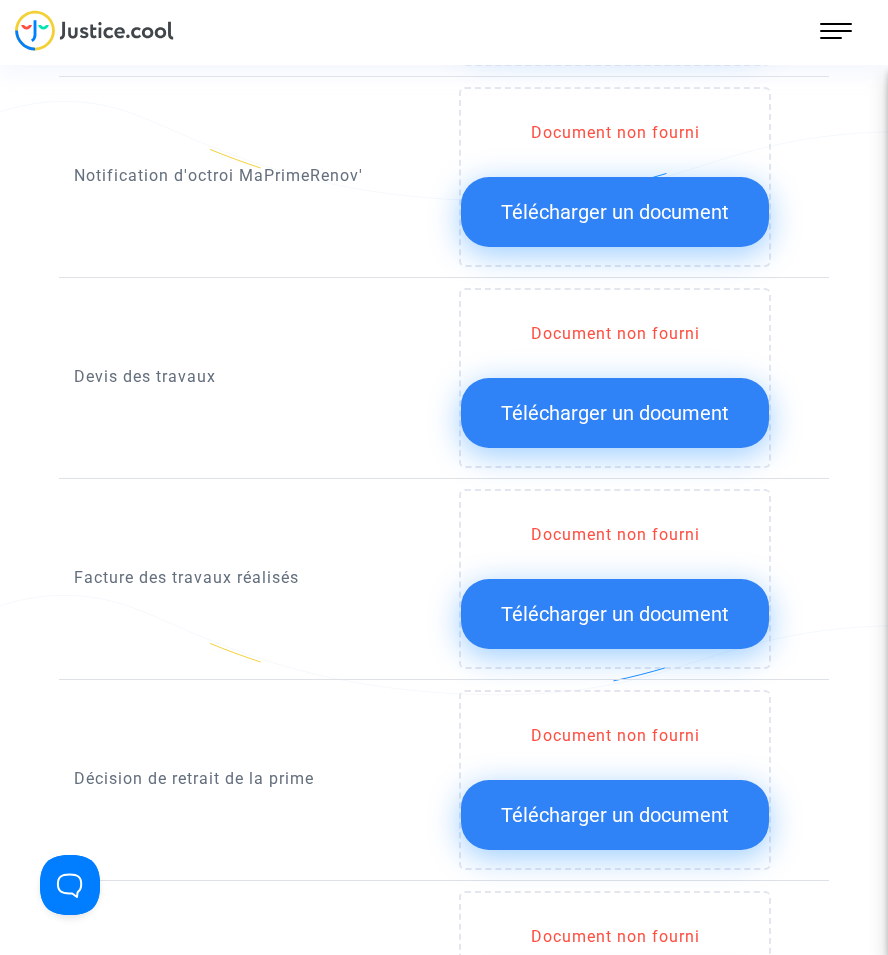 scroll, scrollTop: 1200, scrollLeft: 0, axis: vertical 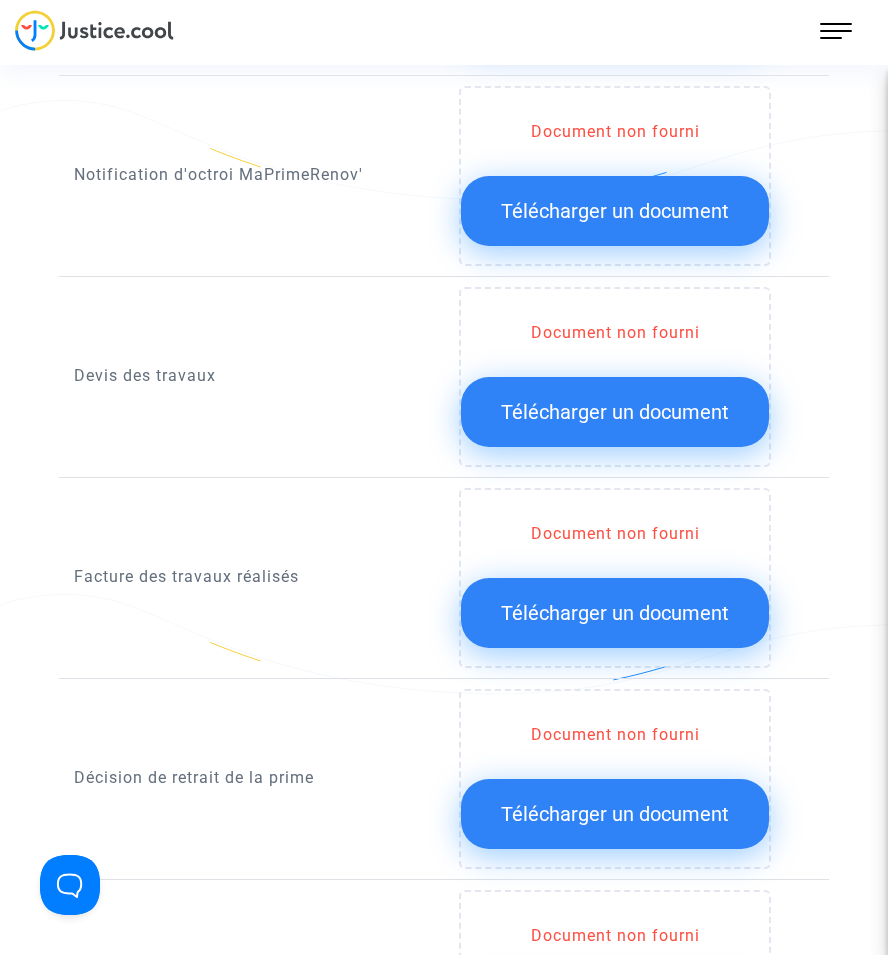 click on "Télécharger un document" 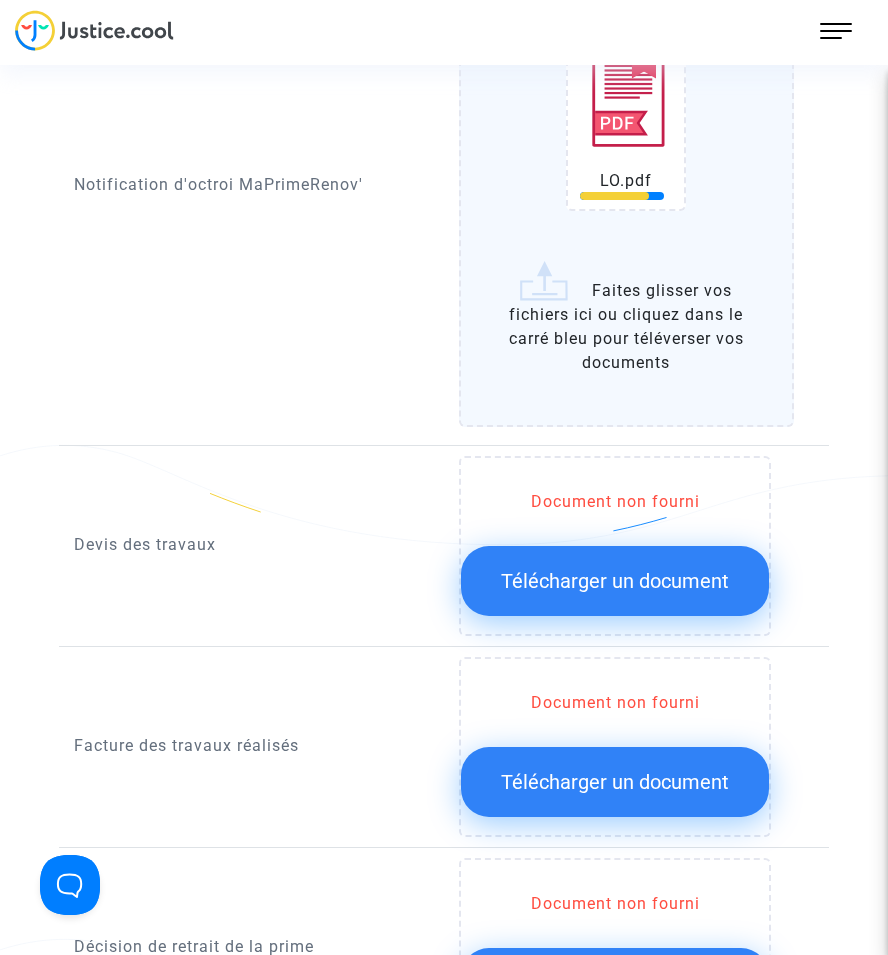 scroll, scrollTop: 1500, scrollLeft: 0, axis: vertical 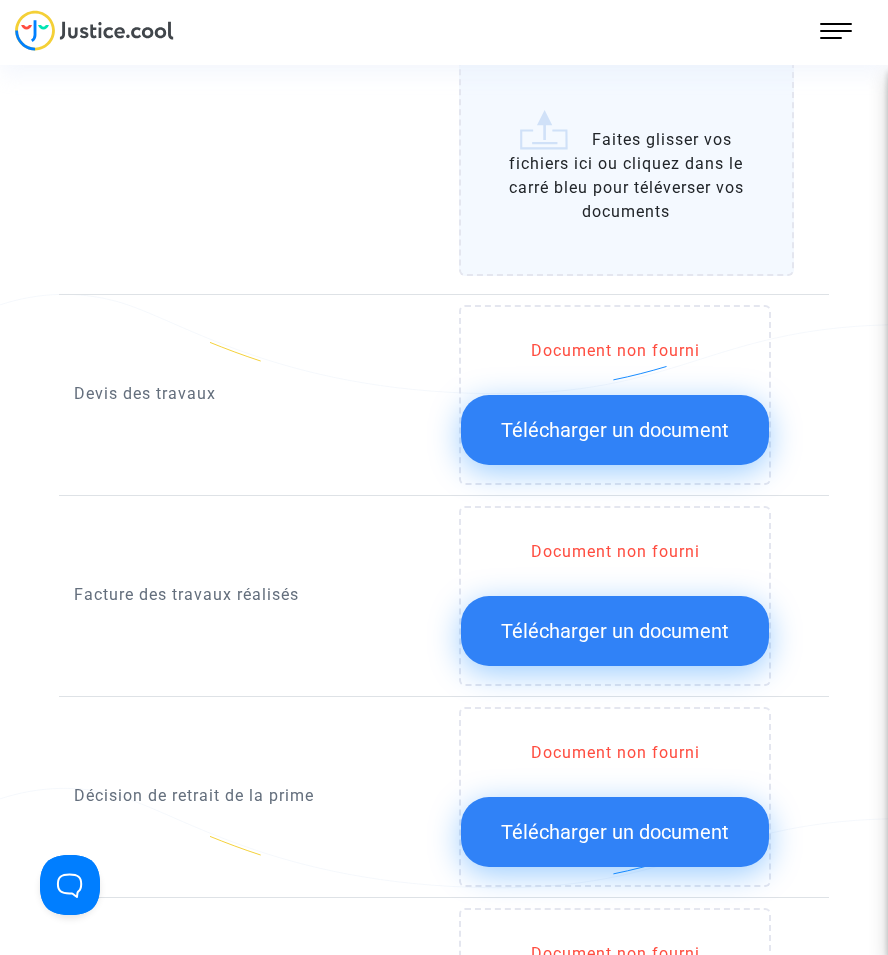 click on "Télécharger un document" 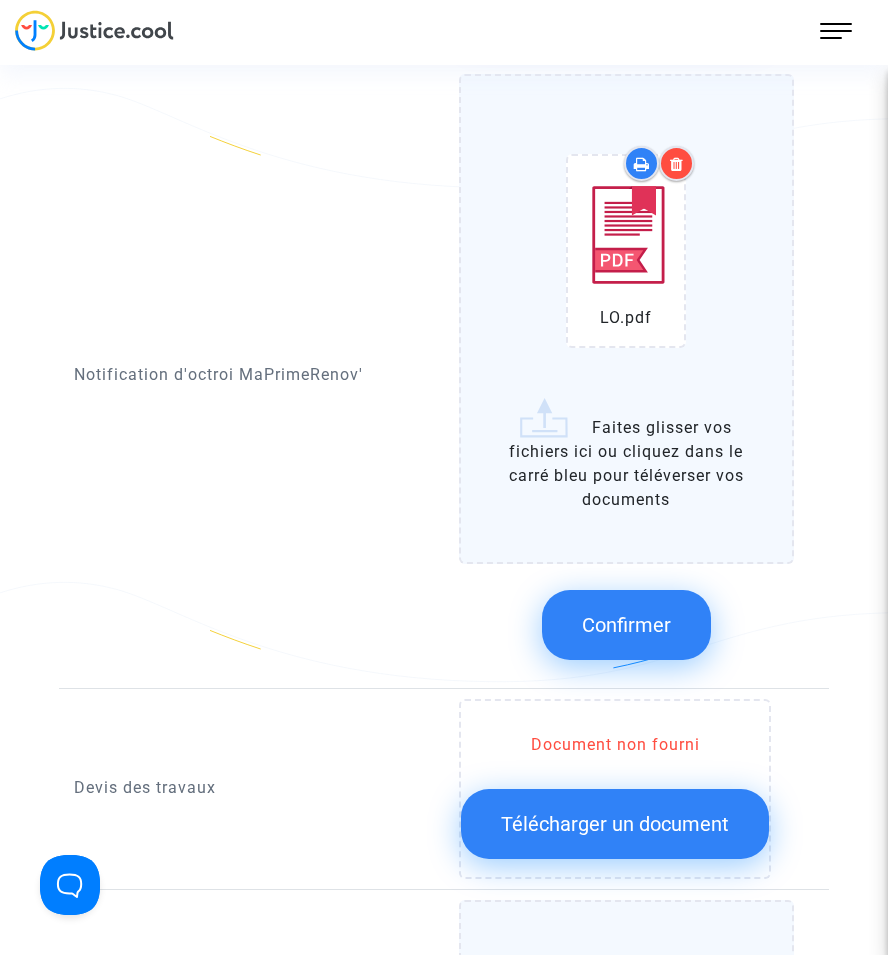 scroll, scrollTop: 953, scrollLeft: 0, axis: vertical 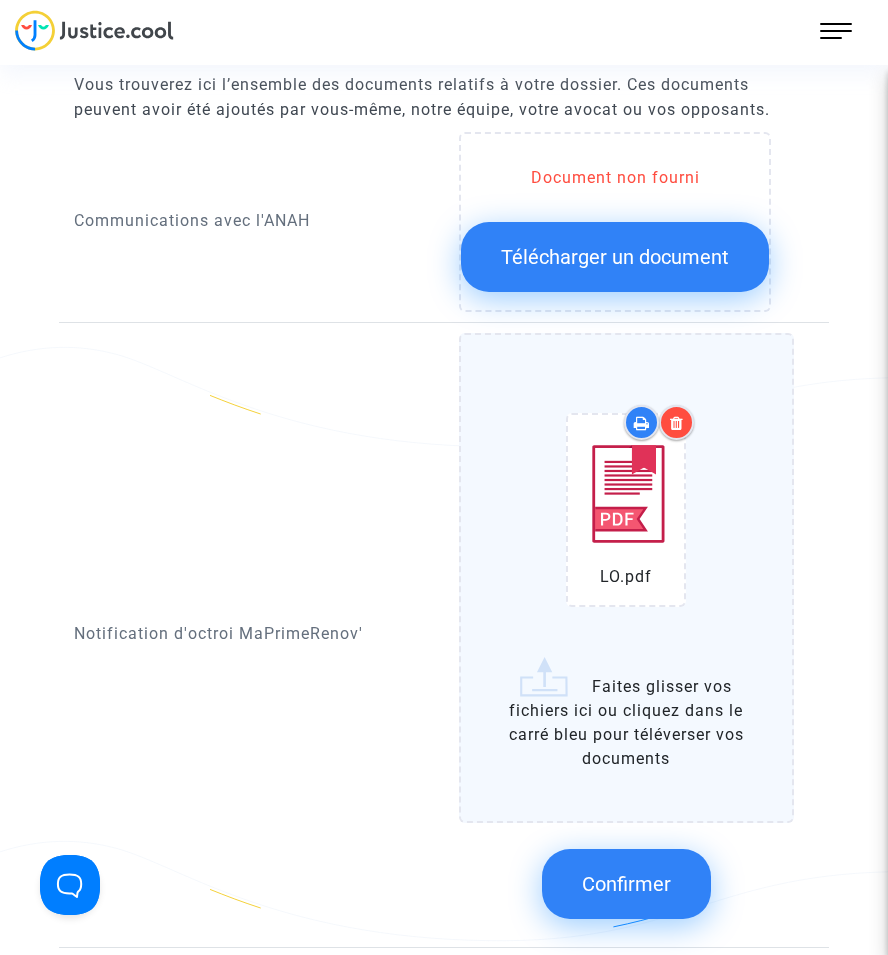 click on "Confirmer" 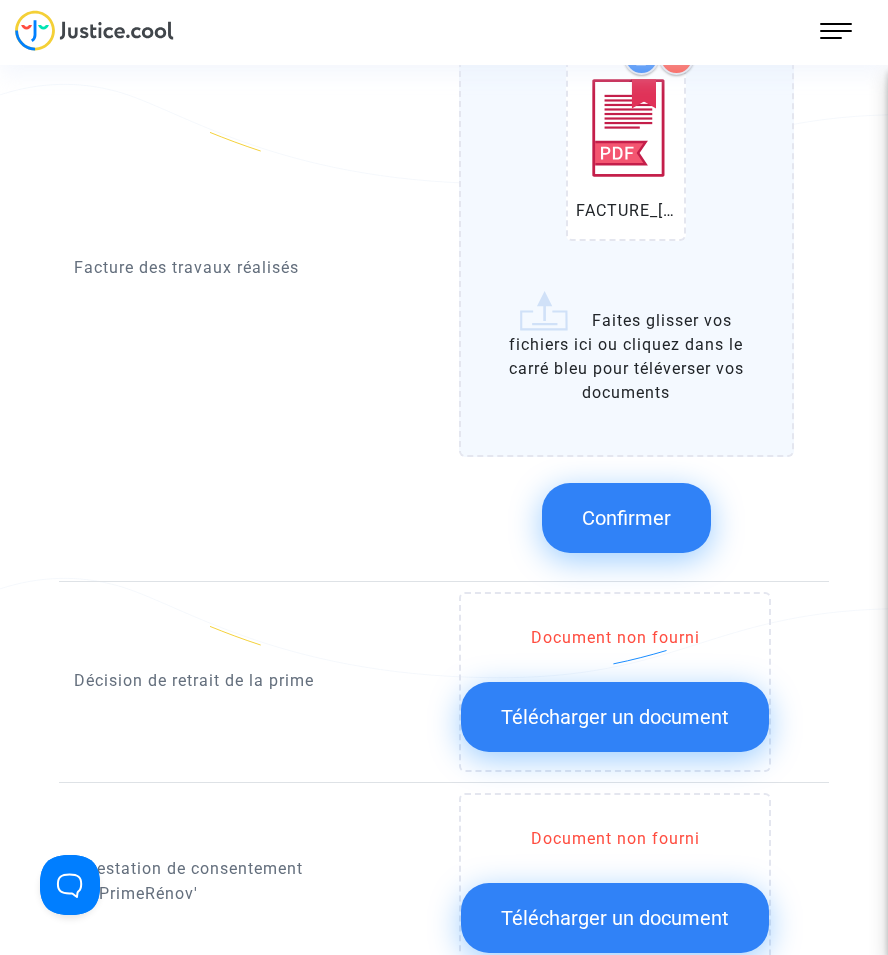 scroll, scrollTop: 1736, scrollLeft: 0, axis: vertical 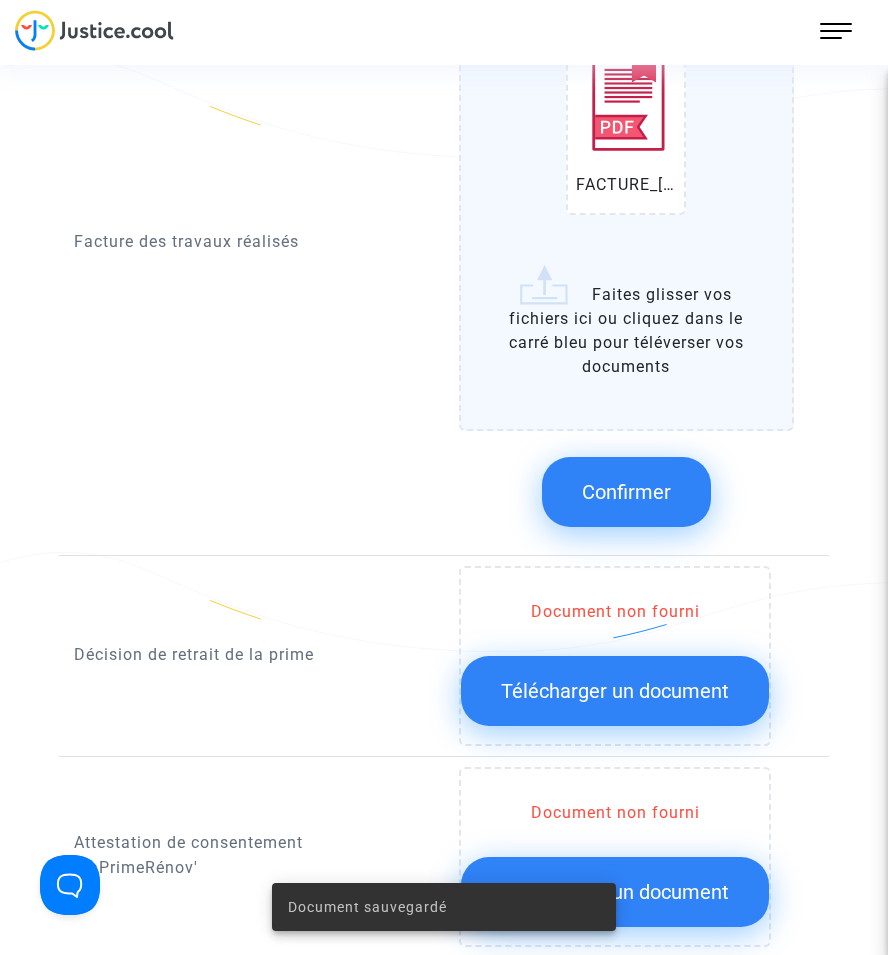 click on "Confirmer" 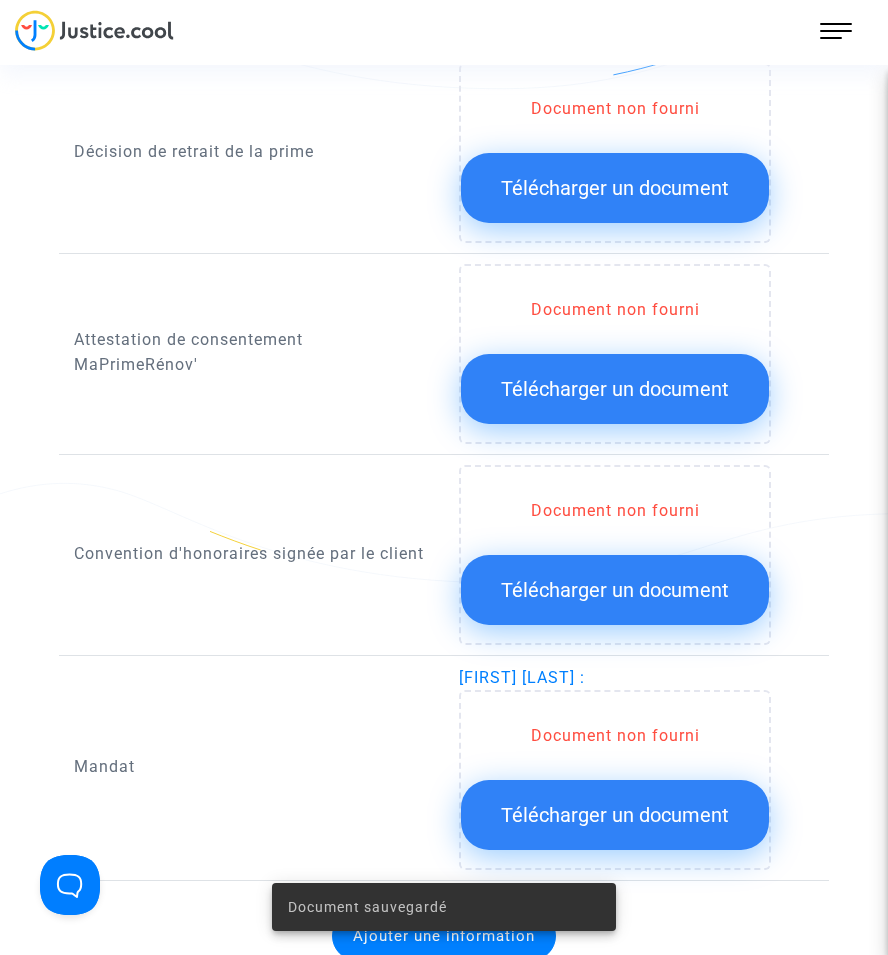 scroll, scrollTop: 1919, scrollLeft: 0, axis: vertical 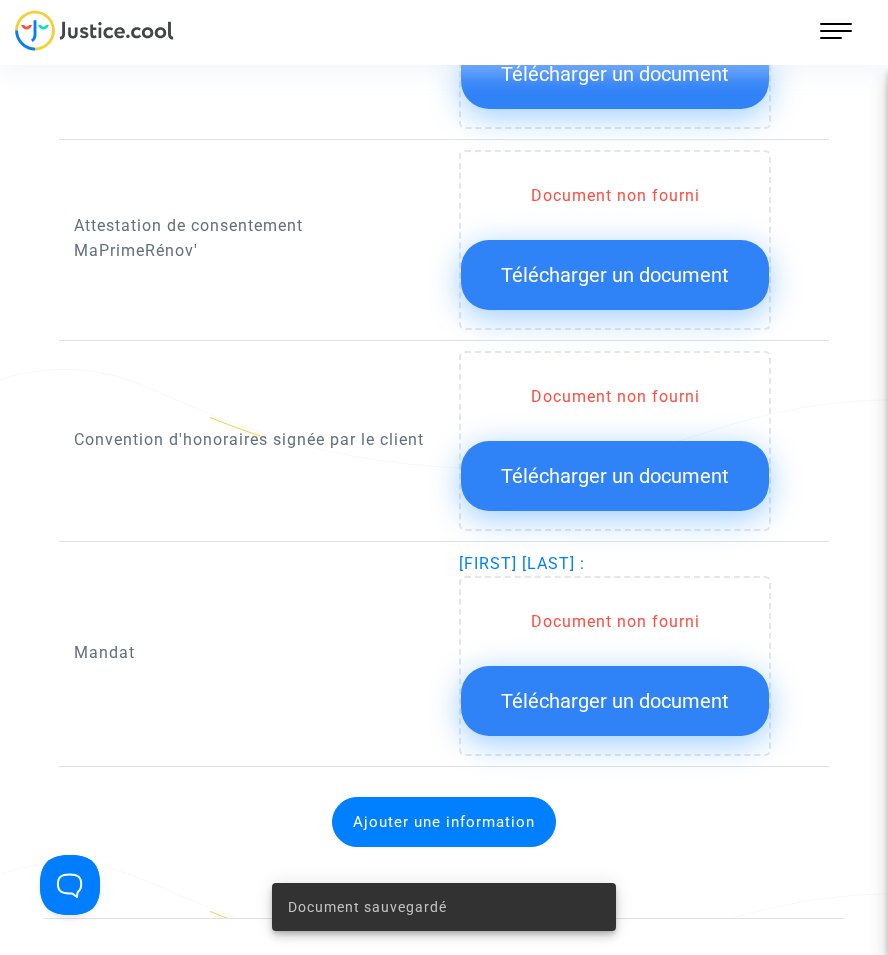 click on "Télécharger un document" 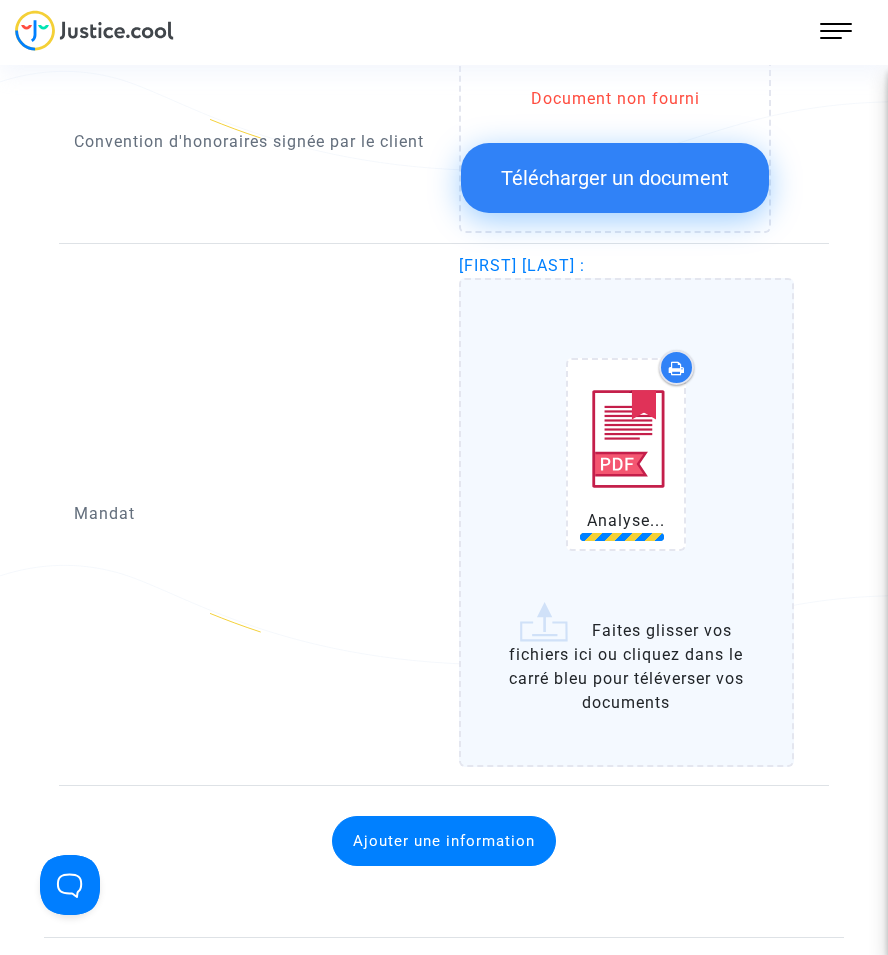 scroll, scrollTop: 2219, scrollLeft: 0, axis: vertical 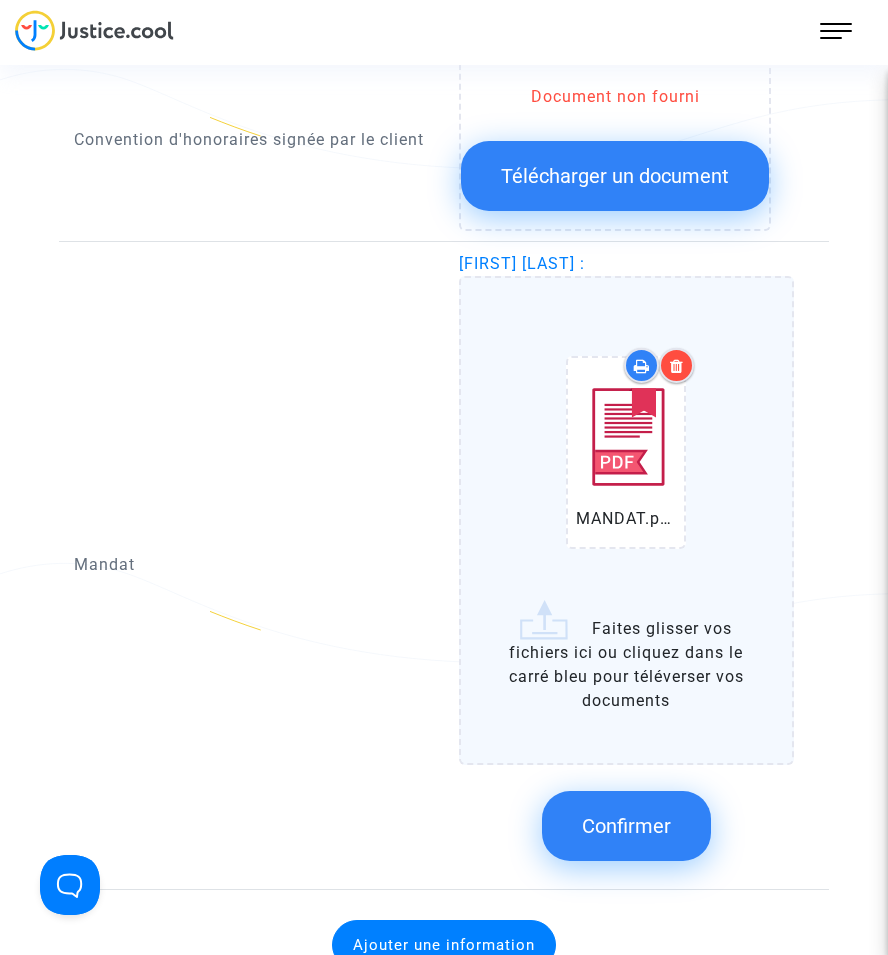 click on "Confirmer" 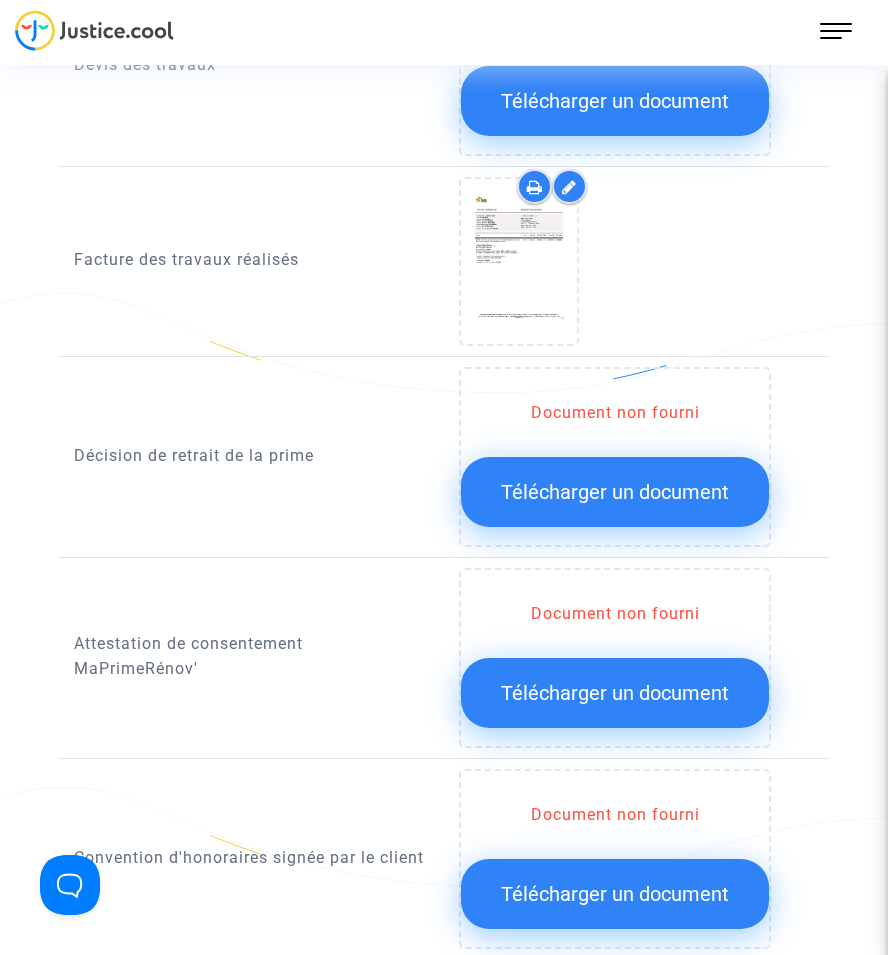scroll, scrollTop: 1519, scrollLeft: 0, axis: vertical 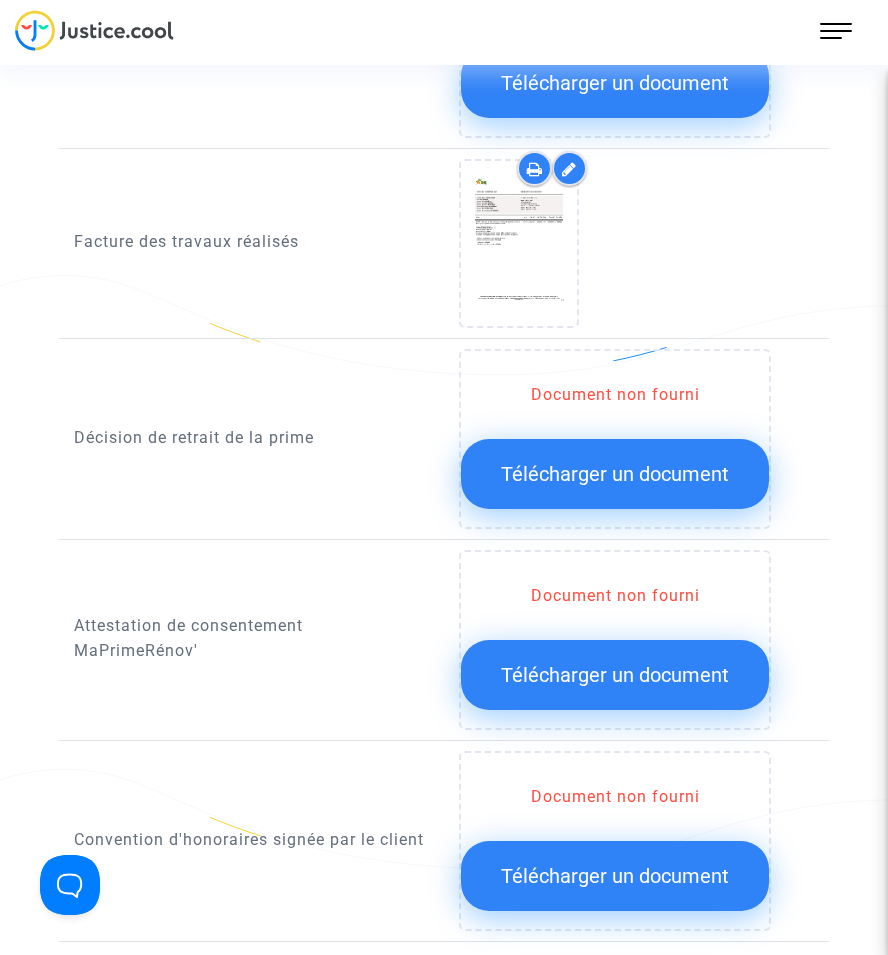 click on "Télécharger un document" 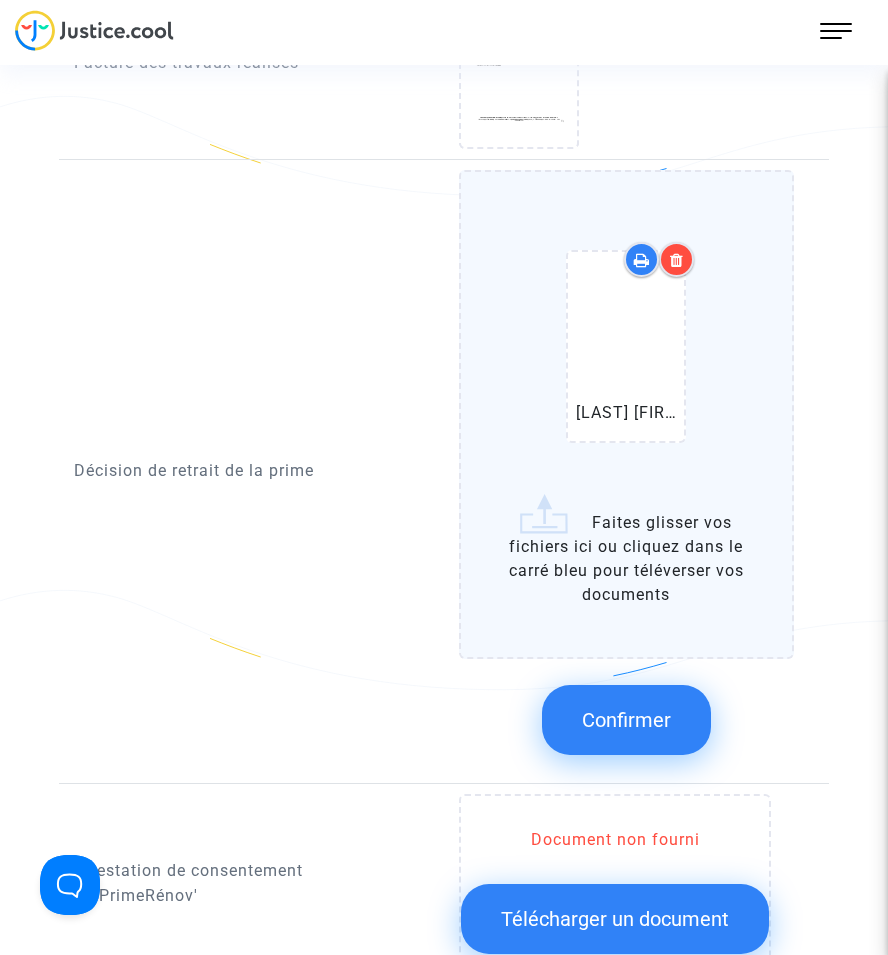 scroll, scrollTop: 1719, scrollLeft: 0, axis: vertical 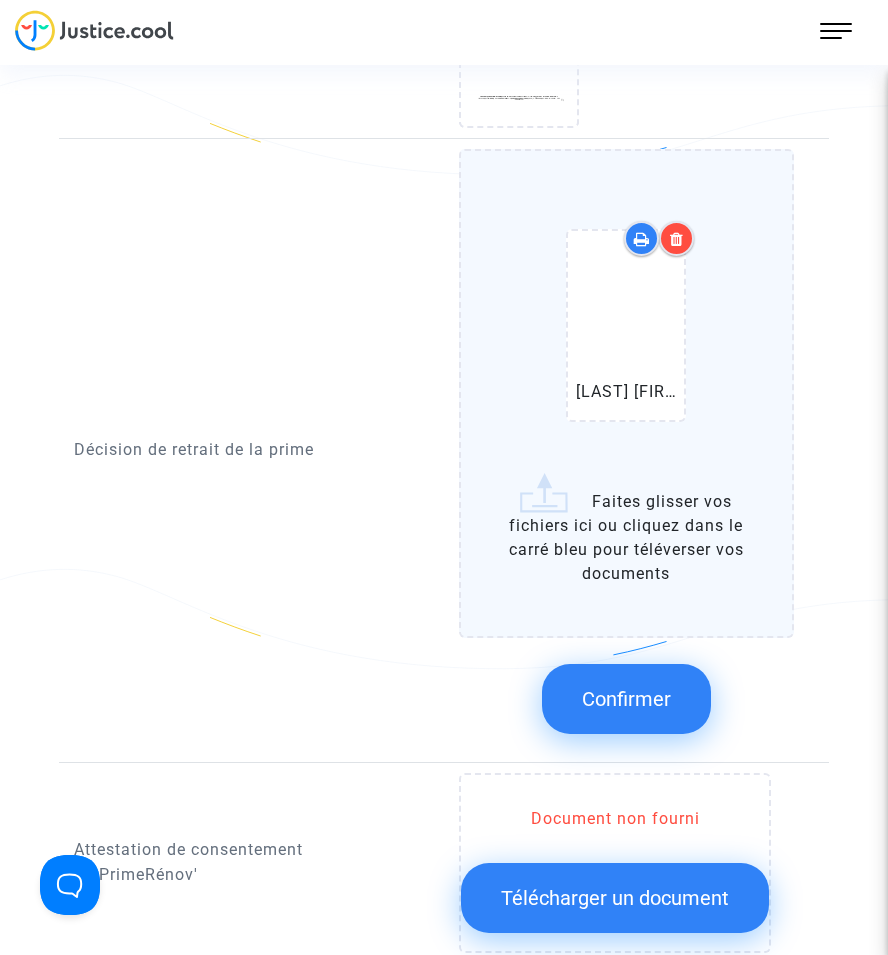 click on "Confirmer" 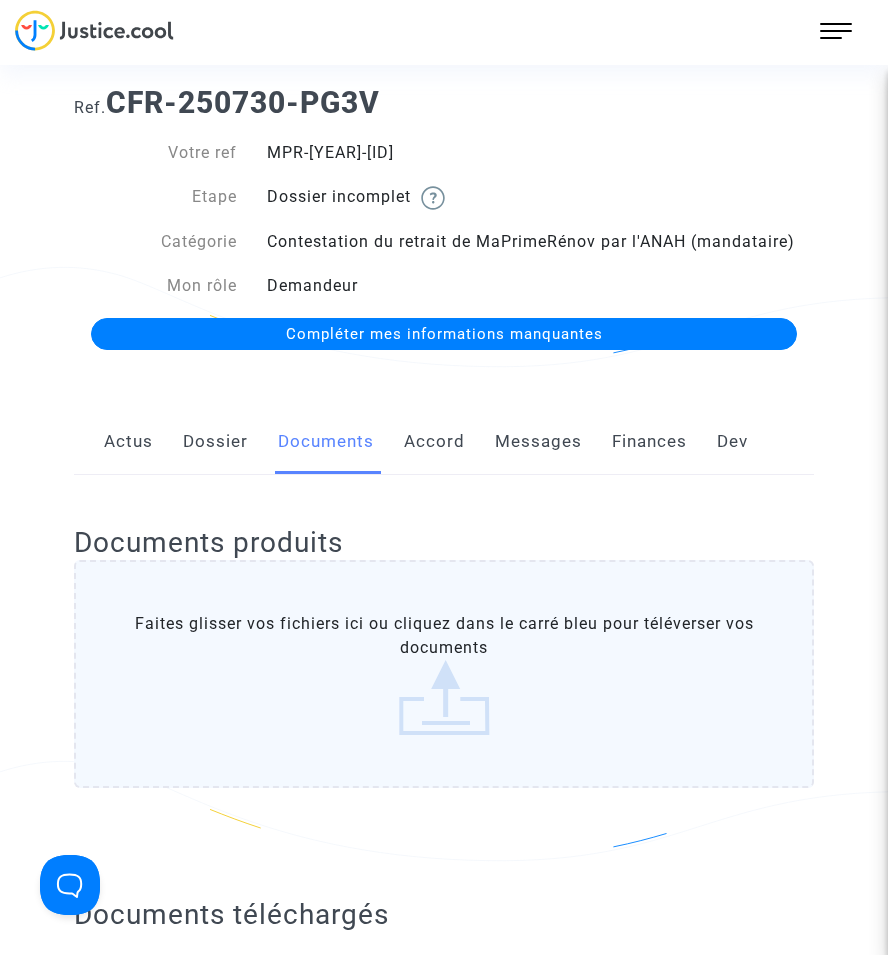 scroll, scrollTop: 0, scrollLeft: 0, axis: both 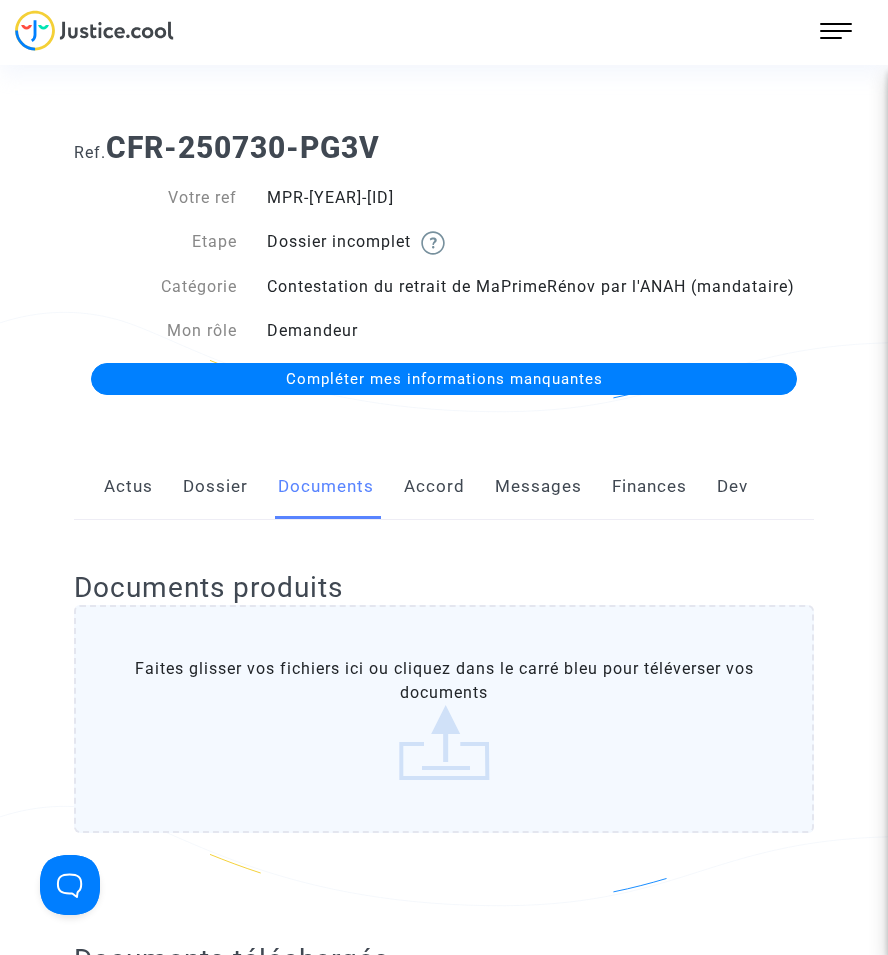 click on "233 Actus Mes dossiers Mon profil Paramètres Déconnexion" at bounding box center [444, 37] 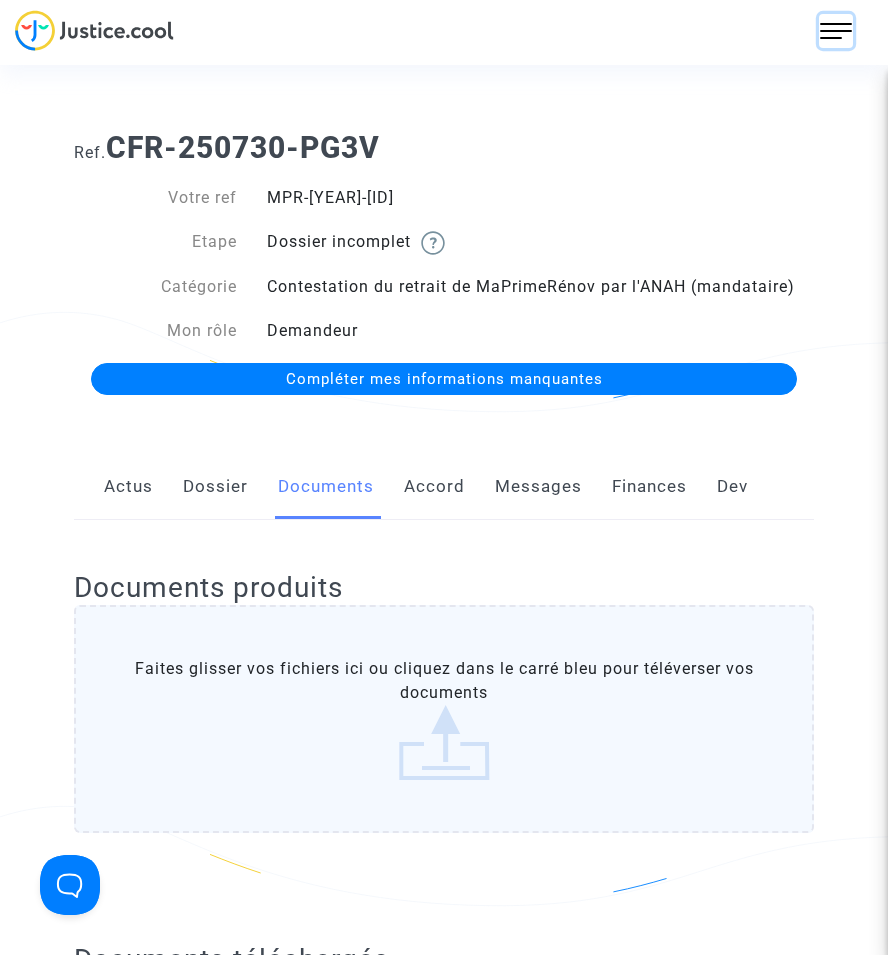 drag, startPoint x: 823, startPoint y: 27, endPoint x: 816, endPoint y: 19, distance: 10.630146 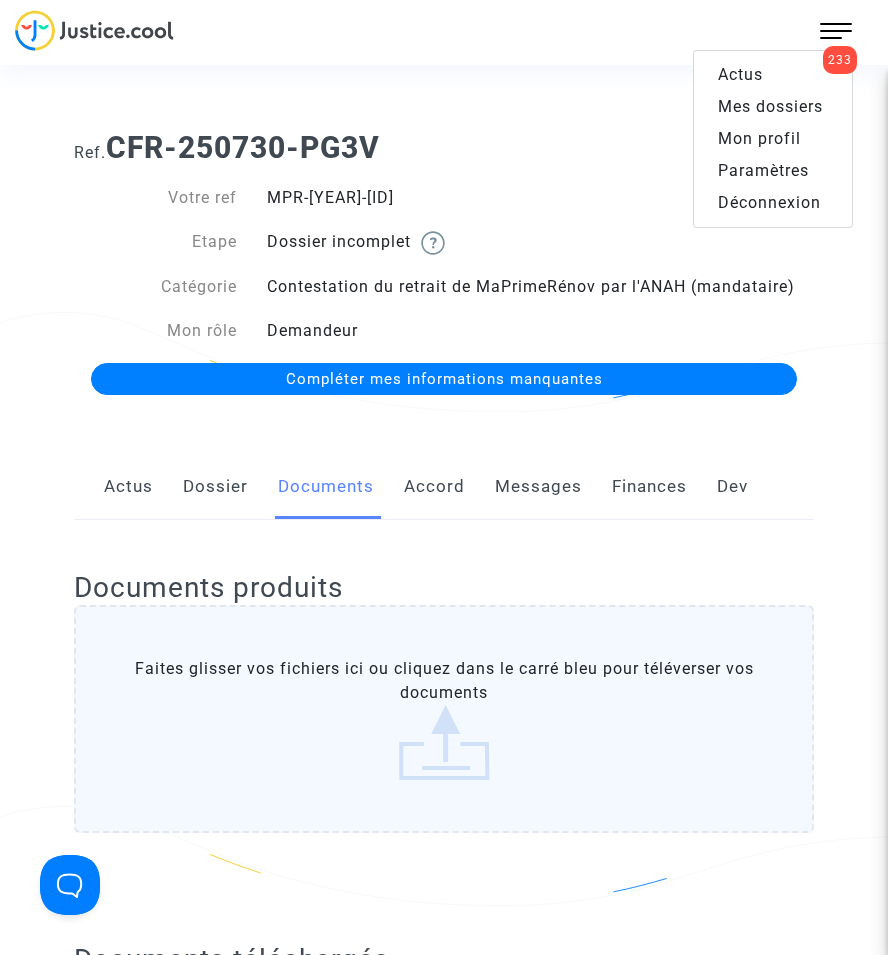 click on "Mes dossiers" at bounding box center (770, 106) 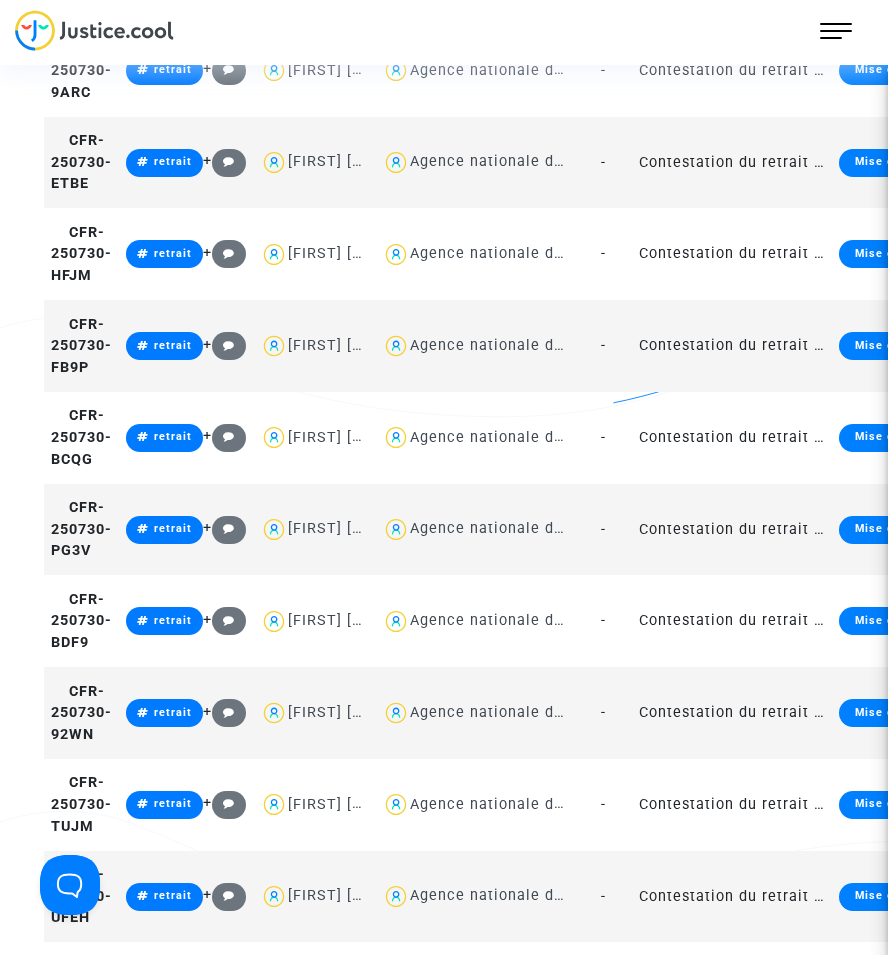 scroll, scrollTop: 2500, scrollLeft: 0, axis: vertical 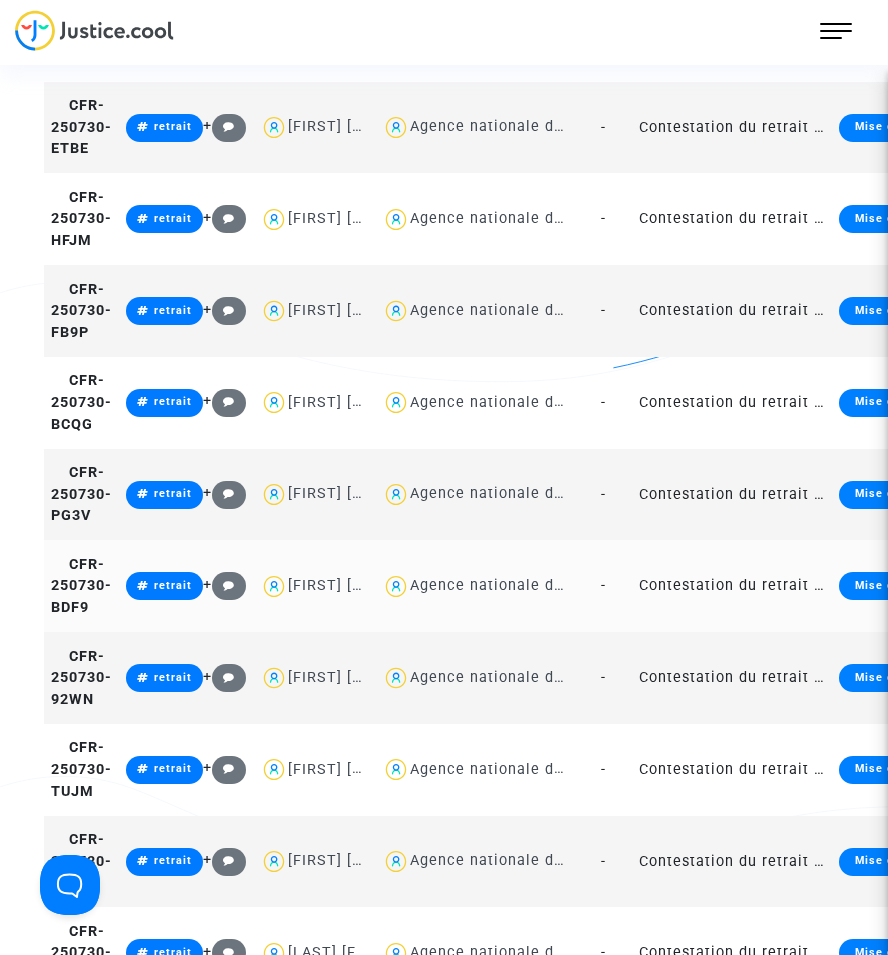 click on "Contestation du retrait de MaPrimeRénov par l'ANAH (mandataire)" 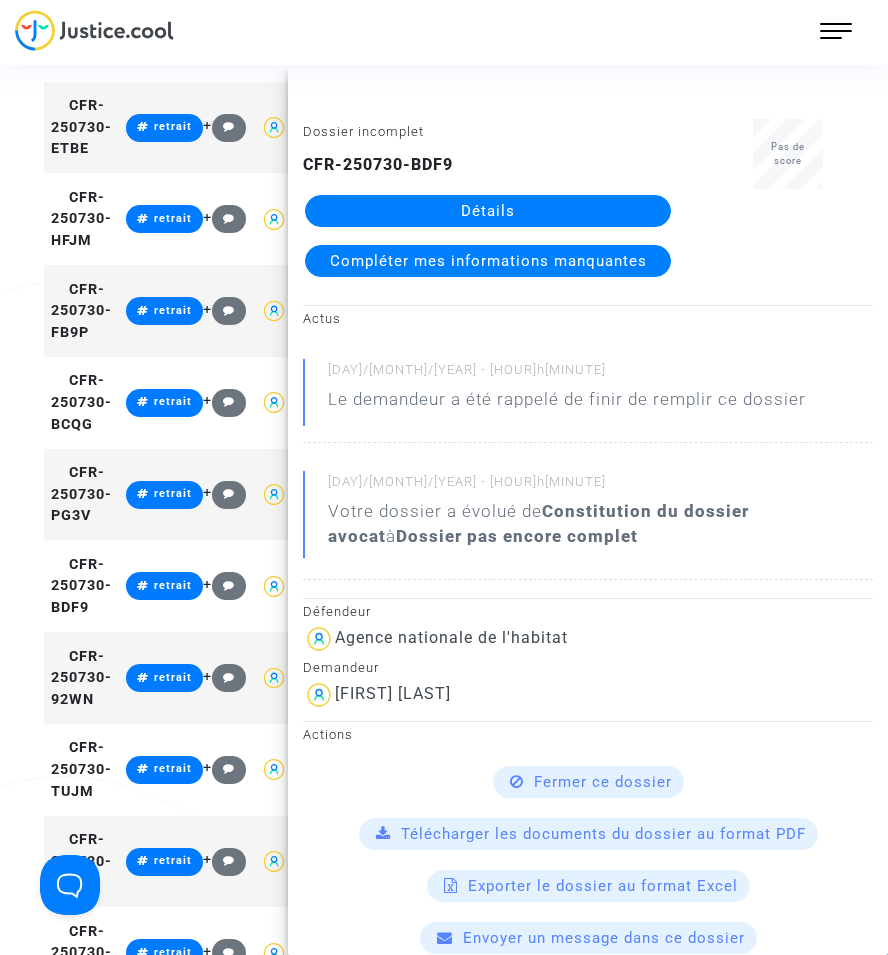 click on "Détails" 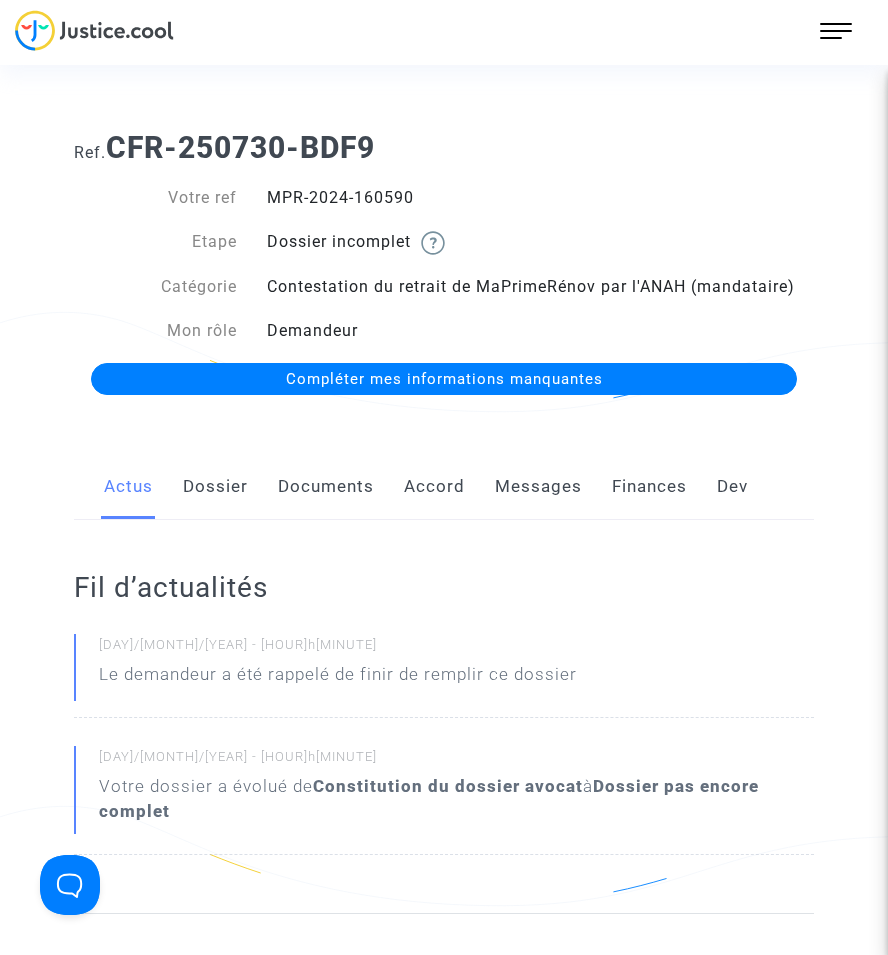 click on "Documents" 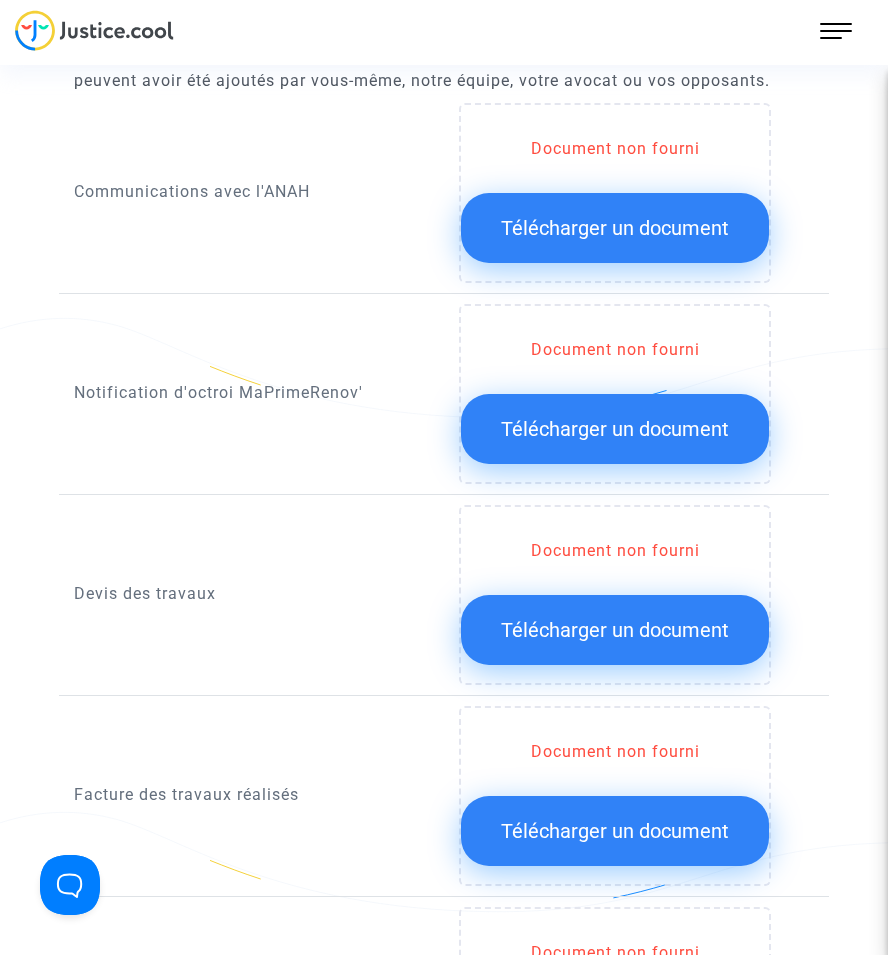 scroll, scrollTop: 1400, scrollLeft: 0, axis: vertical 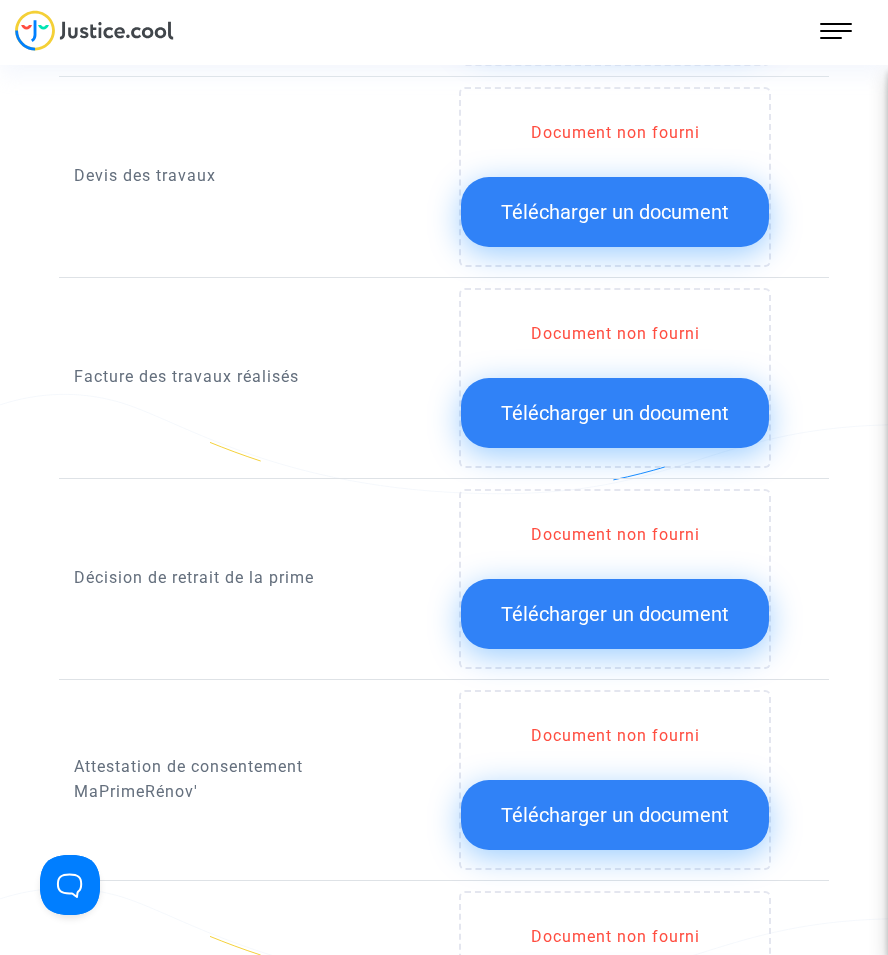 click on "Document non fourni  Télécharger un document" 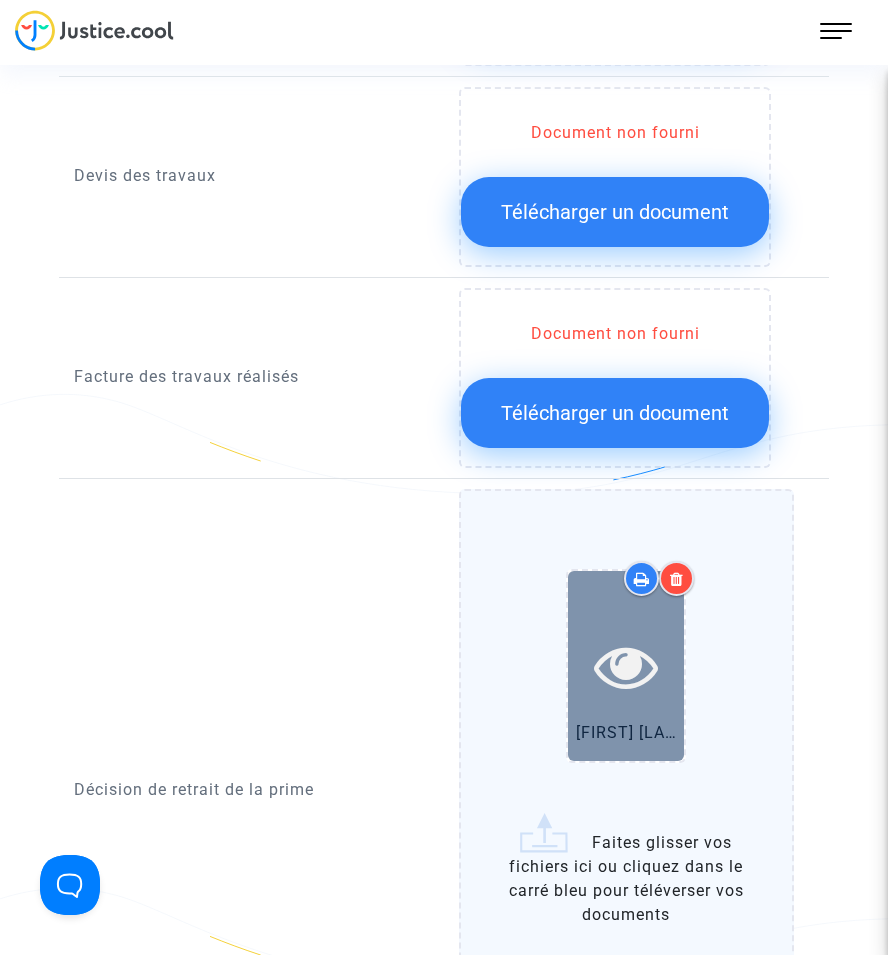 scroll, scrollTop: 1700, scrollLeft: 0, axis: vertical 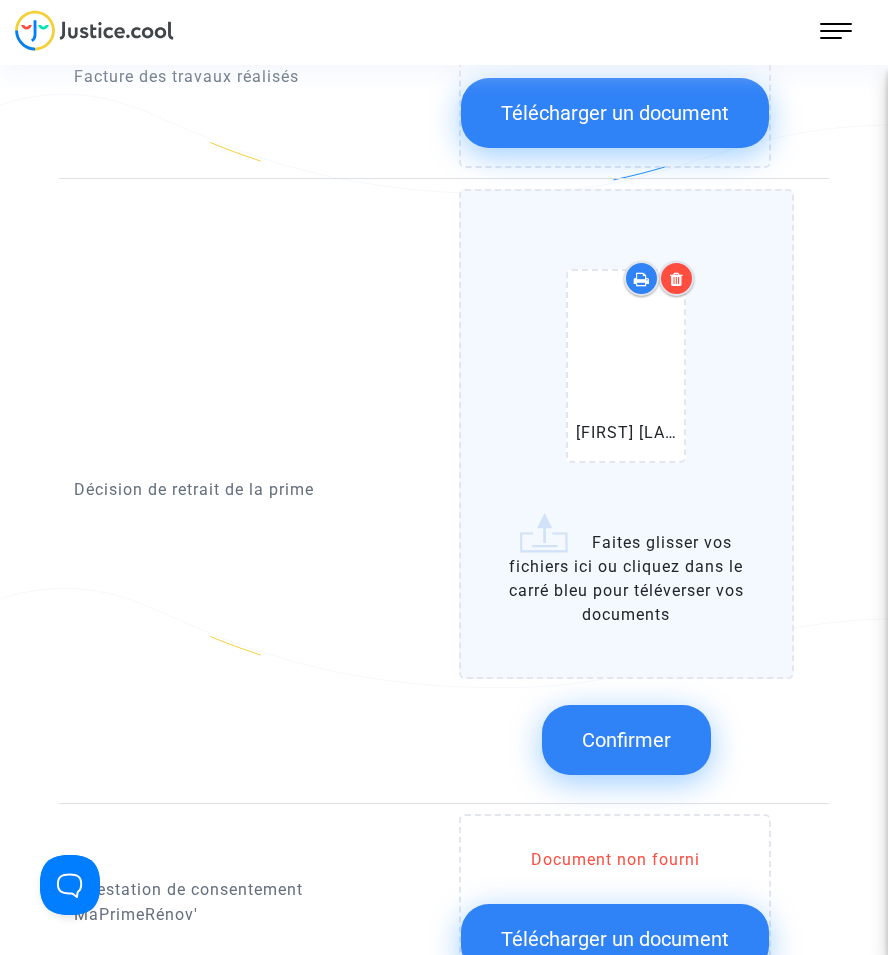 click on "Confirmer" 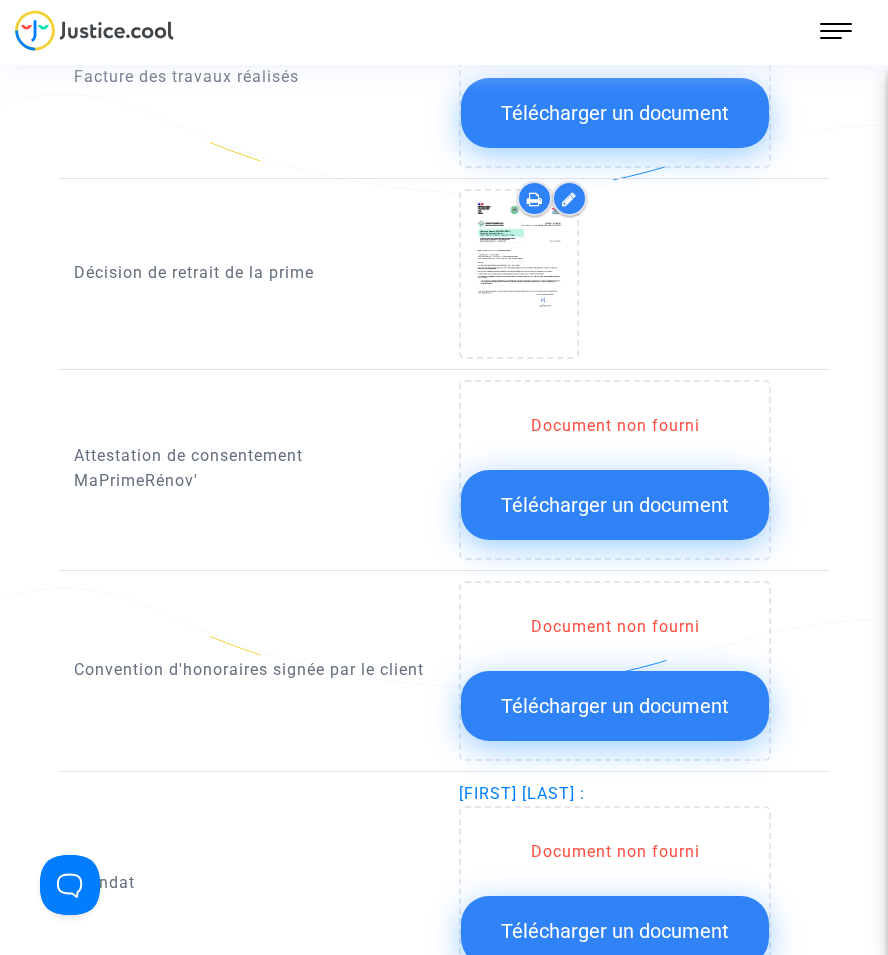 click on "Télécharger un document" 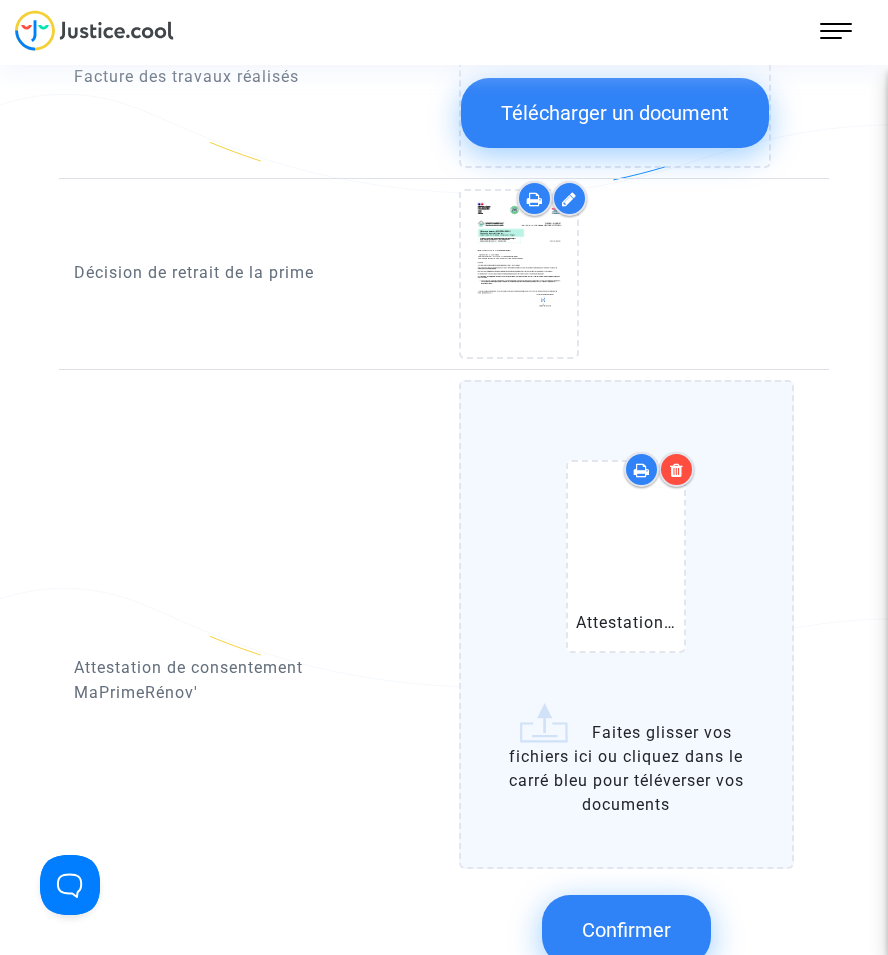 click on "Confirmer" 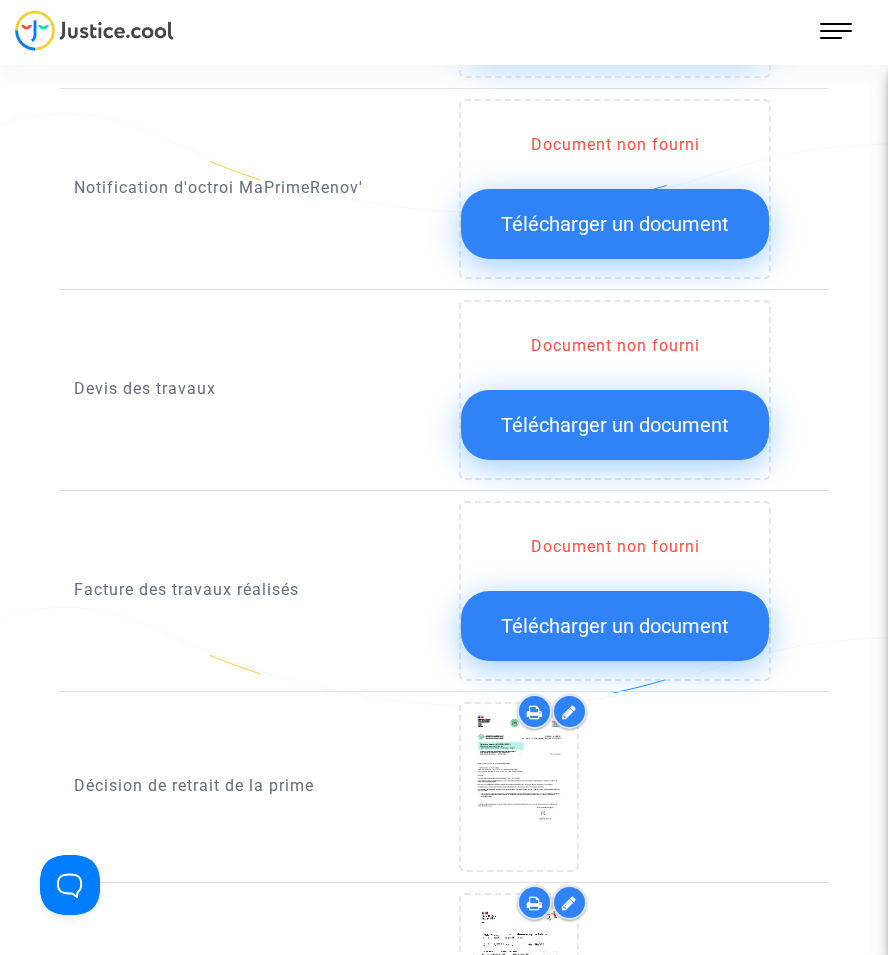 scroll, scrollTop: 1000, scrollLeft: 0, axis: vertical 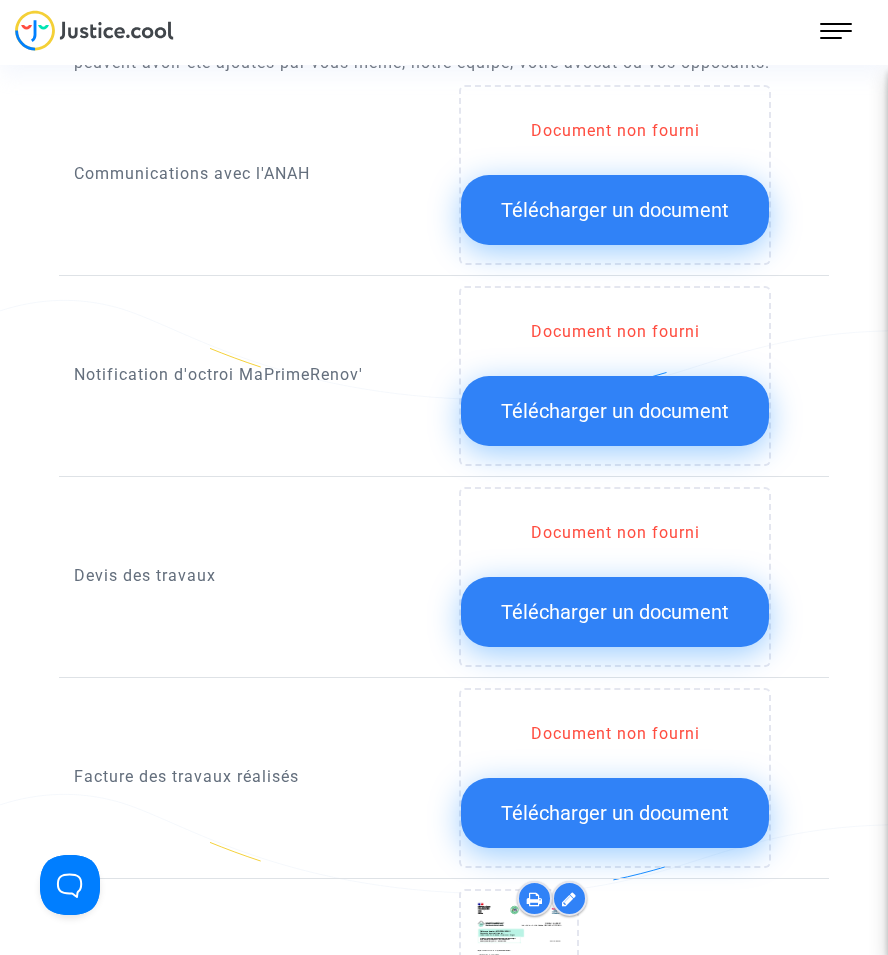 click on "Télécharger un document" 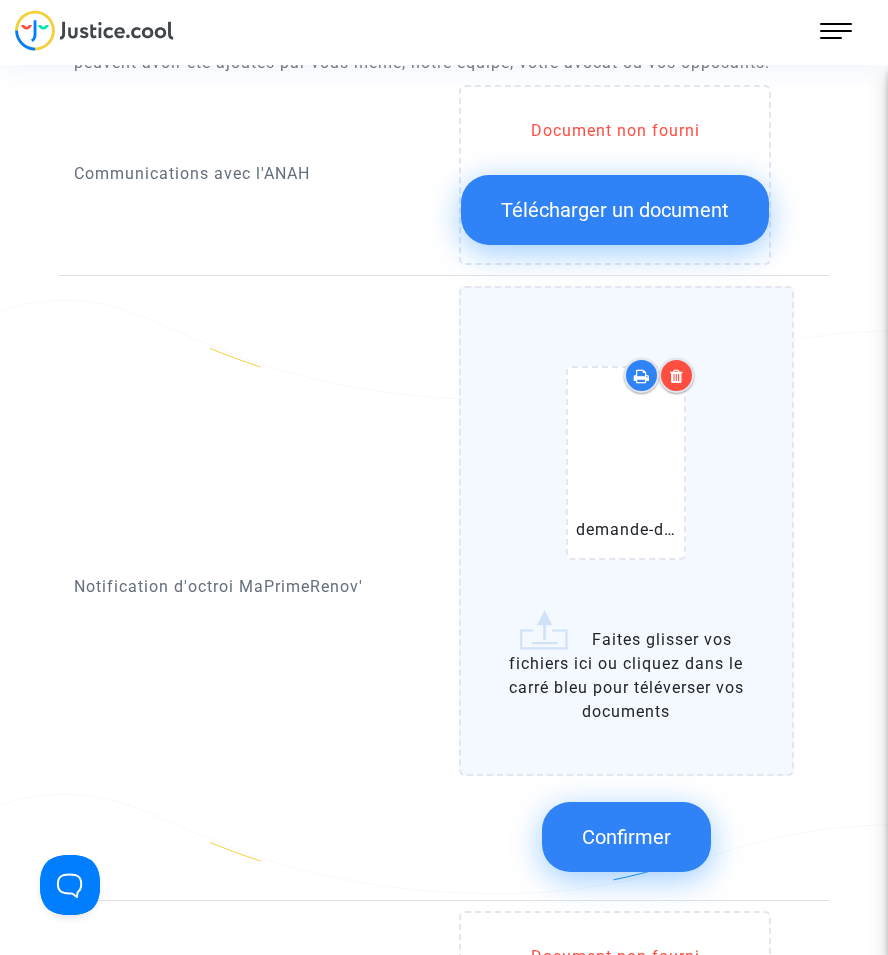 click on "Confirmer" 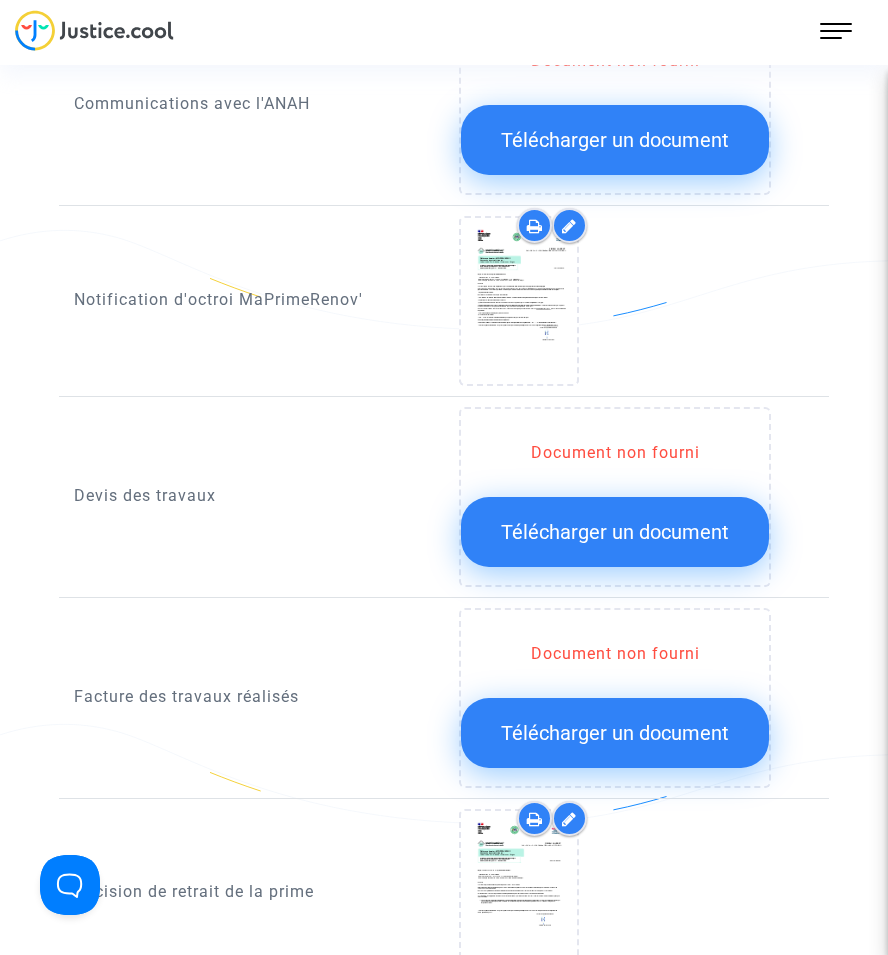 scroll, scrollTop: 1100, scrollLeft: 0, axis: vertical 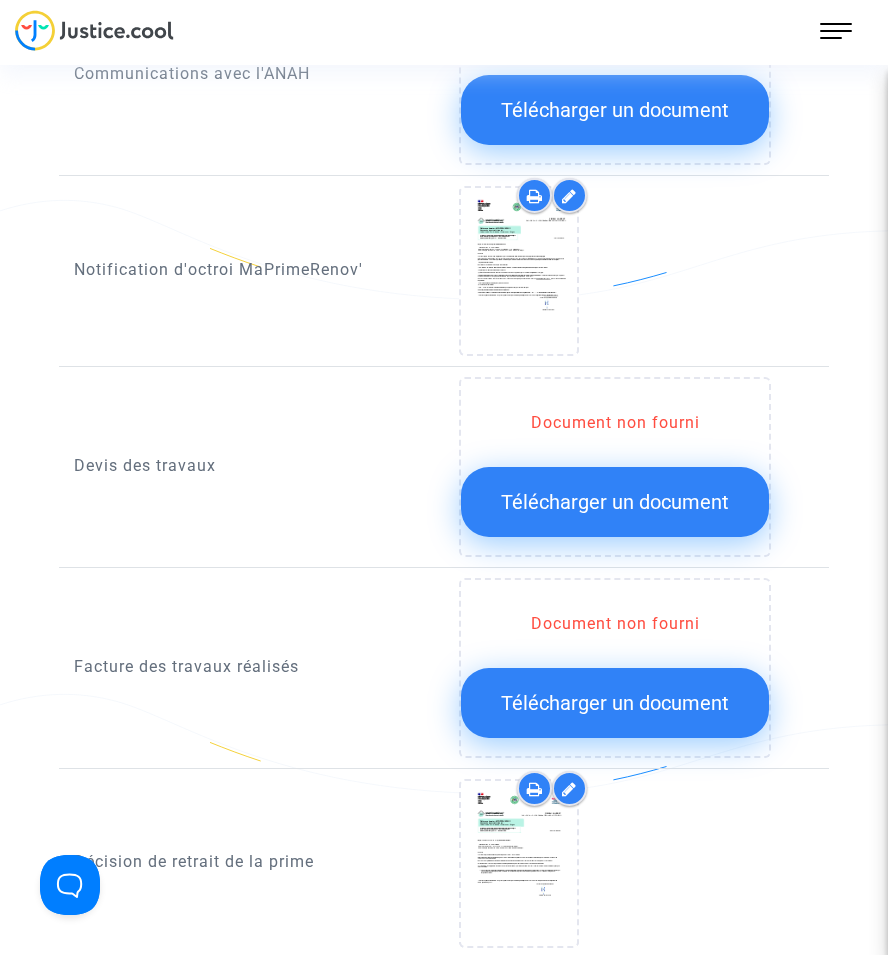 click on "Télécharger un document" 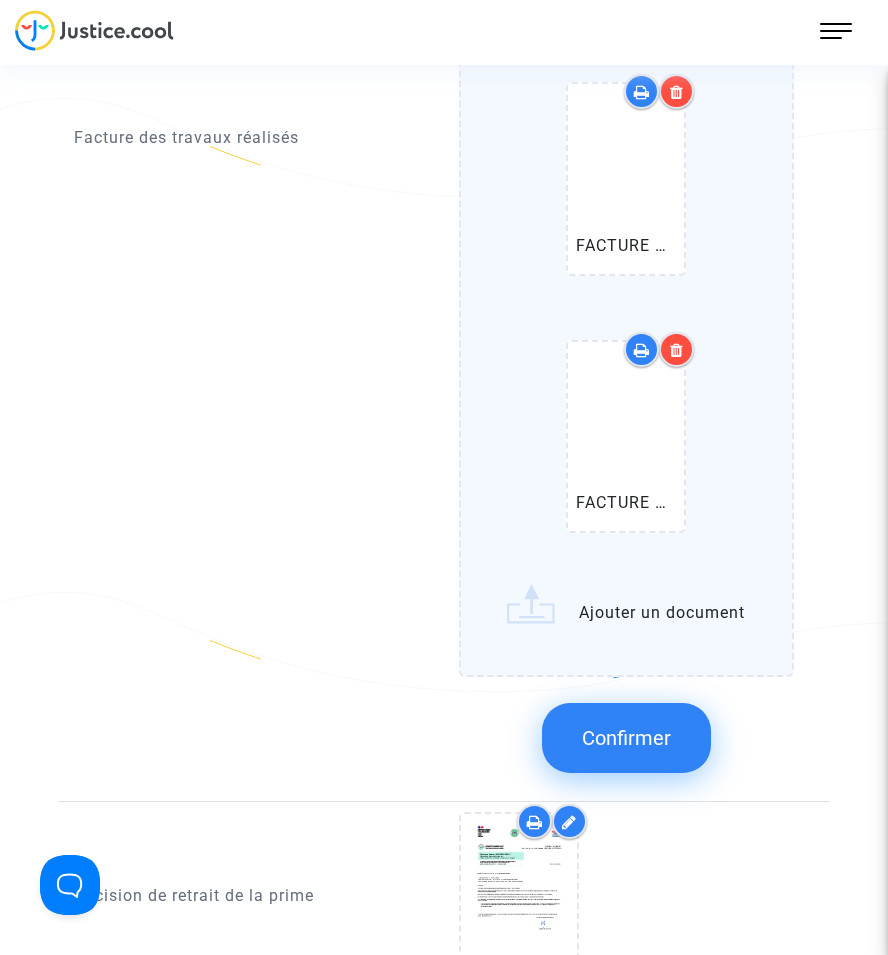 scroll, scrollTop: 2253, scrollLeft: 0, axis: vertical 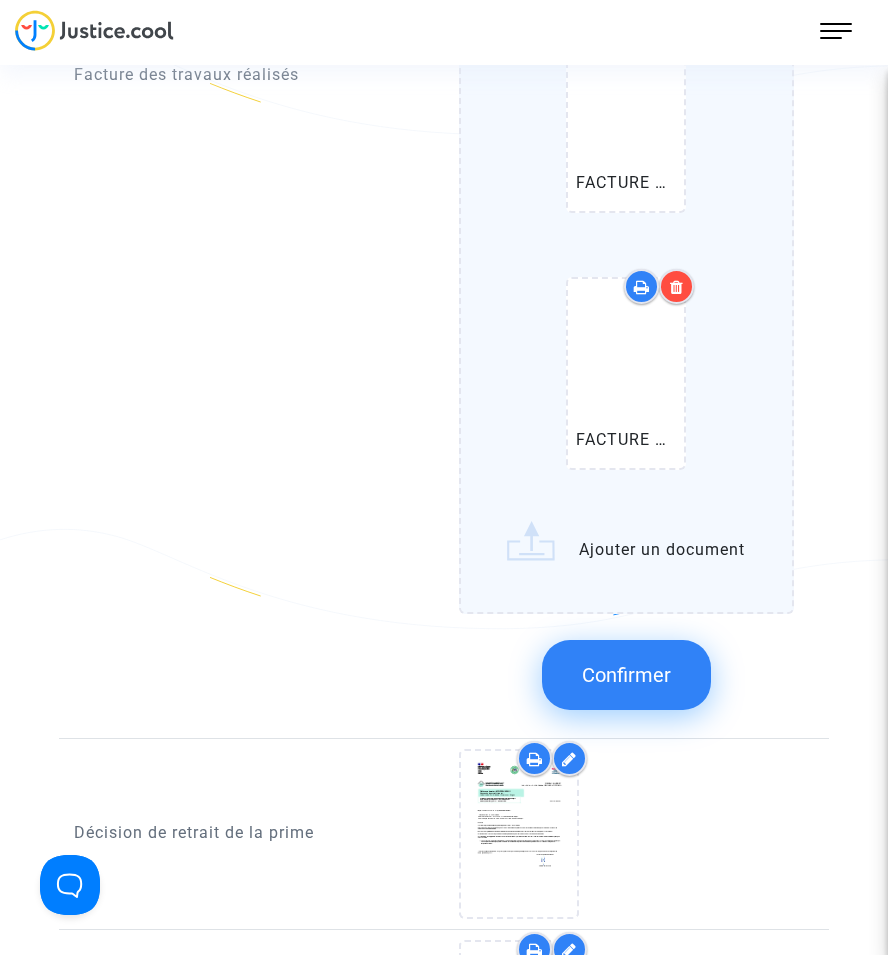 click on "Confirmer" 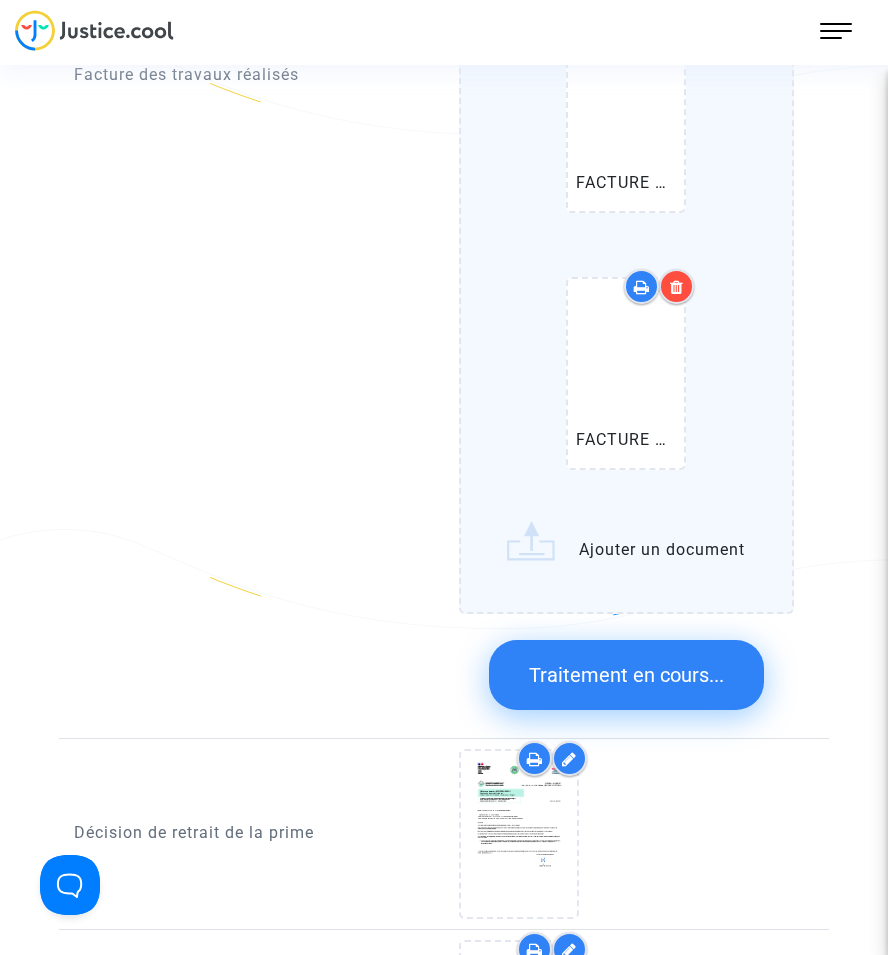 scroll, scrollTop: 2753, scrollLeft: 0, axis: vertical 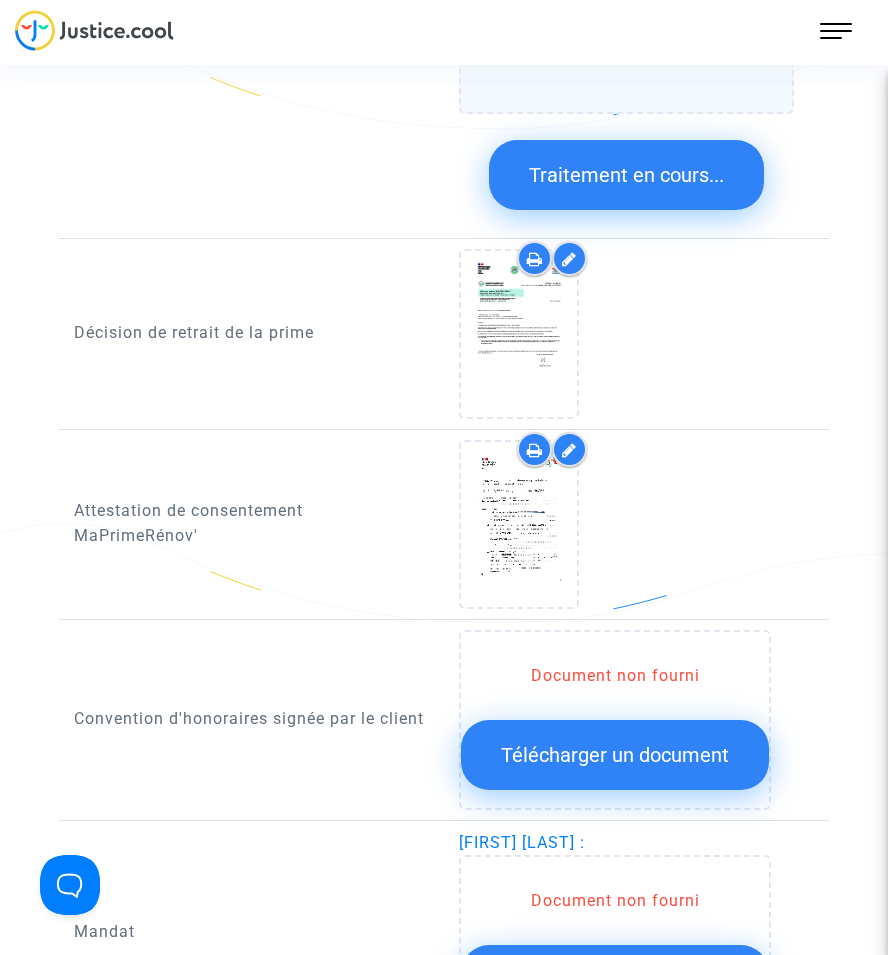 drag, startPoint x: 504, startPoint y: 949, endPoint x: 356, endPoint y: 876, distance: 165.02425 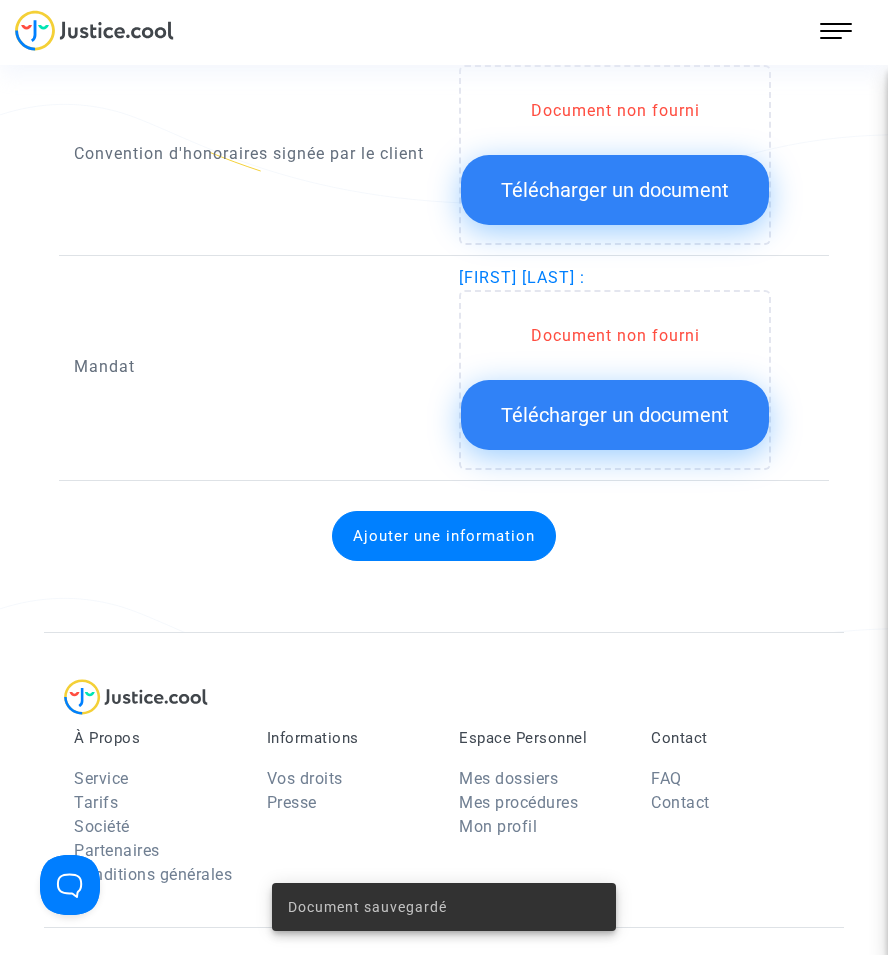 scroll, scrollTop: 2164, scrollLeft: 0, axis: vertical 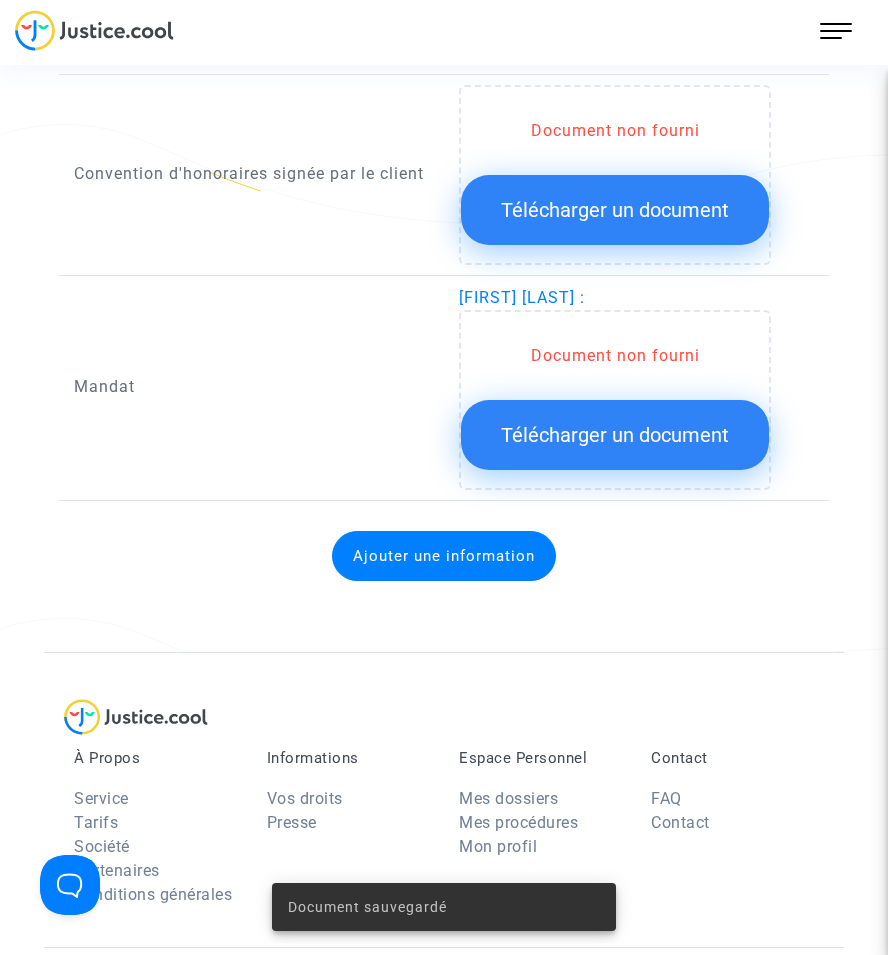 click on "Communications avec l'ANAH Document non fourni Télécharger un document Notification d'octroi MaPrimeRenov'      Devis des travaux Document non fourni Télécharger un document Facture des travaux réalisés      Décision de retrait de la prime      Attestation de consentement MaPrimeRénov'      Convention d'honoraires signée par le client Document non fourni Télécharger un document Mandat  [FIRST] [LAST] :   Document non fourni Télécharger un document Ajouter une information" 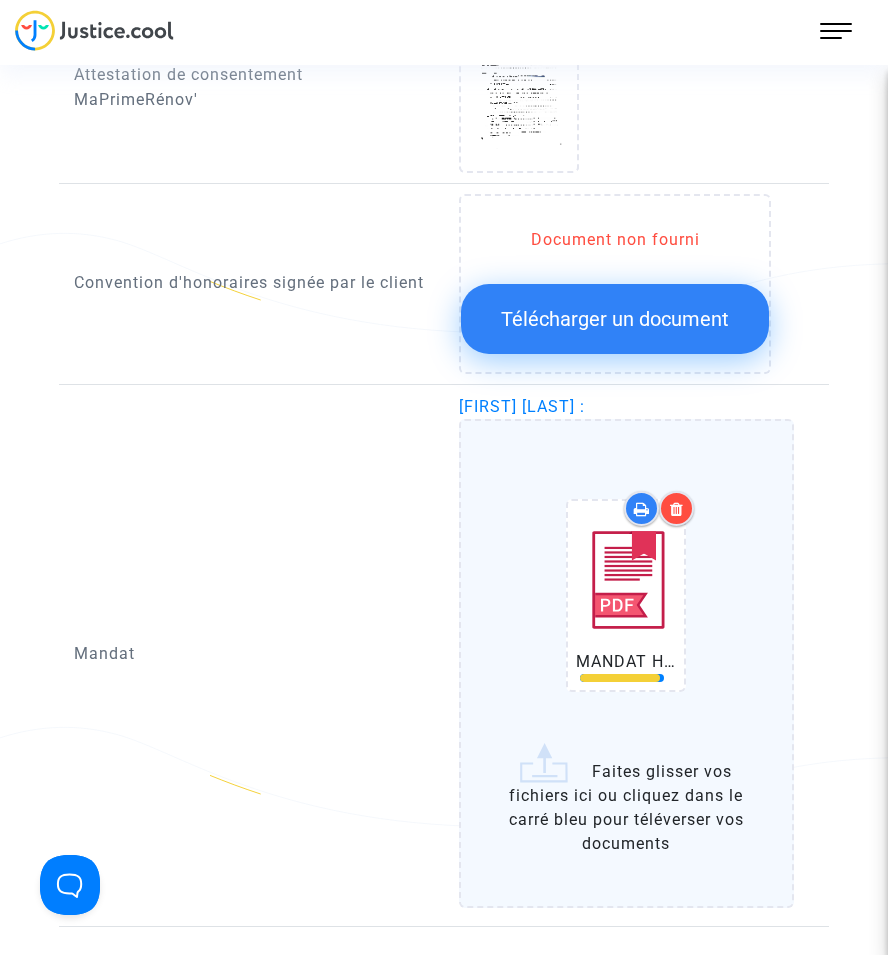 scroll, scrollTop: 2164, scrollLeft: 0, axis: vertical 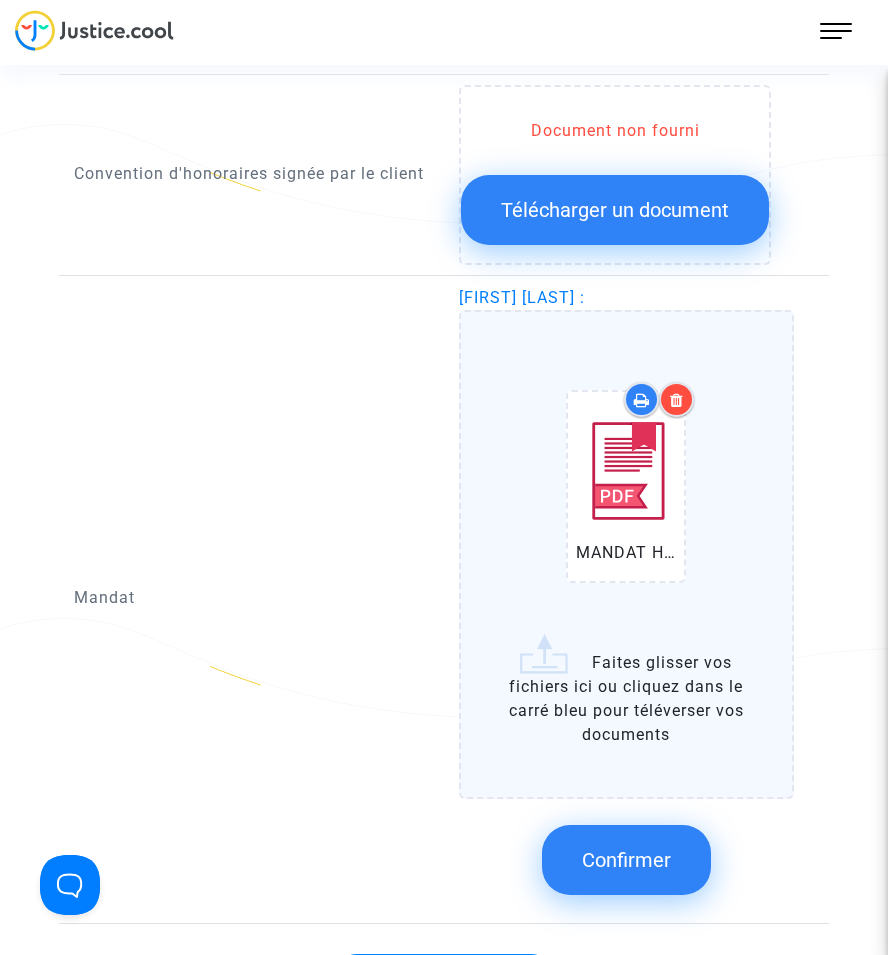 click on "Confirmer" 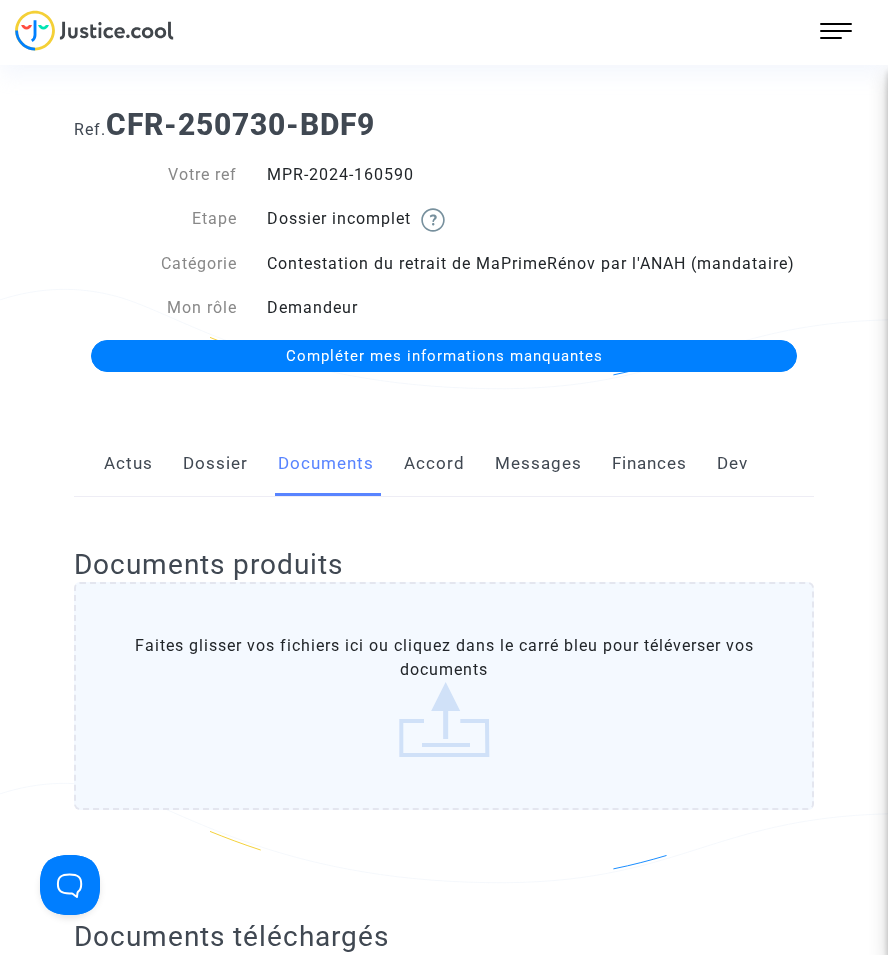 scroll, scrollTop: 0, scrollLeft: 0, axis: both 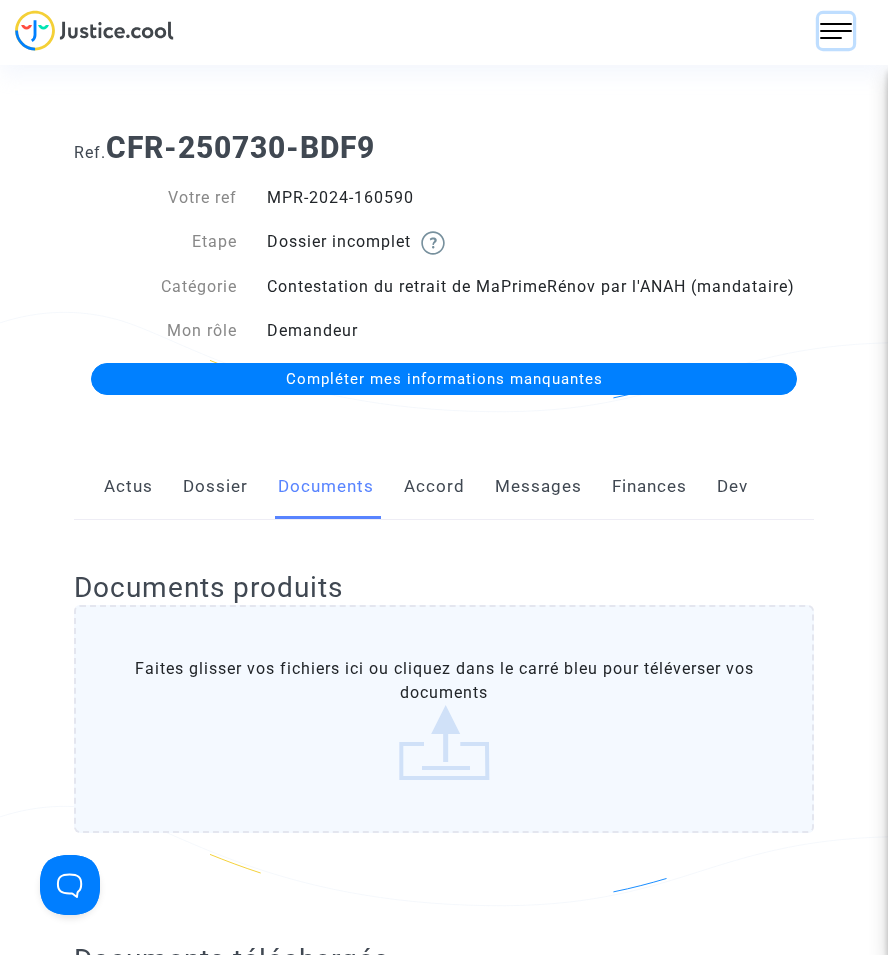 click at bounding box center [836, 31] 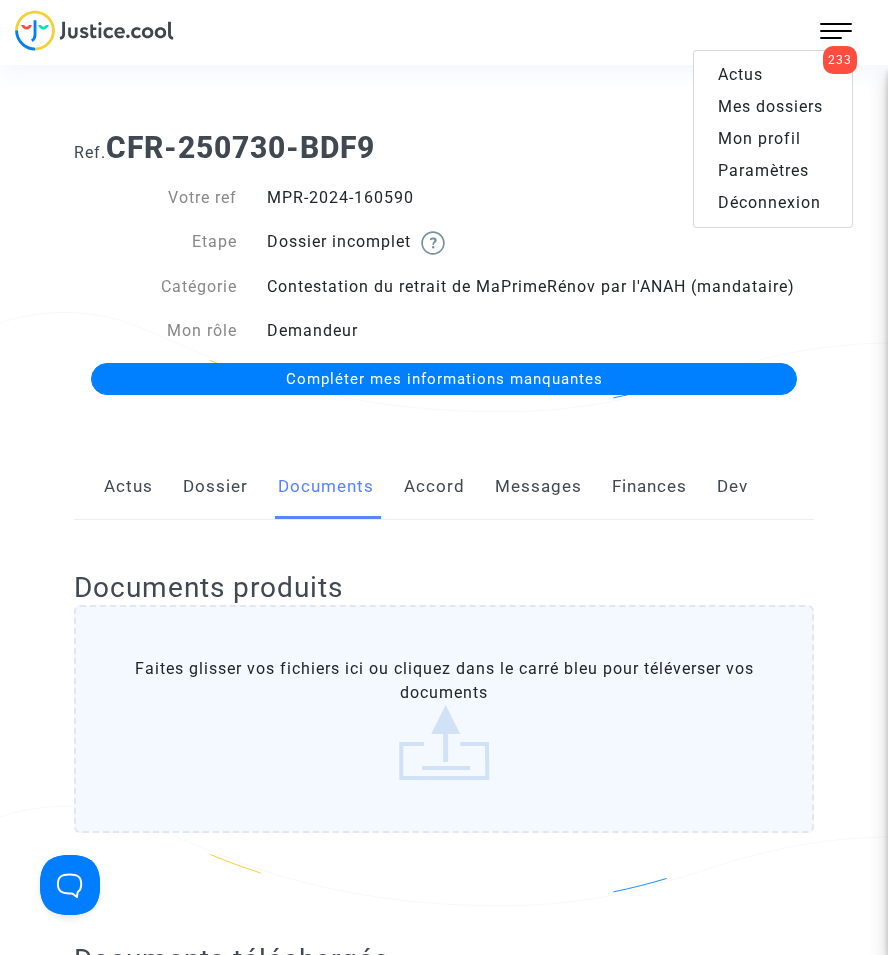 click on "Mes dossiers" at bounding box center [770, 106] 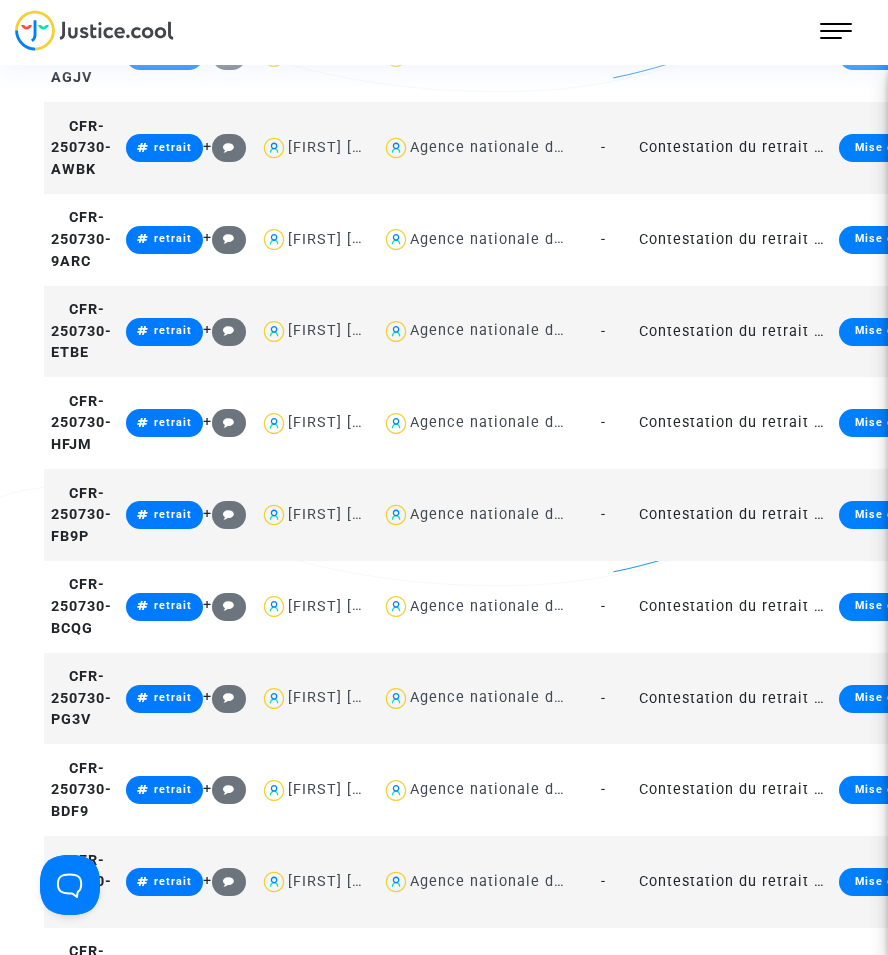 scroll, scrollTop: 2400, scrollLeft: 0, axis: vertical 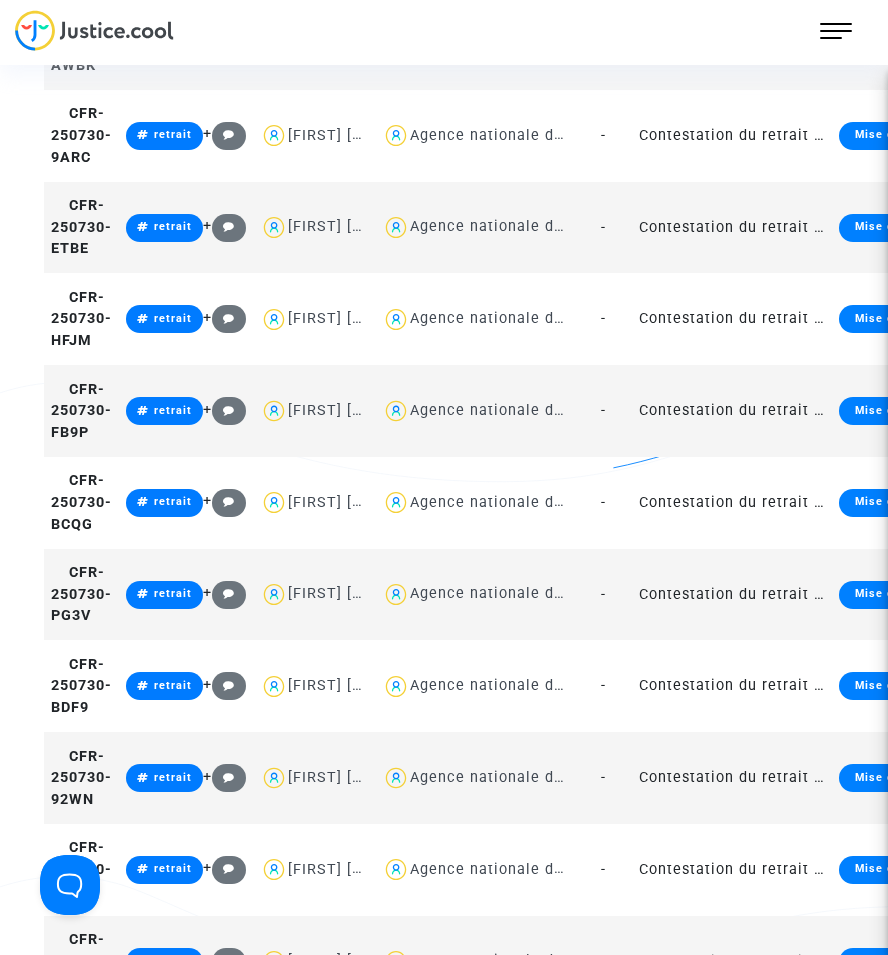 click on "Contestation du retrait de MaPrimeRénov par l'ANAH (mandataire)" 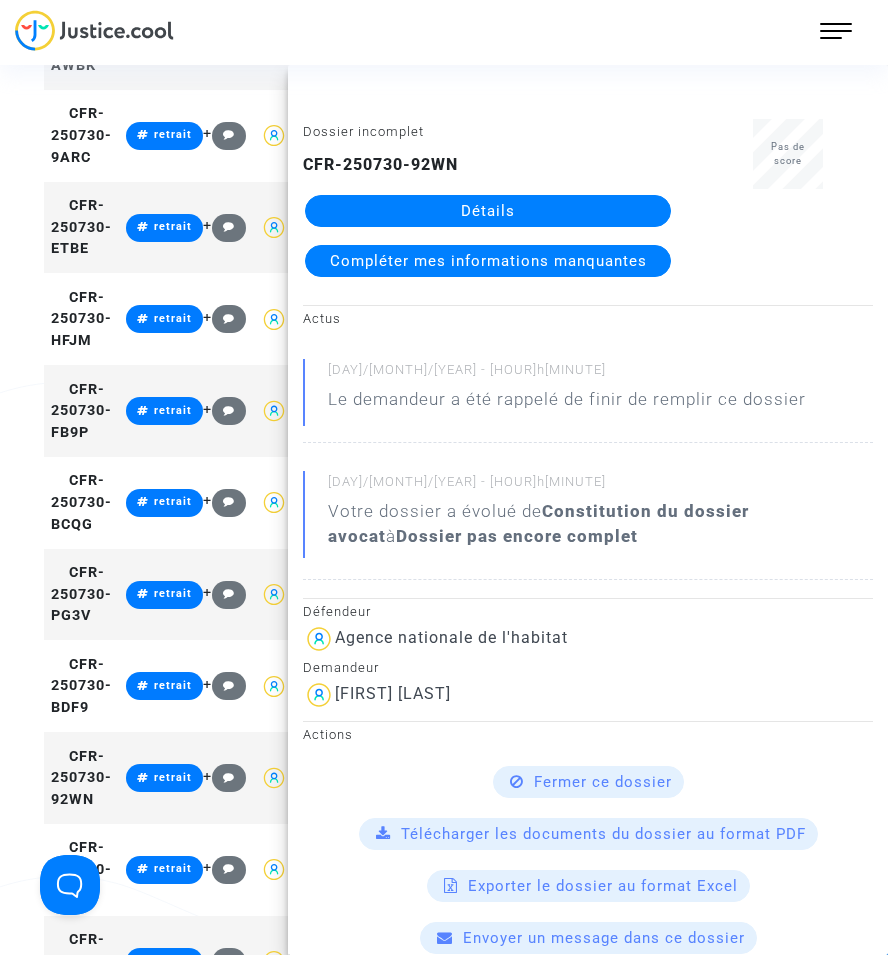 click on "Détails" 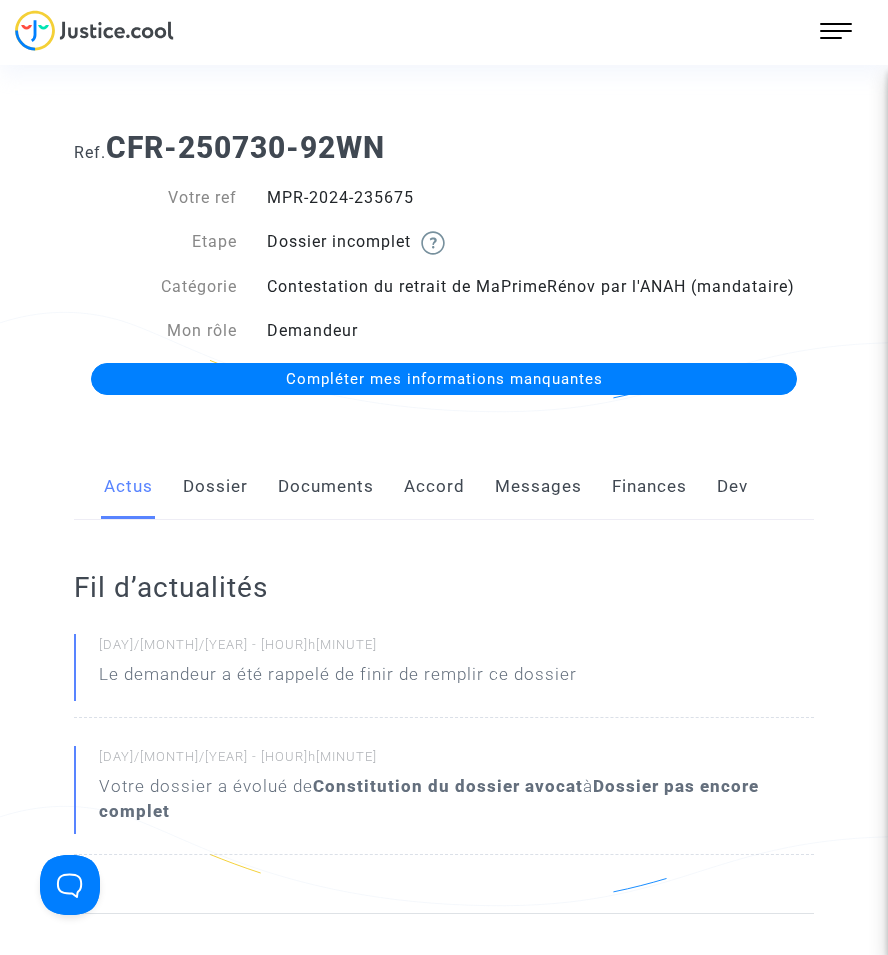click on "Documents" 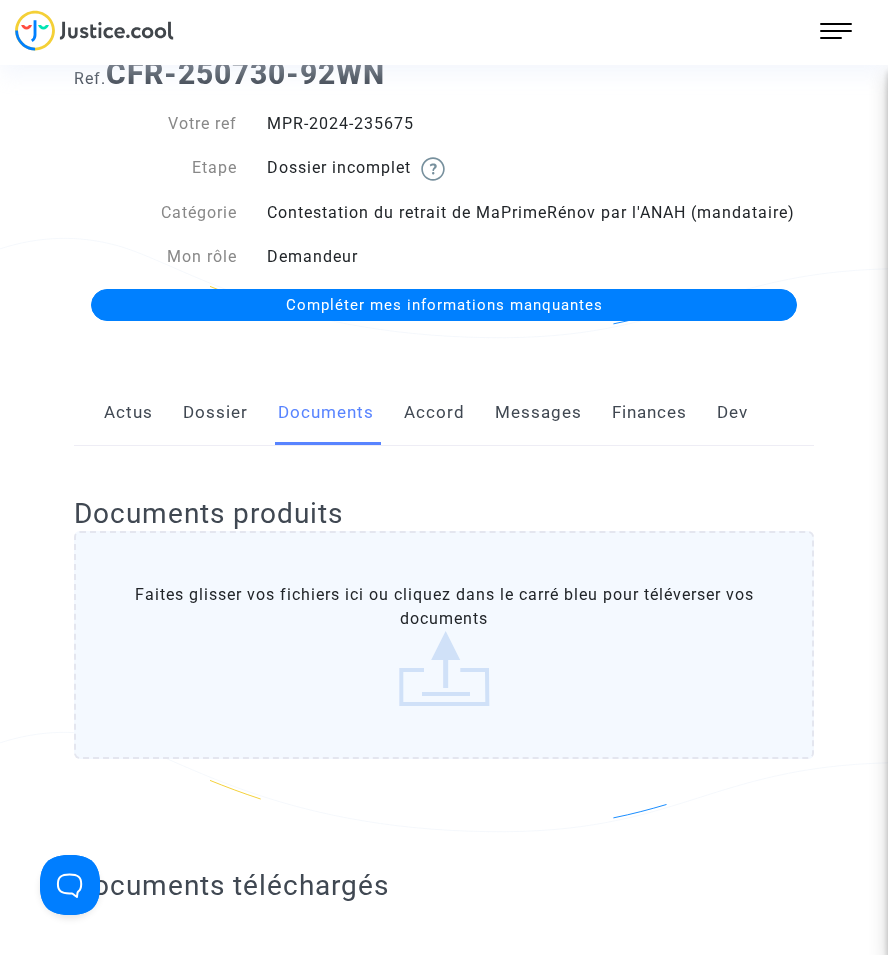scroll, scrollTop: 0, scrollLeft: 0, axis: both 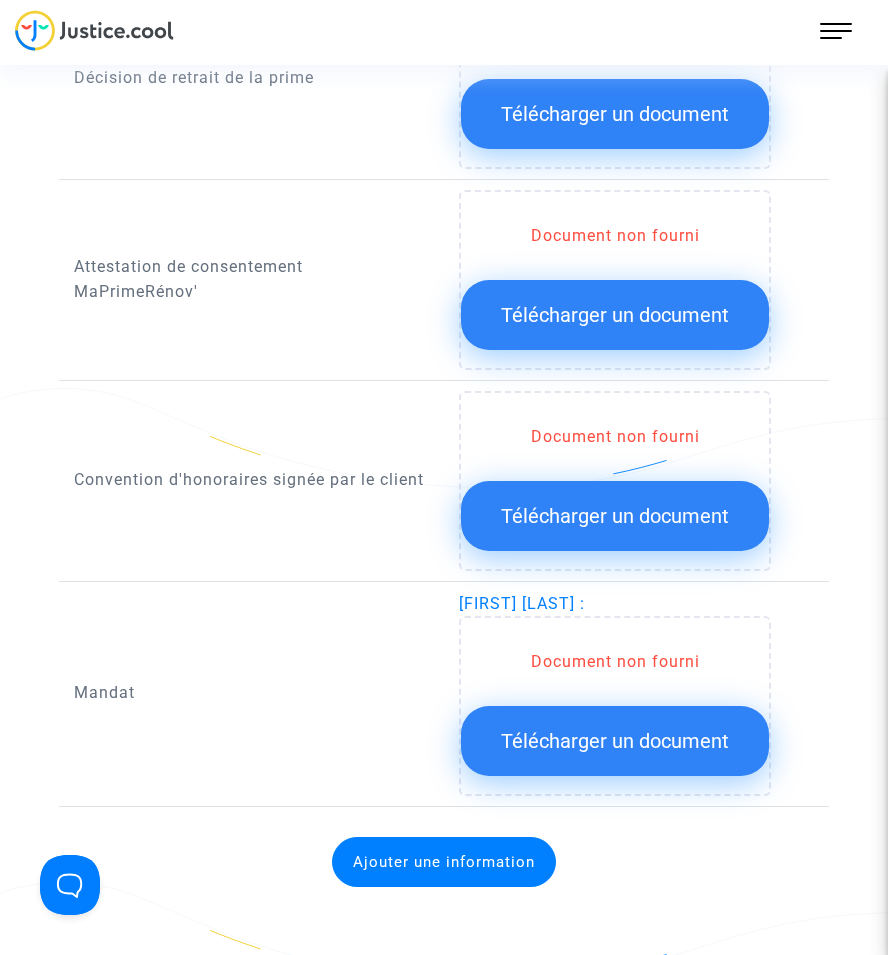 click on "Télécharger un document" 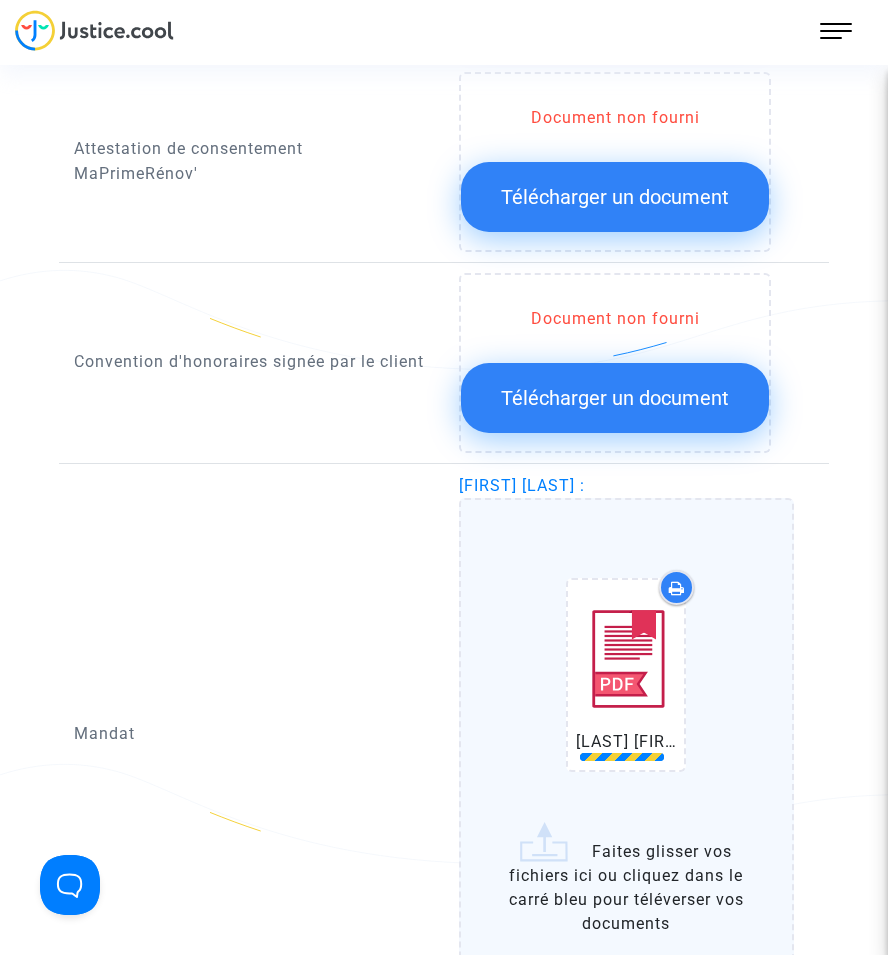 scroll, scrollTop: 2200, scrollLeft: 0, axis: vertical 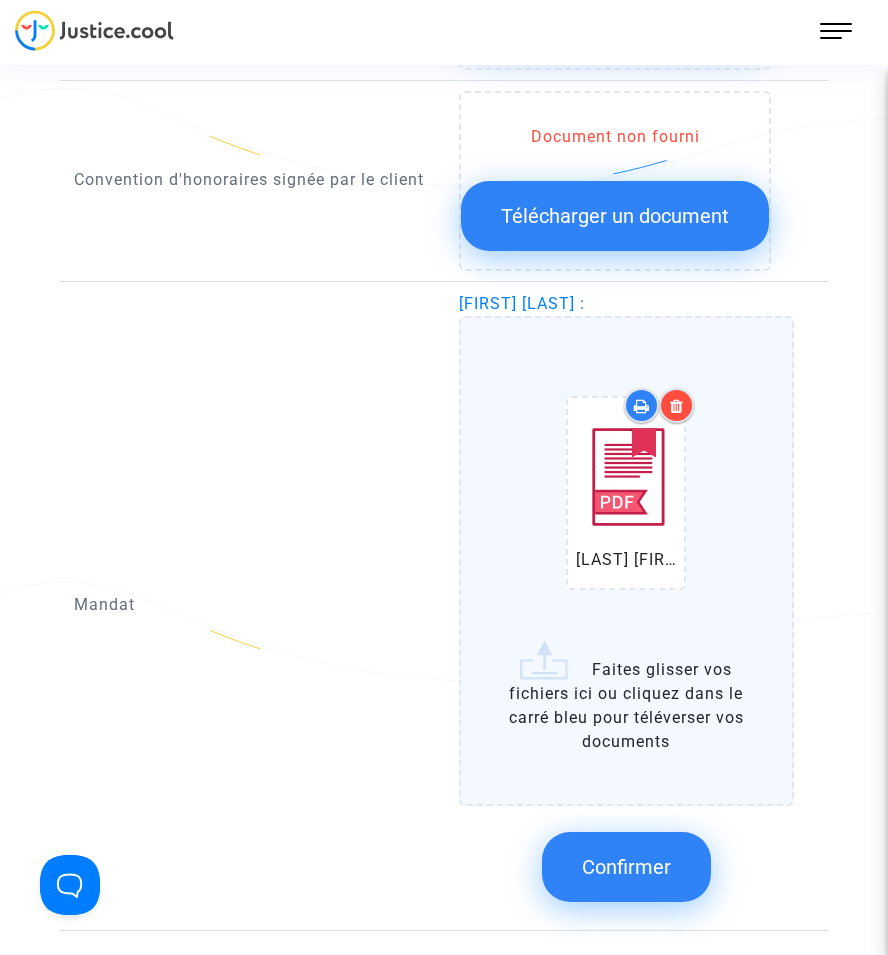 click on "Confirmer" 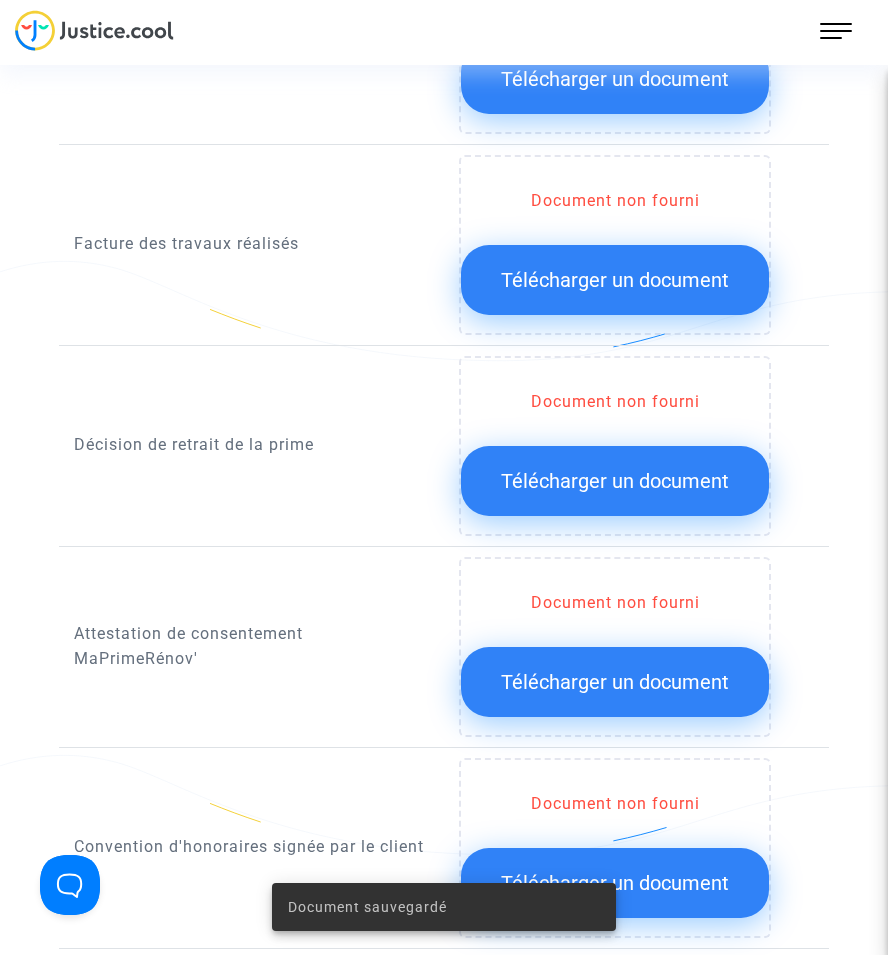scroll, scrollTop: 1400, scrollLeft: 0, axis: vertical 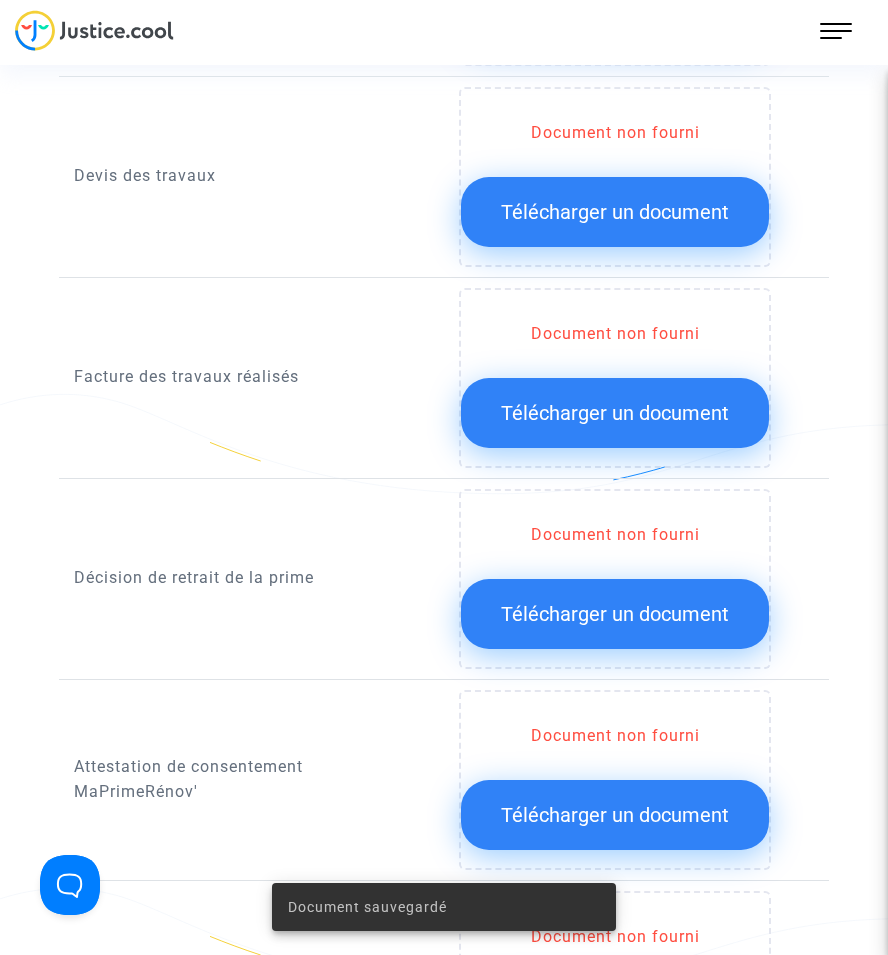 click on "Télécharger un document" 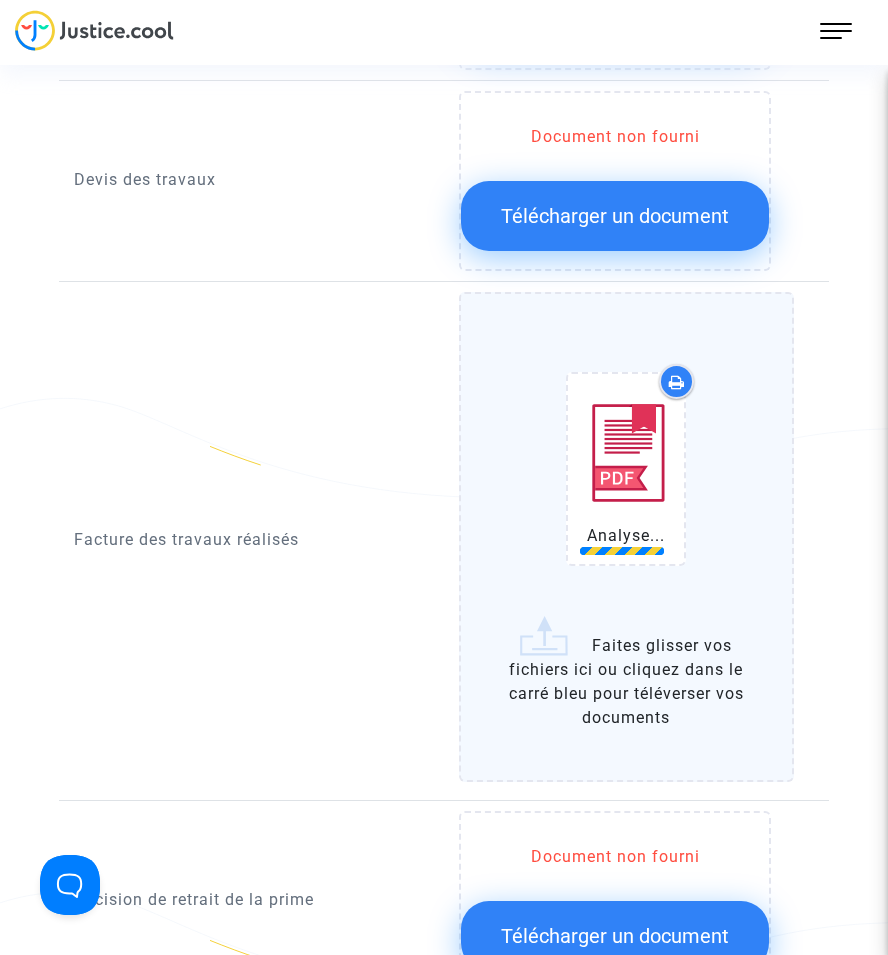 scroll, scrollTop: 1400, scrollLeft: 0, axis: vertical 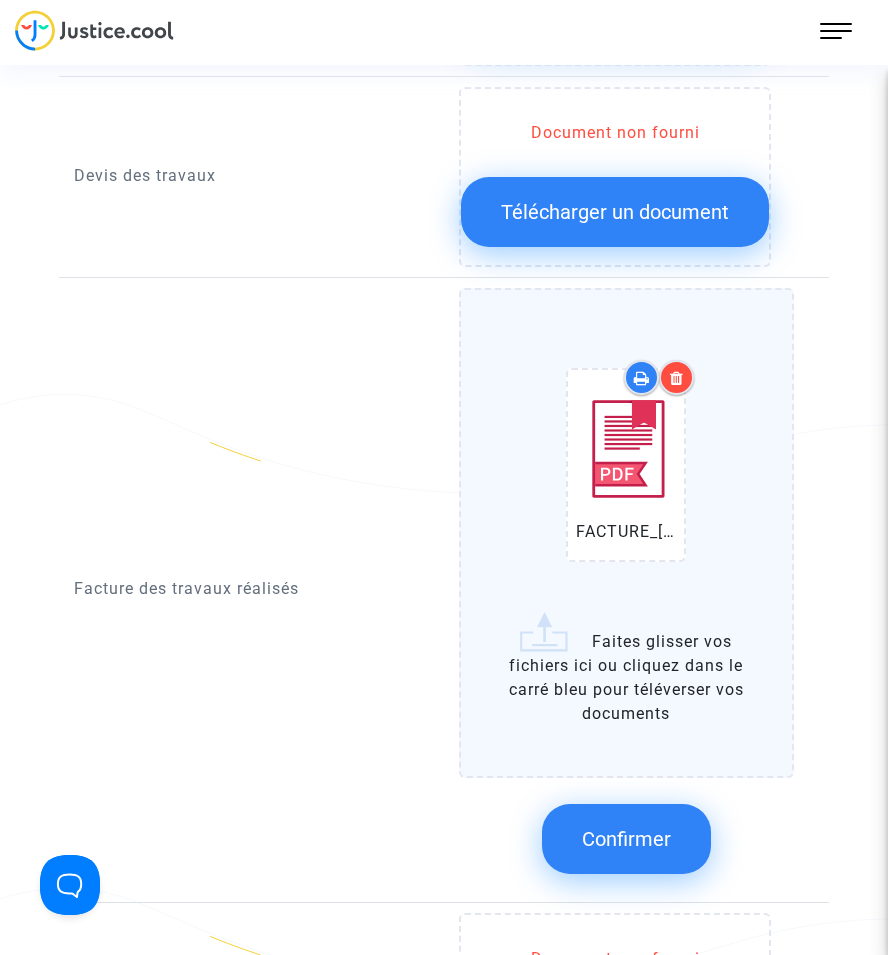 click on "Confirmer" 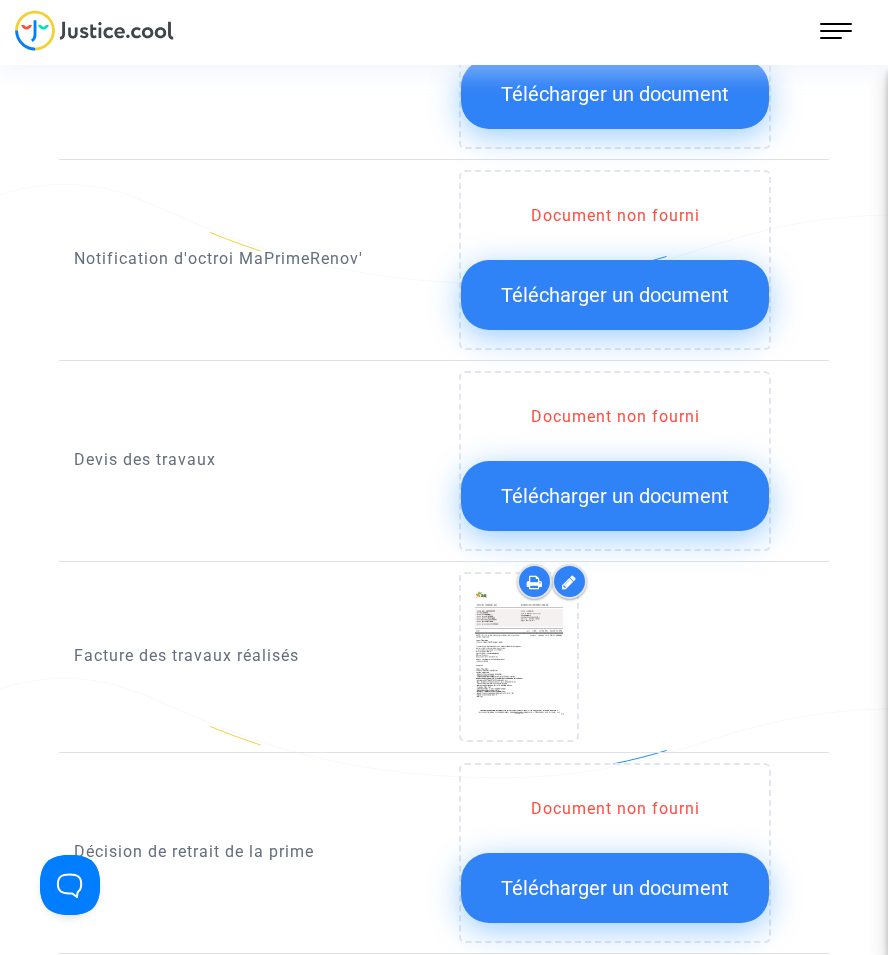 scroll, scrollTop: 1100, scrollLeft: 0, axis: vertical 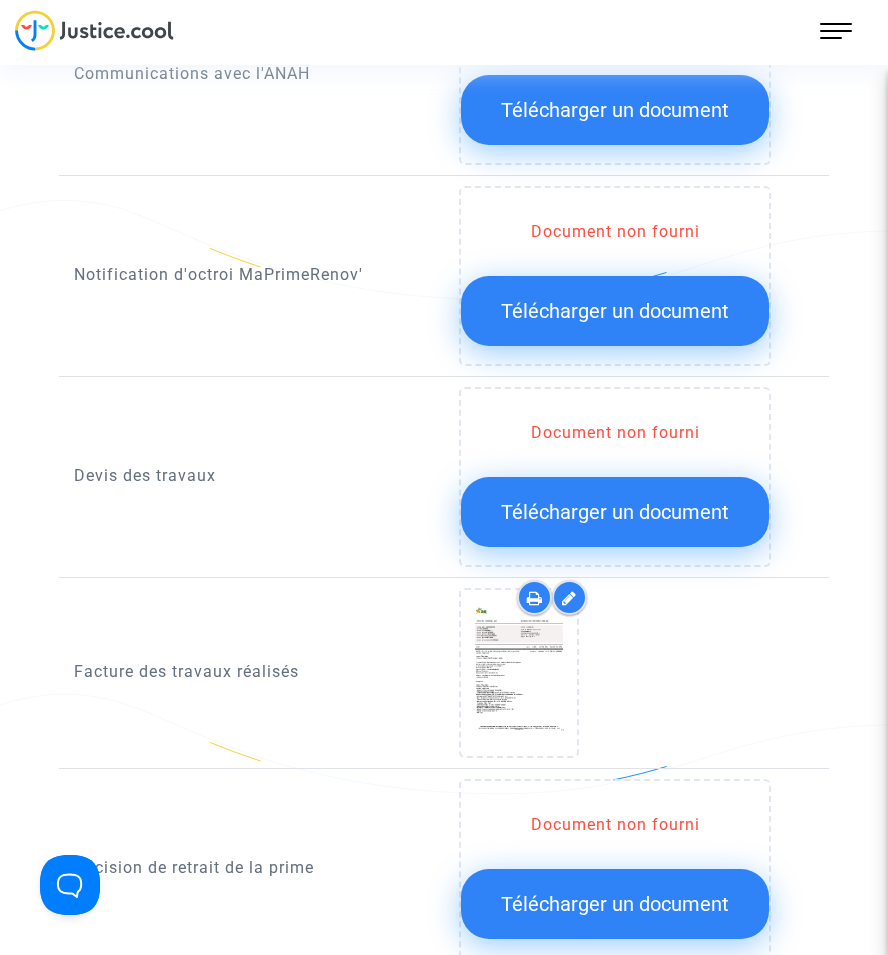 drag, startPoint x: 602, startPoint y: 354, endPoint x: 603, endPoint y: 339, distance: 15.033297 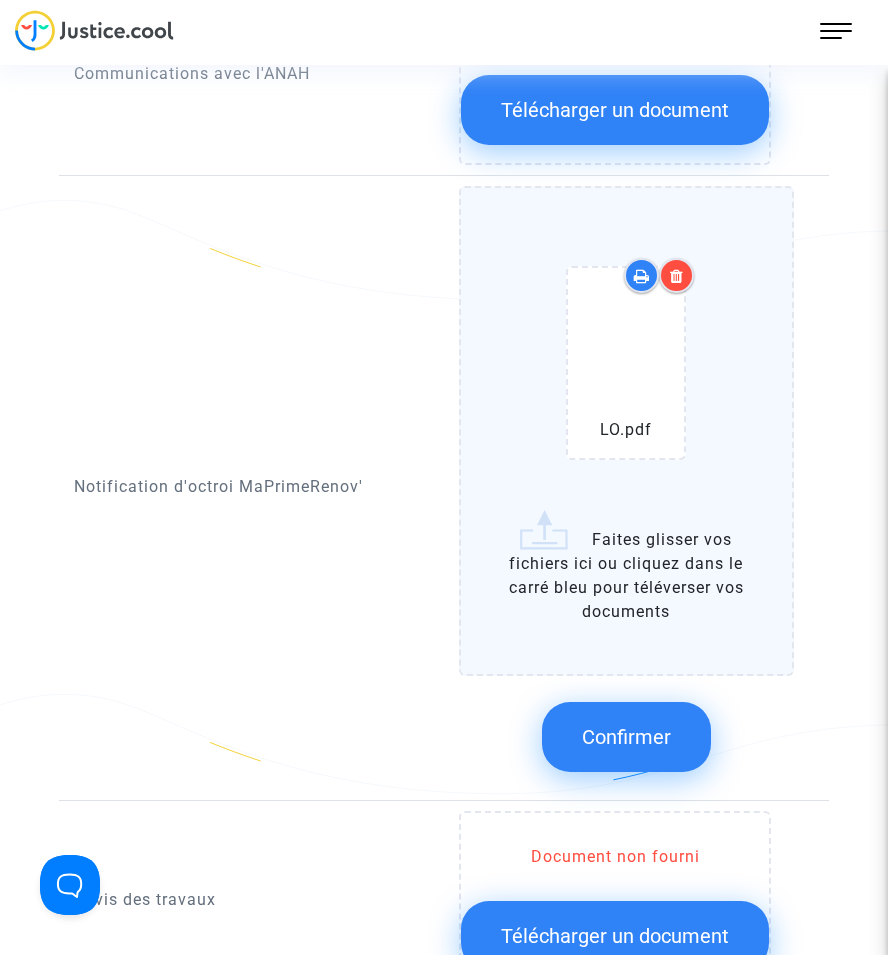 click on "Confirmer" 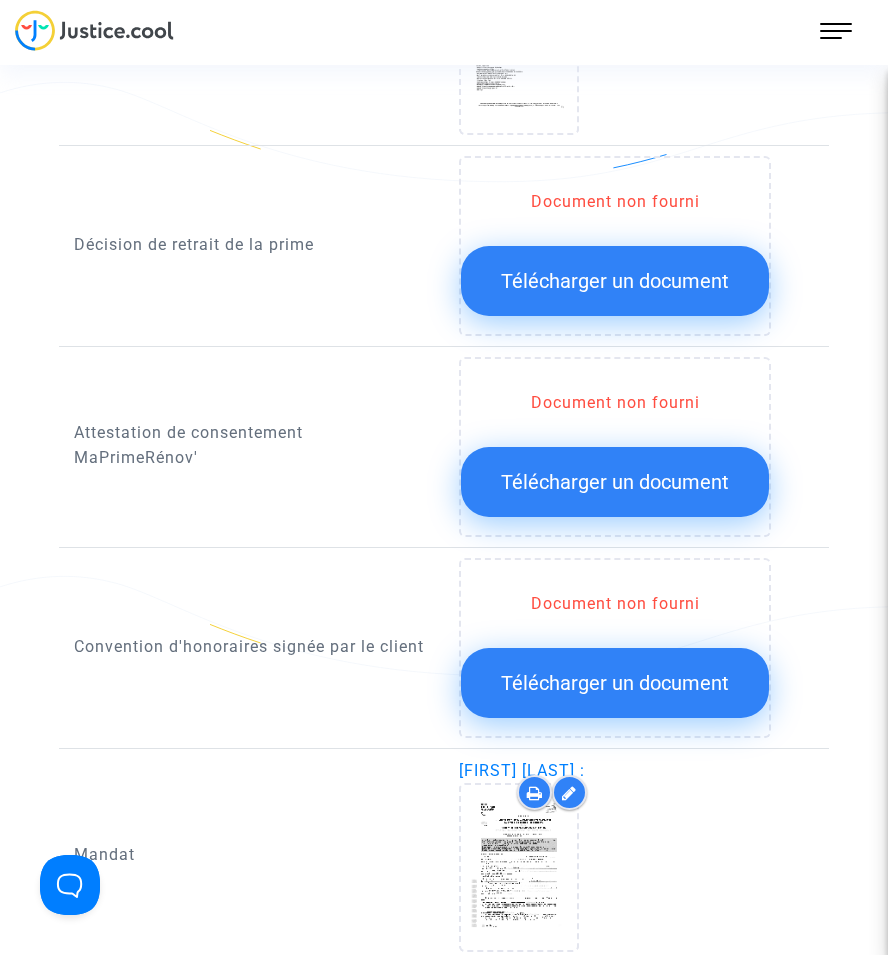 scroll, scrollTop: 1600, scrollLeft: 0, axis: vertical 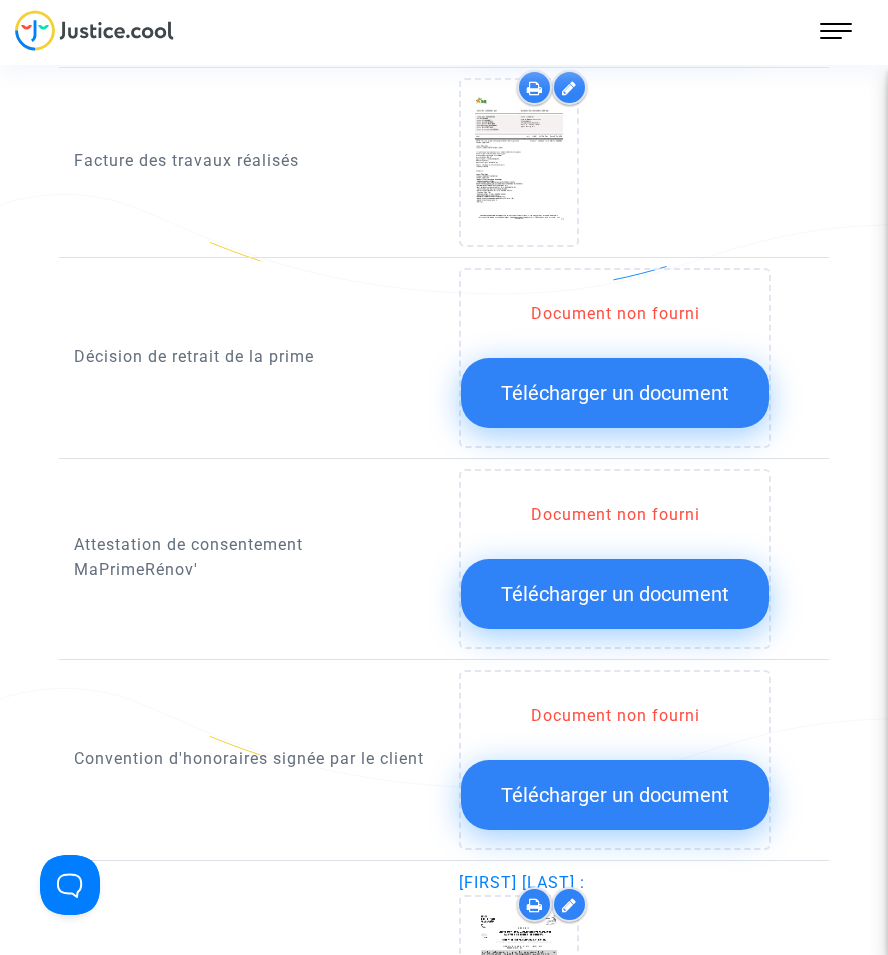 click on "Télécharger un document" 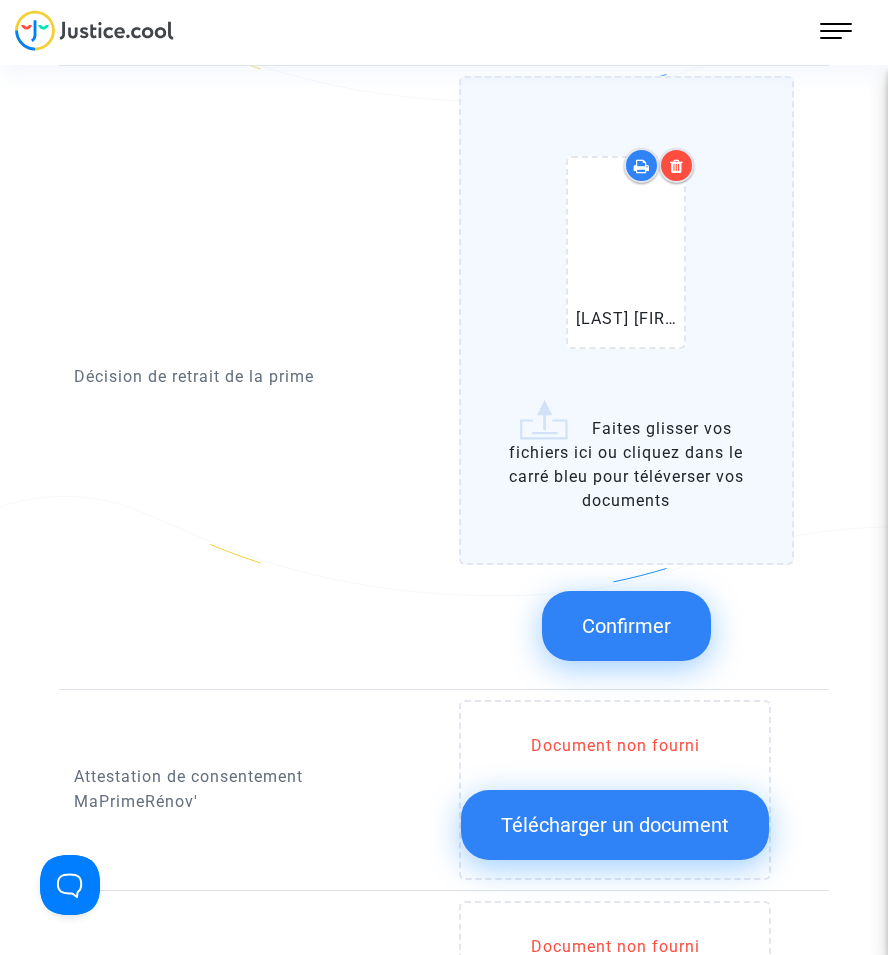 scroll, scrollTop: 1800, scrollLeft: 0, axis: vertical 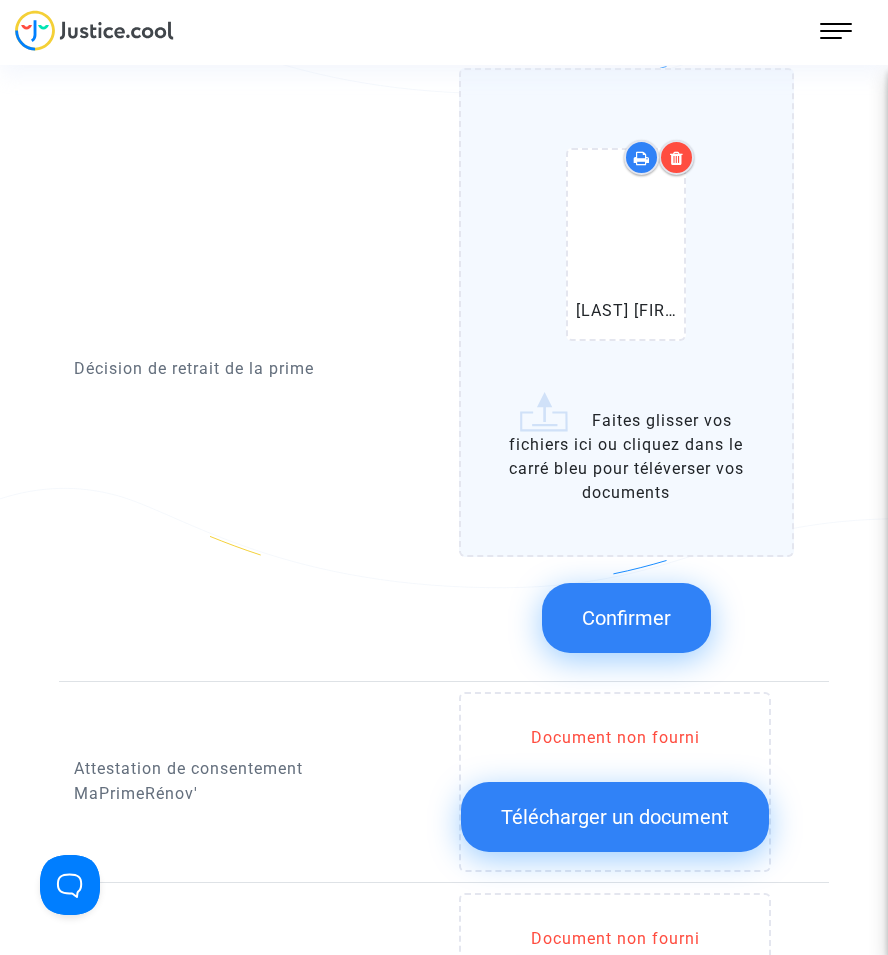 click on "Confirmer" 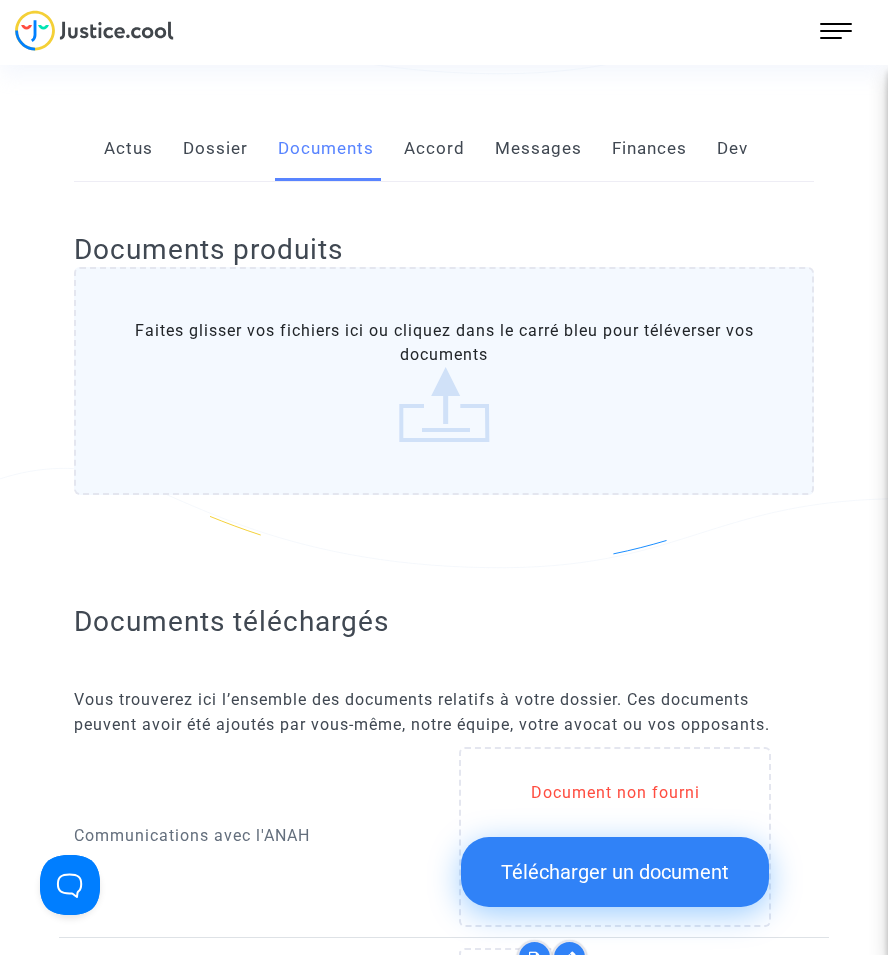 scroll, scrollTop: 100, scrollLeft: 0, axis: vertical 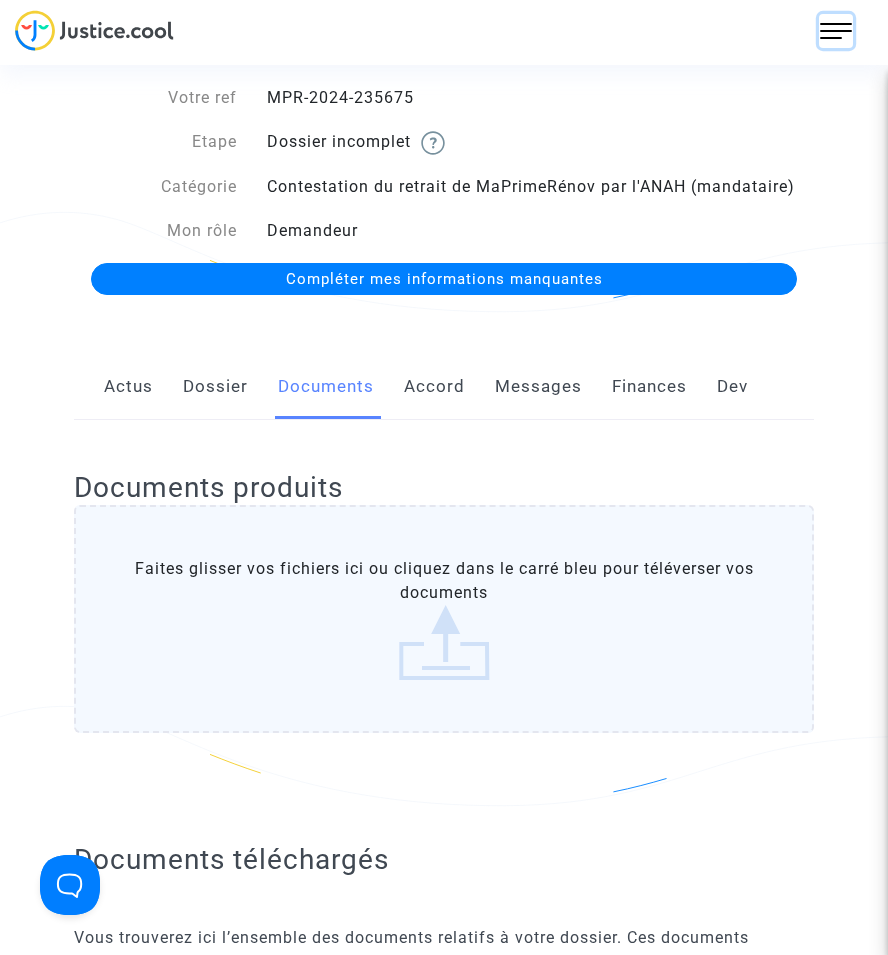 click at bounding box center [836, 31] 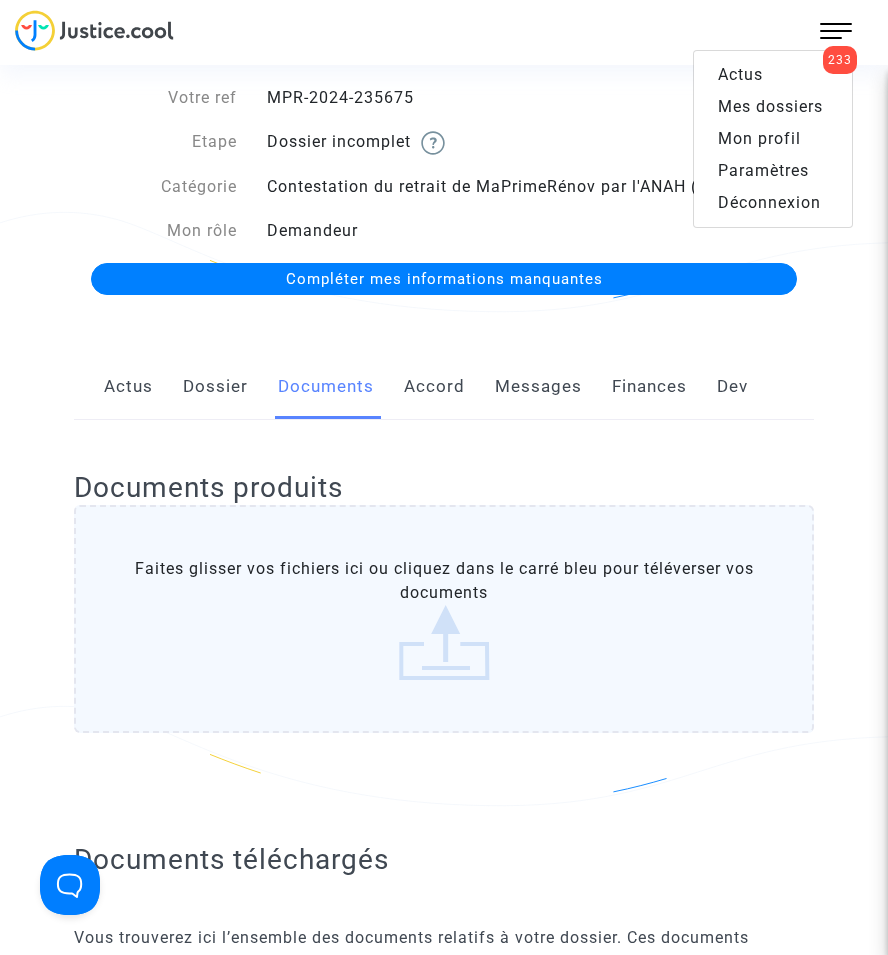 click on "Mes dossiers" at bounding box center [770, 106] 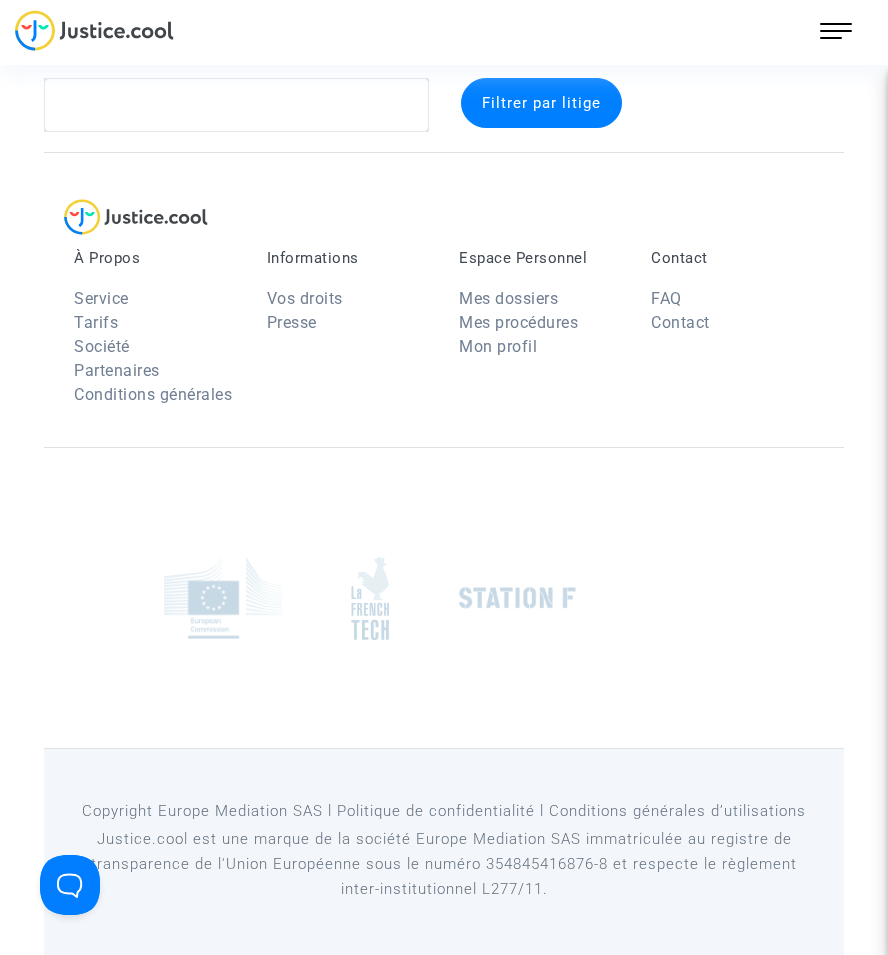 scroll, scrollTop: 37, scrollLeft: 0, axis: vertical 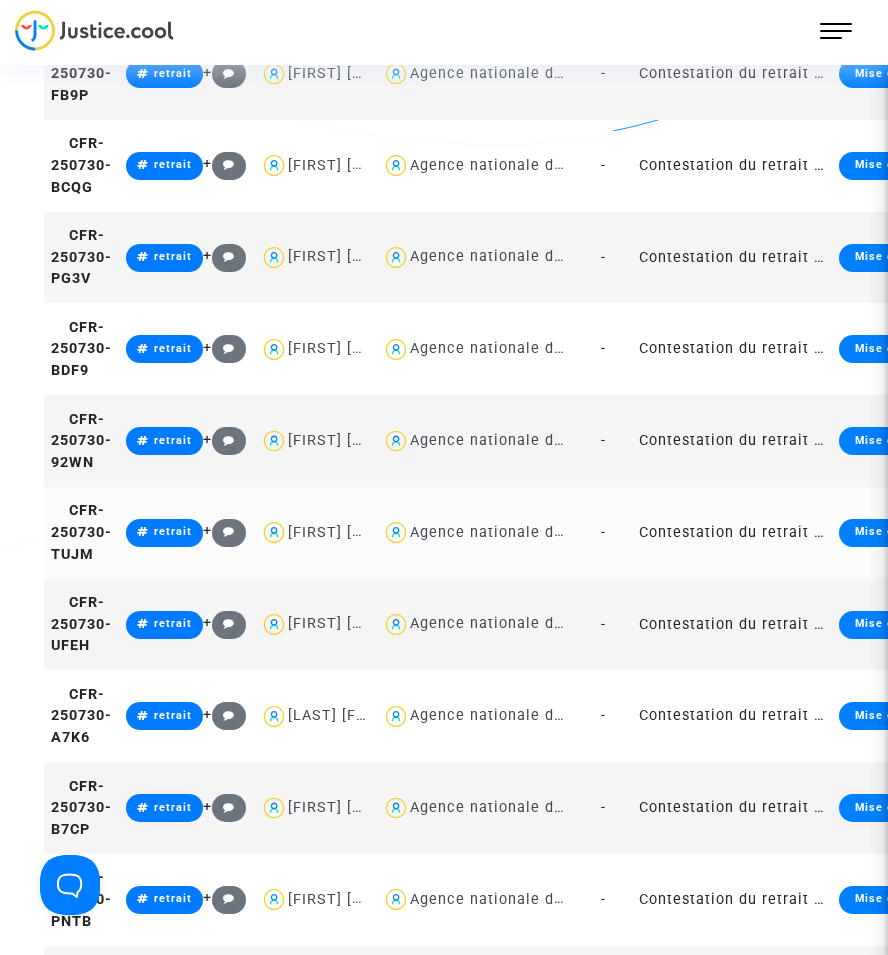 click on "Contestation du retrait de MaPrimeRénov par l'ANAH (mandataire)" 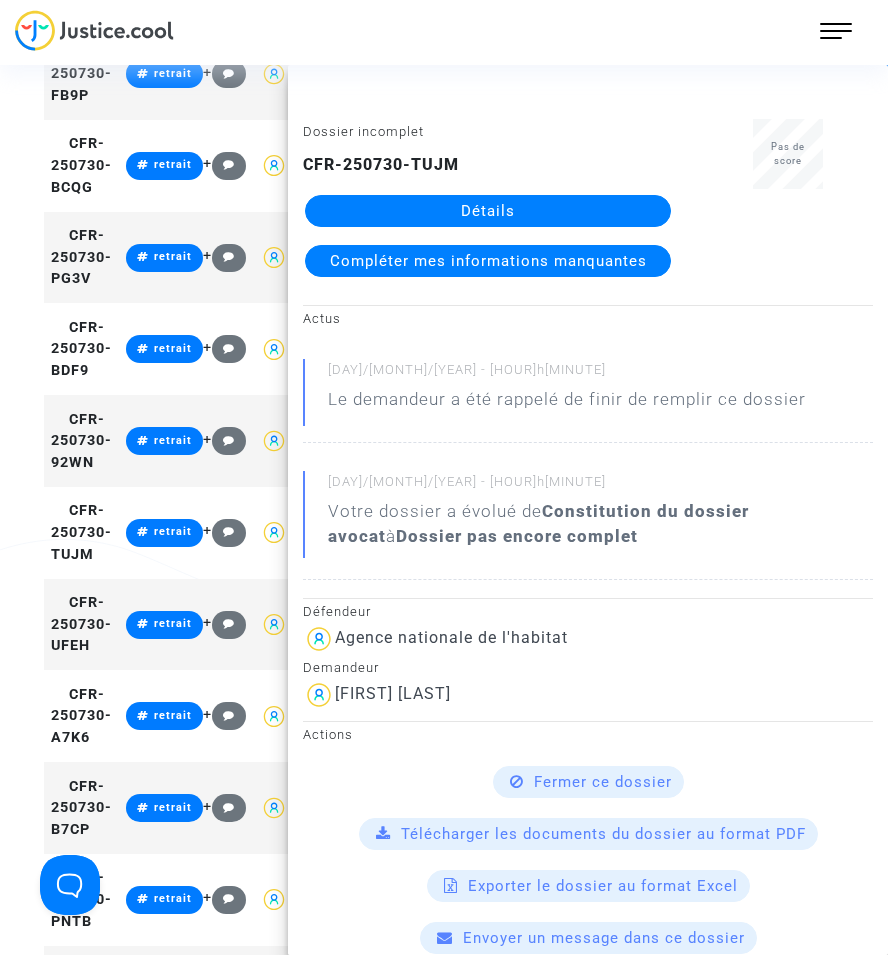 click on "Détails" 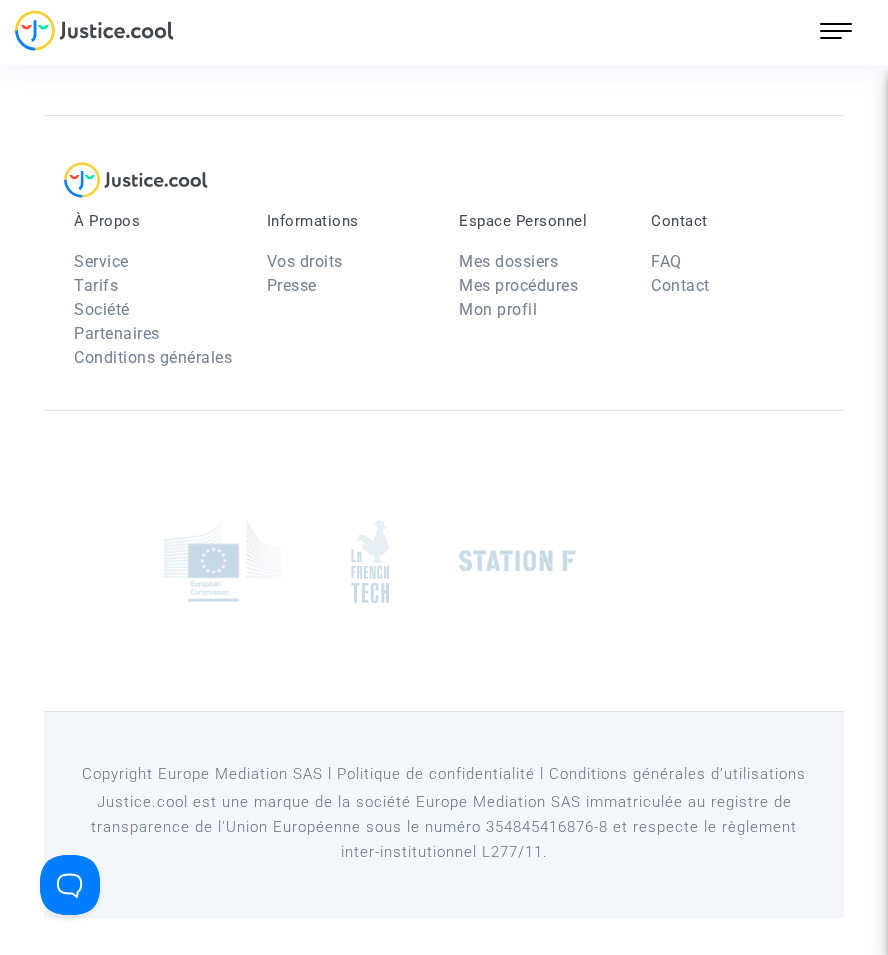 scroll, scrollTop: 0, scrollLeft: 0, axis: both 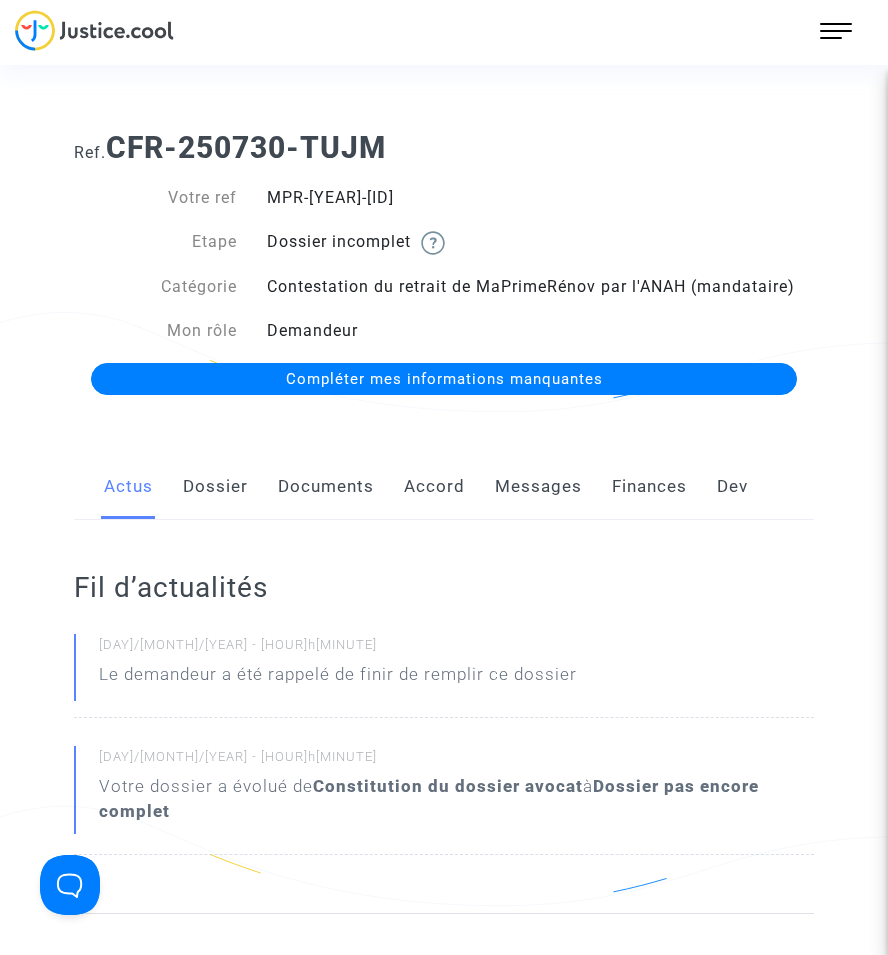 click on "Documents" 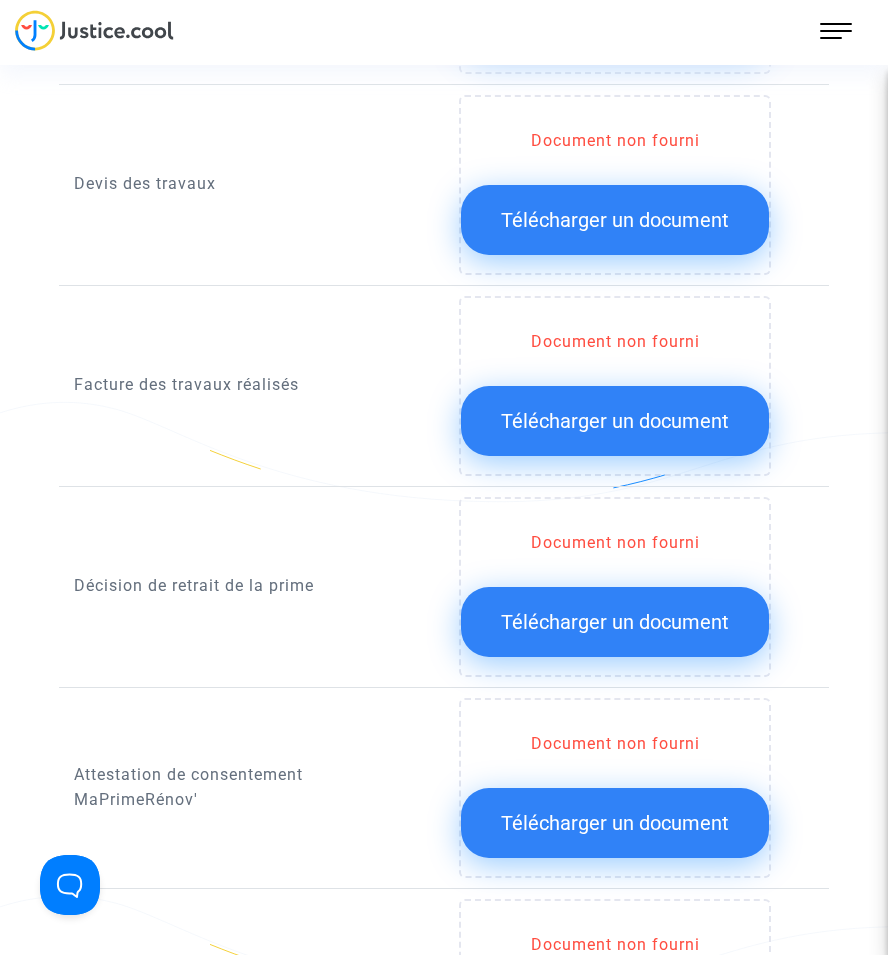 scroll, scrollTop: 1400, scrollLeft: 0, axis: vertical 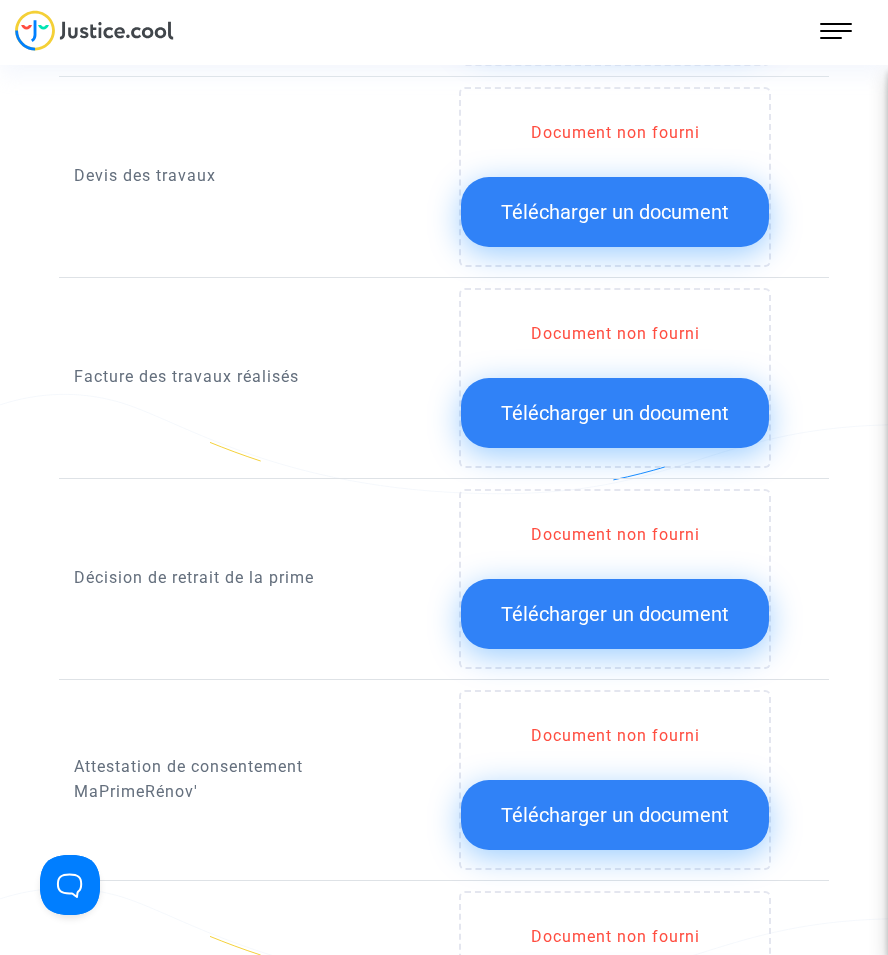 drag, startPoint x: 692, startPoint y: 643, endPoint x: 816, endPoint y: 586, distance: 136.47343 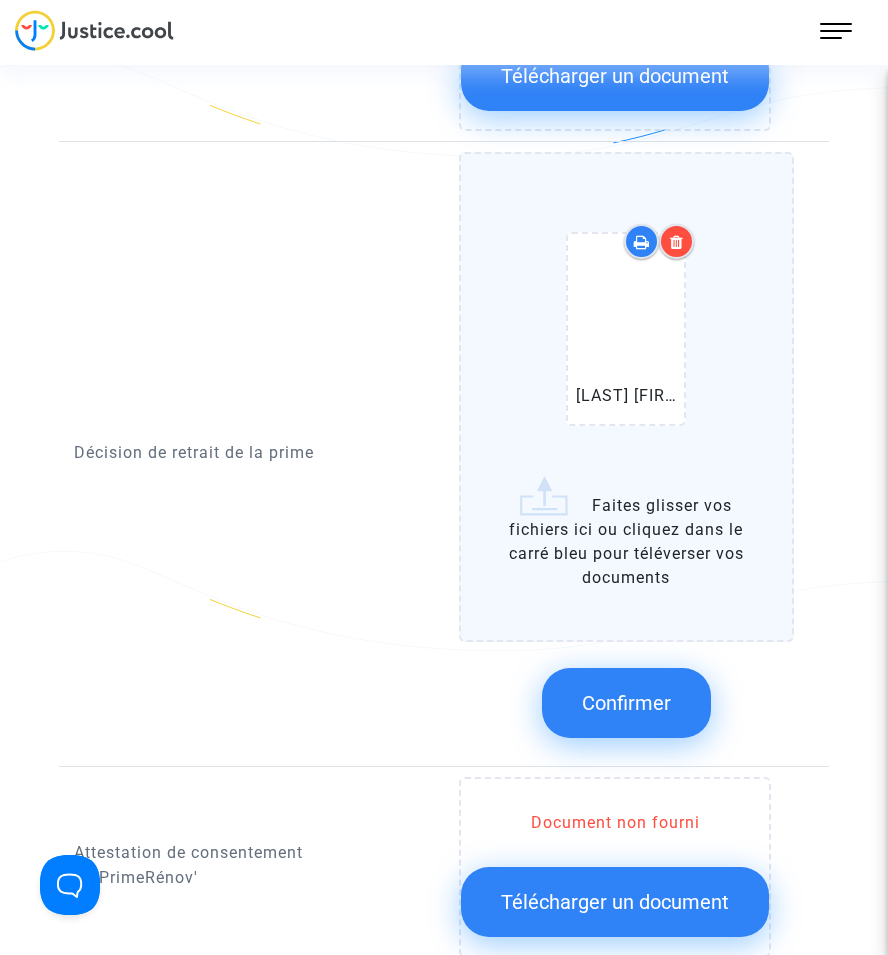 scroll, scrollTop: 1800, scrollLeft: 0, axis: vertical 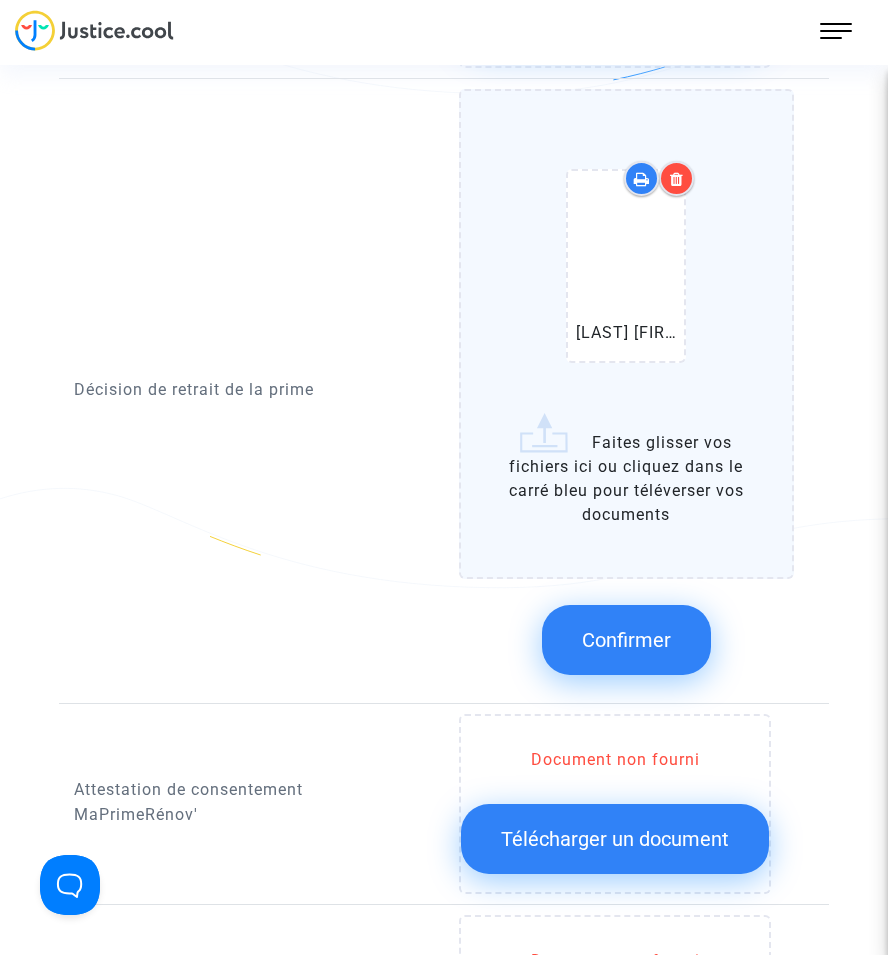 click on "Confirmer" 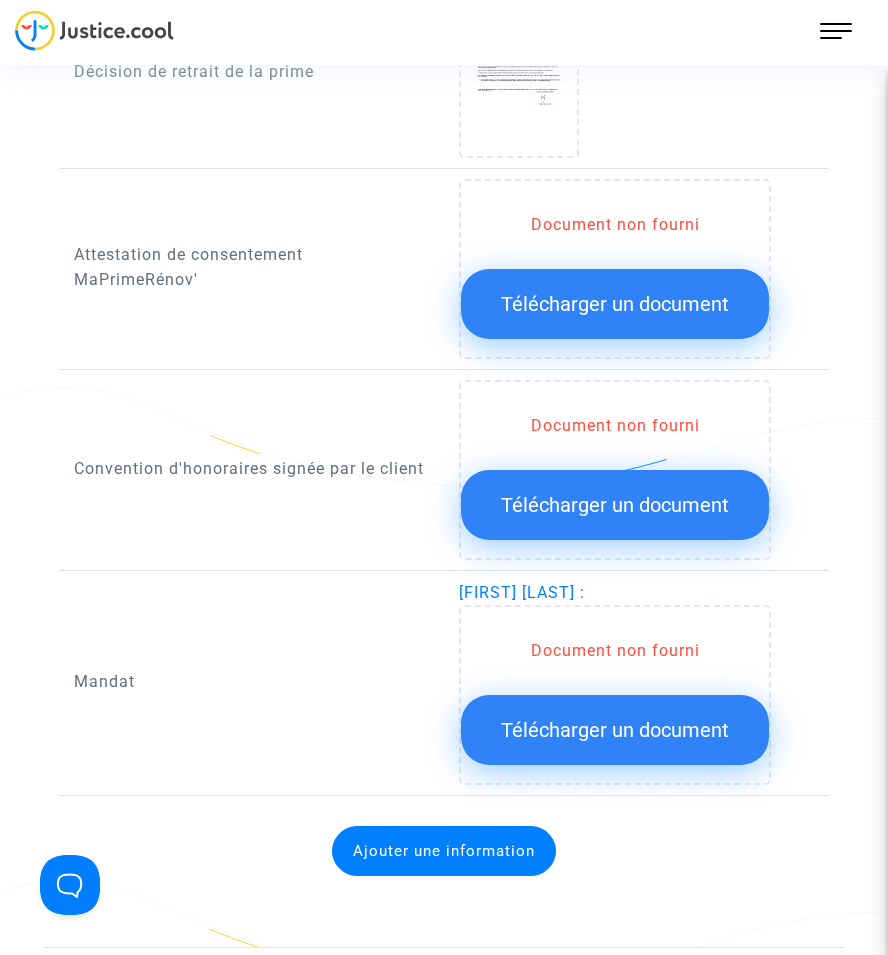 scroll, scrollTop: 1900, scrollLeft: 0, axis: vertical 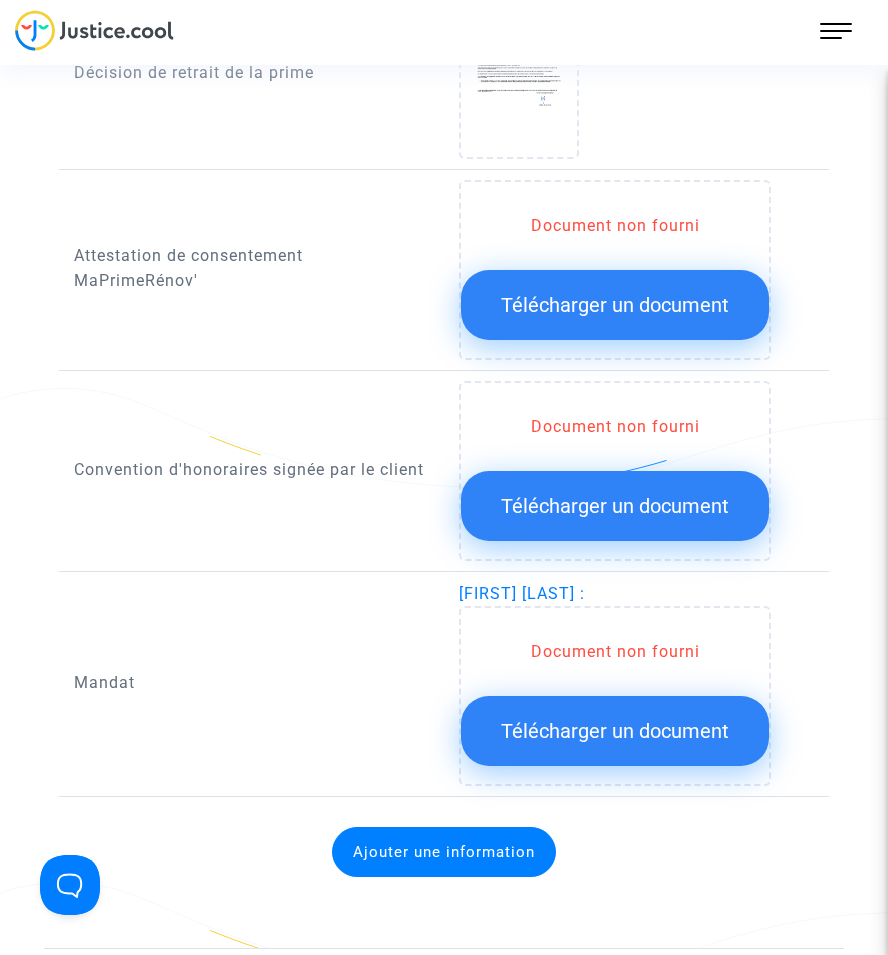 click on "Télécharger un document" 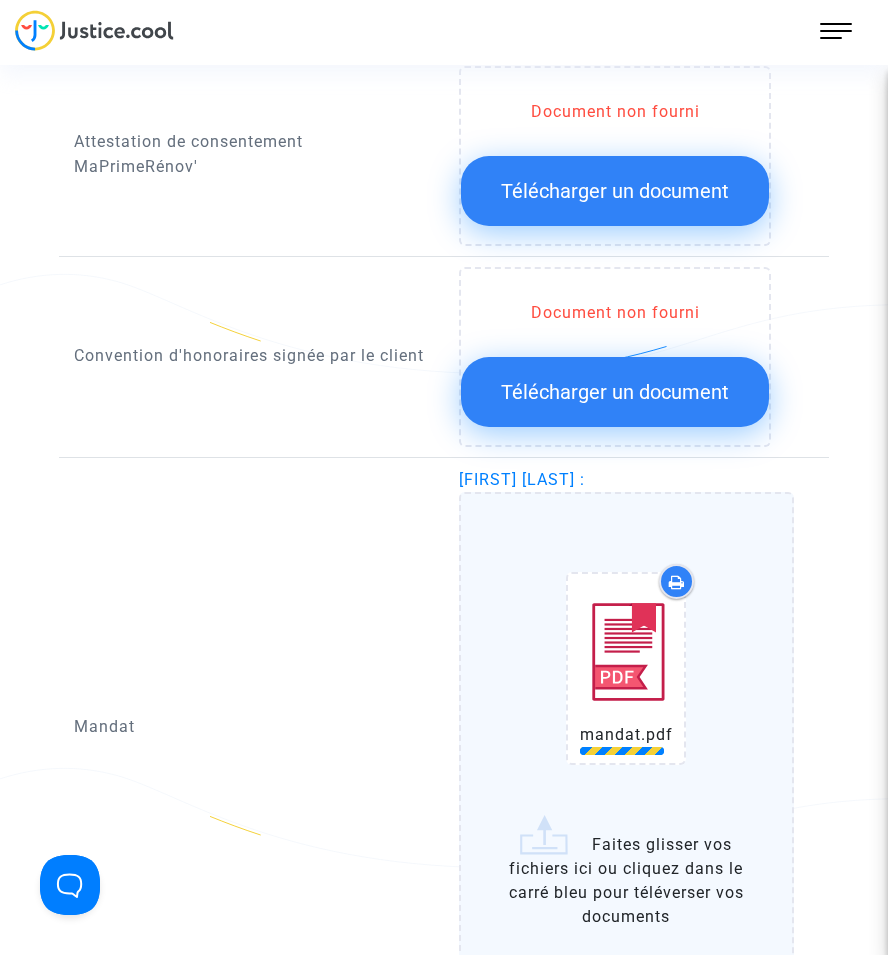 scroll, scrollTop: 2200, scrollLeft: 0, axis: vertical 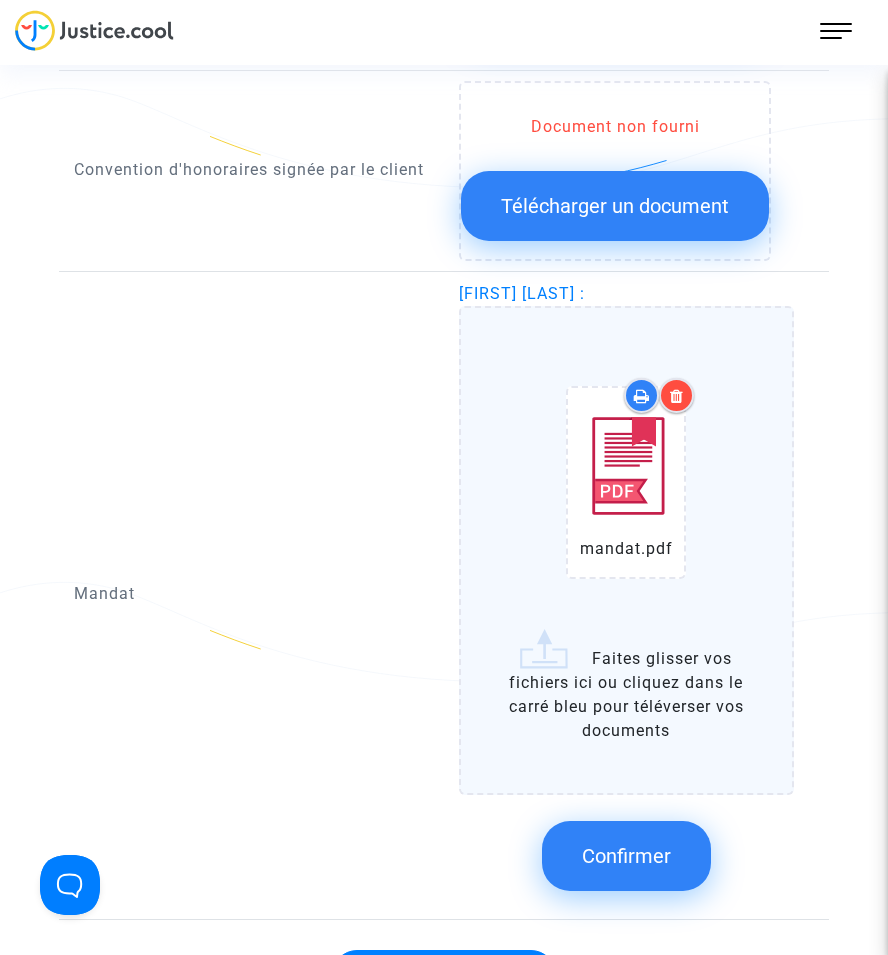 click on "Confirmer" 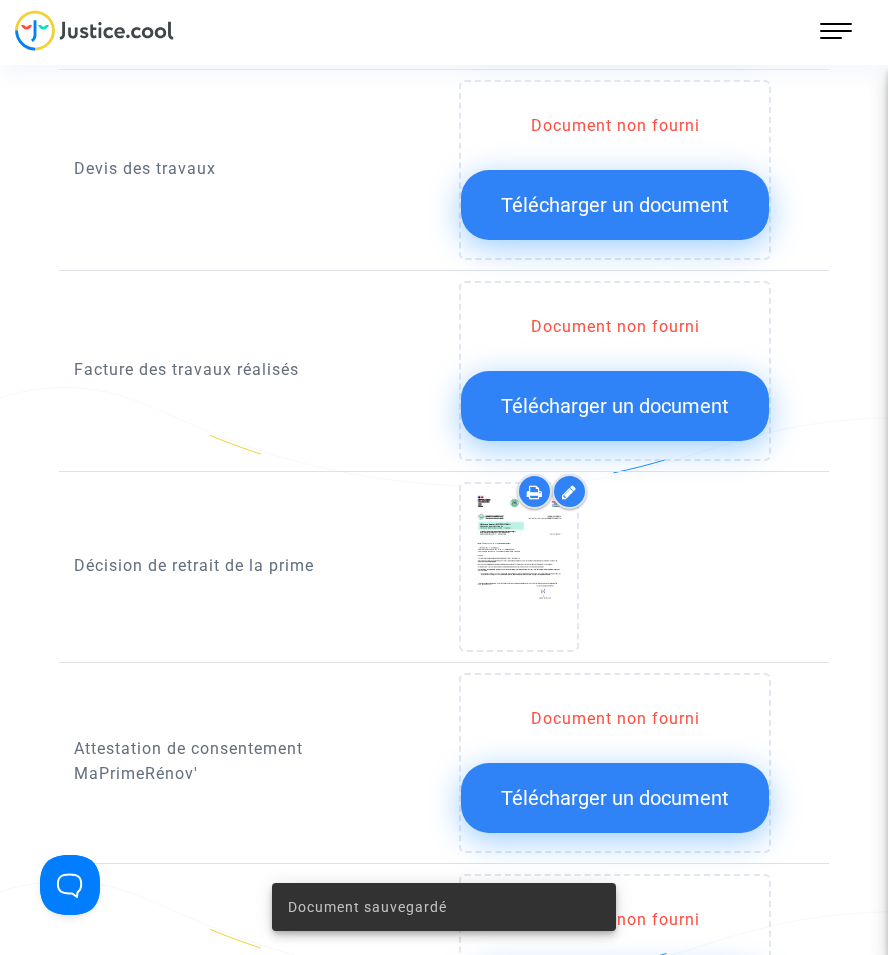 scroll, scrollTop: 1400, scrollLeft: 0, axis: vertical 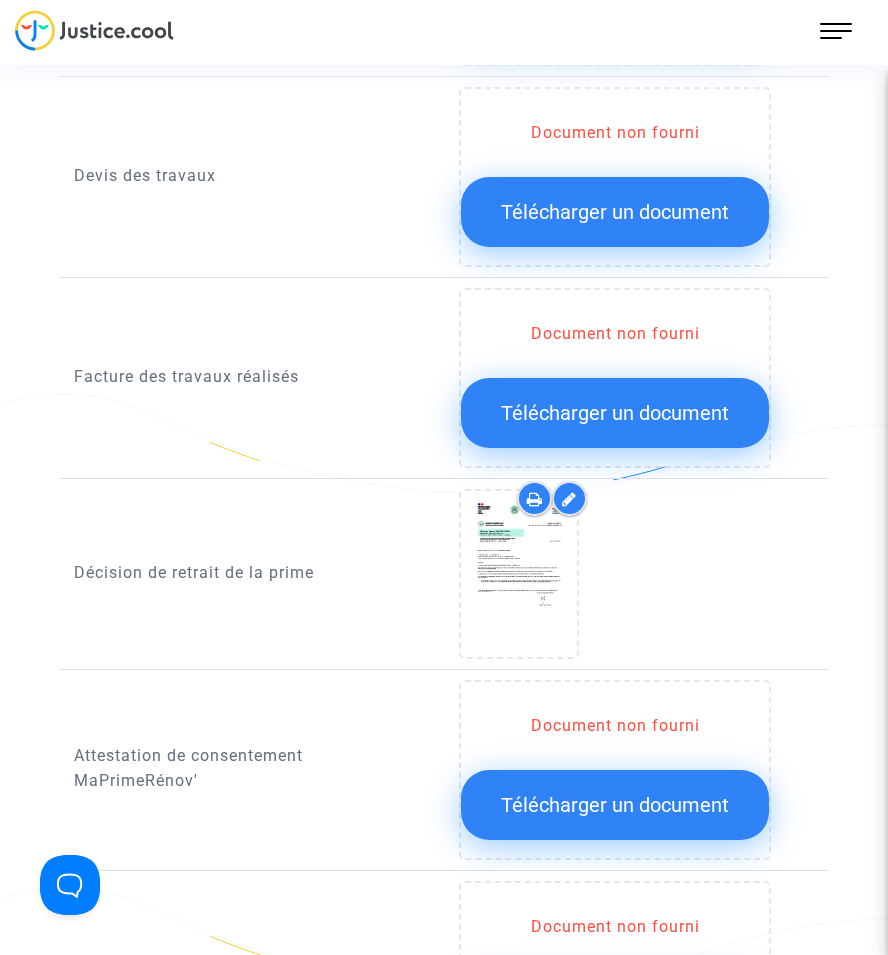 click on "Télécharger un document" 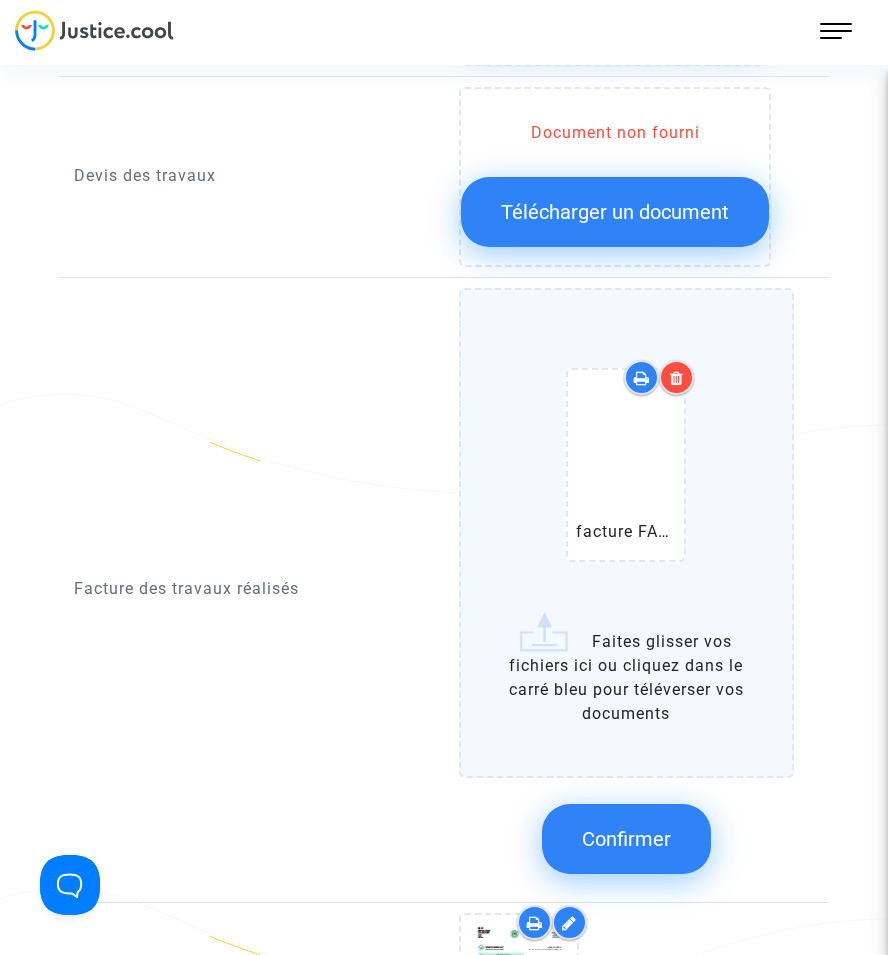 click on "Confirmer" 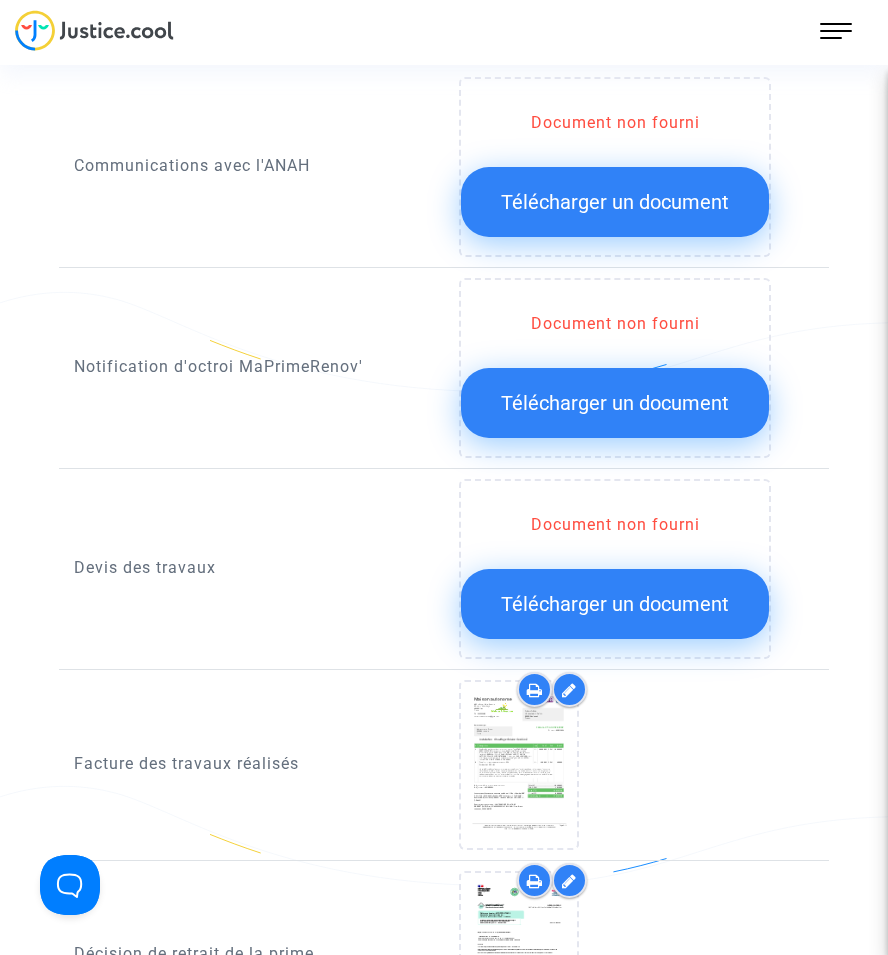 scroll, scrollTop: 1000, scrollLeft: 0, axis: vertical 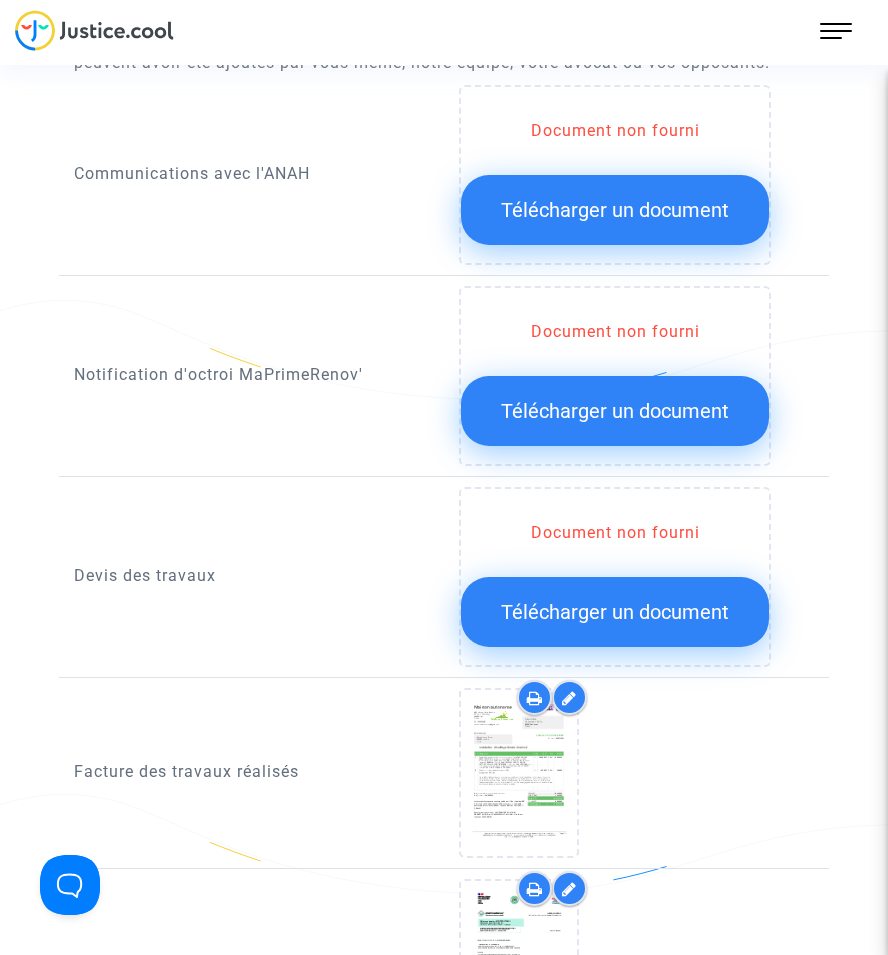 click on "Télécharger un document" 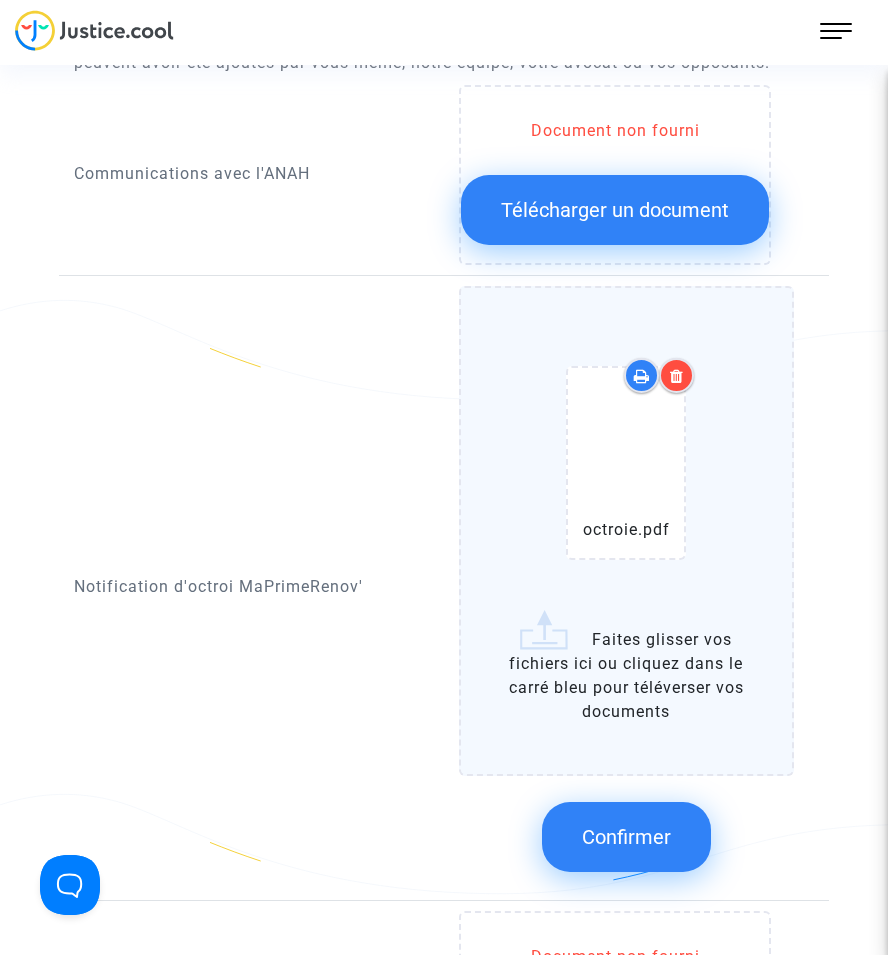 click on "Confirmer" 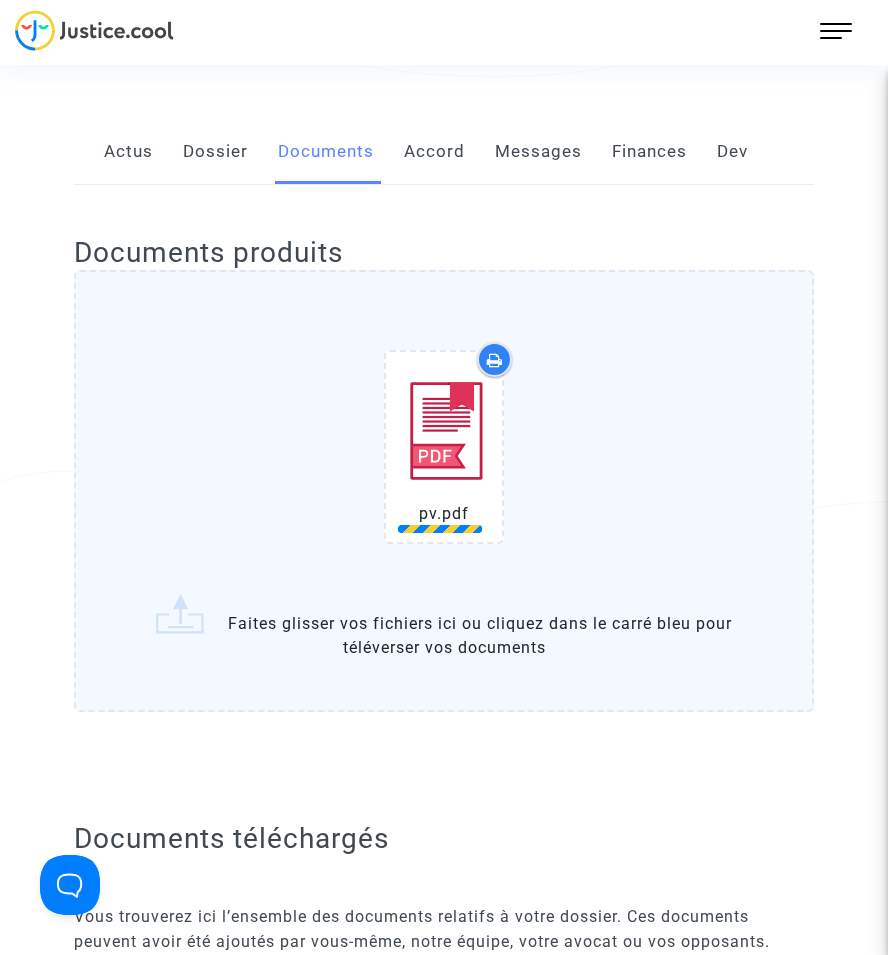 scroll, scrollTop: 300, scrollLeft: 0, axis: vertical 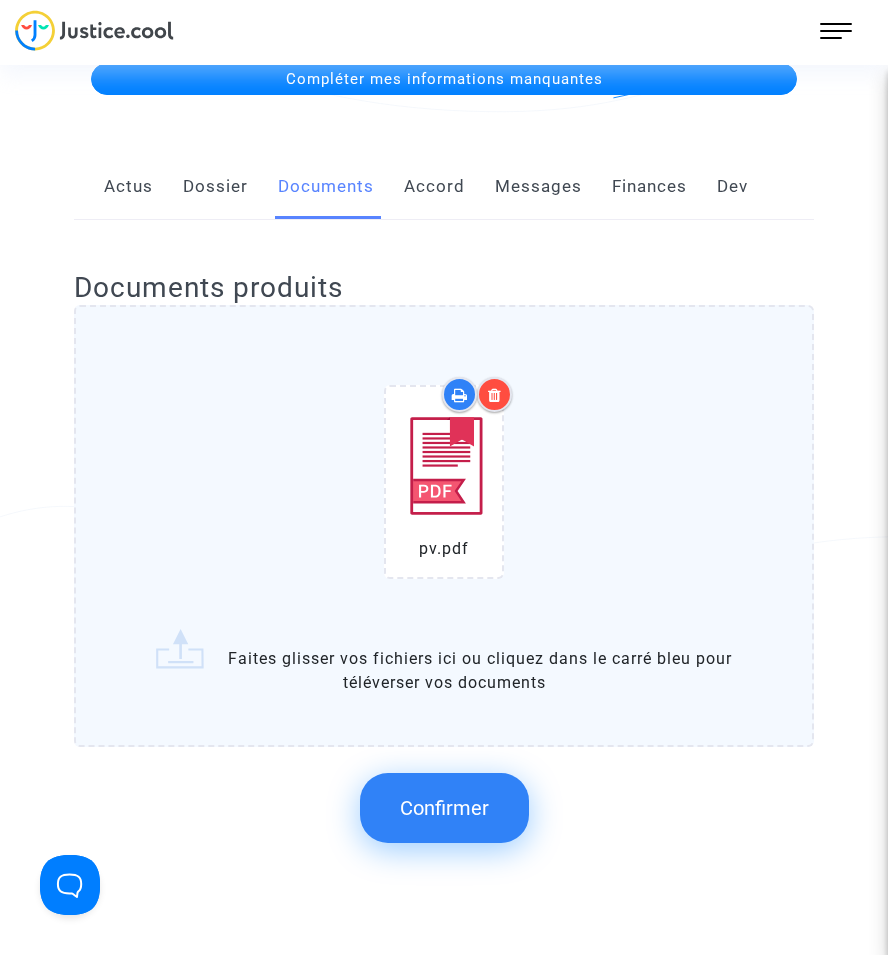 click on "Confirmer" 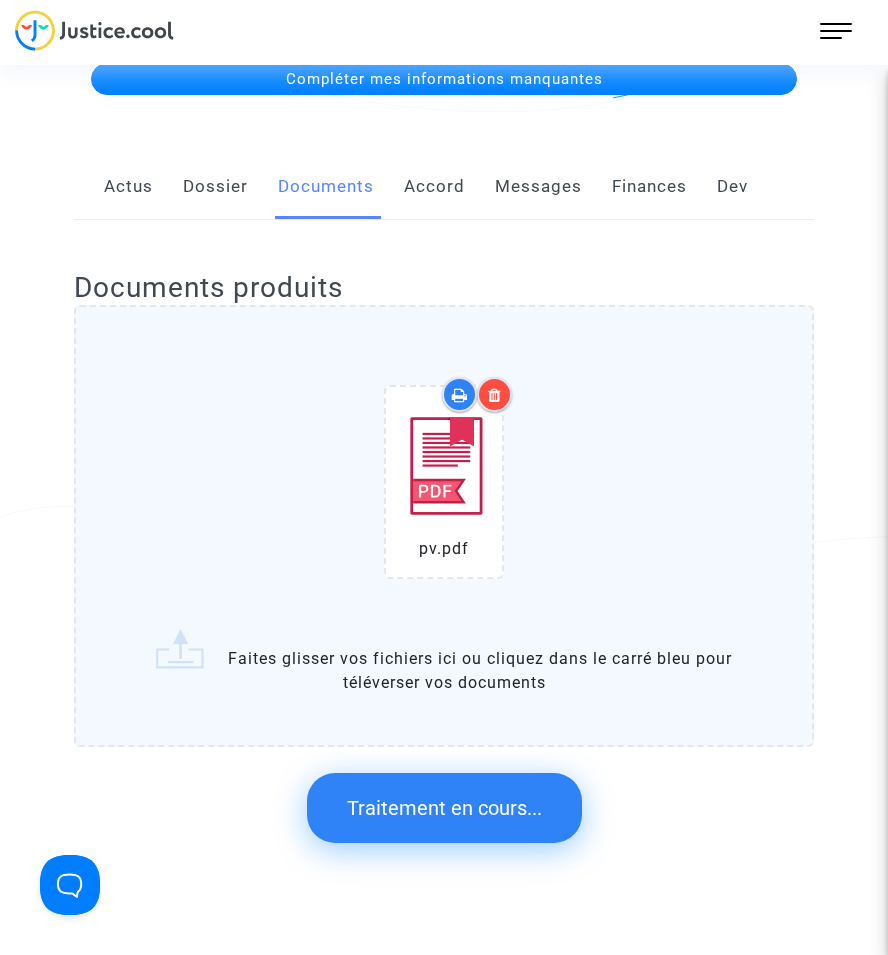 scroll, scrollTop: 0, scrollLeft: 0, axis: both 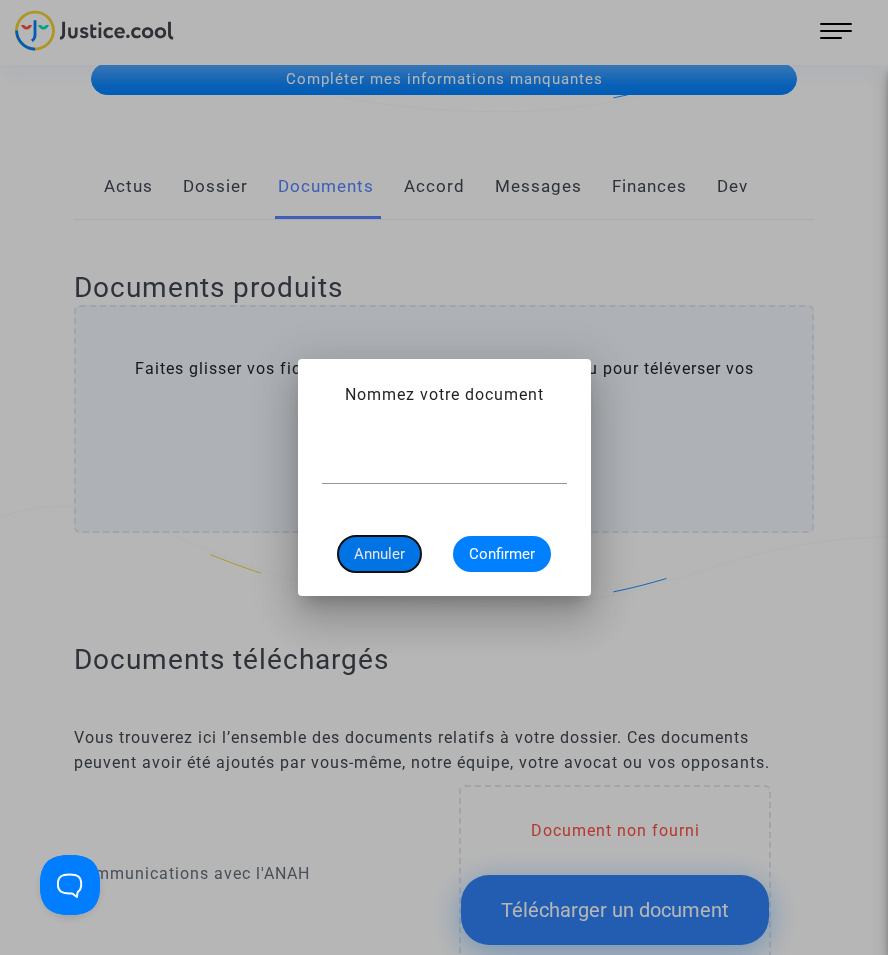 click on "Annuler" at bounding box center [379, 554] 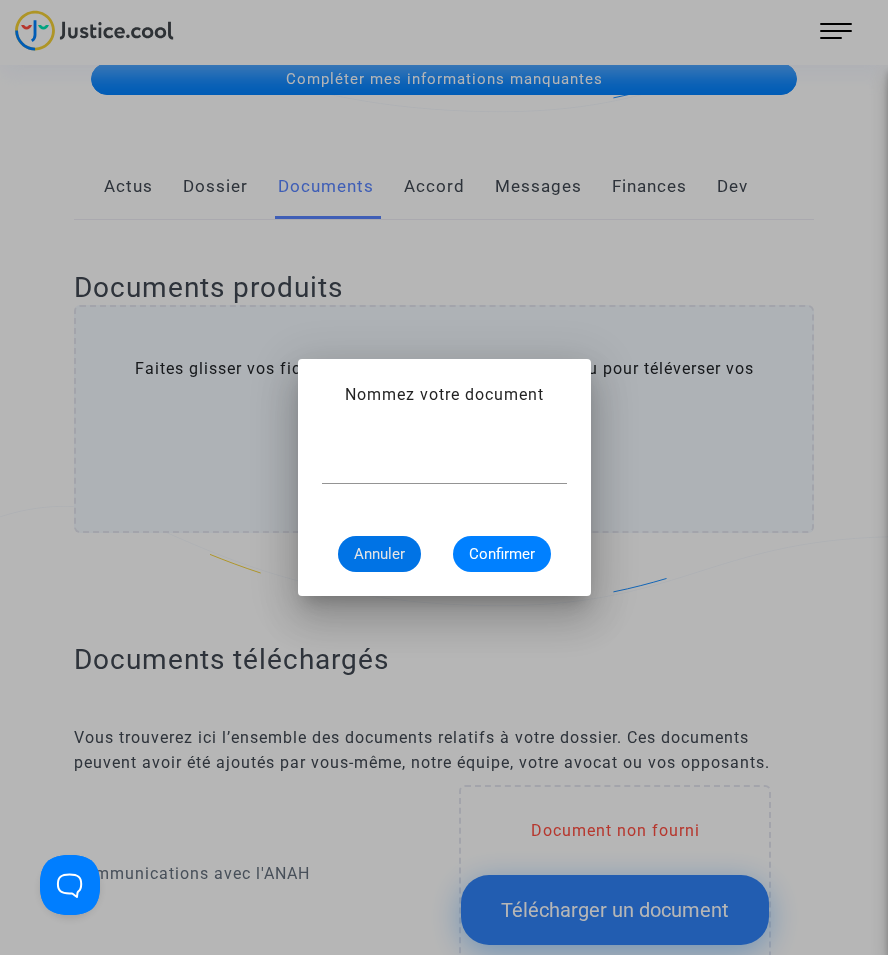 scroll, scrollTop: 300, scrollLeft: 0, axis: vertical 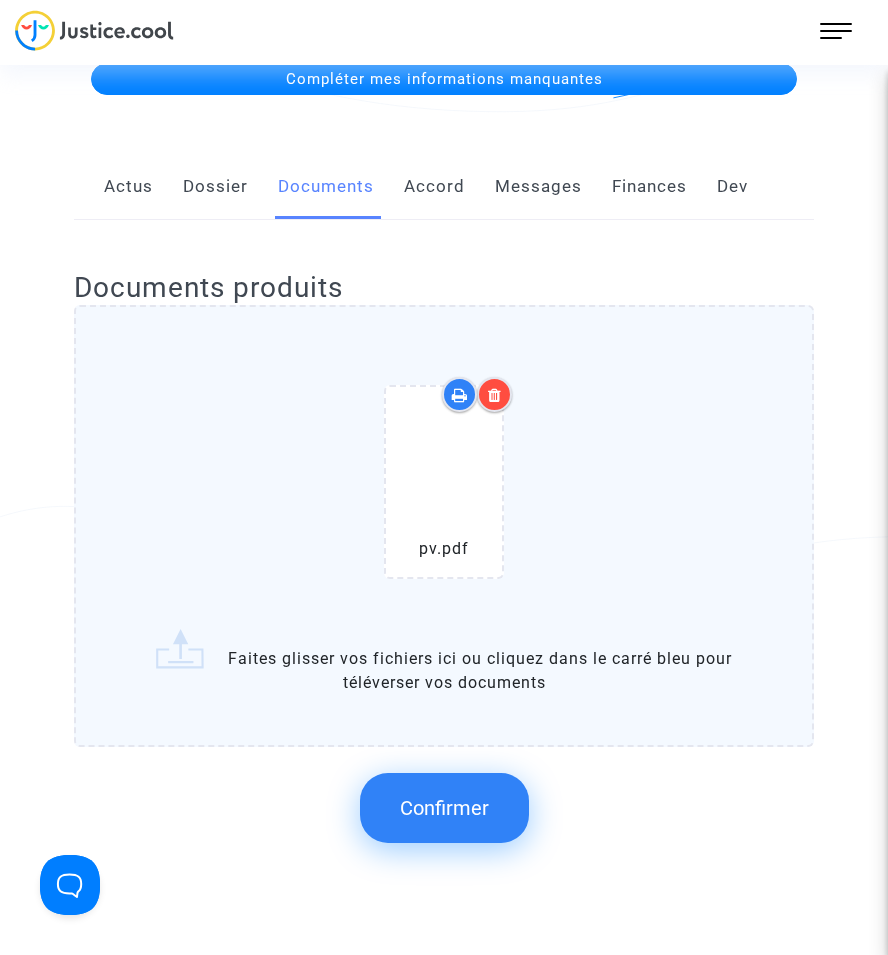 click on "Confirmer" 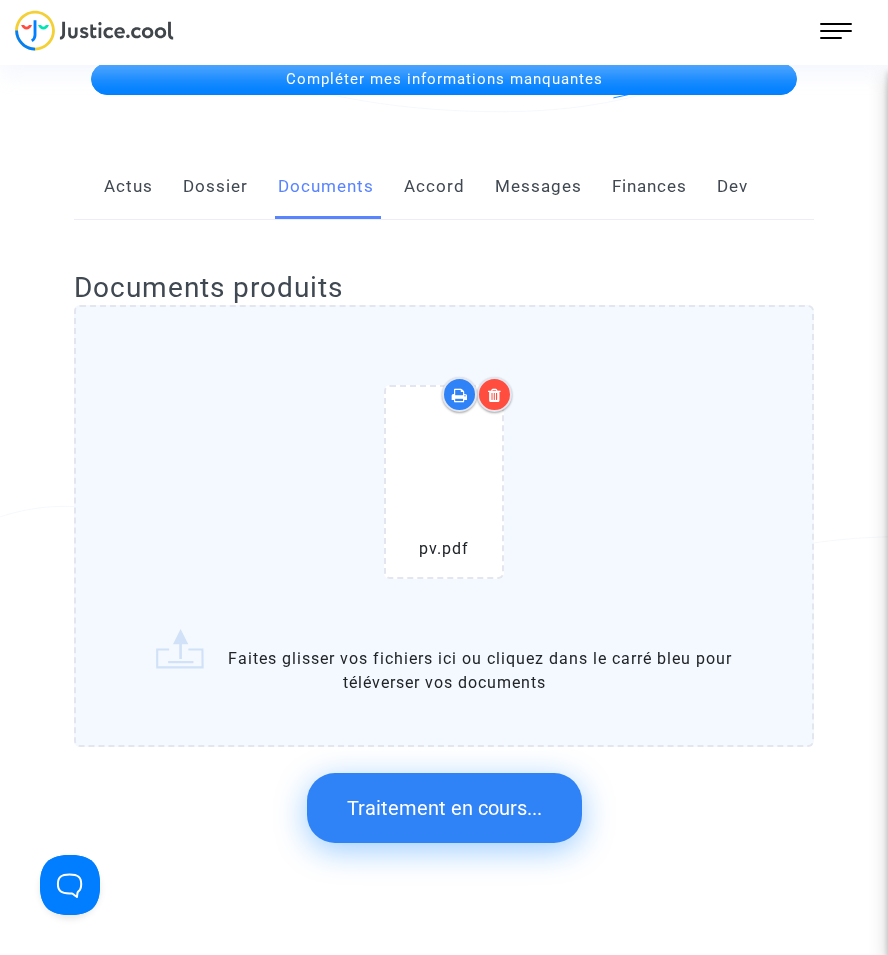 scroll, scrollTop: 0, scrollLeft: 0, axis: both 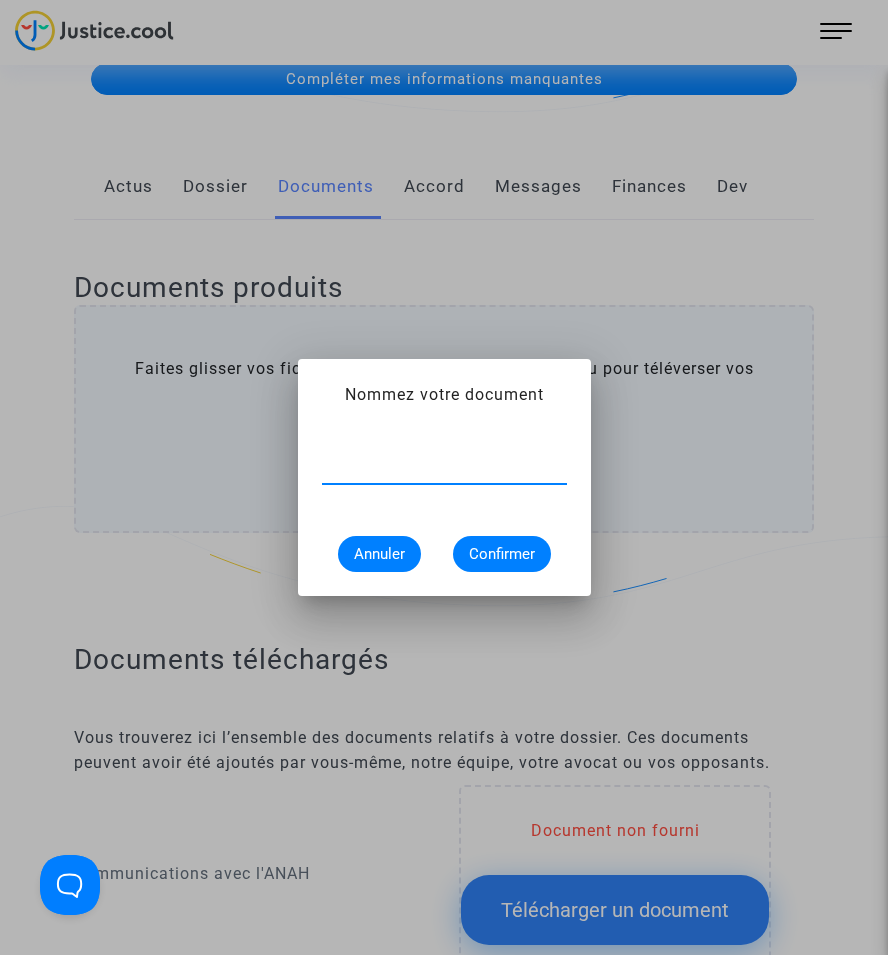 click at bounding box center [444, 468] 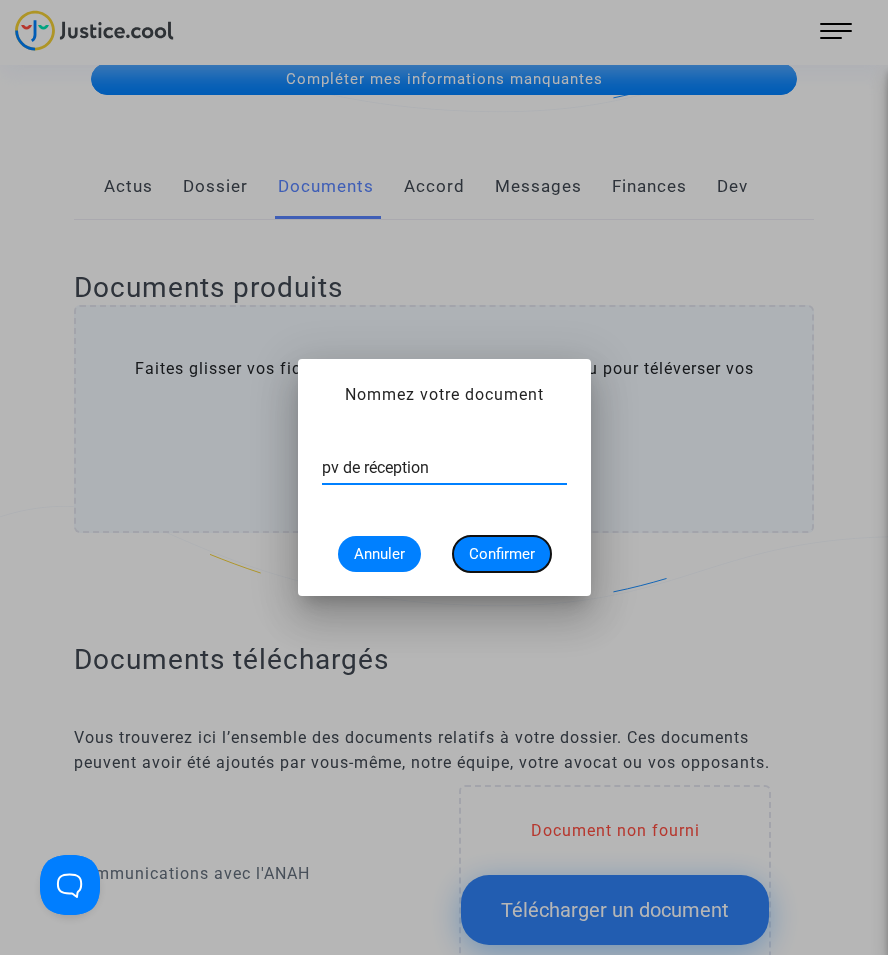 click on "Confirmer" at bounding box center [502, 554] 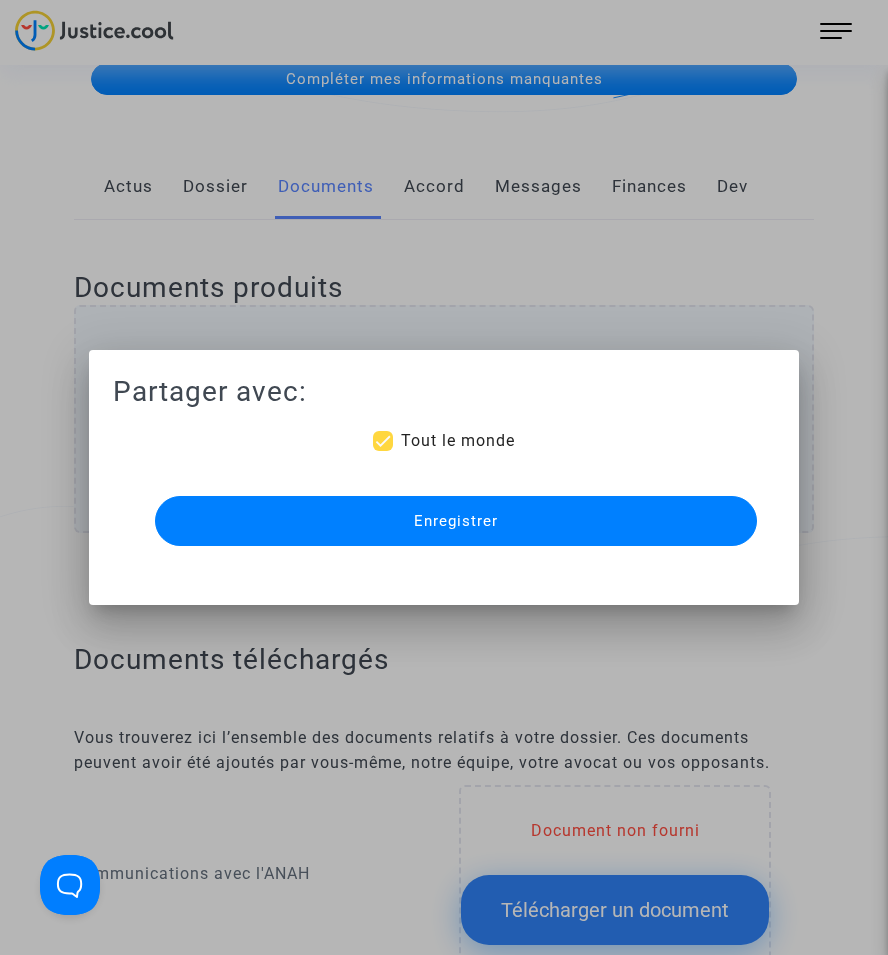 click on "Enregistrer" at bounding box center [456, 521] 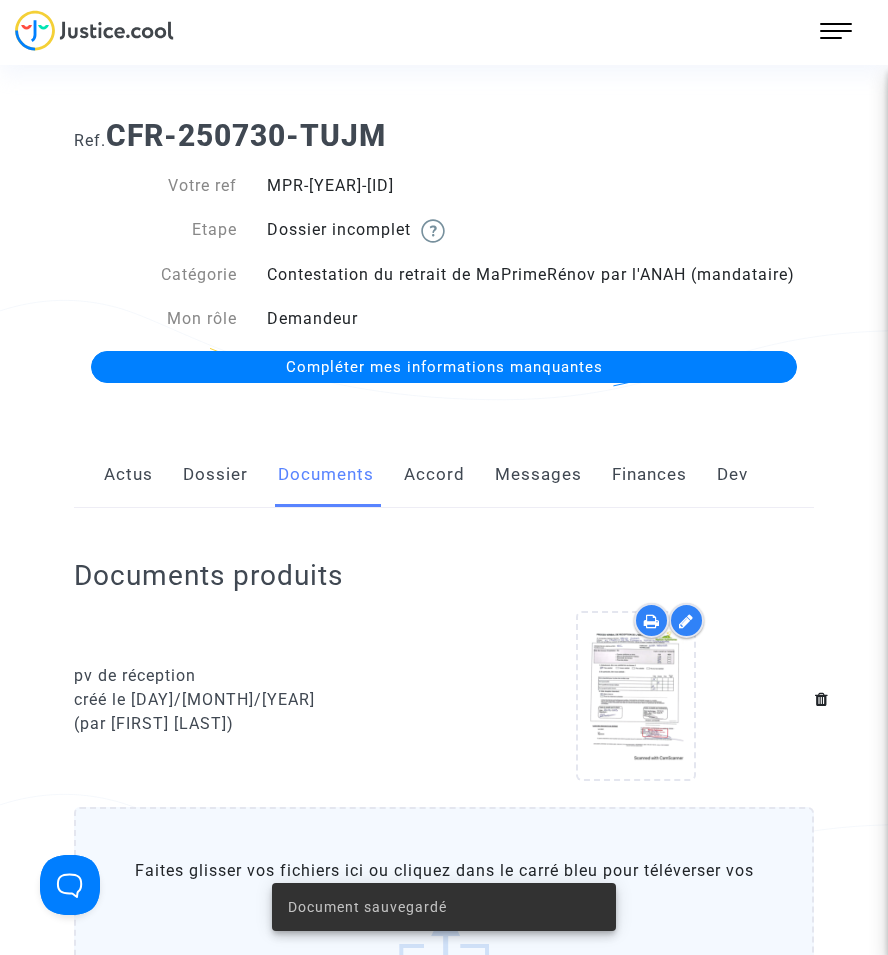 scroll, scrollTop: 0, scrollLeft: 0, axis: both 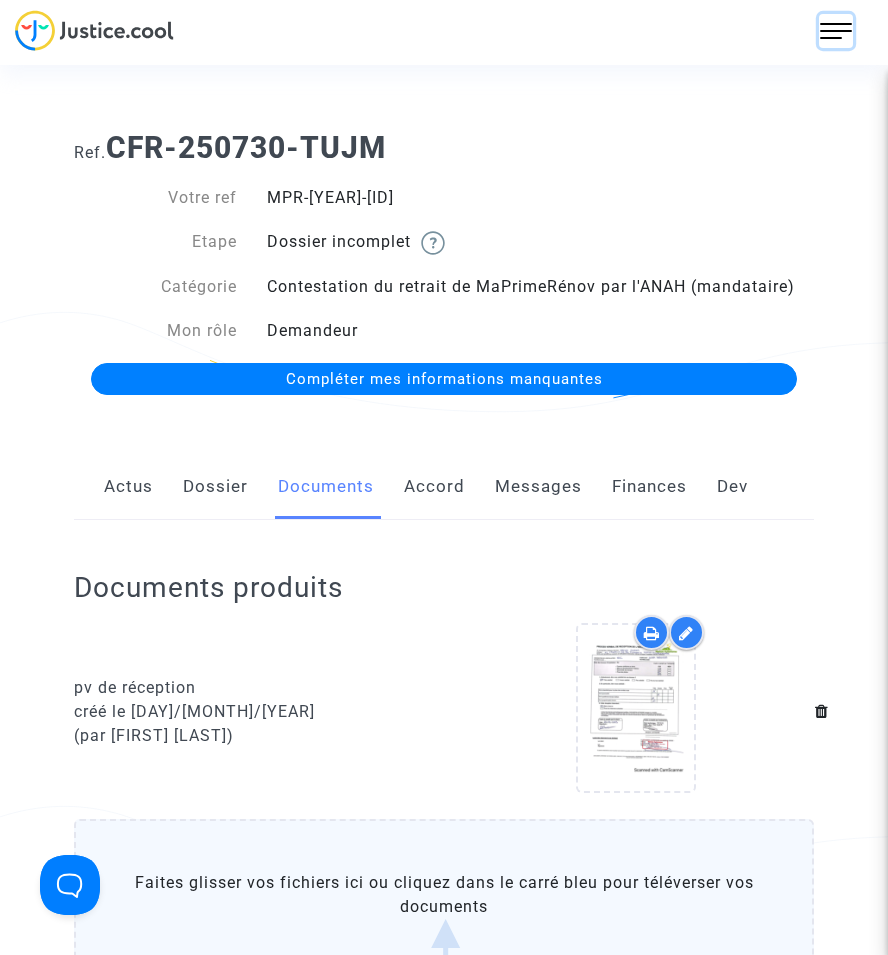 click at bounding box center [836, 31] 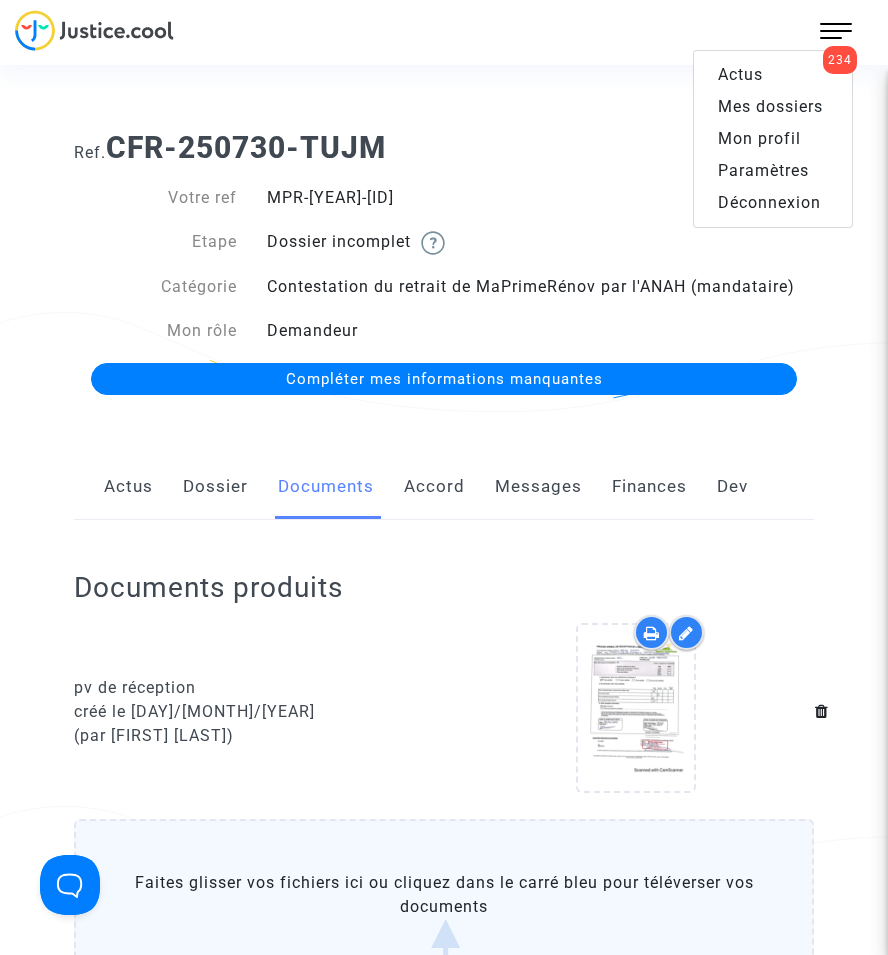 click on "Mes dossiers" at bounding box center [770, 106] 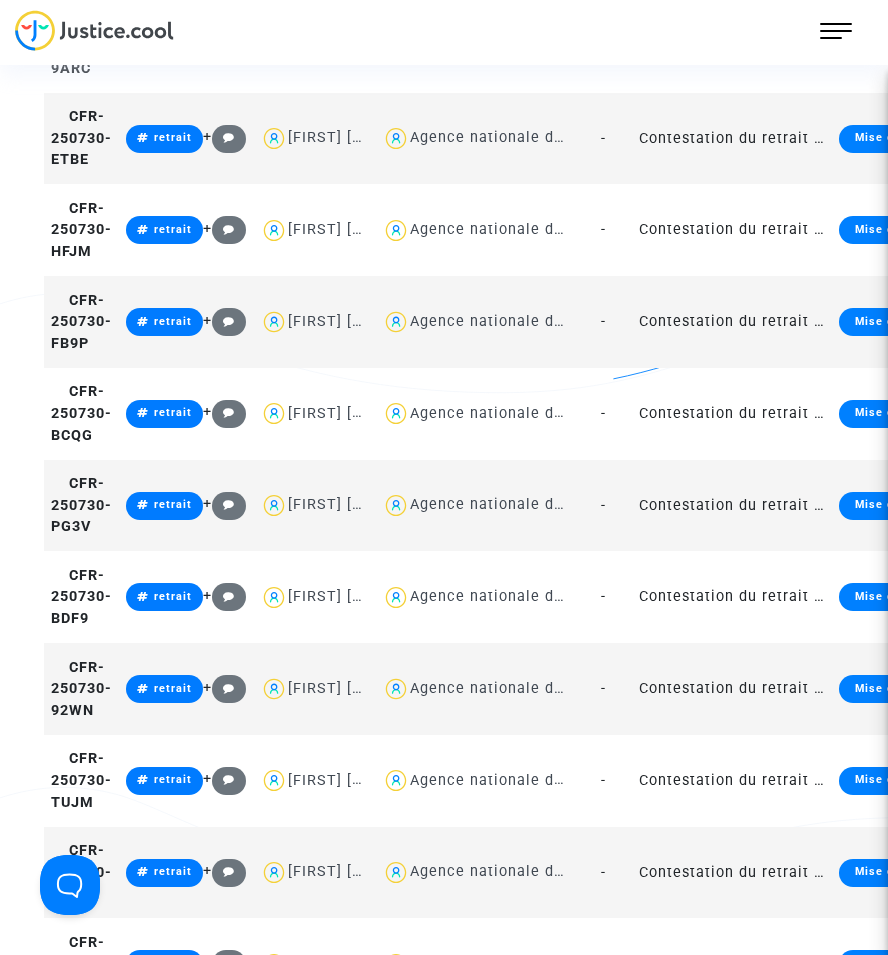 scroll, scrollTop: 2600, scrollLeft: 0, axis: vertical 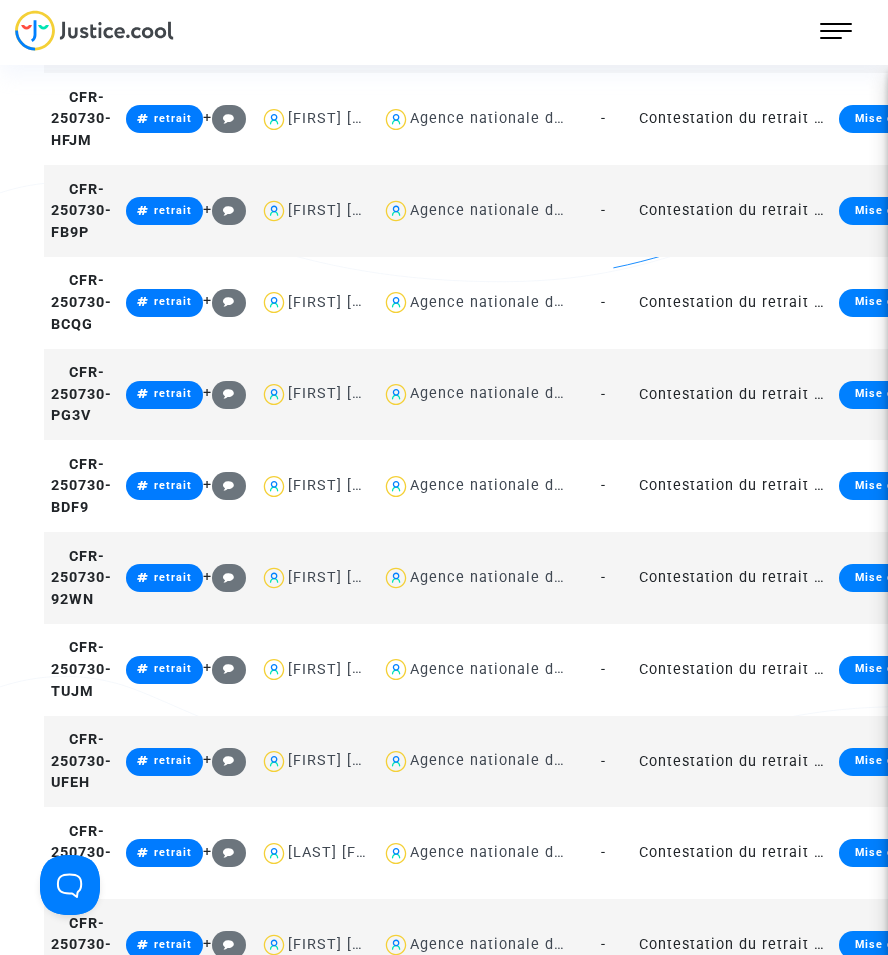 click on "Contestation du retrait de MaPrimeRénov par l'ANAH (mandataire)" 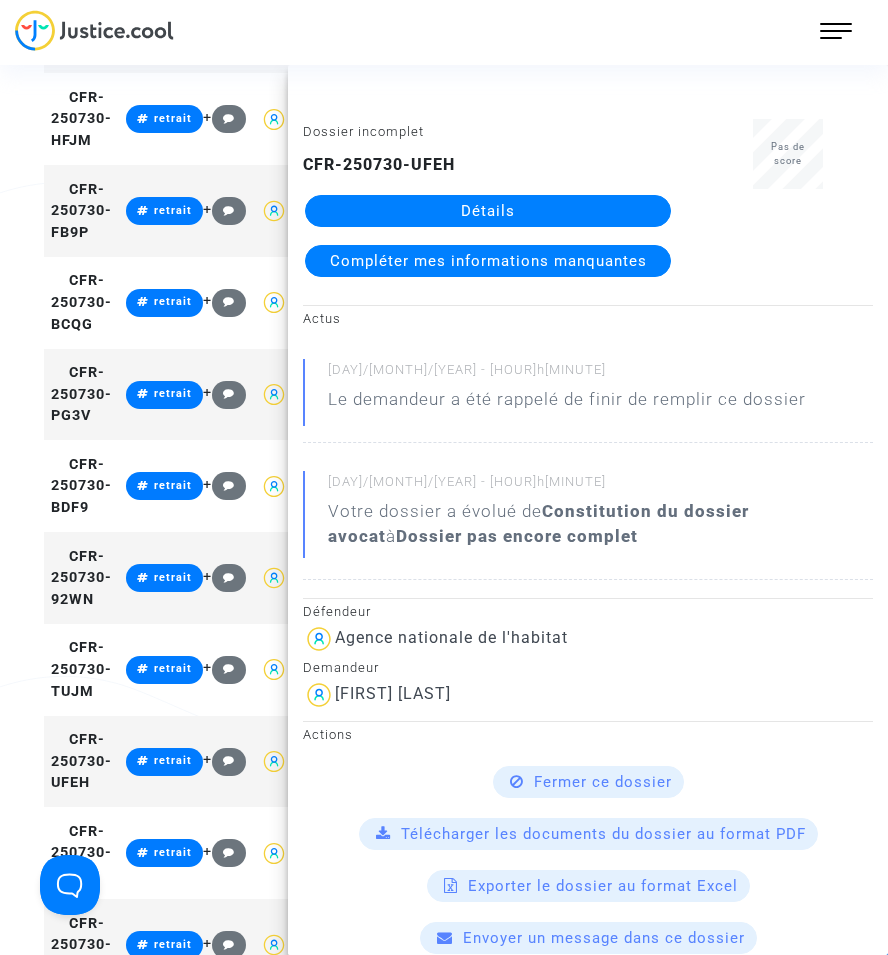 click on "Détails" 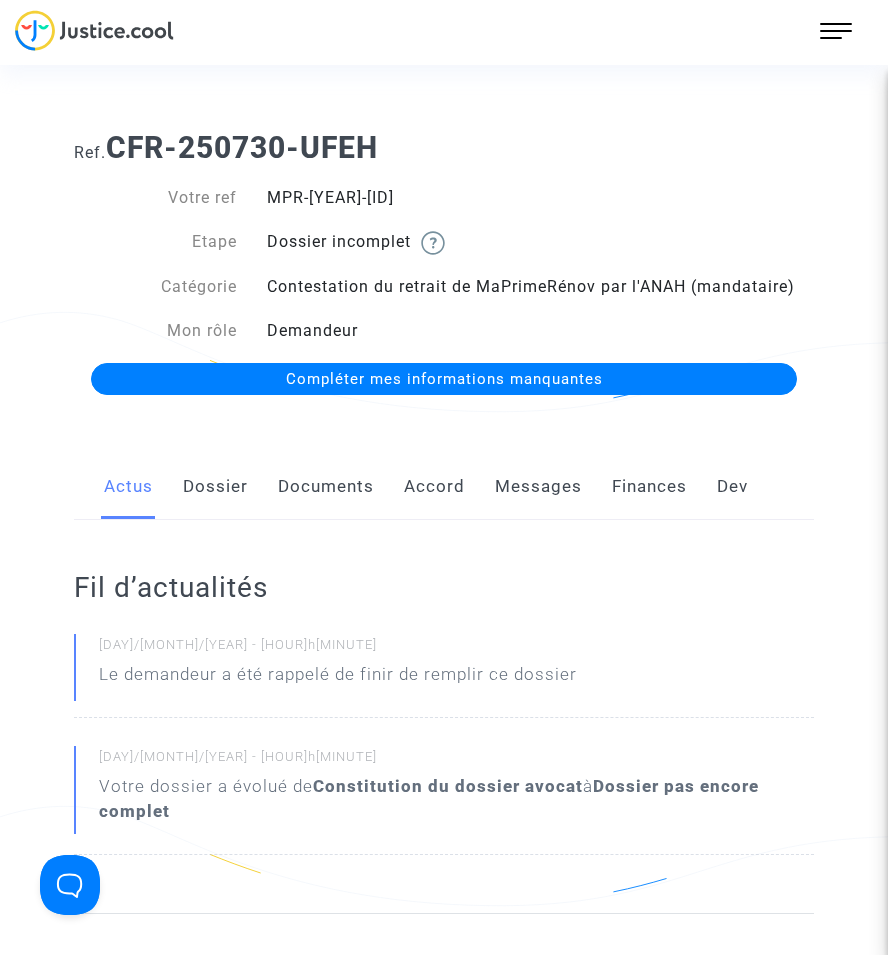click on "Documents" 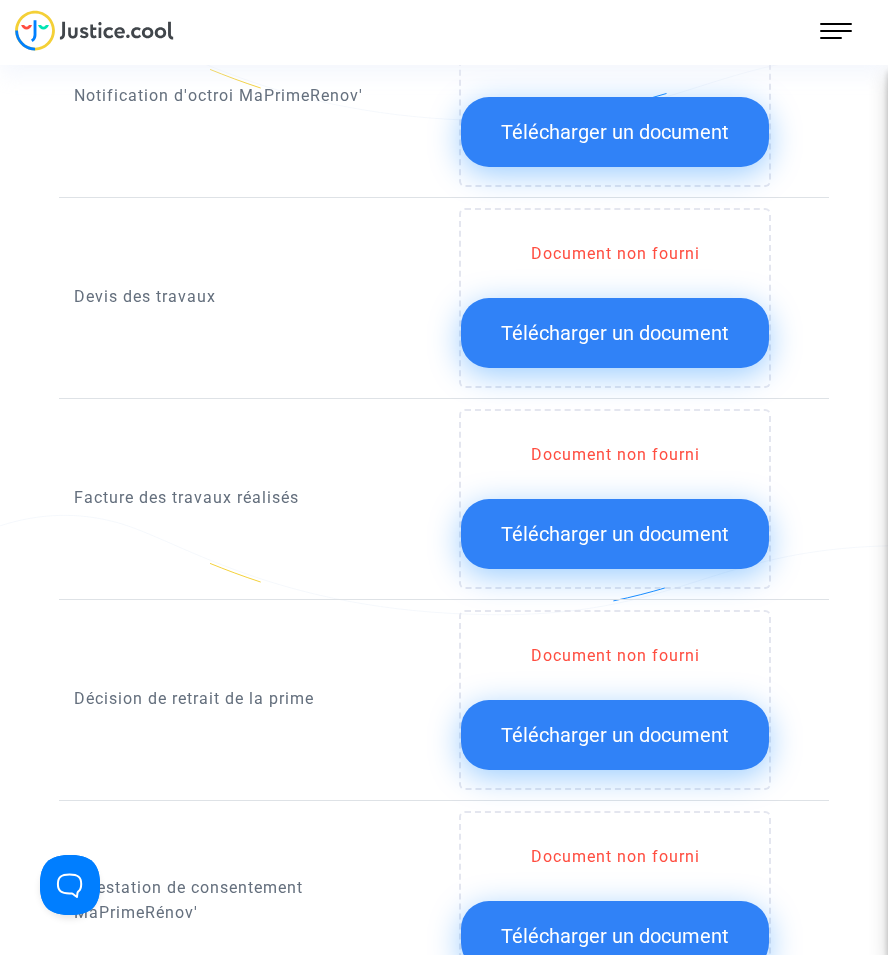 scroll, scrollTop: 1000, scrollLeft: 0, axis: vertical 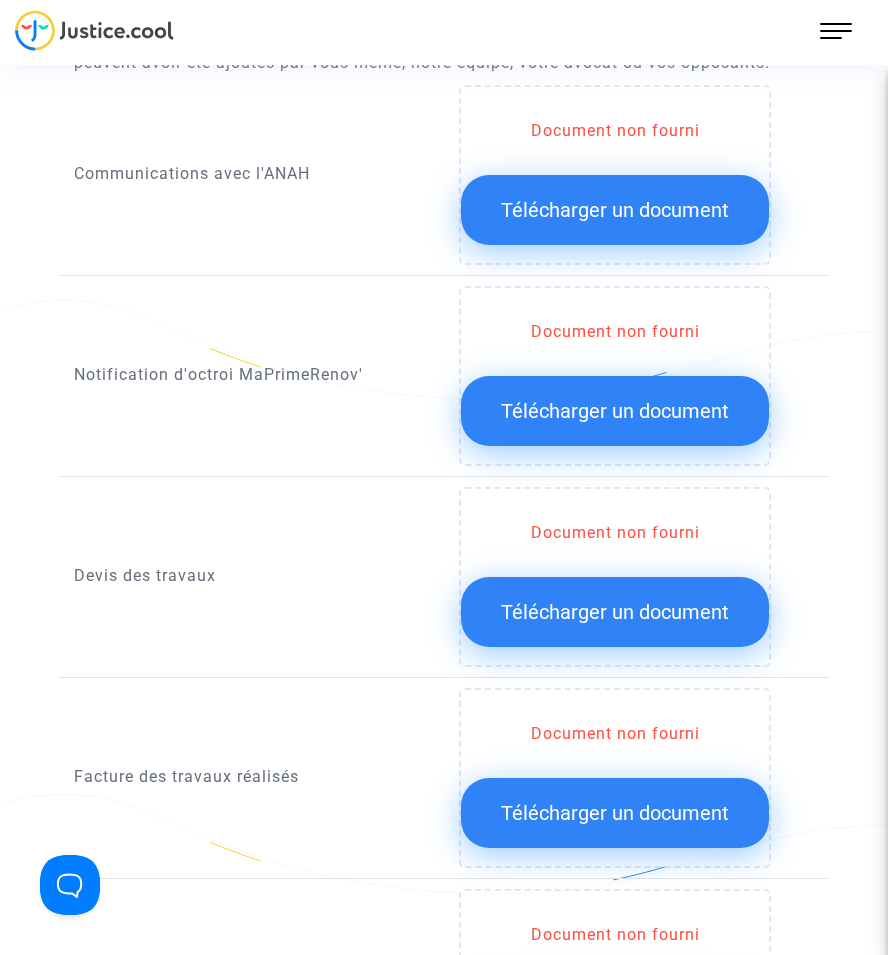 click on "Télécharger un document" 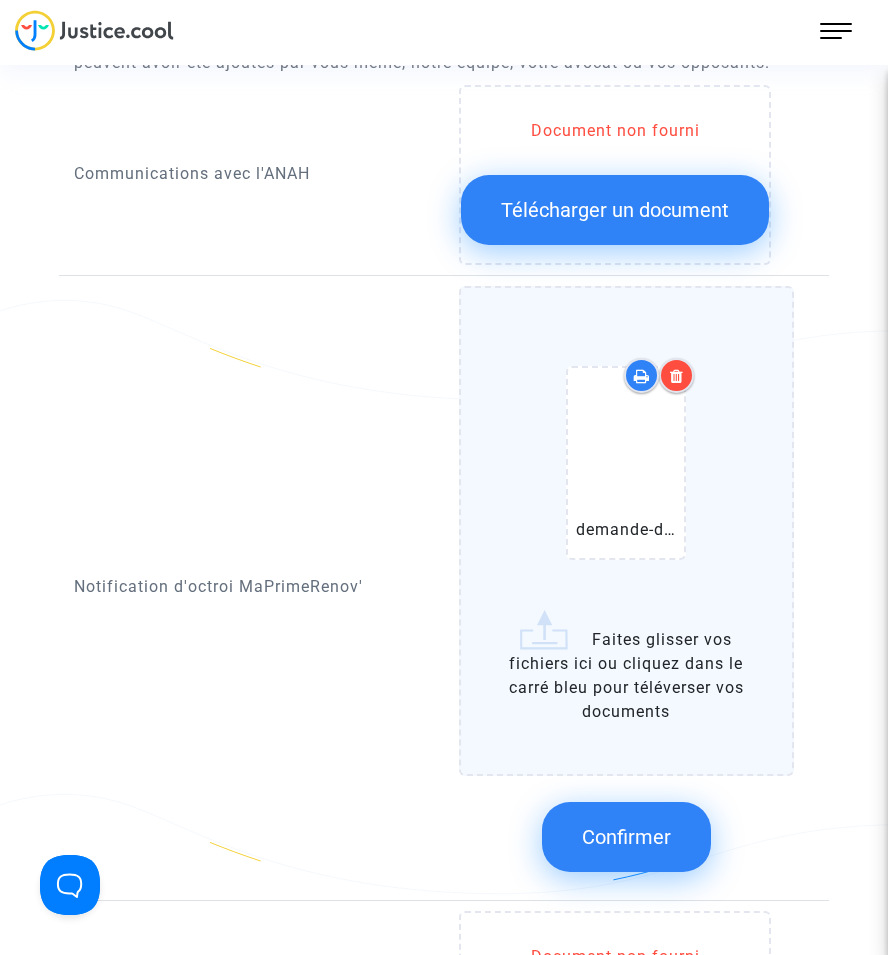 click on "Confirmer" 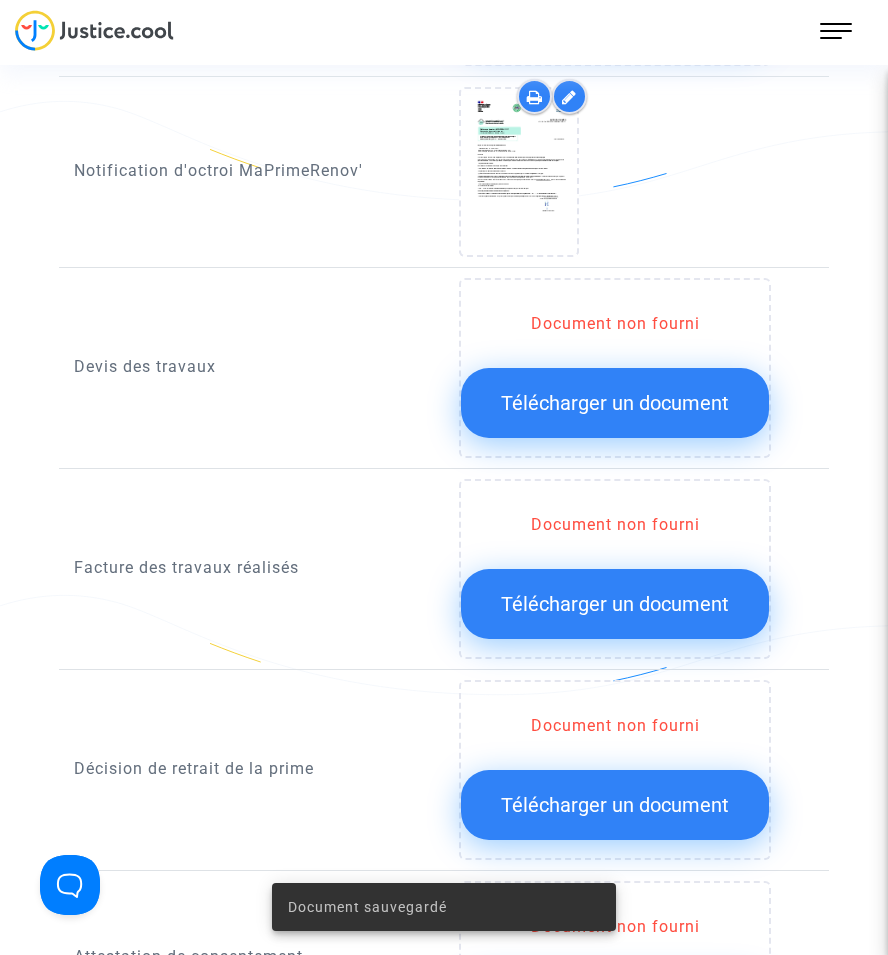 scroll, scrollTop: 1200, scrollLeft: 0, axis: vertical 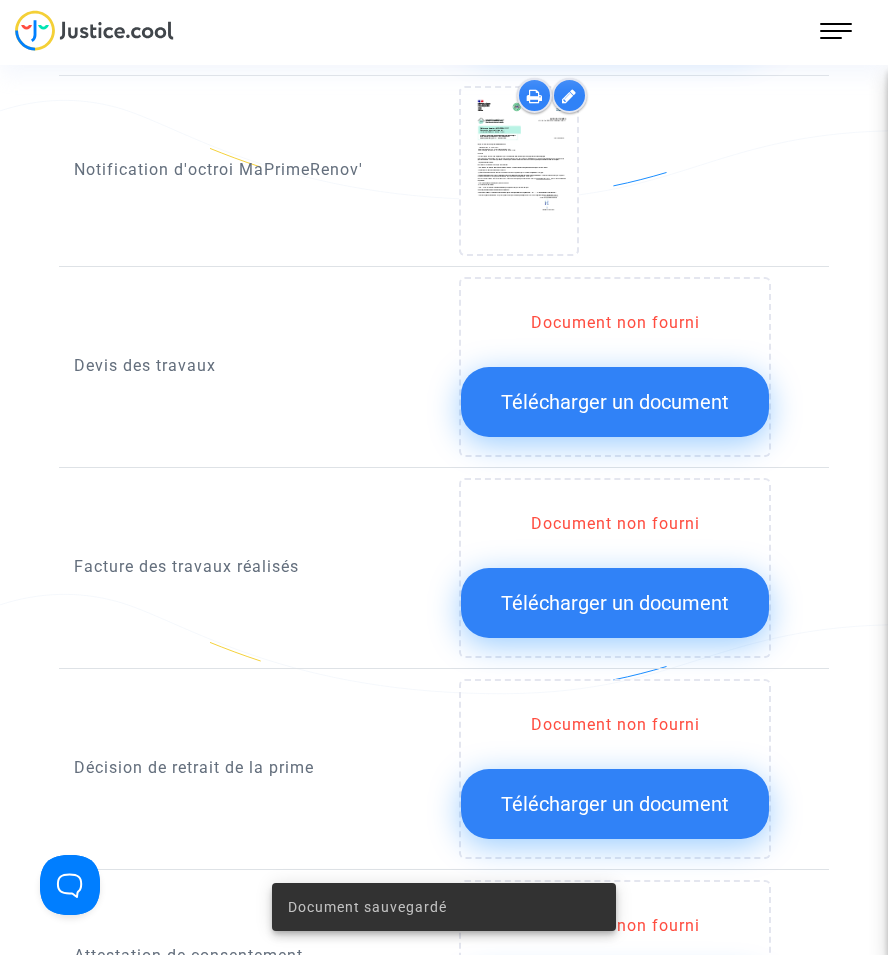 click on "Télécharger un document" 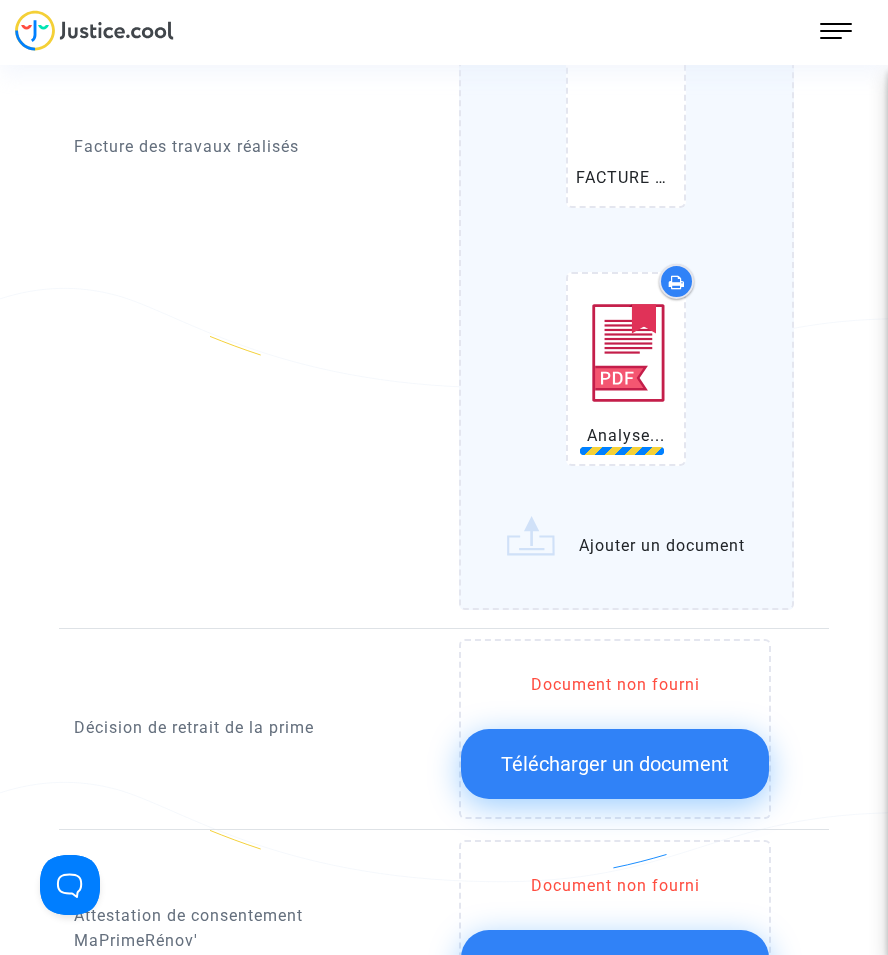 scroll, scrollTop: 2053, scrollLeft: 0, axis: vertical 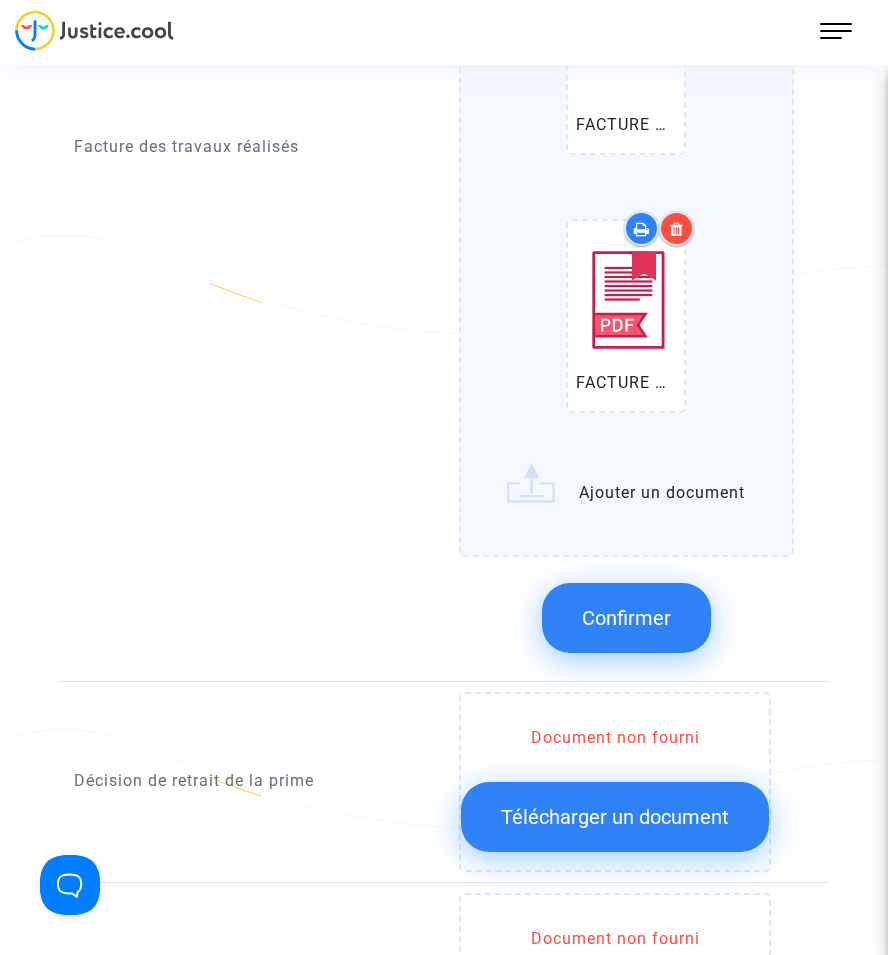 click on "Confirmer" 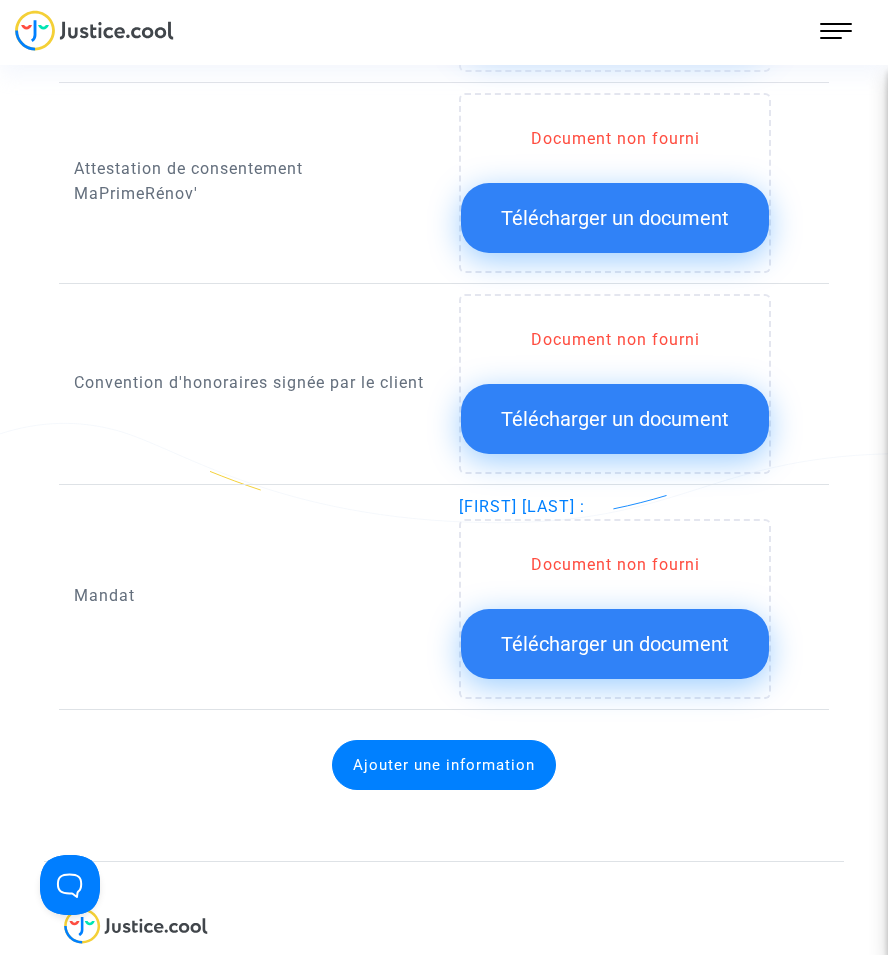 click on "Télécharger un document" 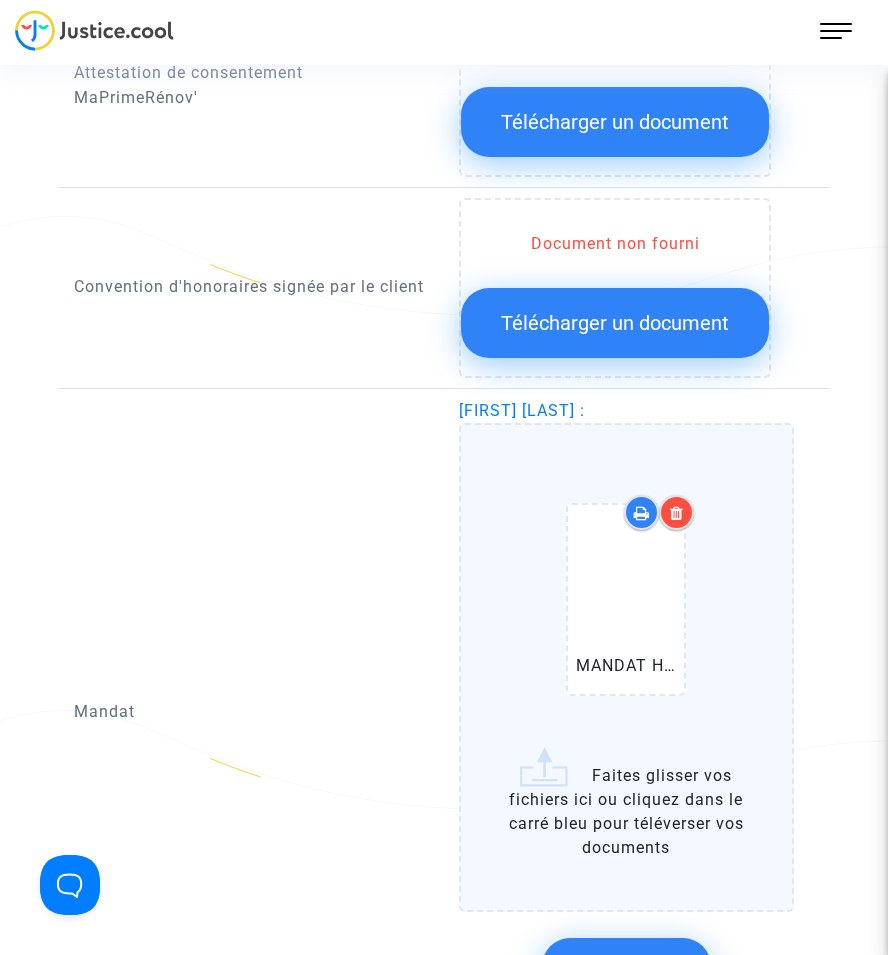 scroll, scrollTop: 2176, scrollLeft: 0, axis: vertical 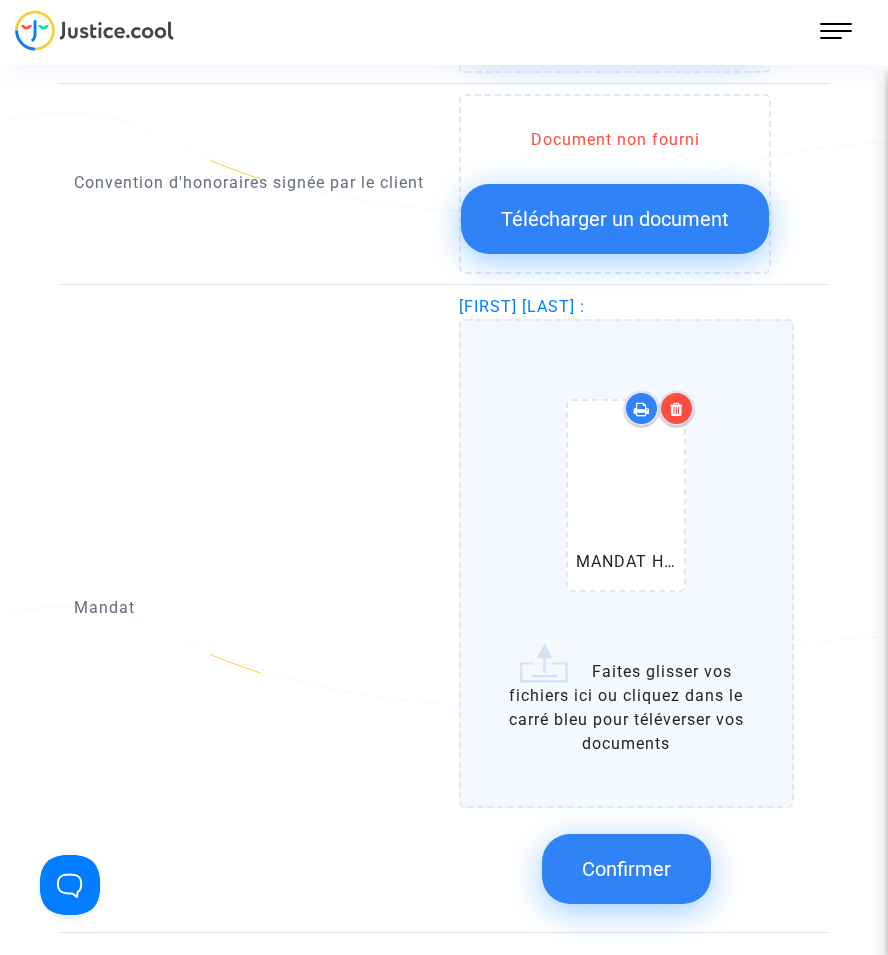 click on "Confirmer" 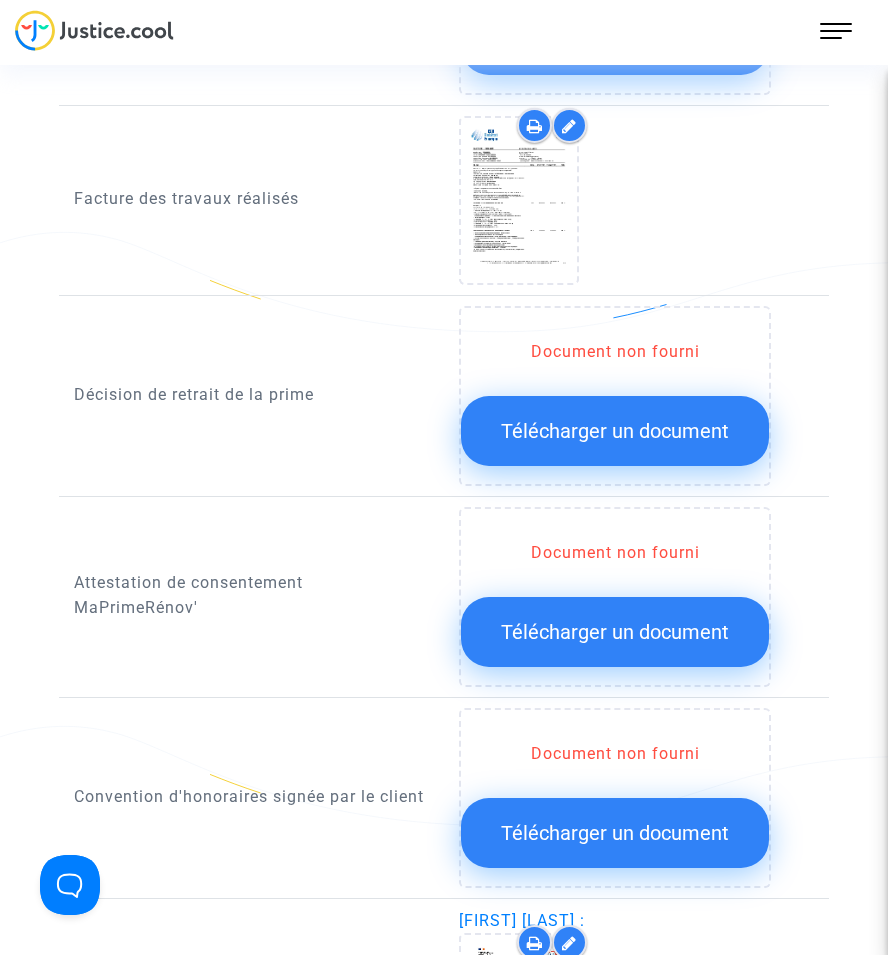 scroll, scrollTop: 1676, scrollLeft: 0, axis: vertical 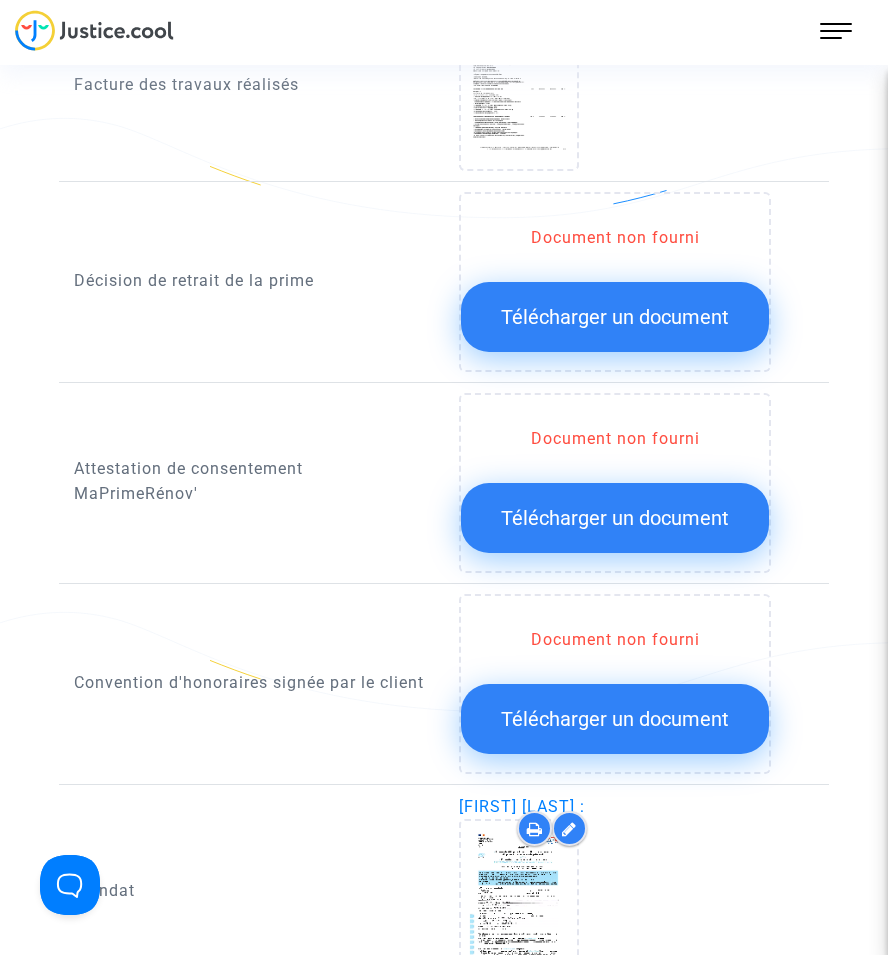 click on "Télécharger un document" 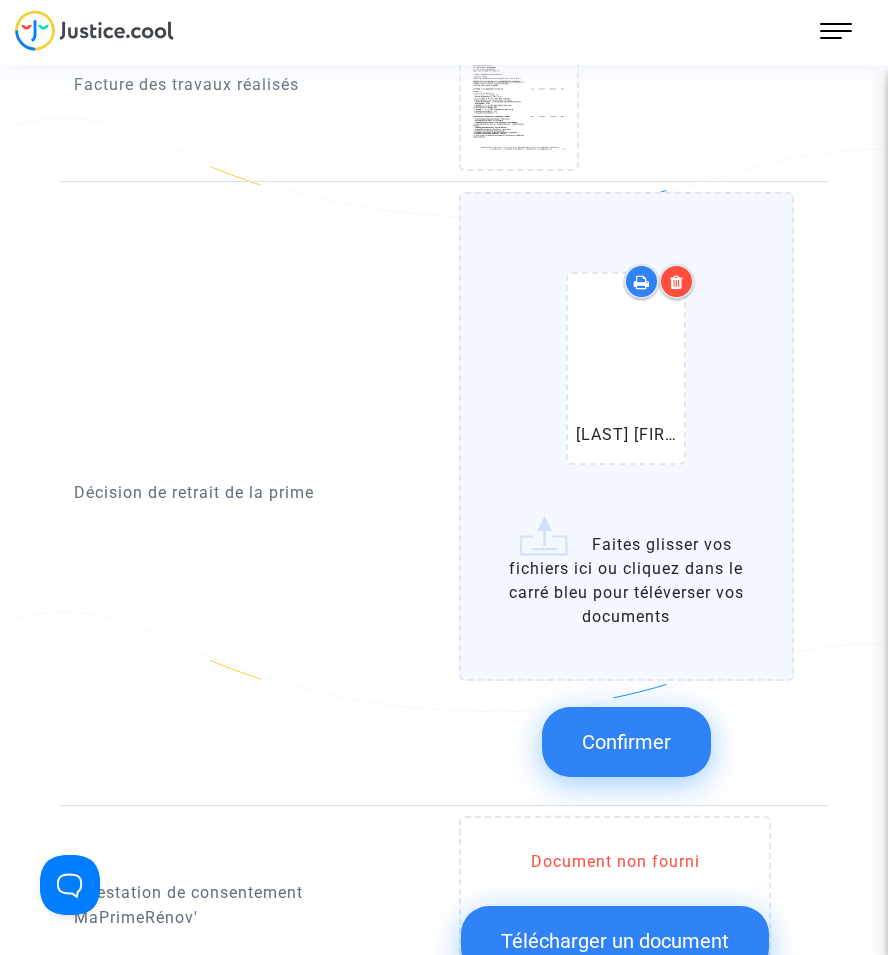 click on "Confirmer" 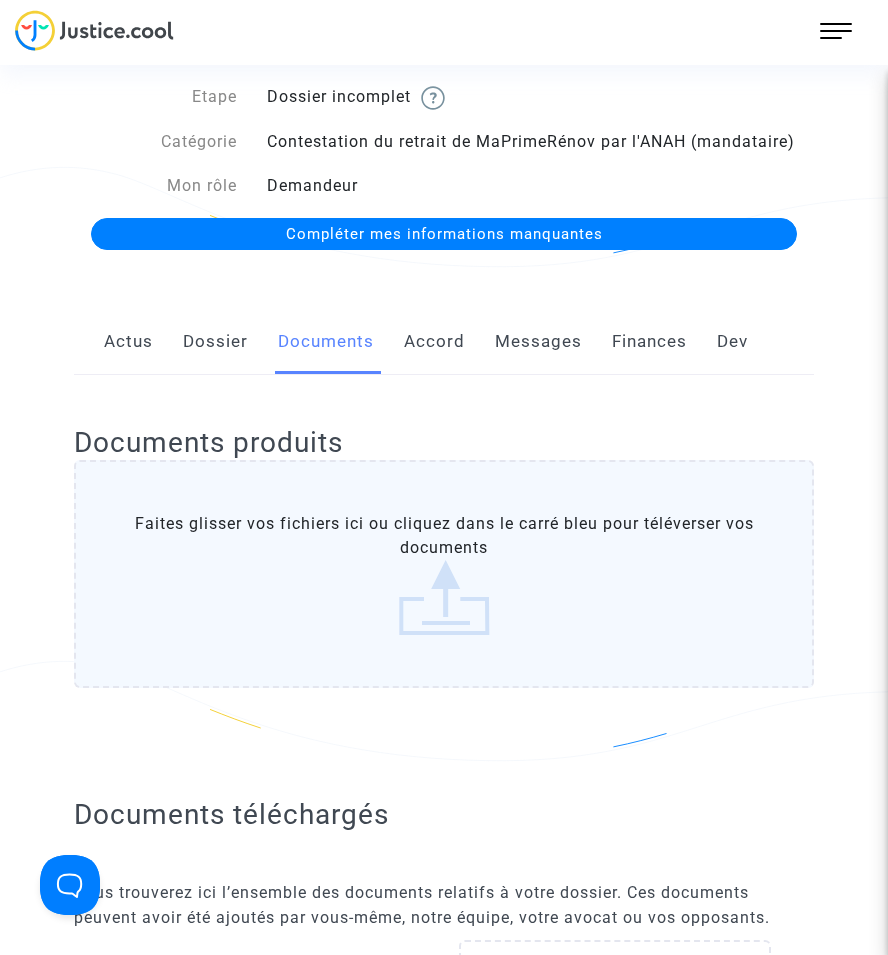 scroll, scrollTop: 0, scrollLeft: 0, axis: both 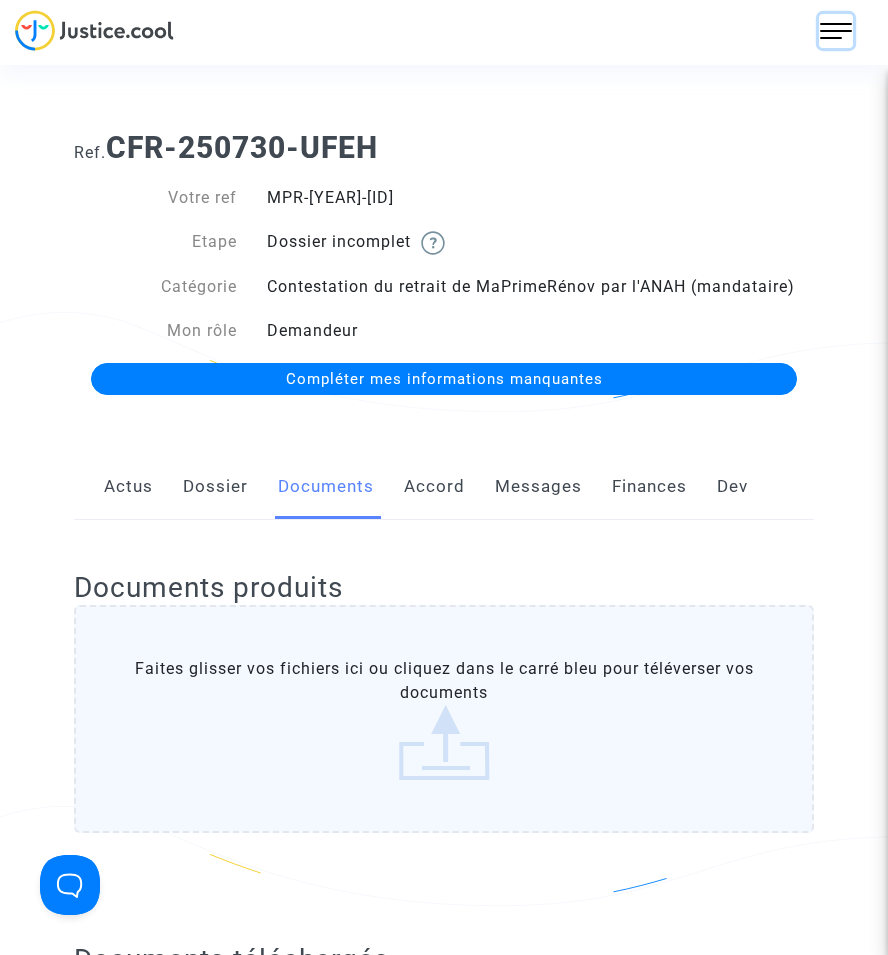 click at bounding box center [836, 31] 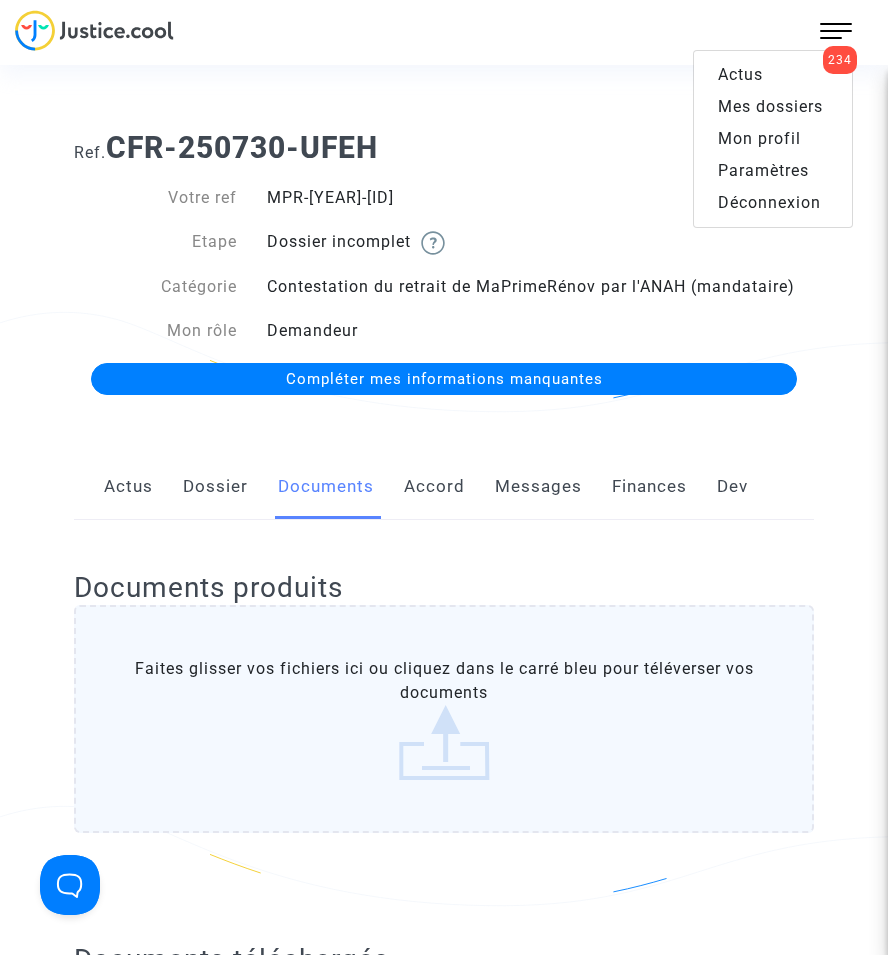click on "Mes dossiers" at bounding box center (770, 106) 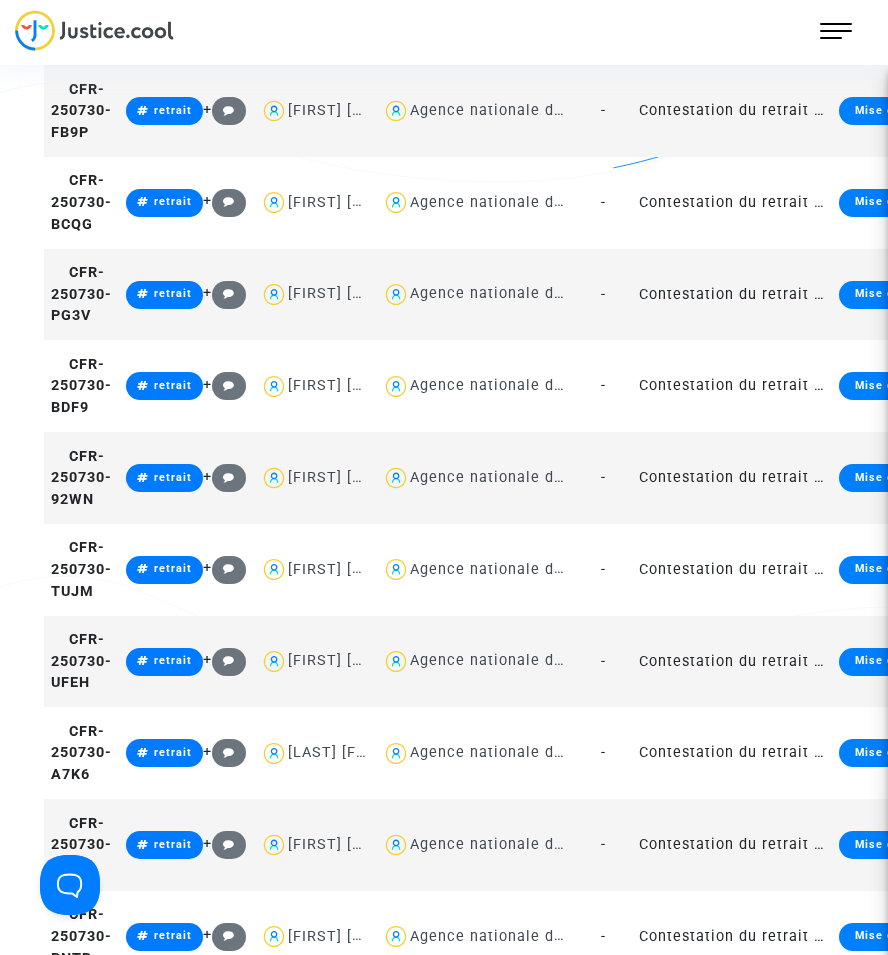 scroll, scrollTop: 2800, scrollLeft: 0, axis: vertical 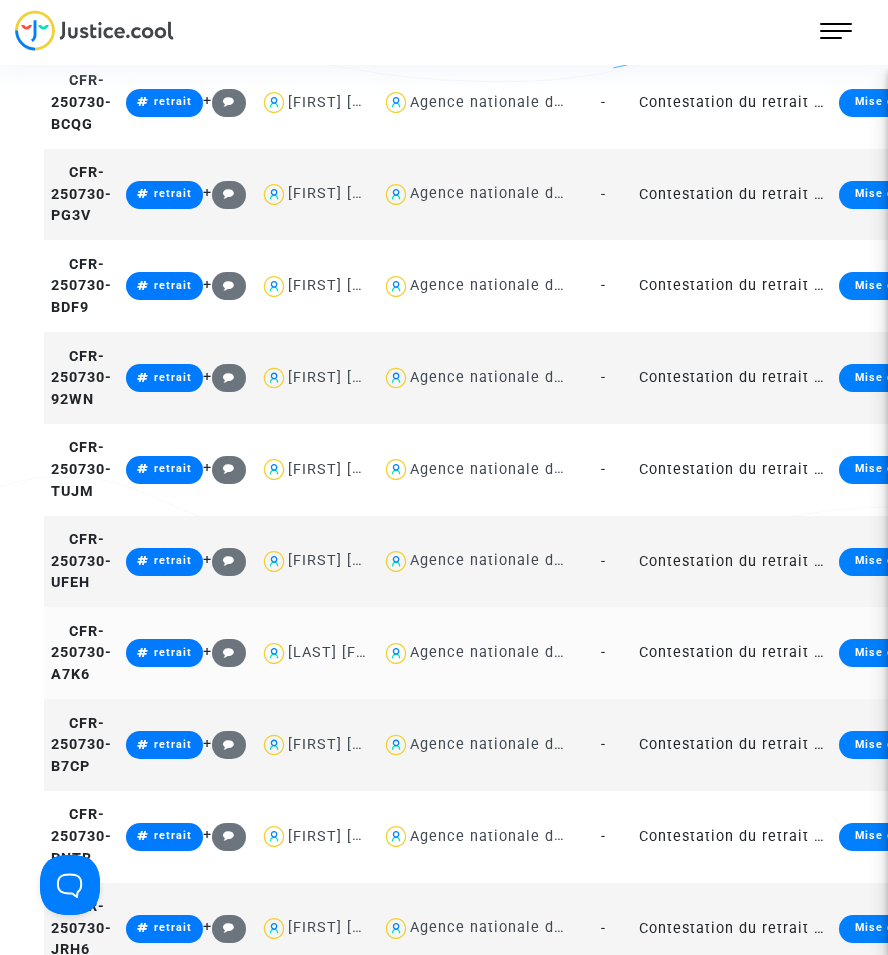 click on "Contestation du retrait de MaPrimeRénov par l'ANAH (mandataire)" 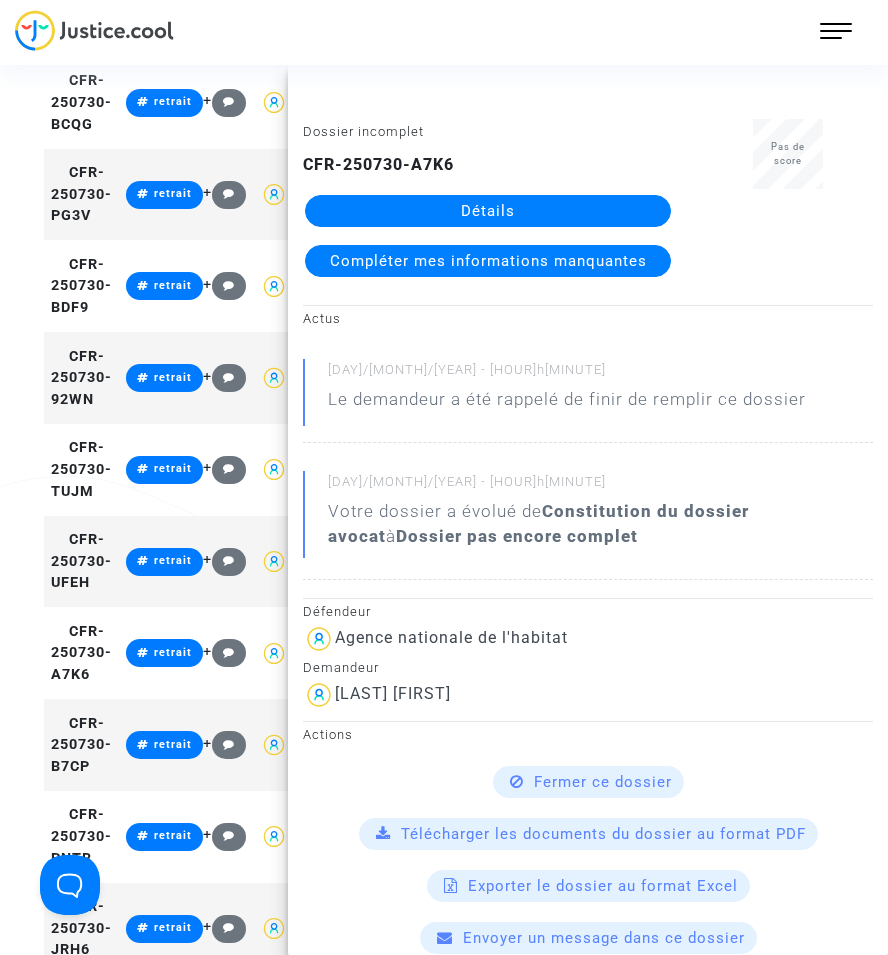 click on "Détails" 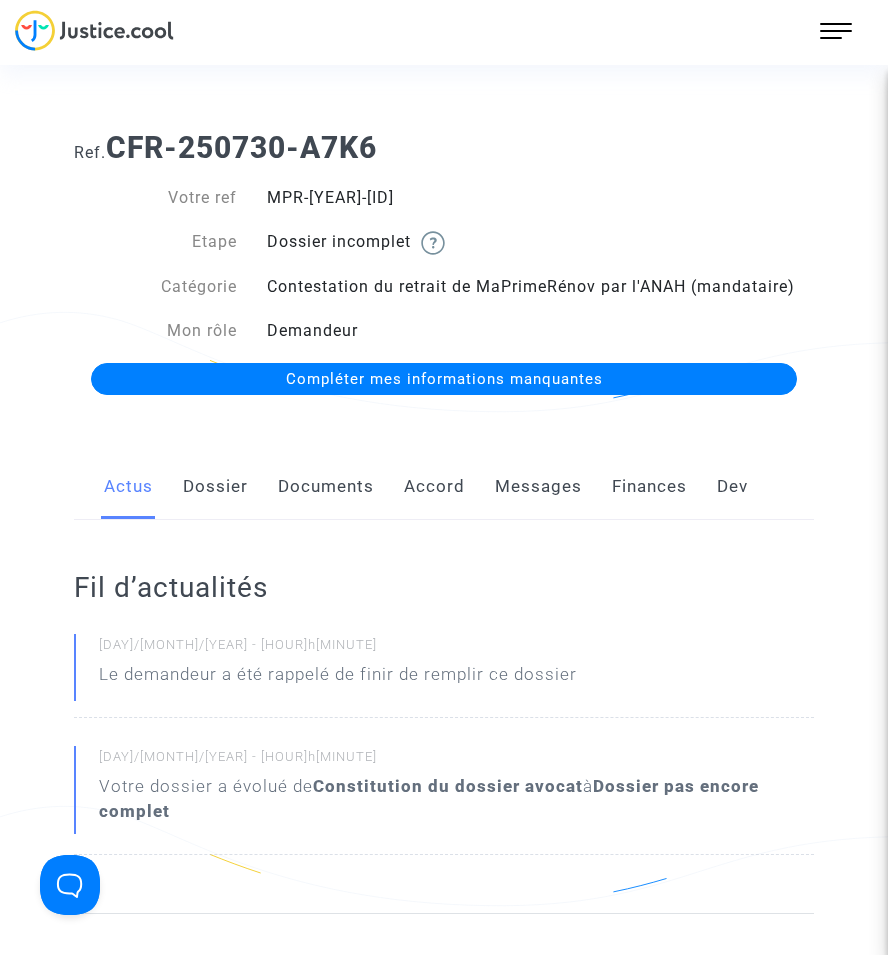 click on "Documents" 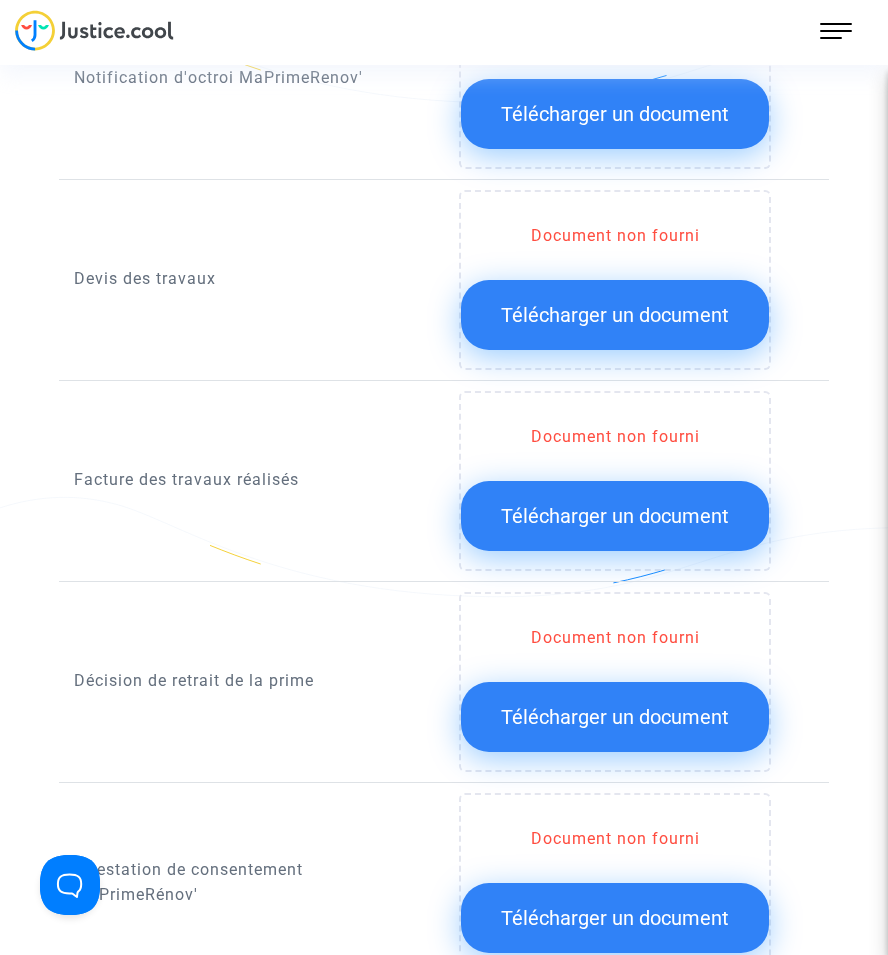 scroll, scrollTop: 1300, scrollLeft: 0, axis: vertical 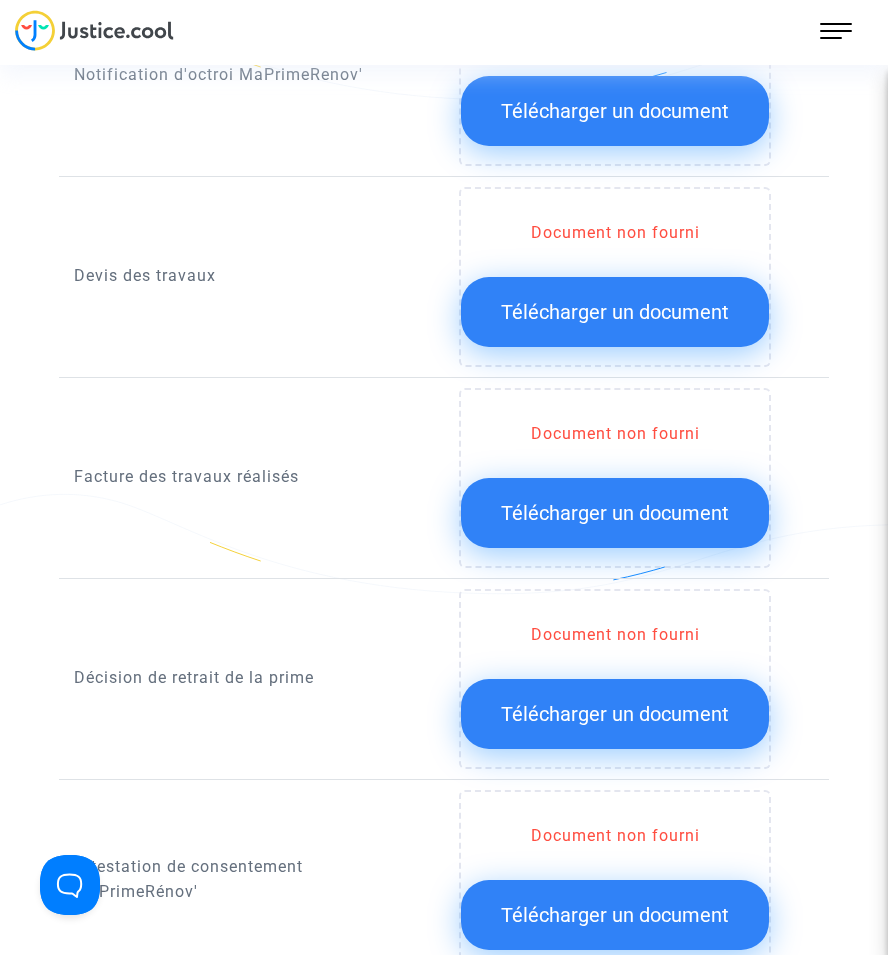 click on "Télécharger un document" 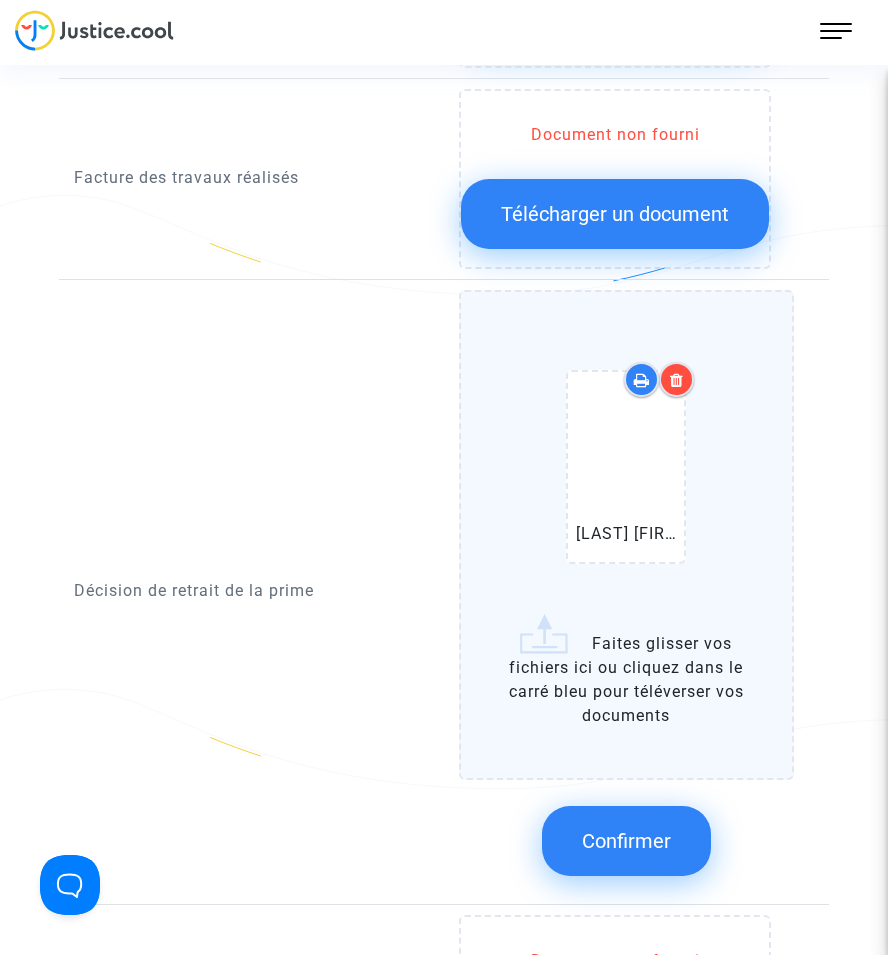scroll, scrollTop: 1600, scrollLeft: 0, axis: vertical 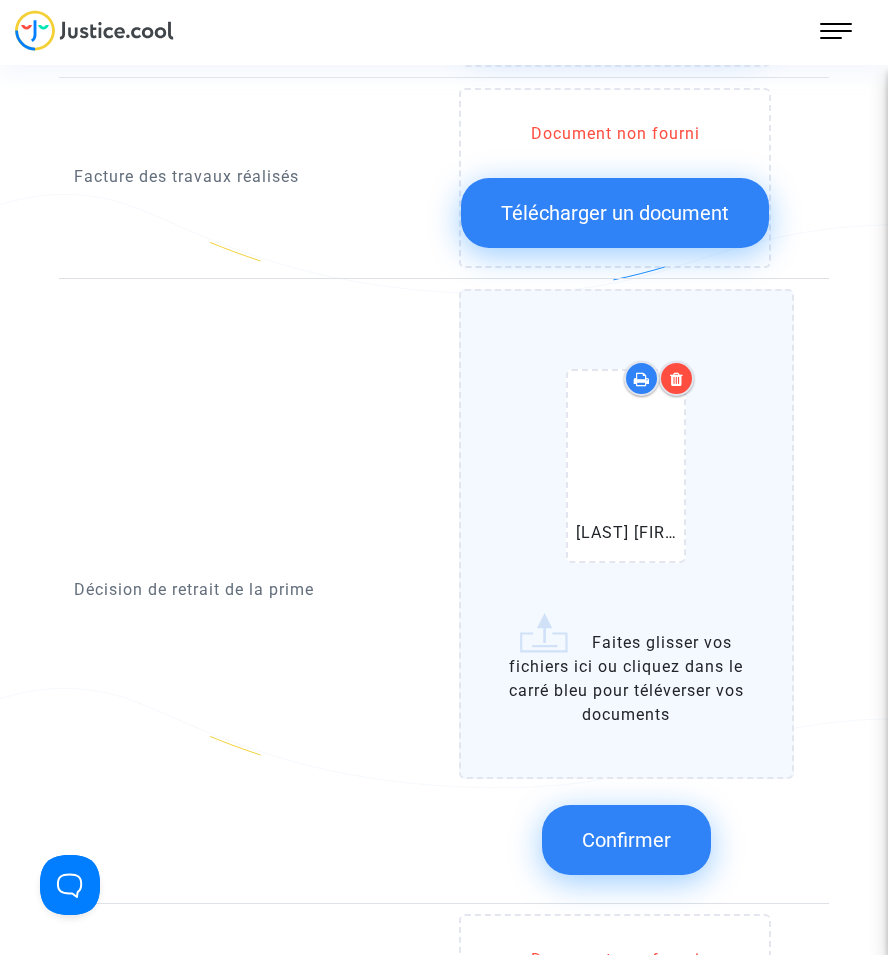 click on "Confirmer" 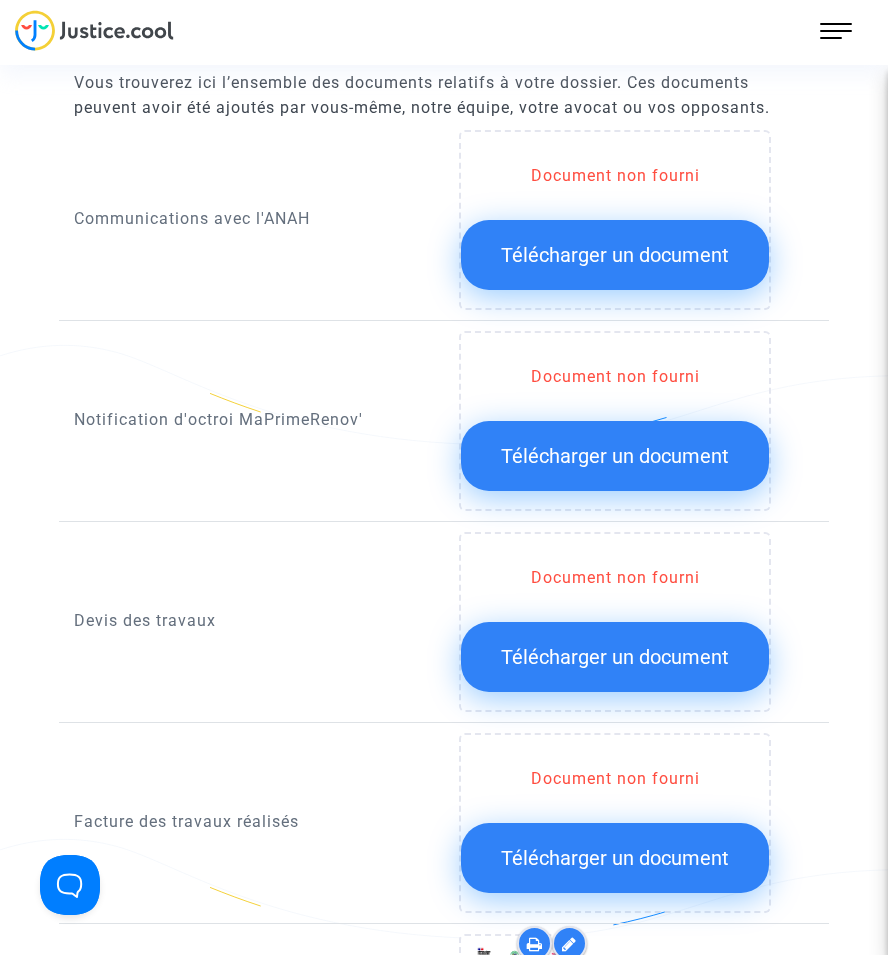 scroll, scrollTop: 1200, scrollLeft: 0, axis: vertical 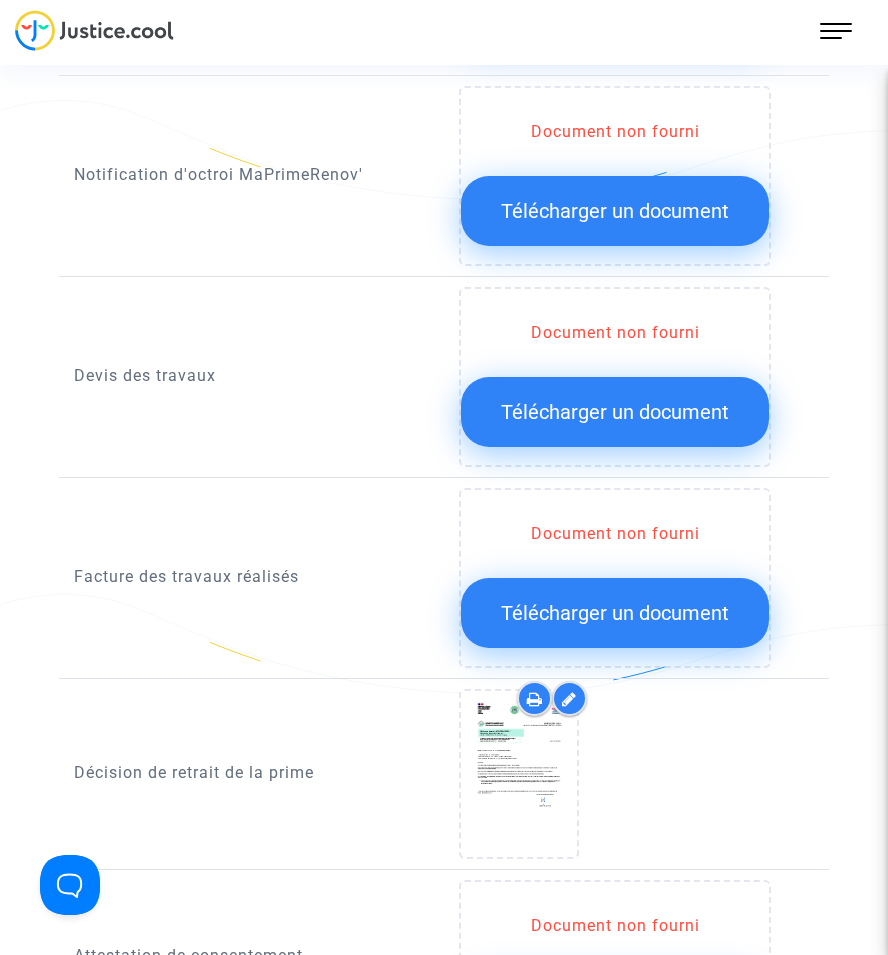 click on "Télécharger un document" 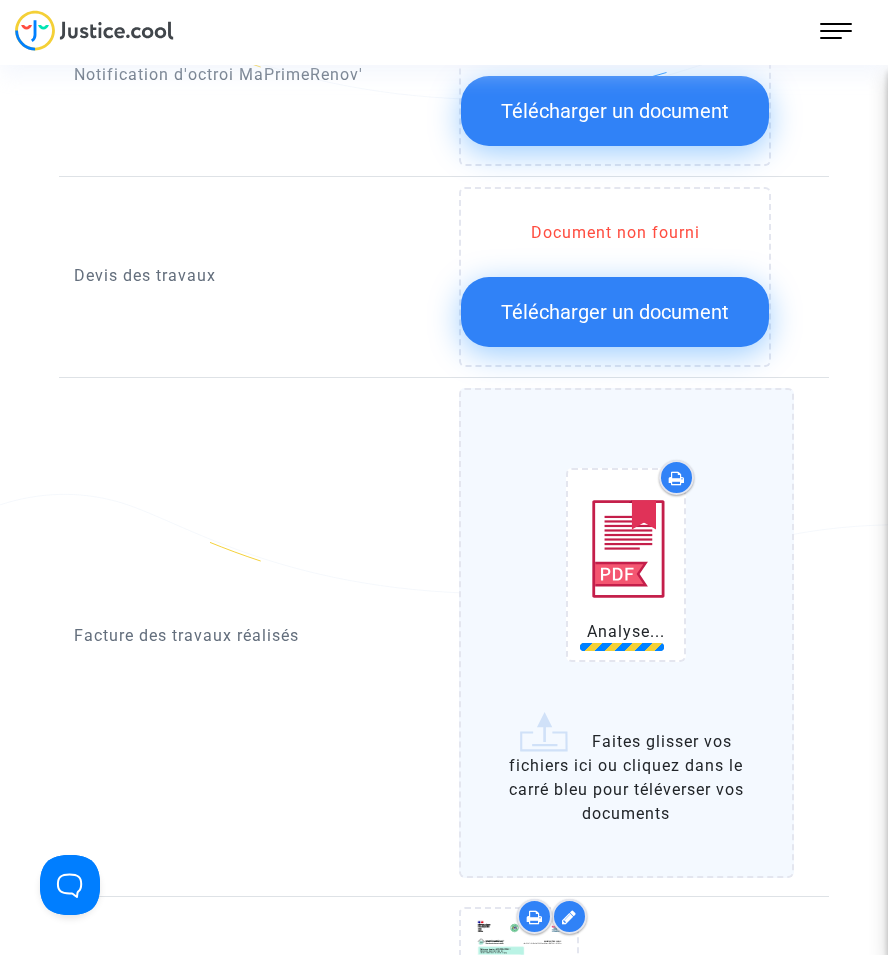 scroll, scrollTop: 1400, scrollLeft: 0, axis: vertical 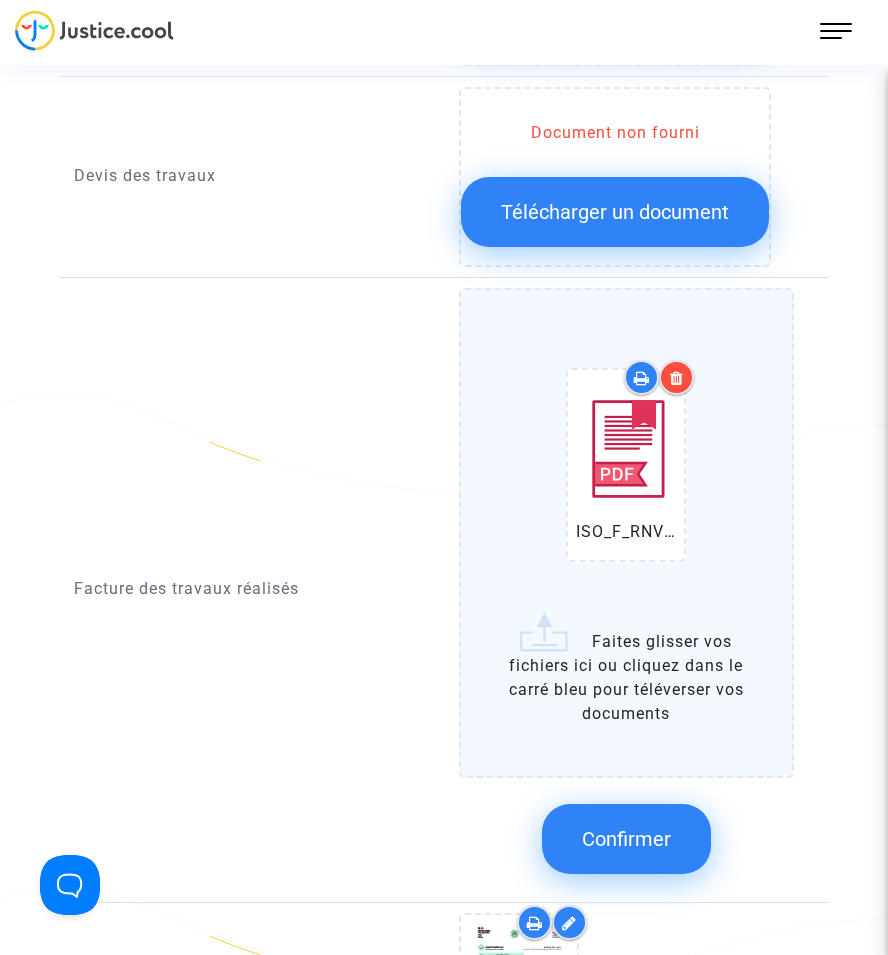 click on "Confirmer" 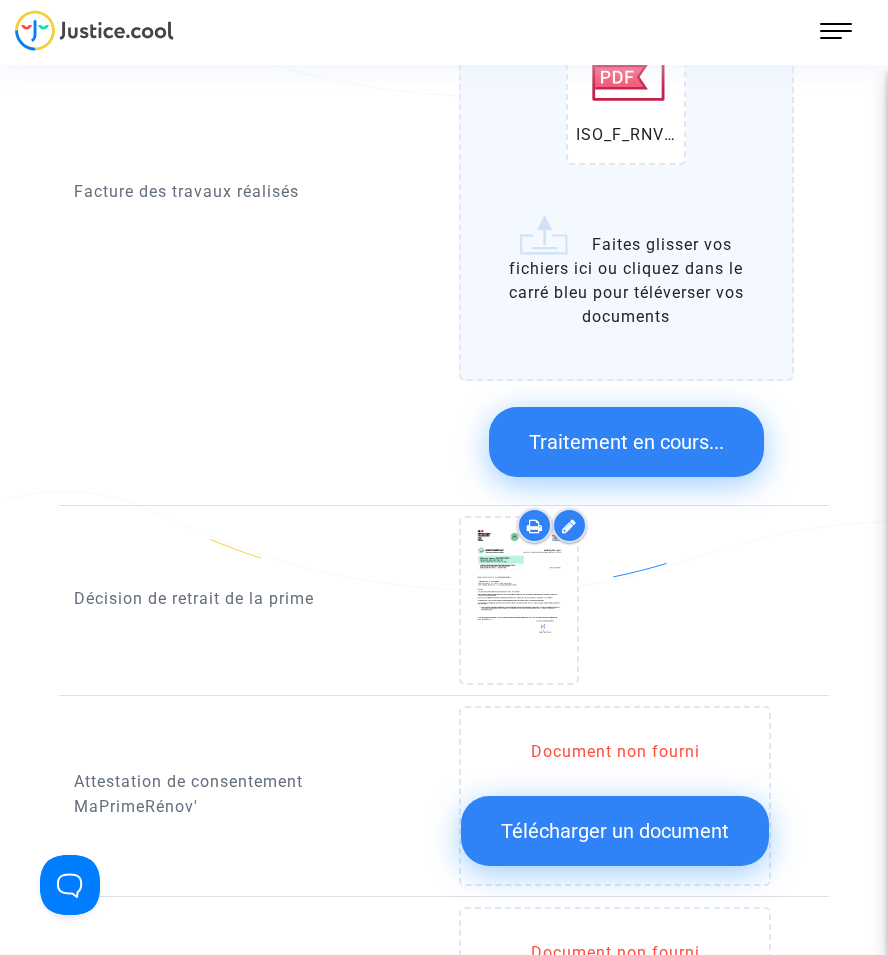 scroll, scrollTop: 1800, scrollLeft: 0, axis: vertical 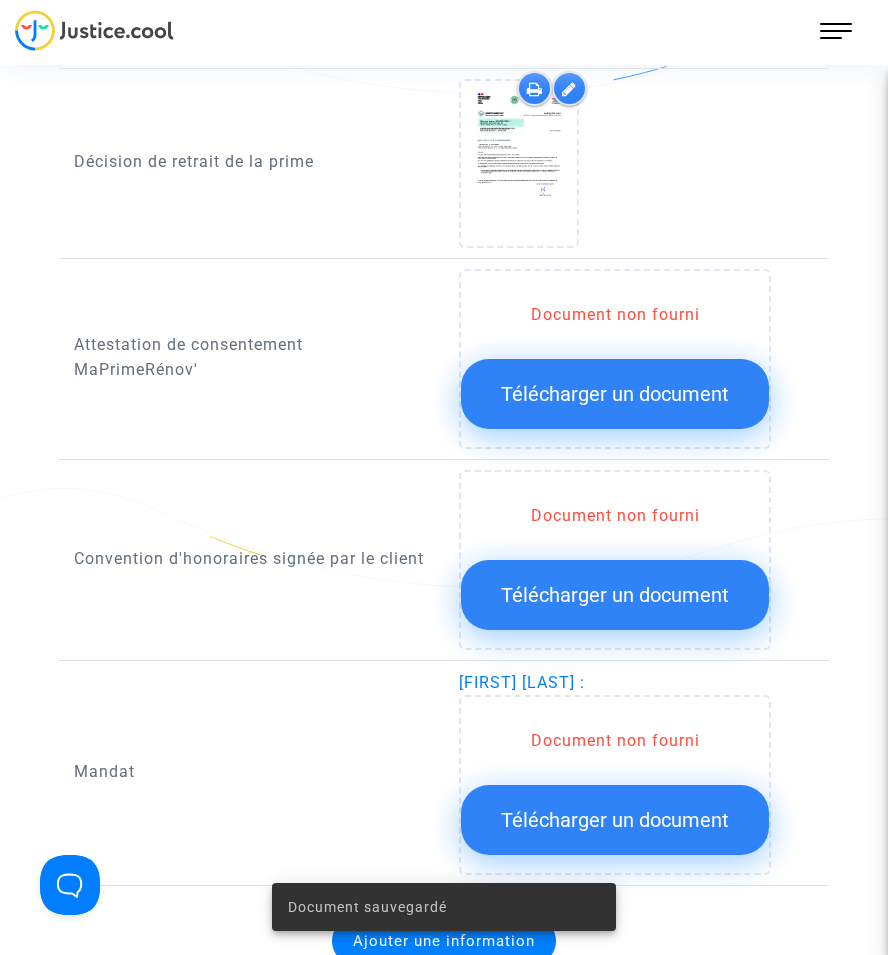 click on "Télécharger un document" 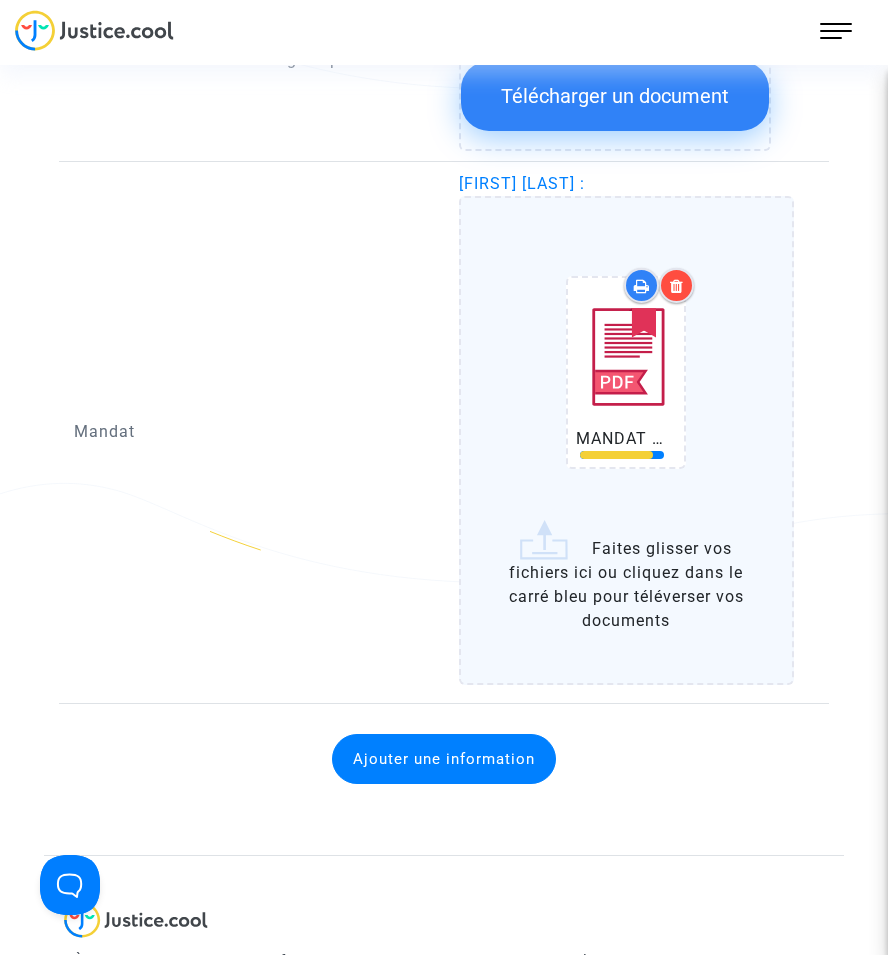 scroll, scrollTop: 2300, scrollLeft: 0, axis: vertical 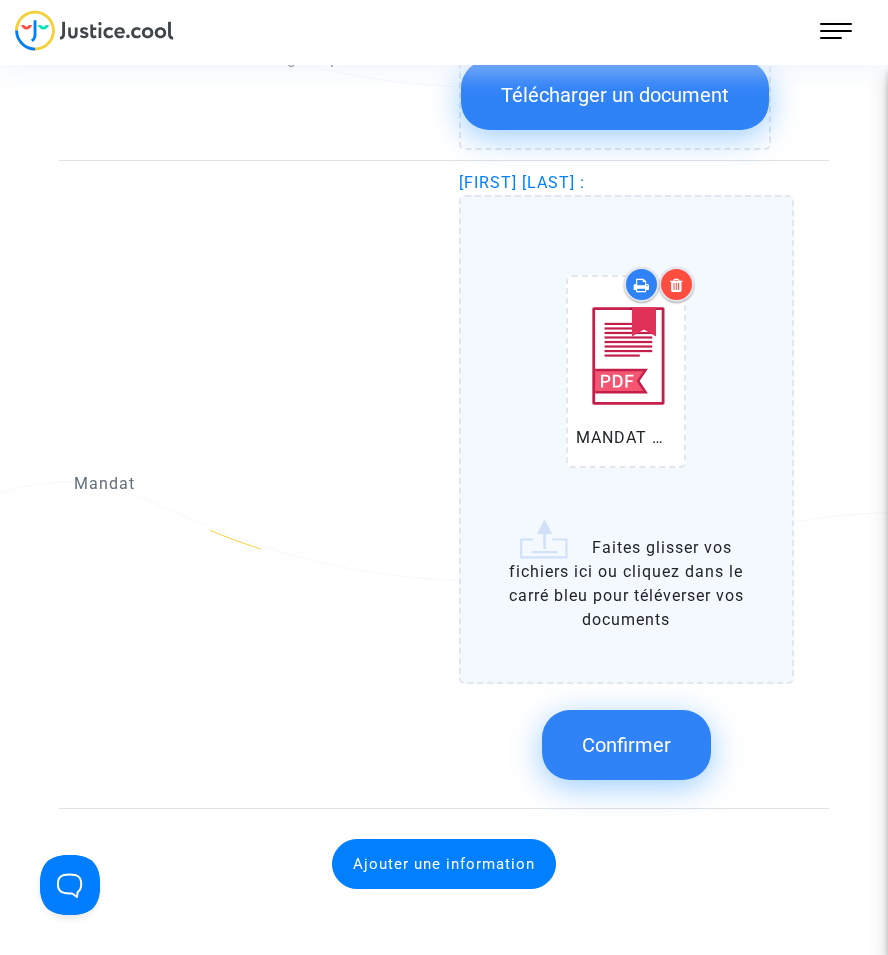 click on "Confirmer" 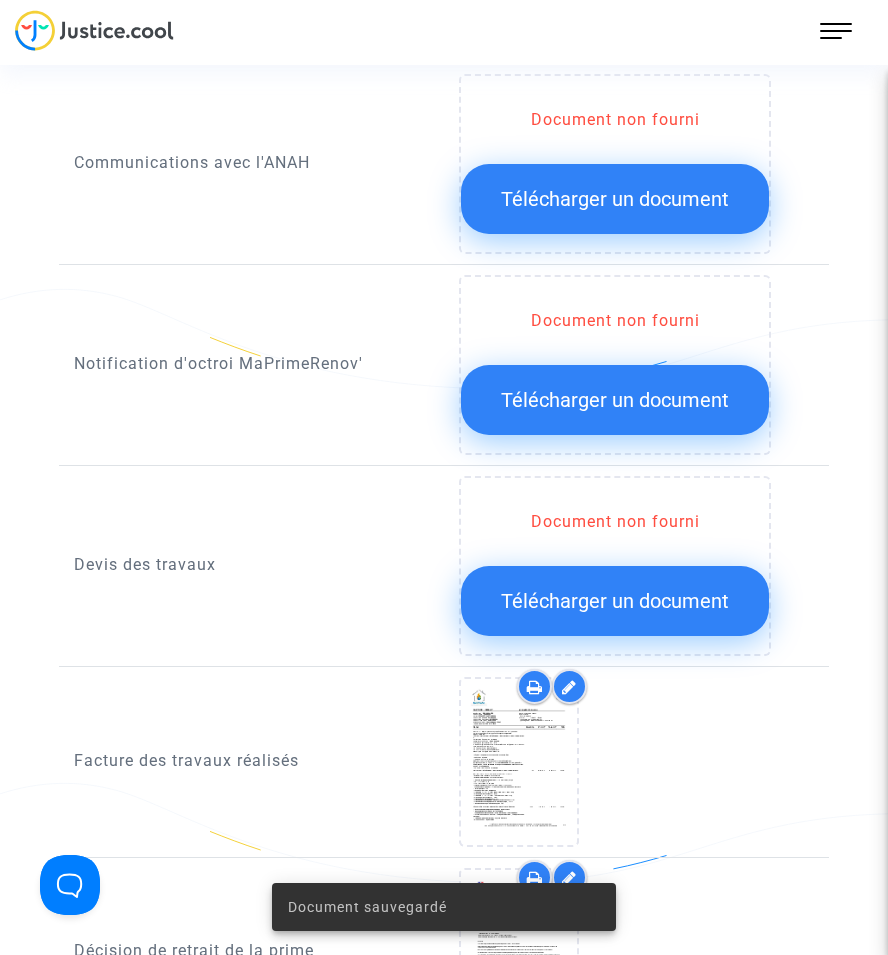 scroll, scrollTop: 1000, scrollLeft: 0, axis: vertical 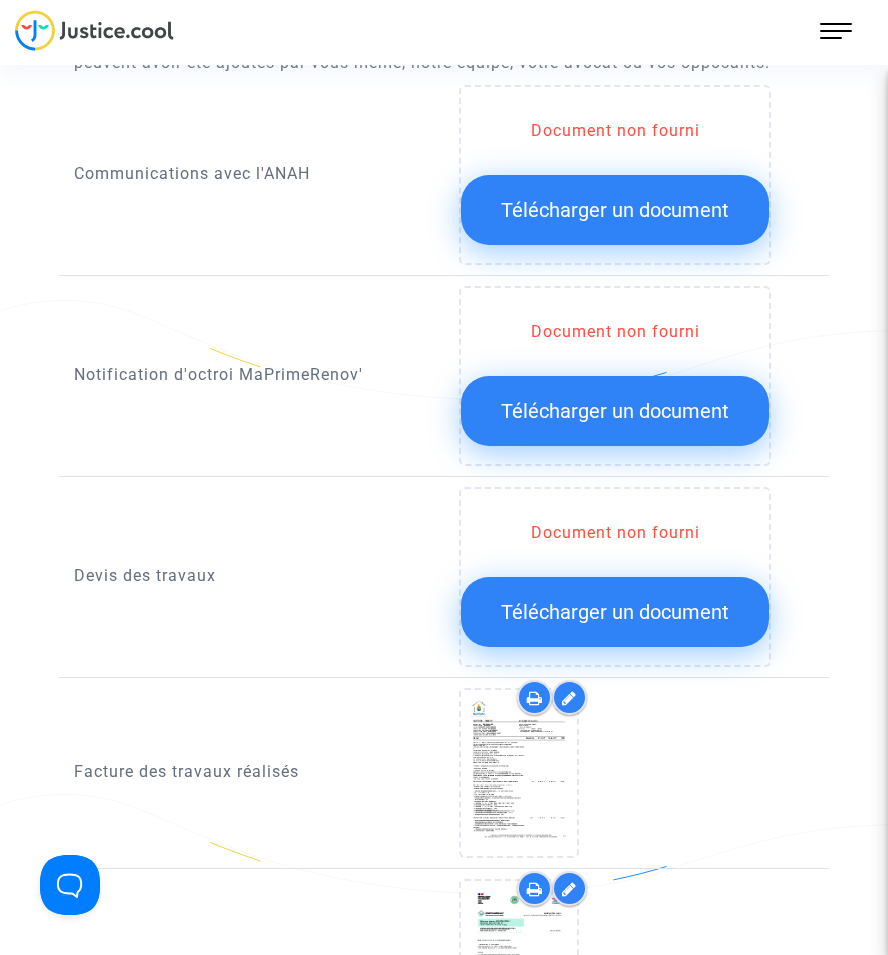 click on "Télécharger un document" 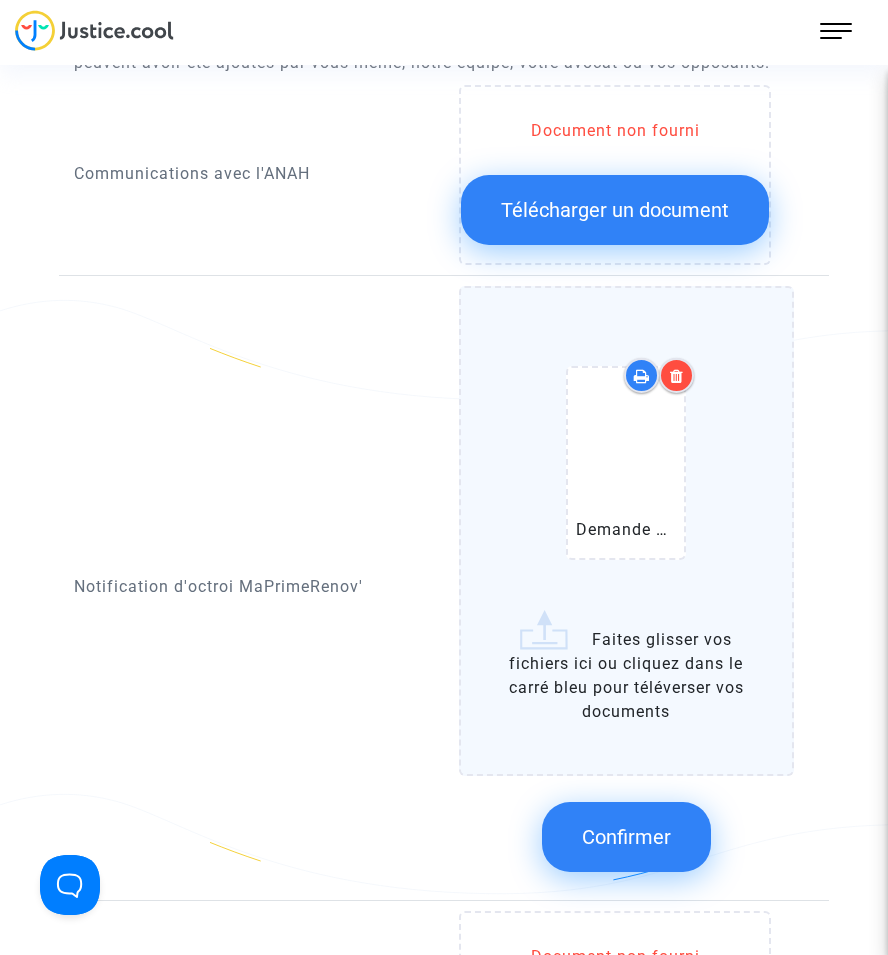 click on "Confirmer" 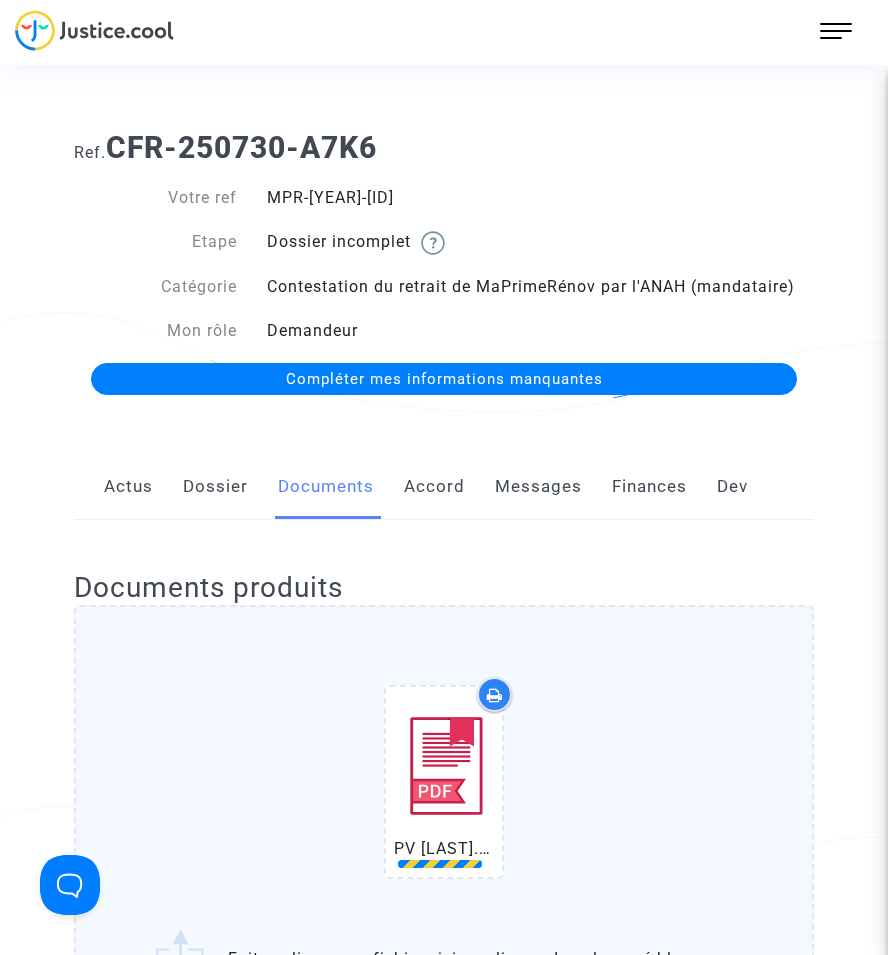 scroll, scrollTop: 400, scrollLeft: 0, axis: vertical 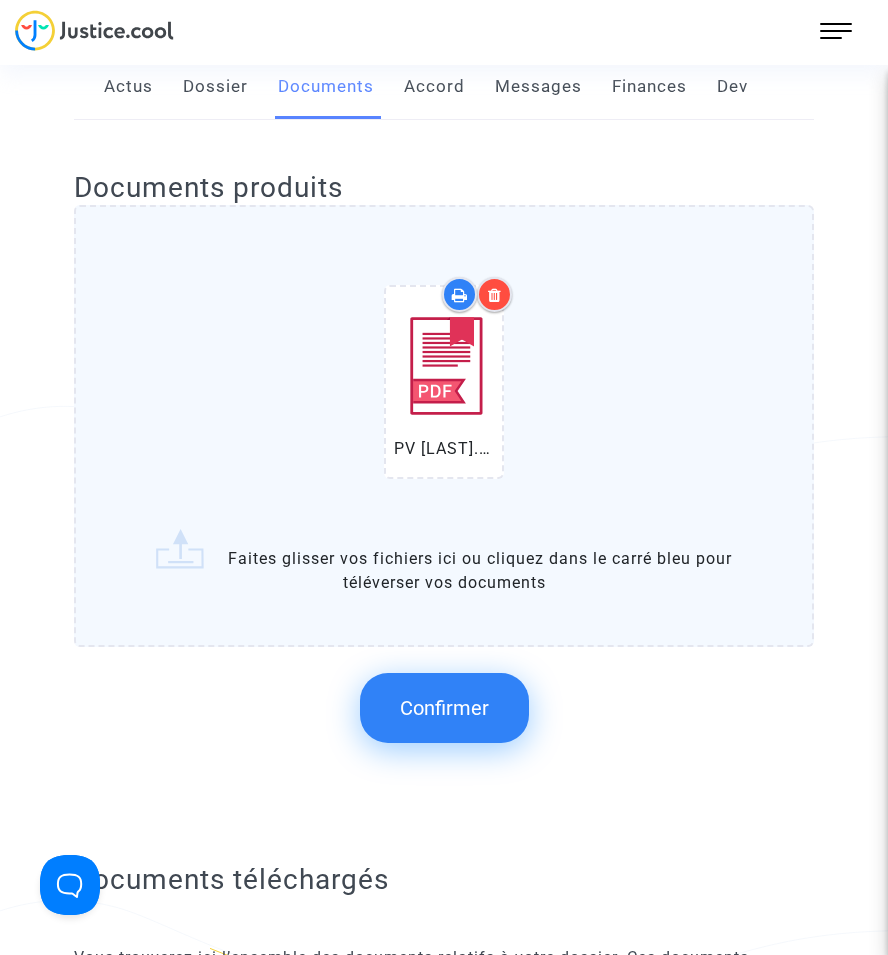 click on "Confirmer" 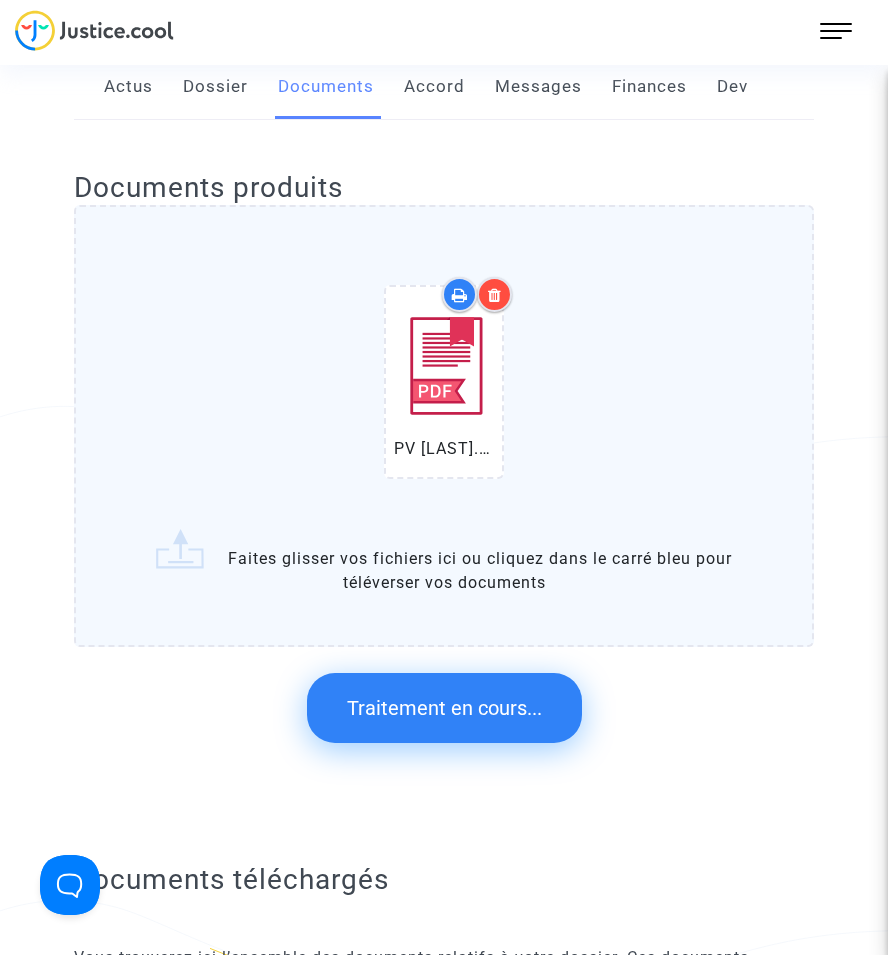 scroll, scrollTop: 0, scrollLeft: 0, axis: both 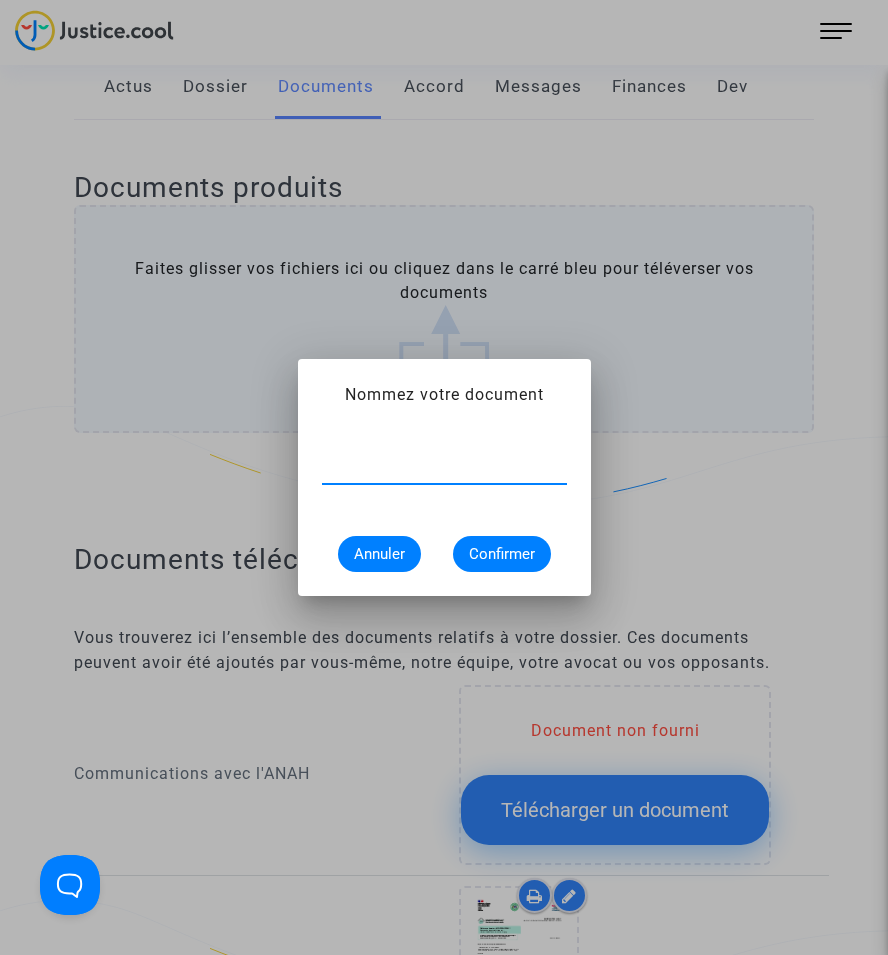 click at bounding box center [444, 468] 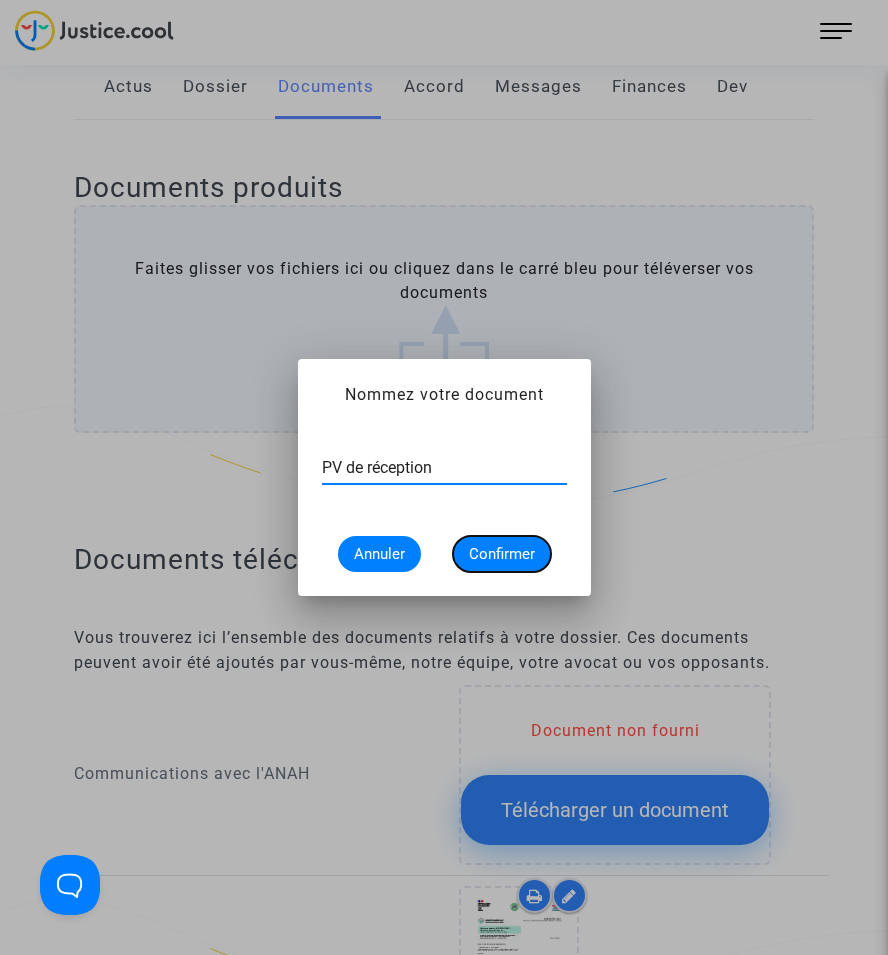 click on "Confirmer" at bounding box center [502, 554] 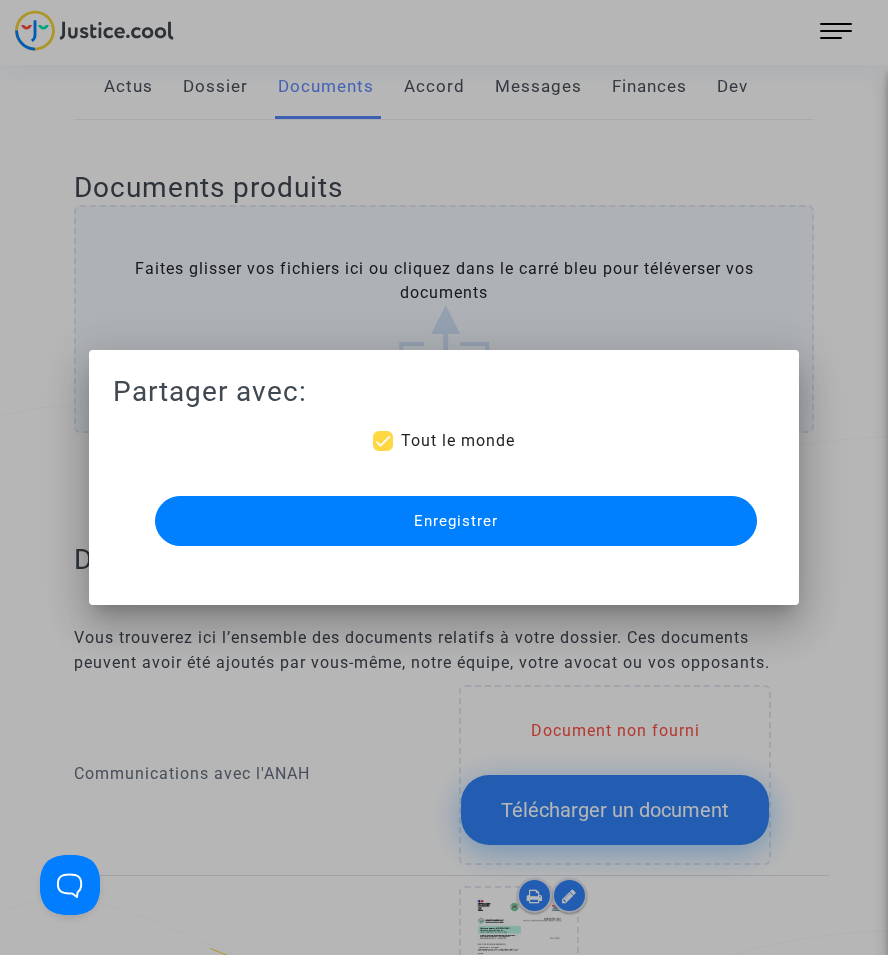 scroll, scrollTop: 0, scrollLeft: 0, axis: both 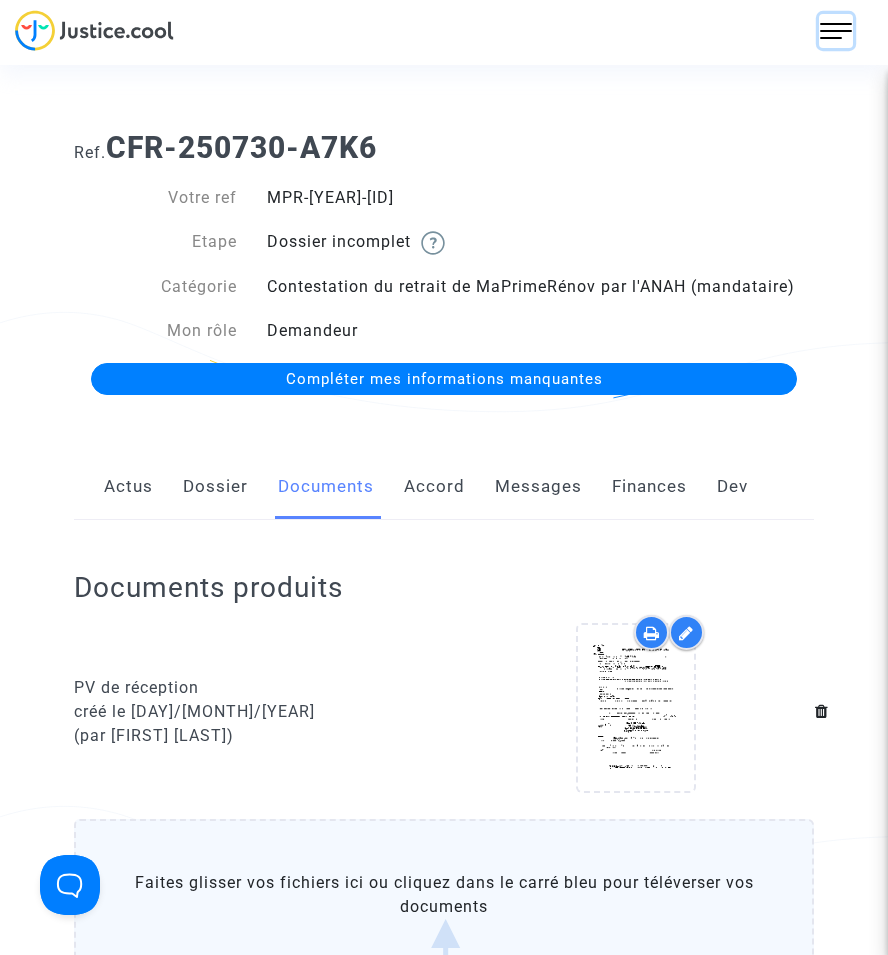 click at bounding box center (836, 31) 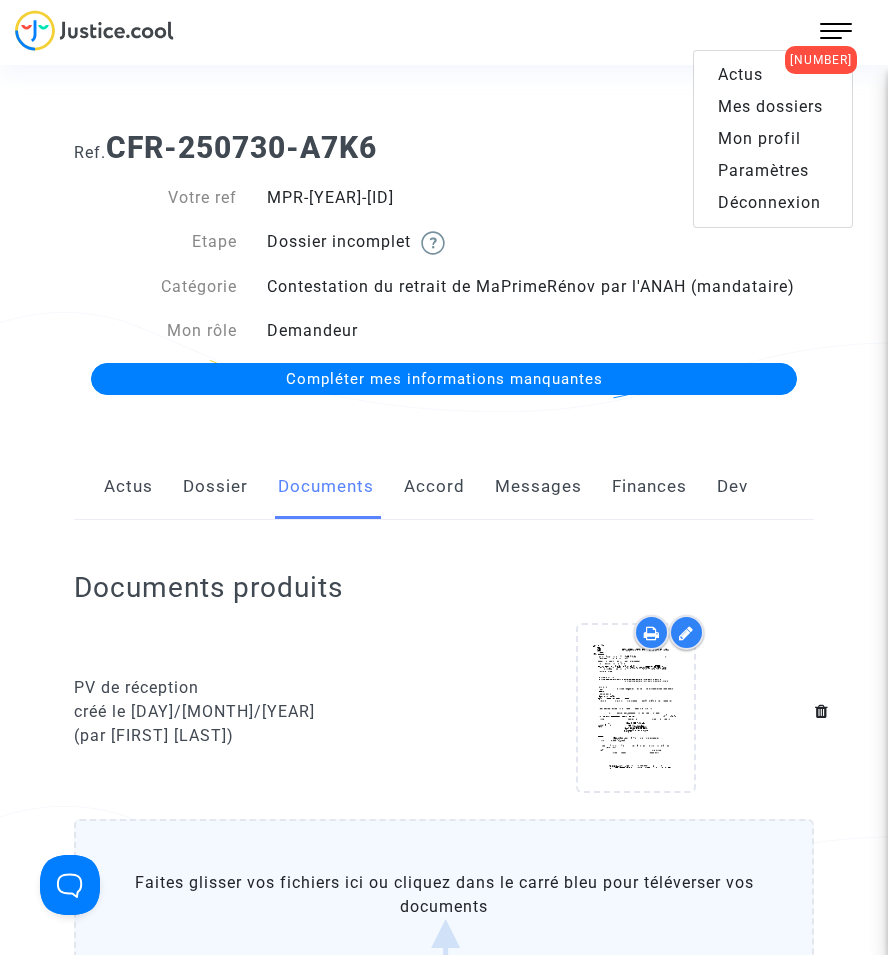 click on "Mes dossiers" at bounding box center [770, 106] 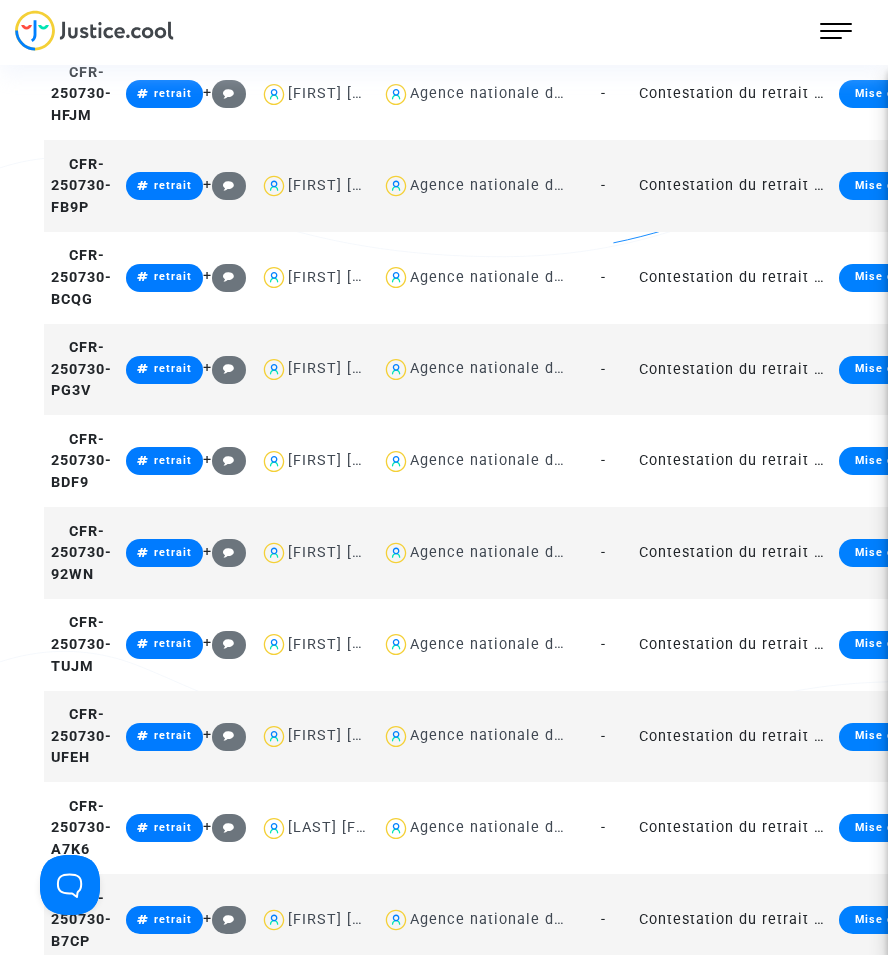 scroll, scrollTop: 2700, scrollLeft: 0, axis: vertical 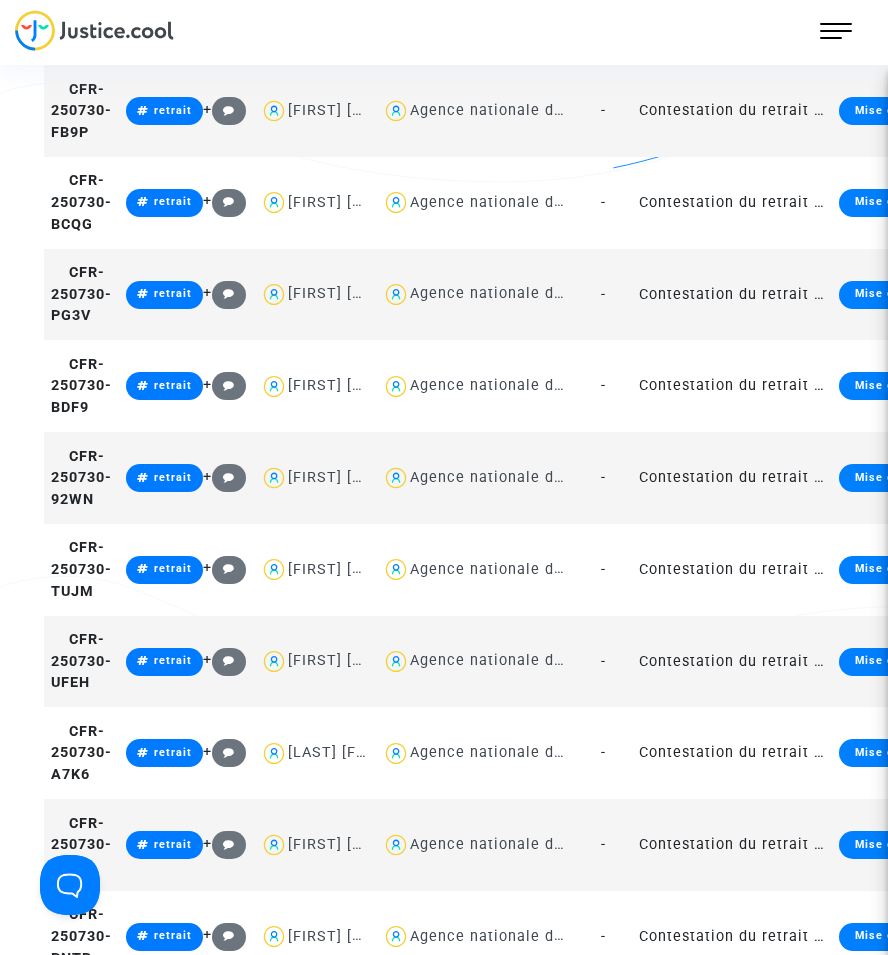 click on "Contestation du retrait de MaPrimeRénov par l'ANAH (mandataire)" 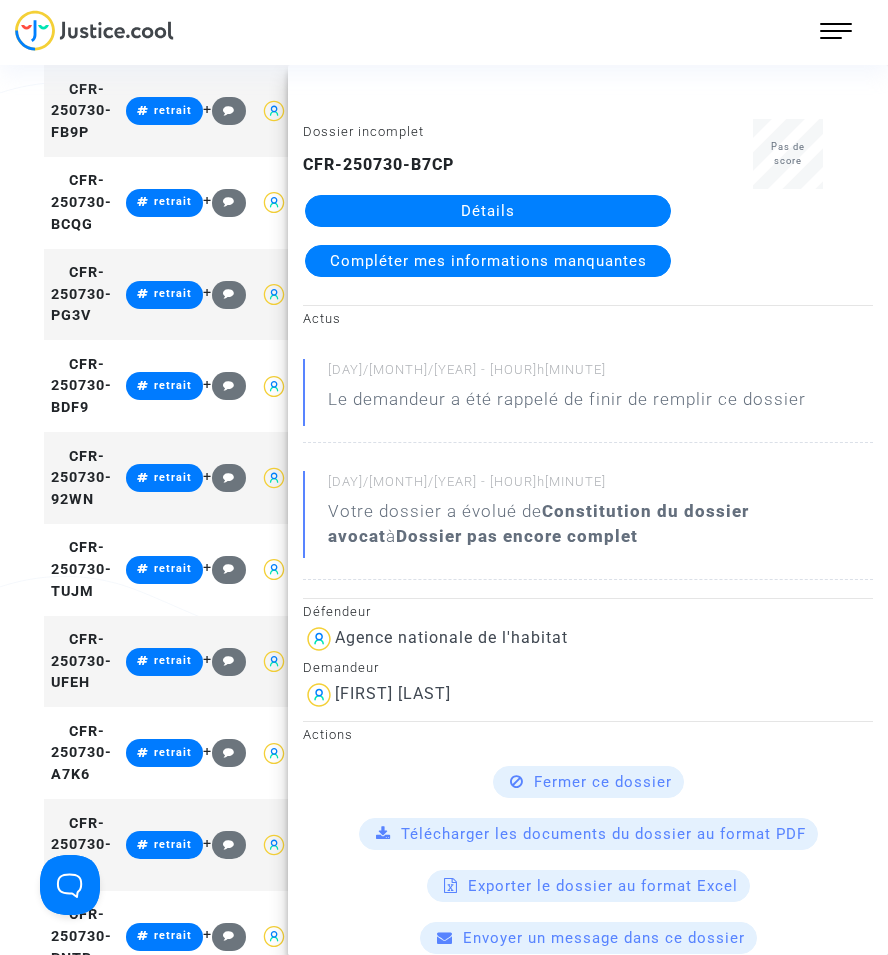 click on "Détails" 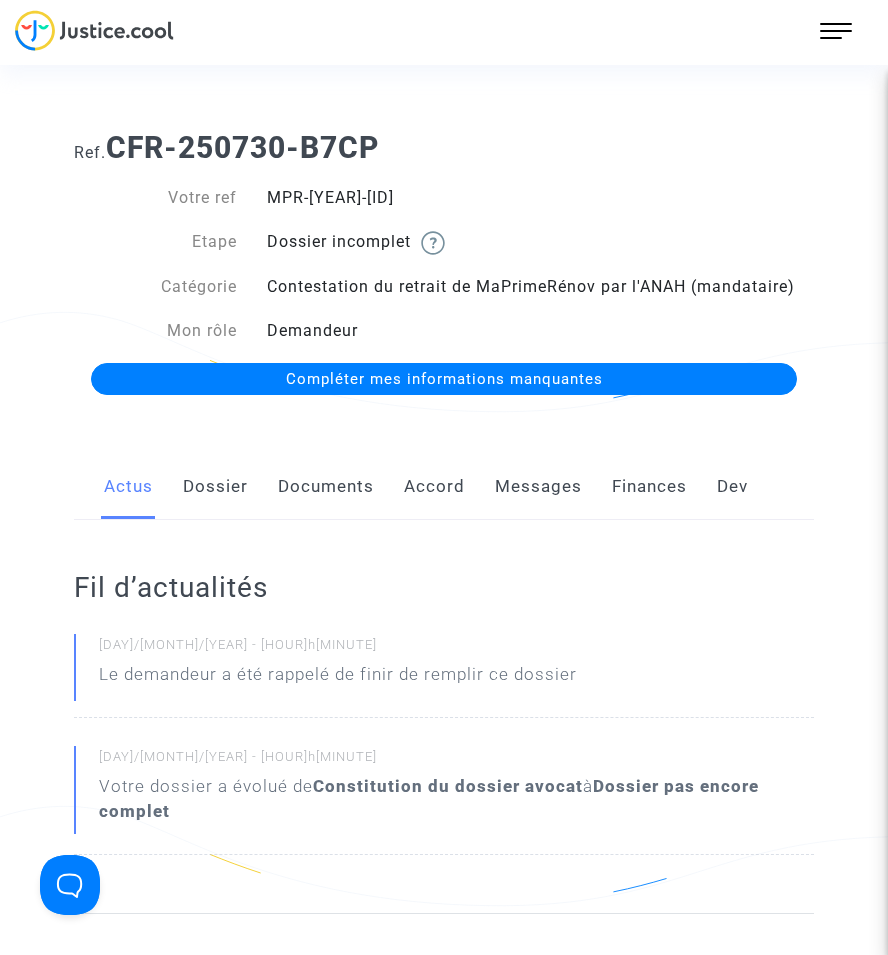 click on "Documents" 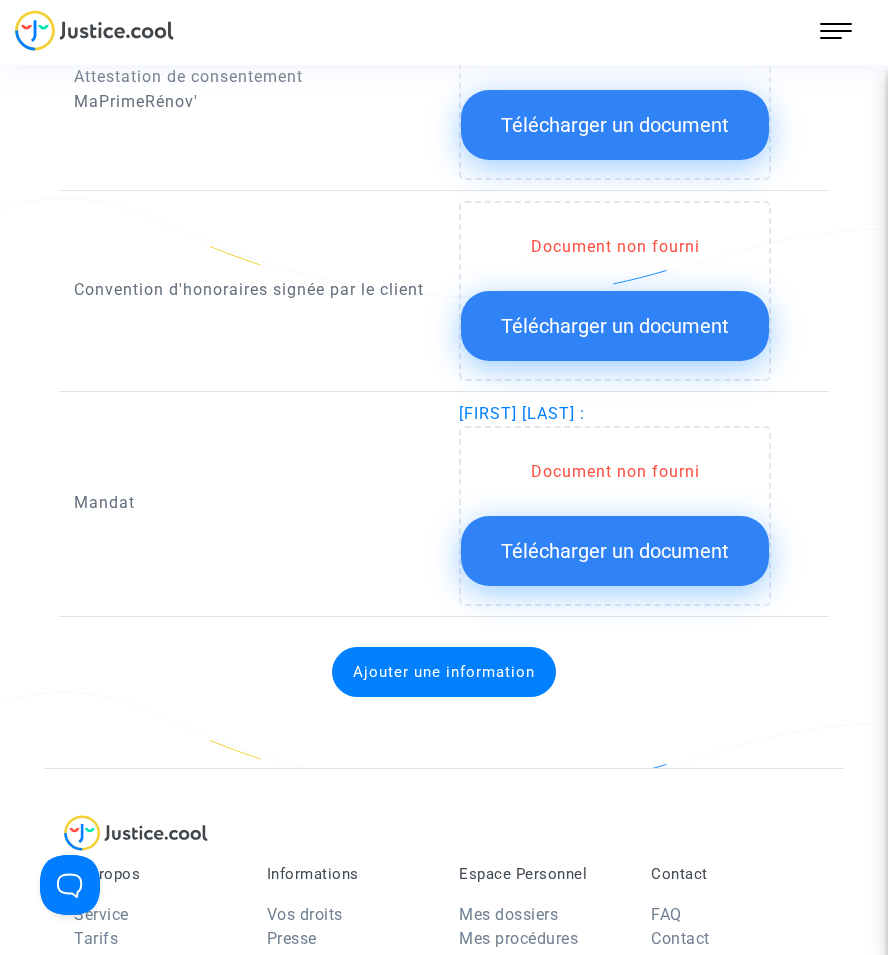 scroll, scrollTop: 1900, scrollLeft: 0, axis: vertical 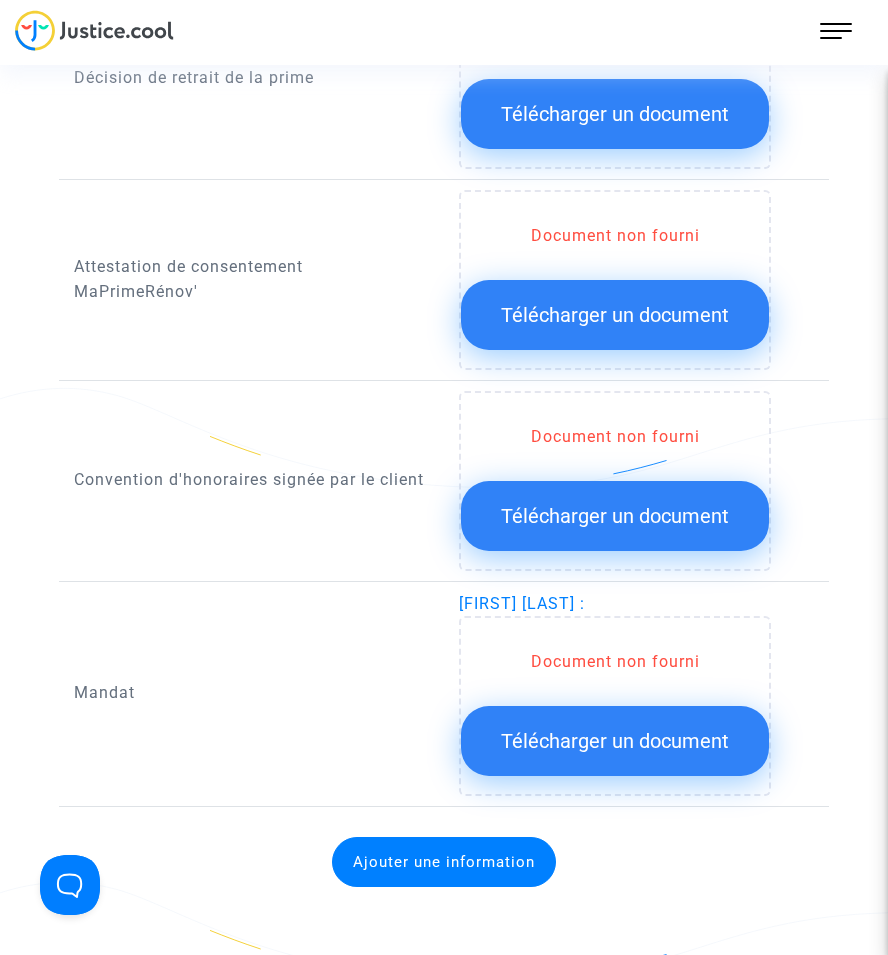 click on "Télécharger un document" 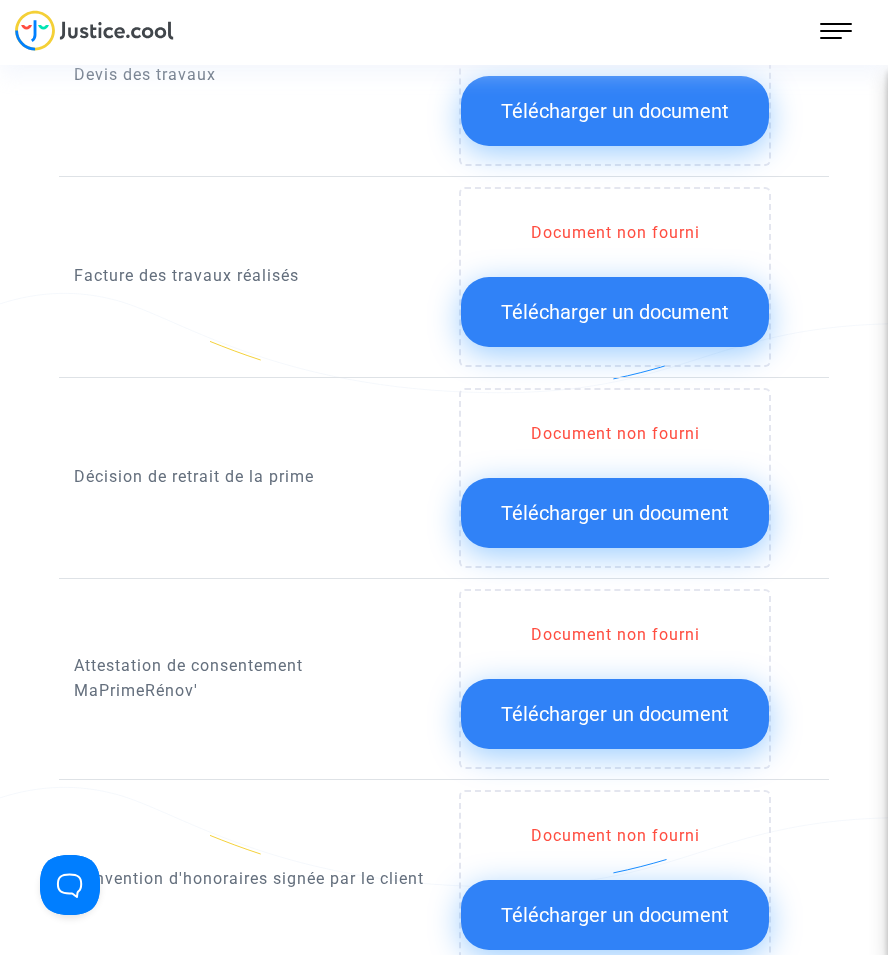 scroll, scrollTop: 1500, scrollLeft: 0, axis: vertical 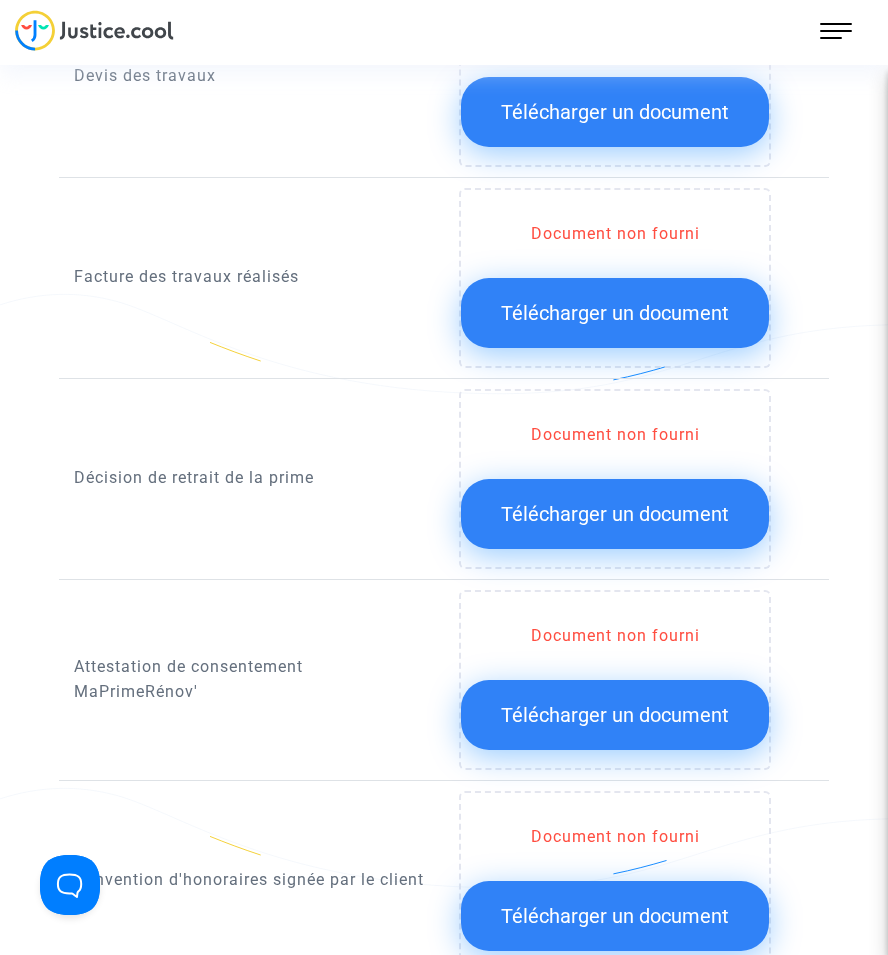click on "Télécharger un document" 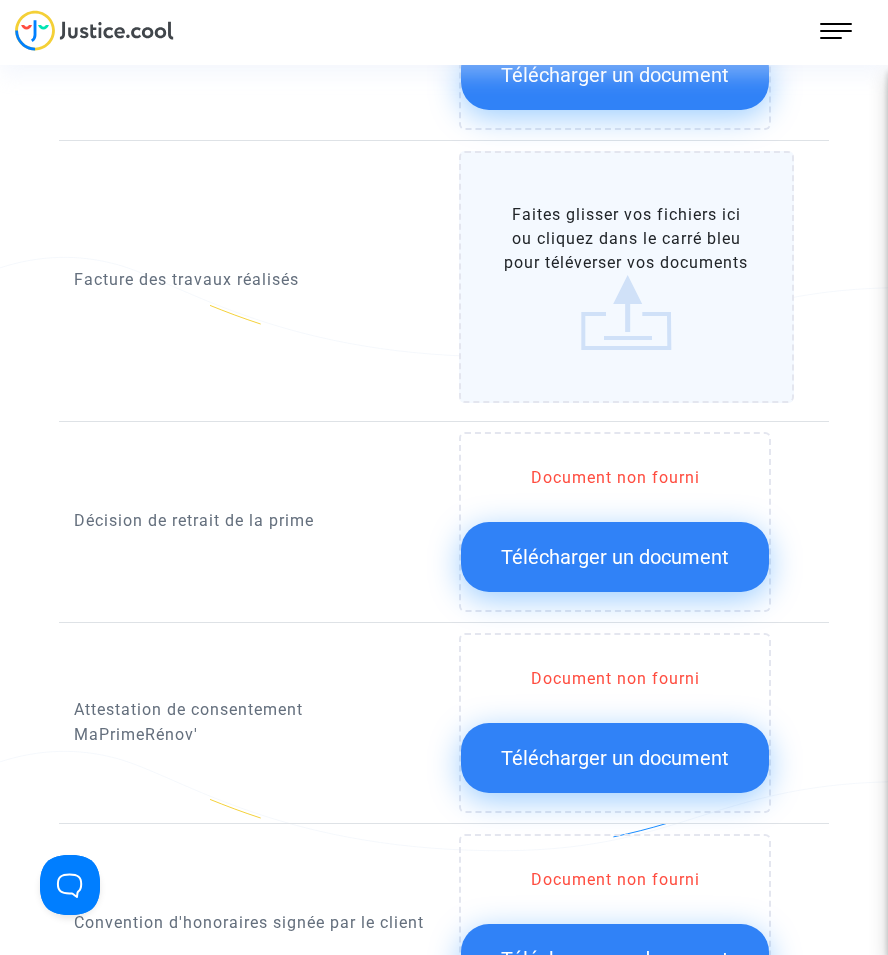 scroll, scrollTop: 1400, scrollLeft: 0, axis: vertical 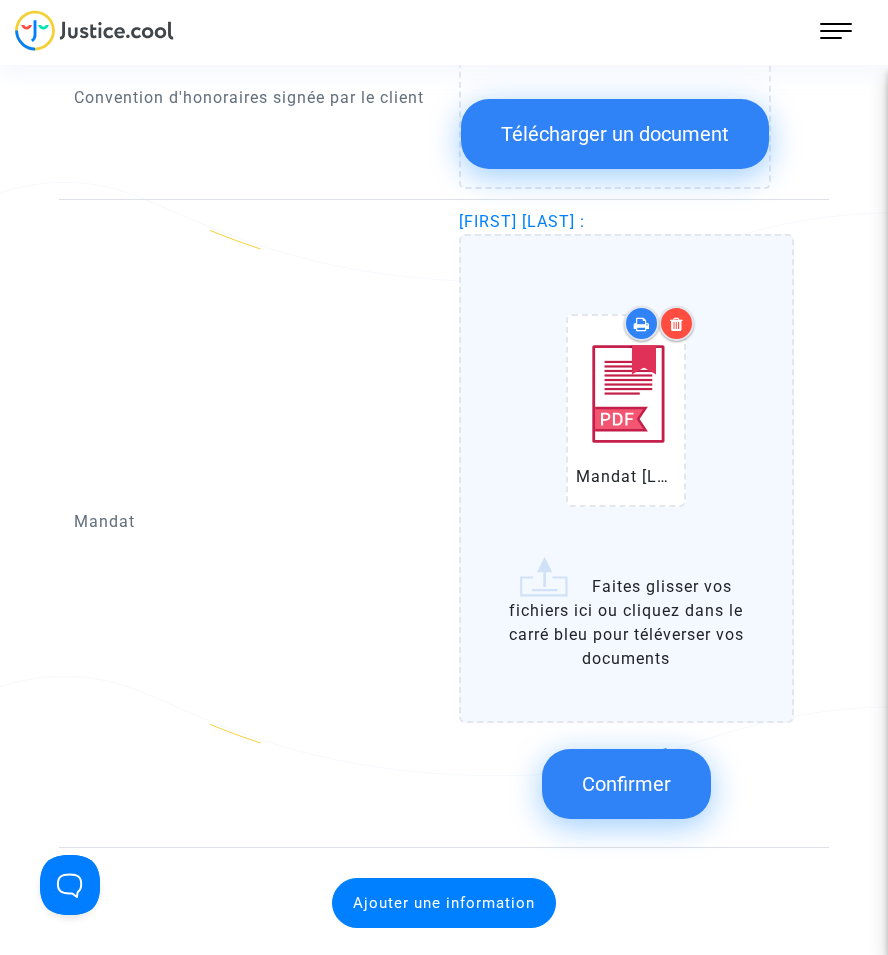 click on "Confirmer" 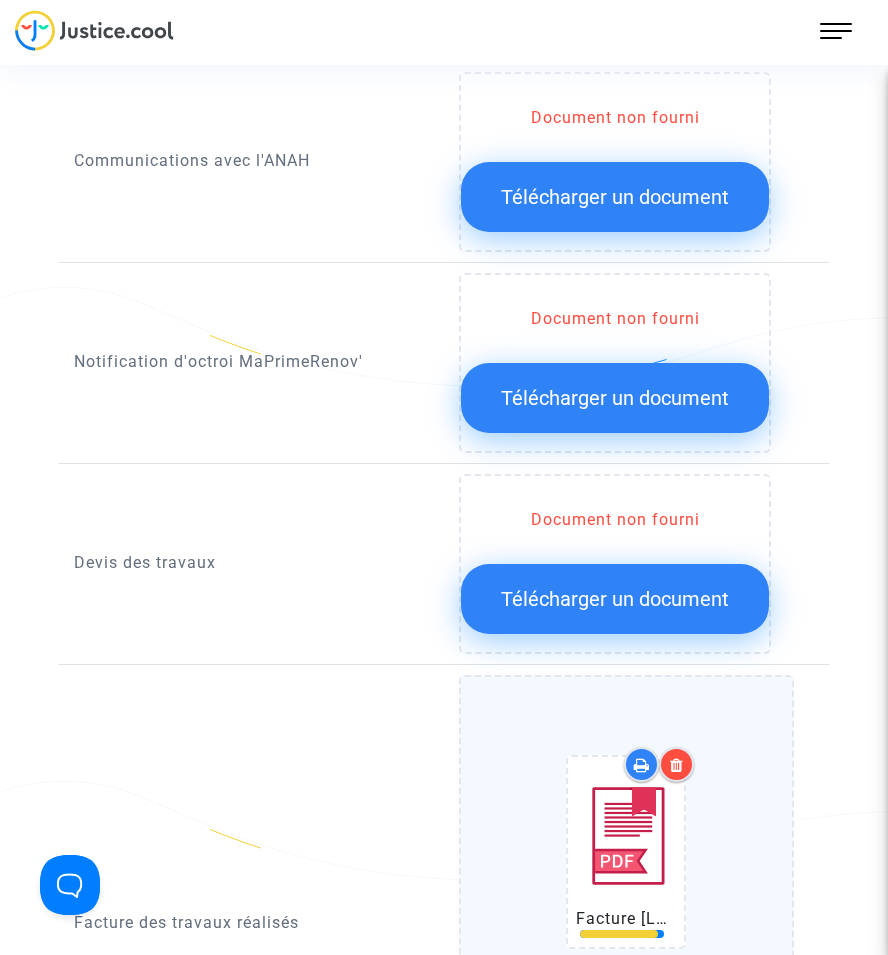 scroll, scrollTop: 1000, scrollLeft: 0, axis: vertical 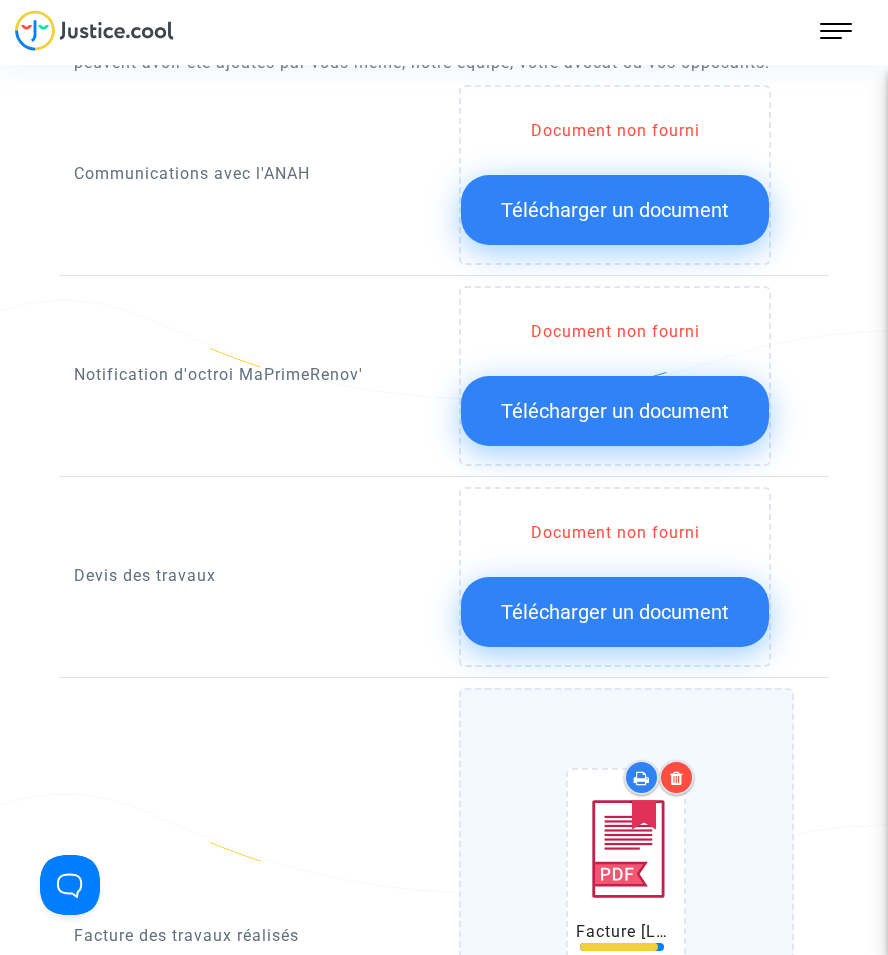click on "Télécharger un document" 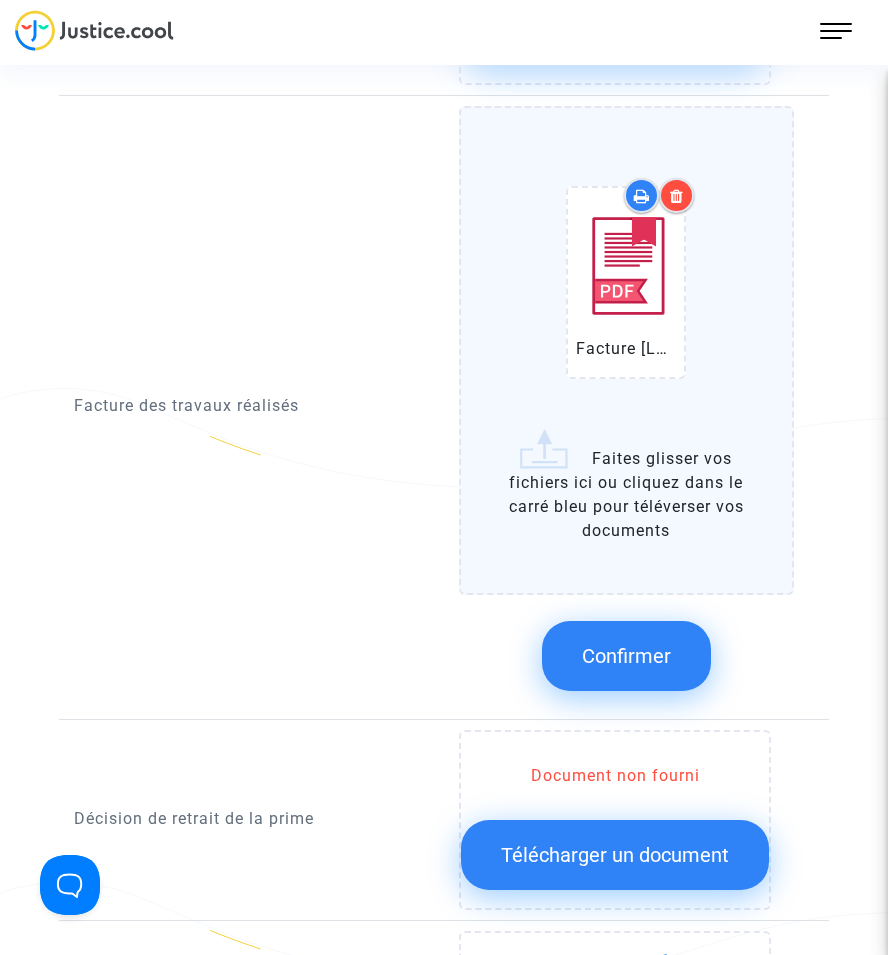 click on "Confirmer" 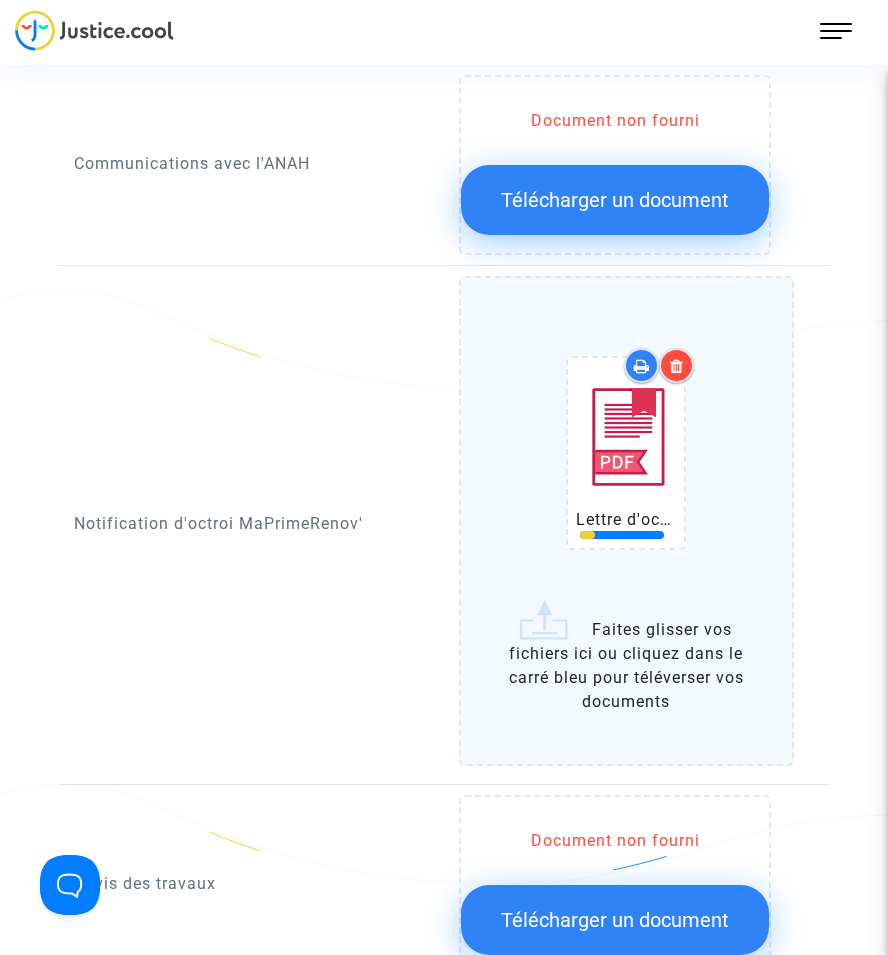 scroll, scrollTop: 1000, scrollLeft: 0, axis: vertical 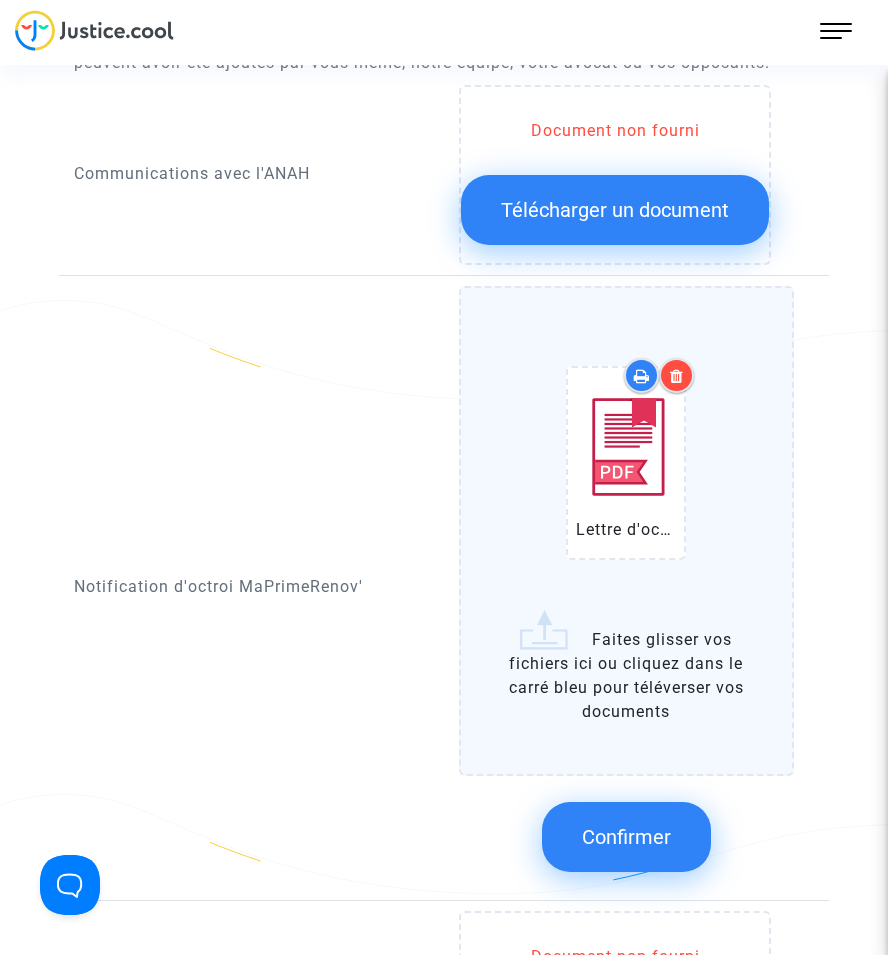 click on "Confirmer" 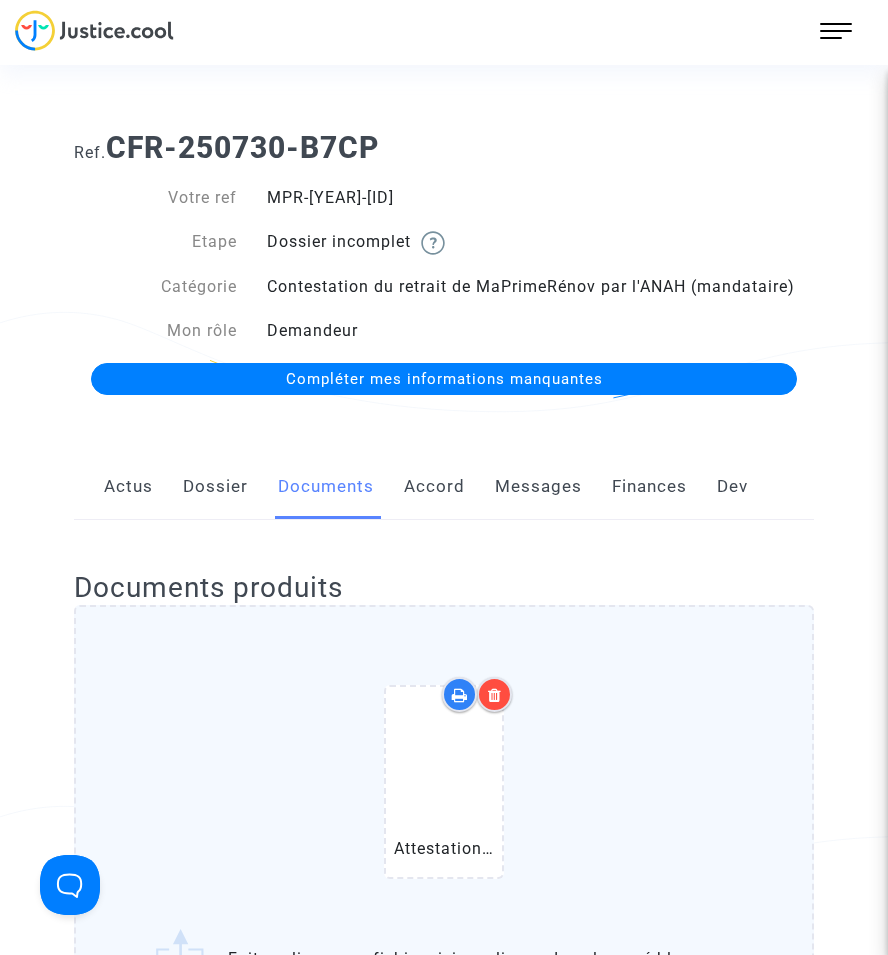 scroll, scrollTop: 300, scrollLeft: 0, axis: vertical 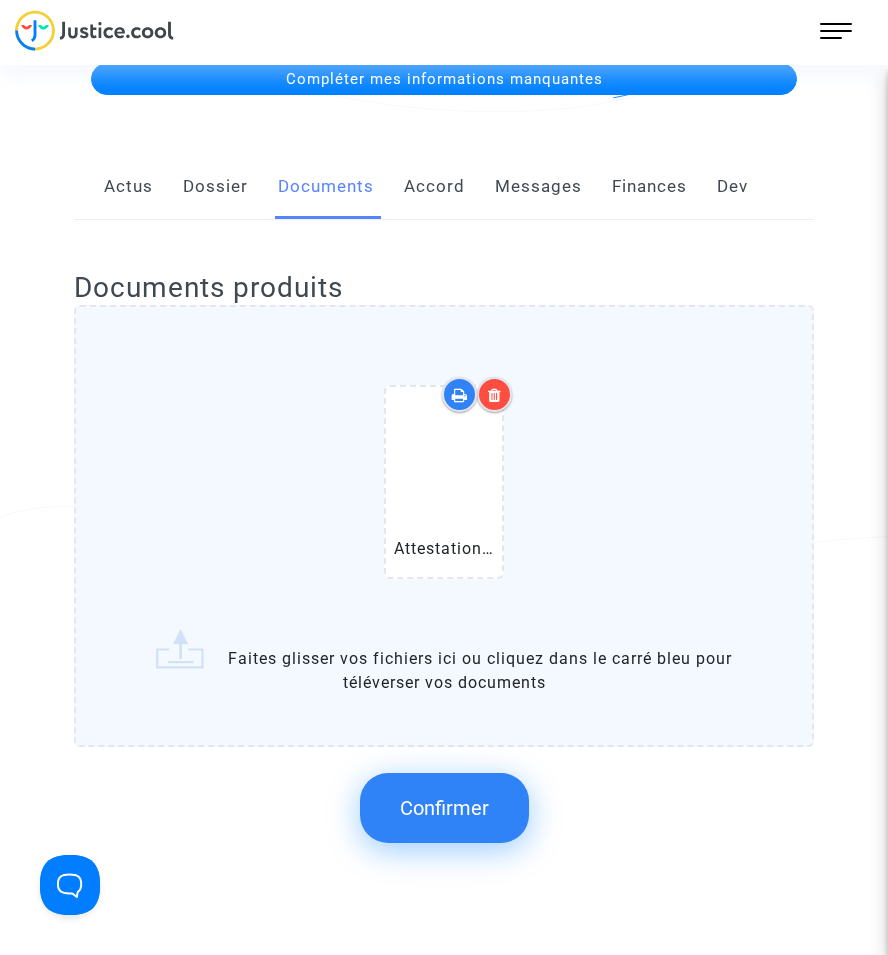 click on "Confirmer" 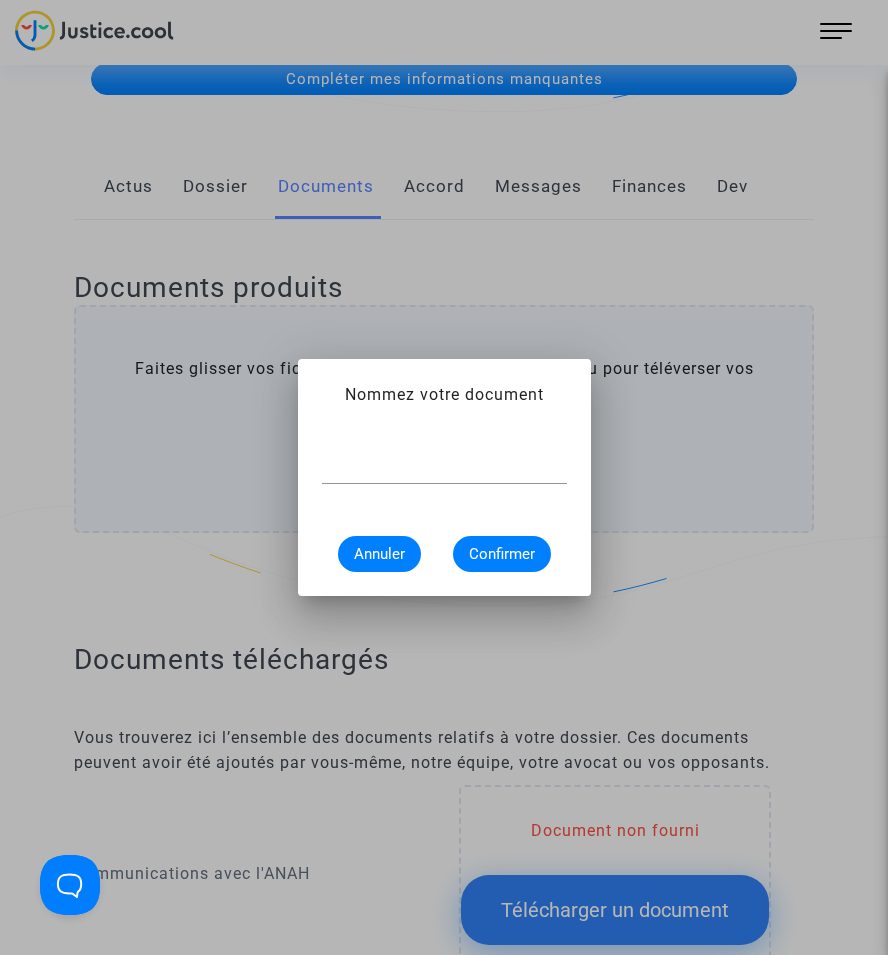 scroll, scrollTop: 0, scrollLeft: 0, axis: both 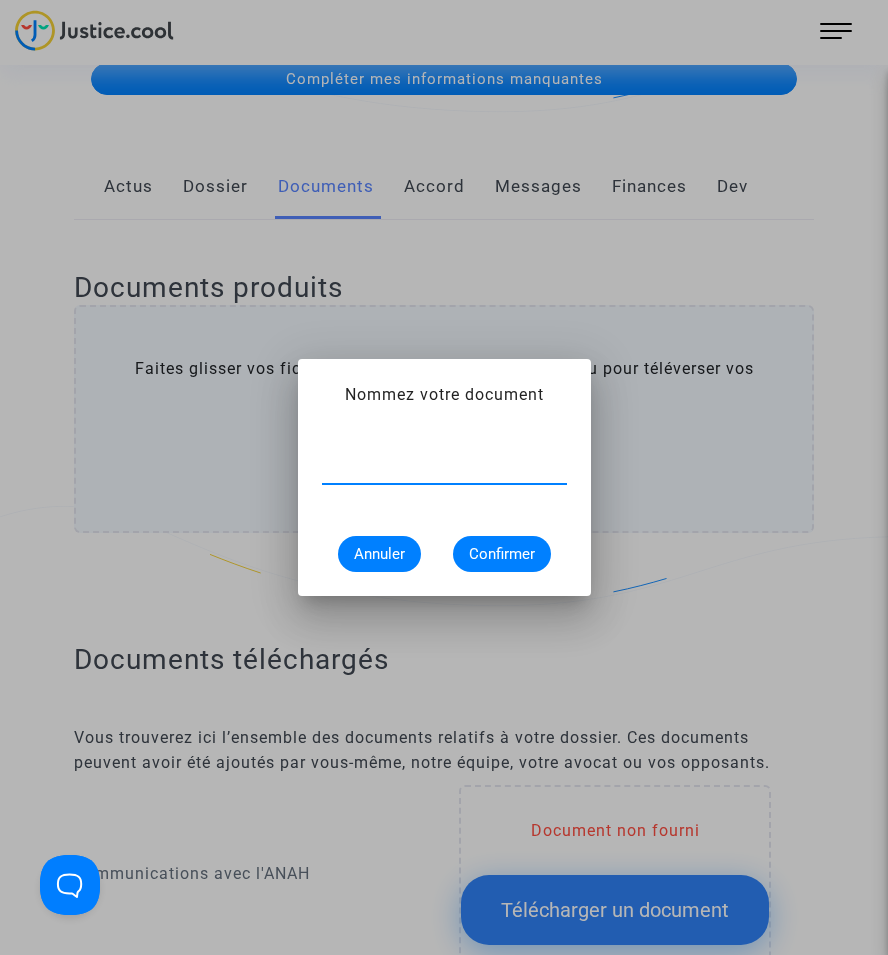click at bounding box center (444, 468) 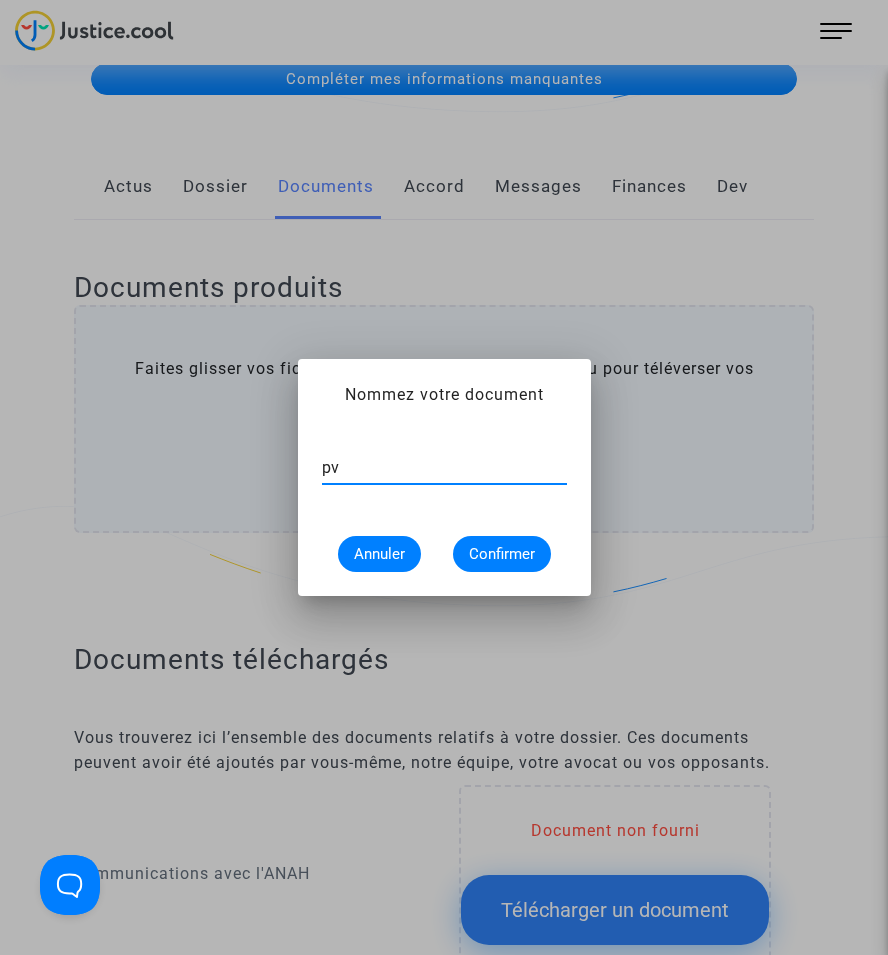 type on "pv" 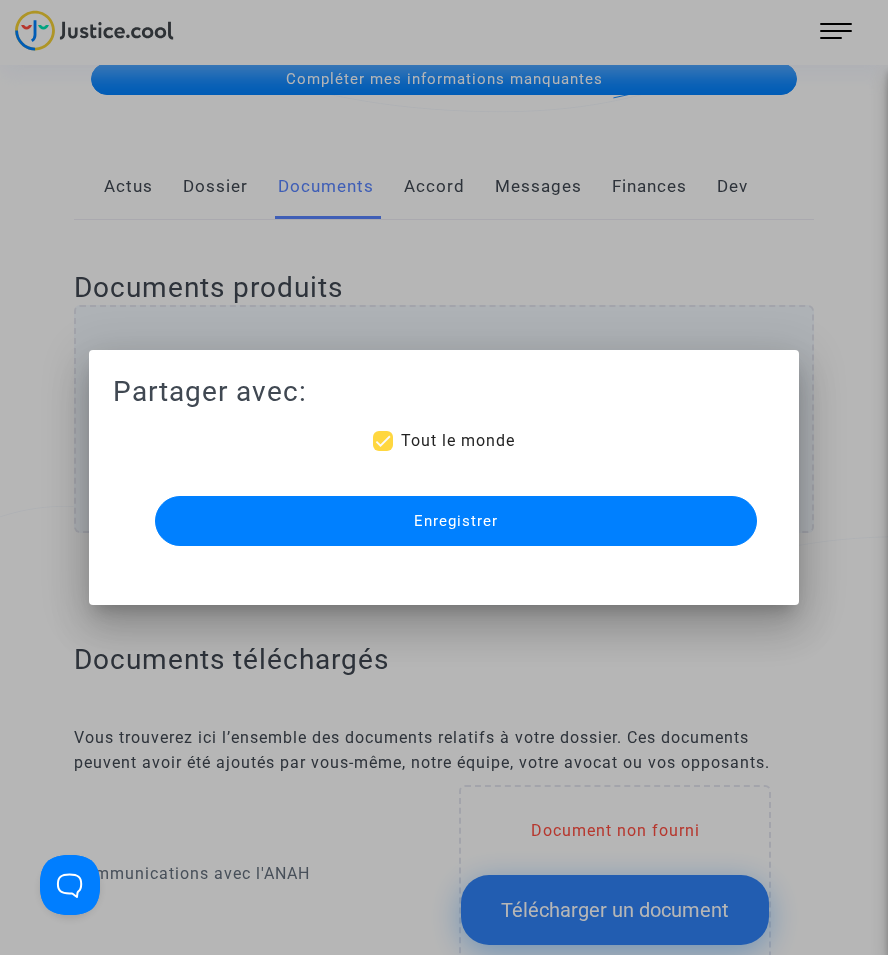 scroll, scrollTop: 0, scrollLeft: 0, axis: both 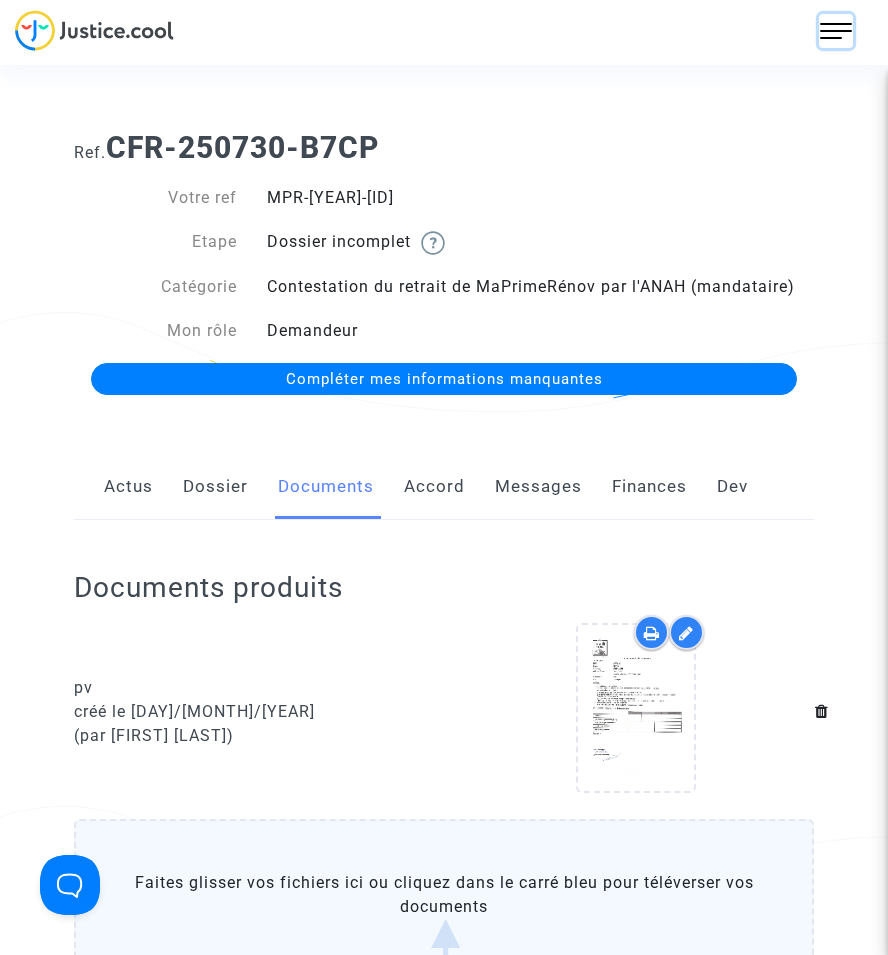 click at bounding box center [836, 31] 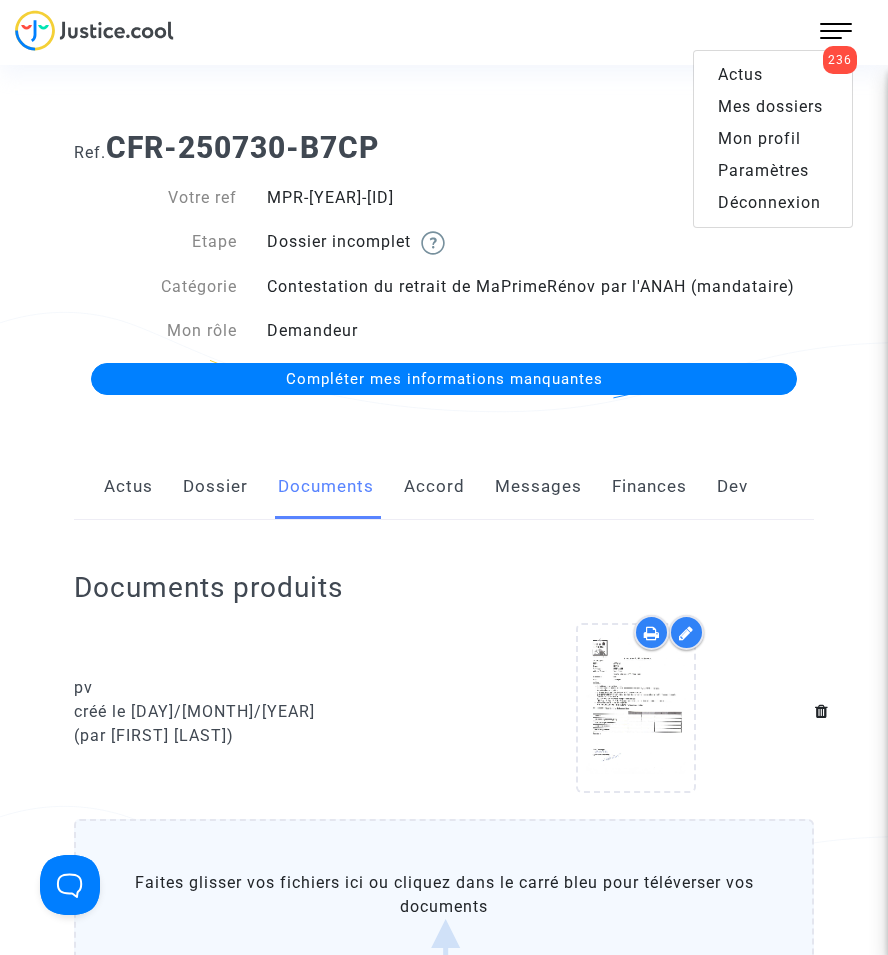 click on "Mes dossiers" at bounding box center (773, 107) 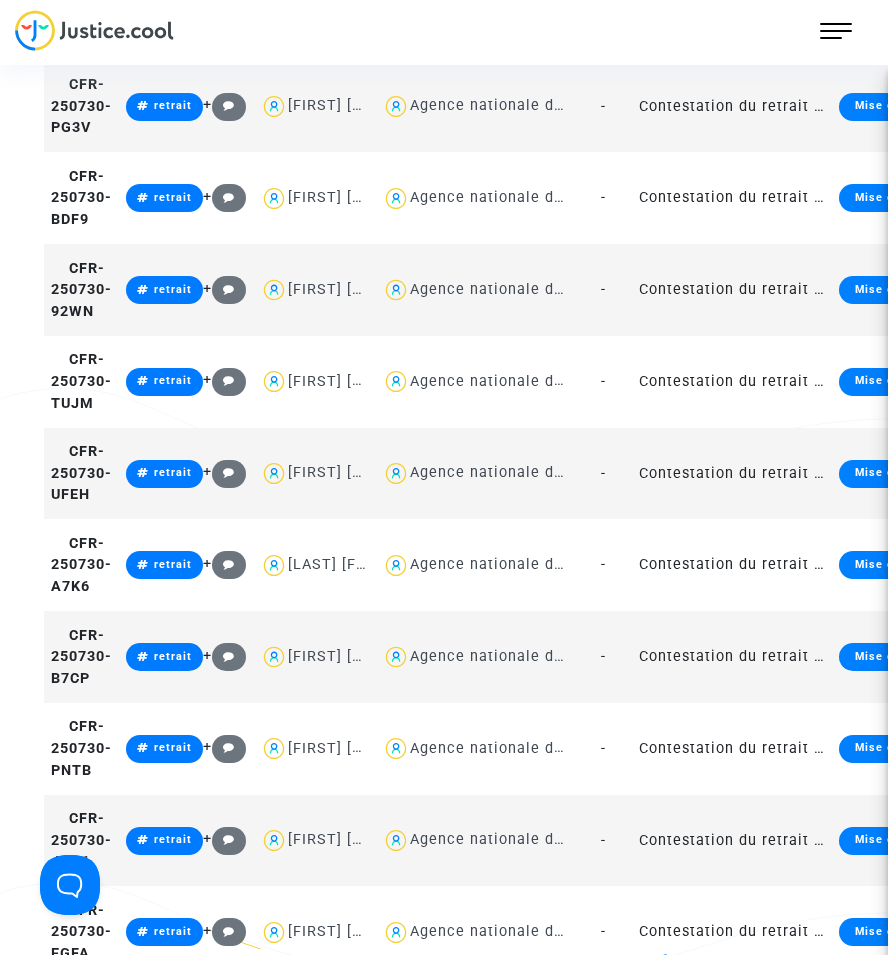 scroll, scrollTop: 2900, scrollLeft: 0, axis: vertical 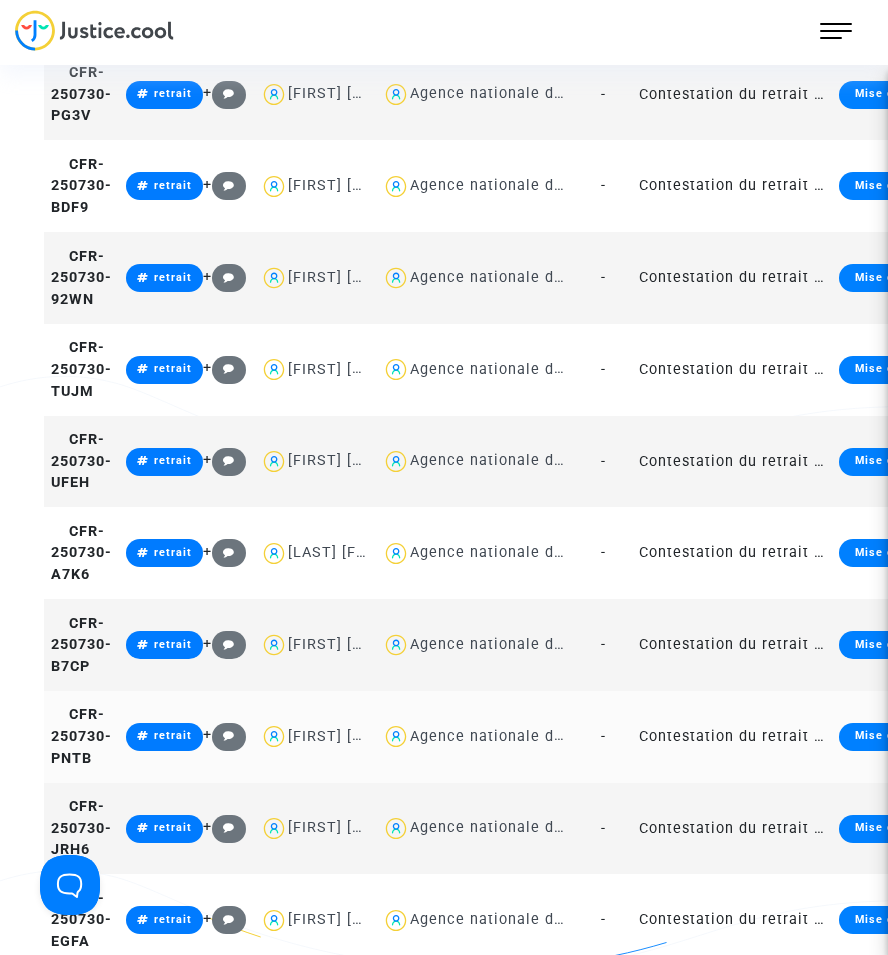 click on "Contestation du retrait de MaPrimeRénov par l'ANAH (mandataire)" 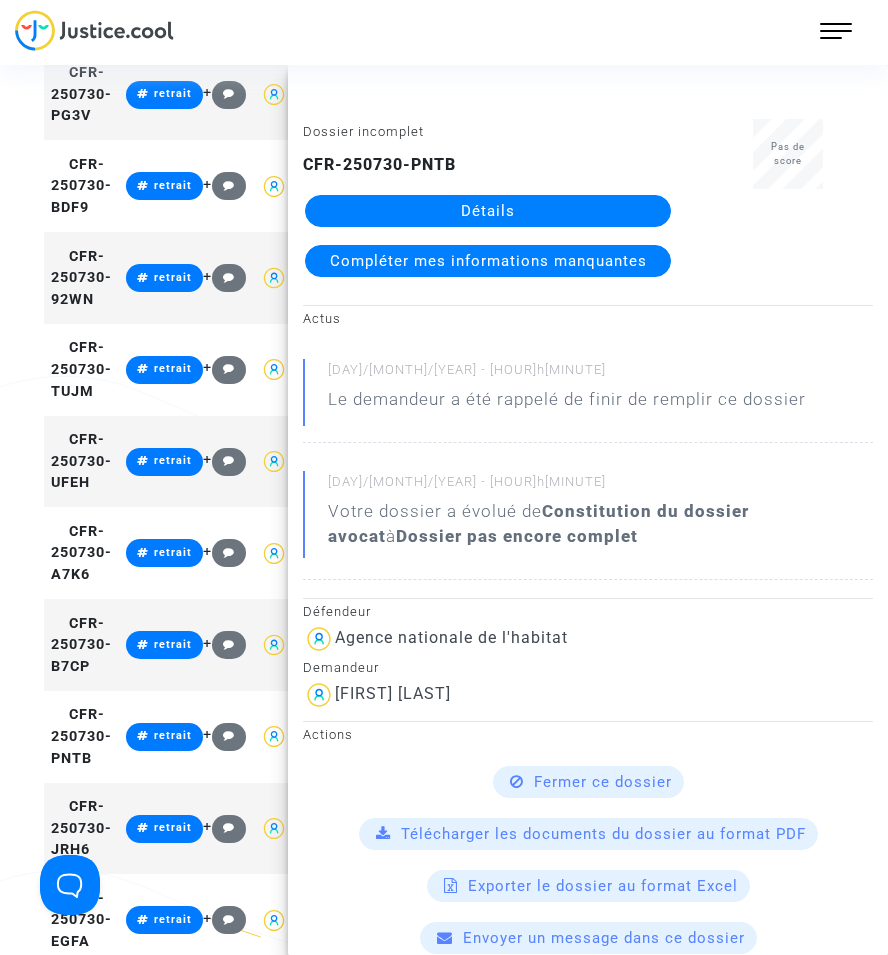 click on "Détails" 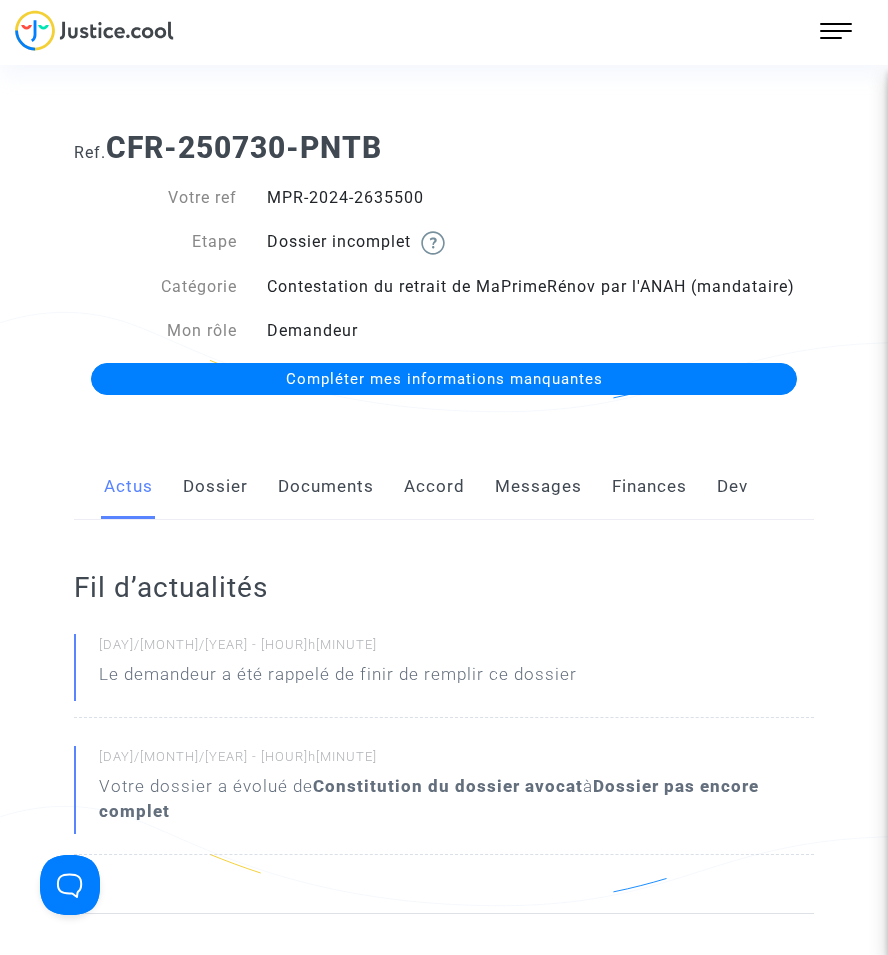 click on "Documents" 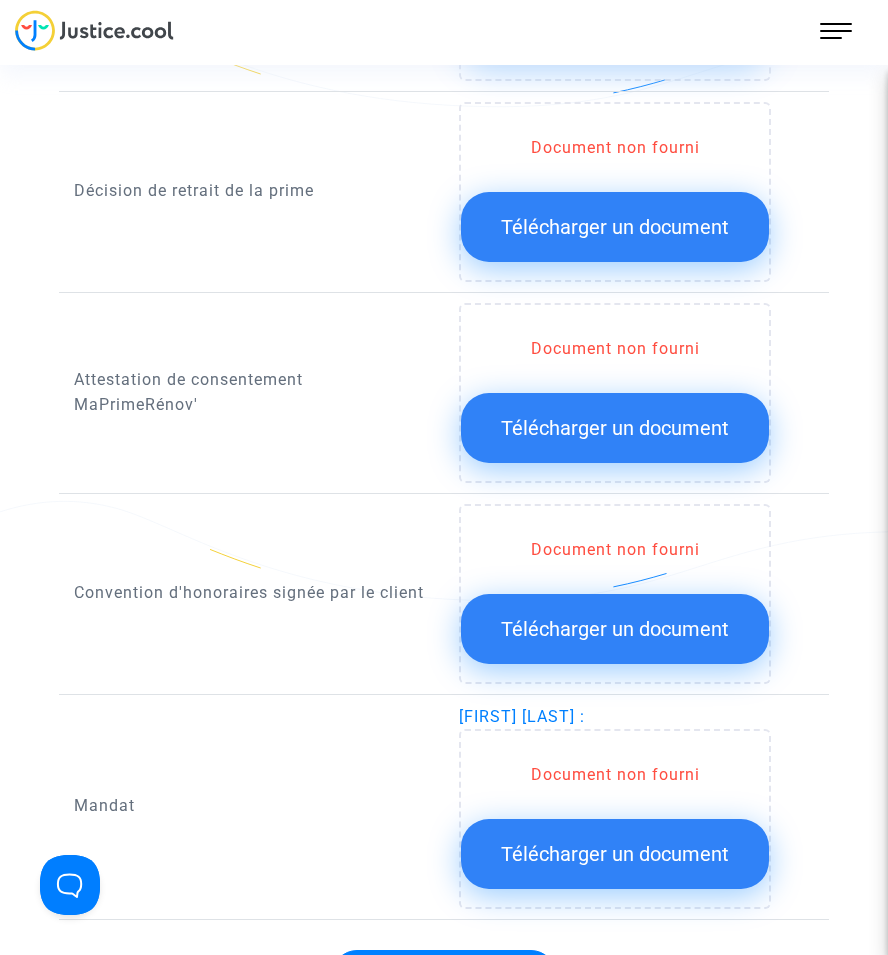 scroll, scrollTop: 2000, scrollLeft: 0, axis: vertical 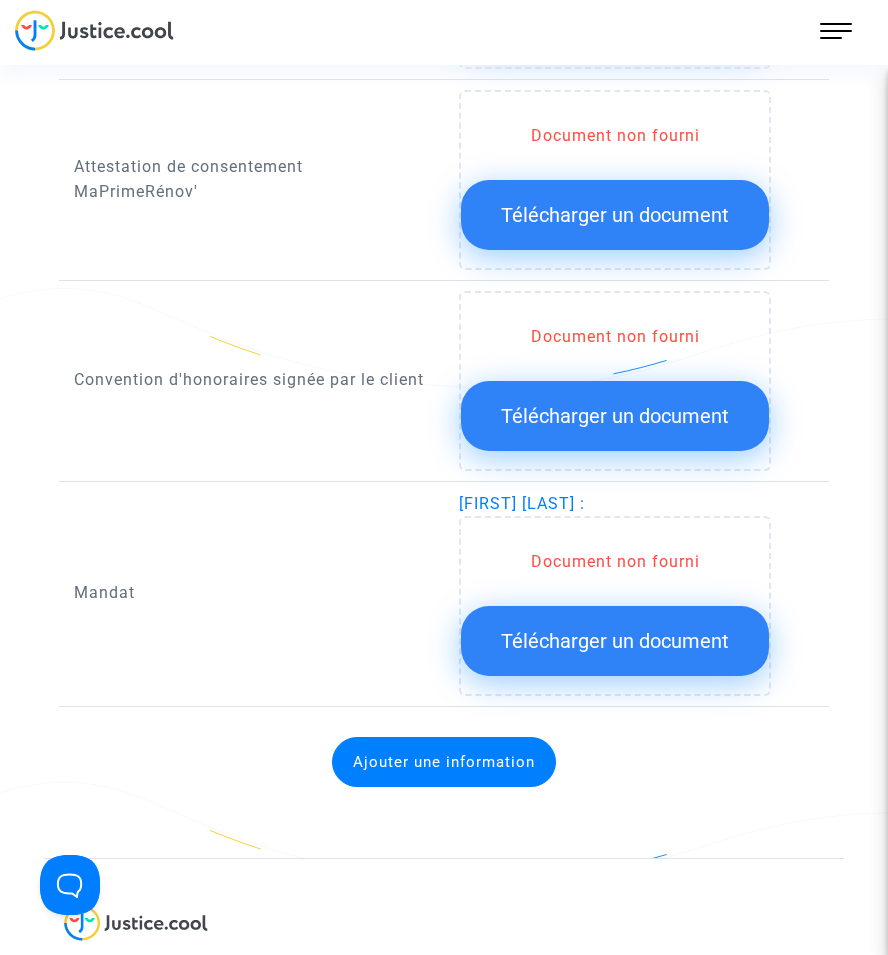 click on "Télécharger un document" 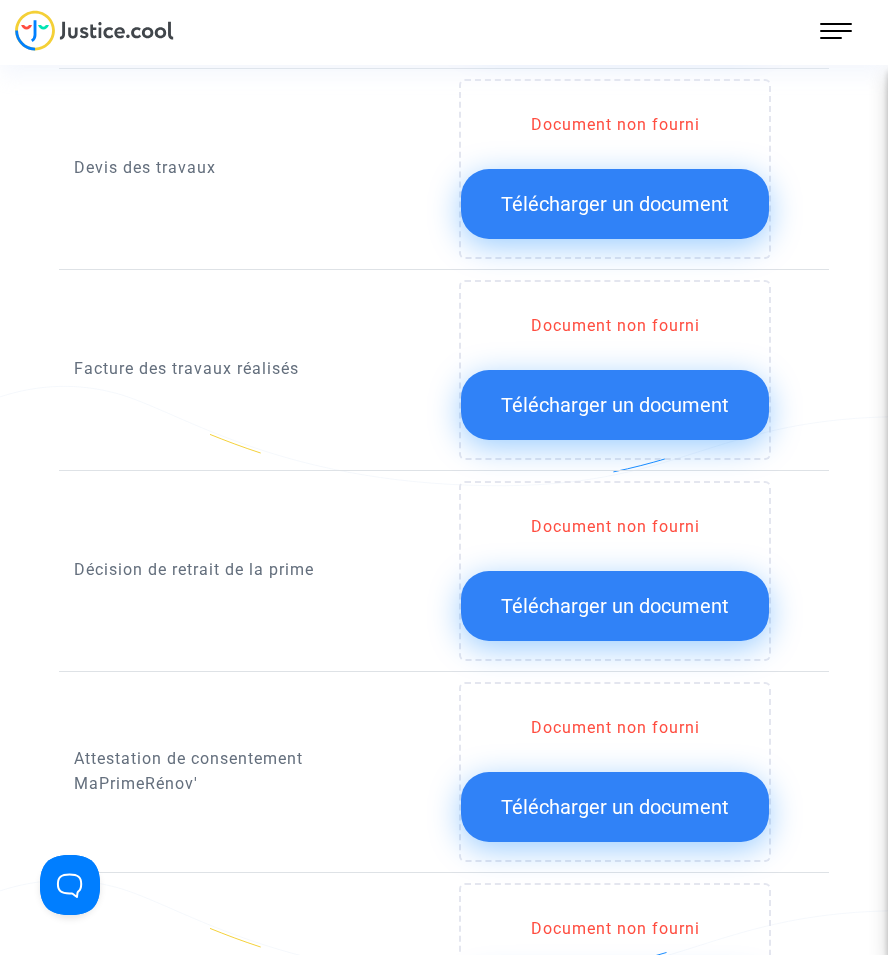 scroll, scrollTop: 1400, scrollLeft: 0, axis: vertical 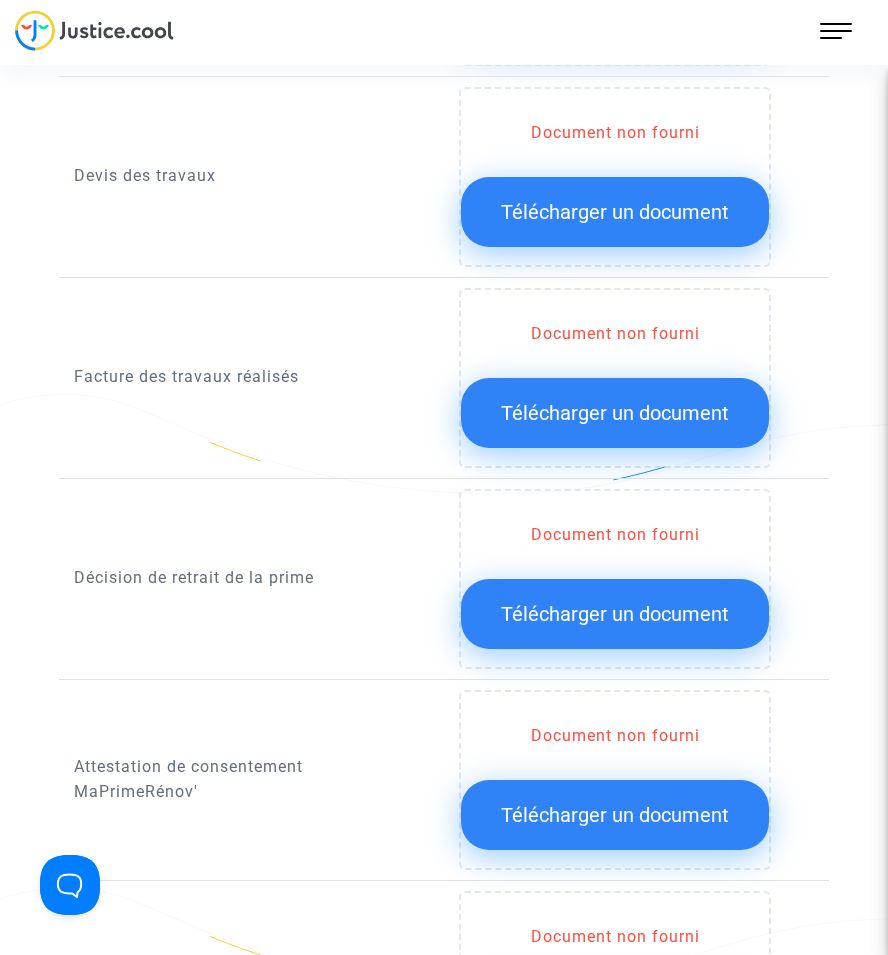 click on "Télécharger un document" 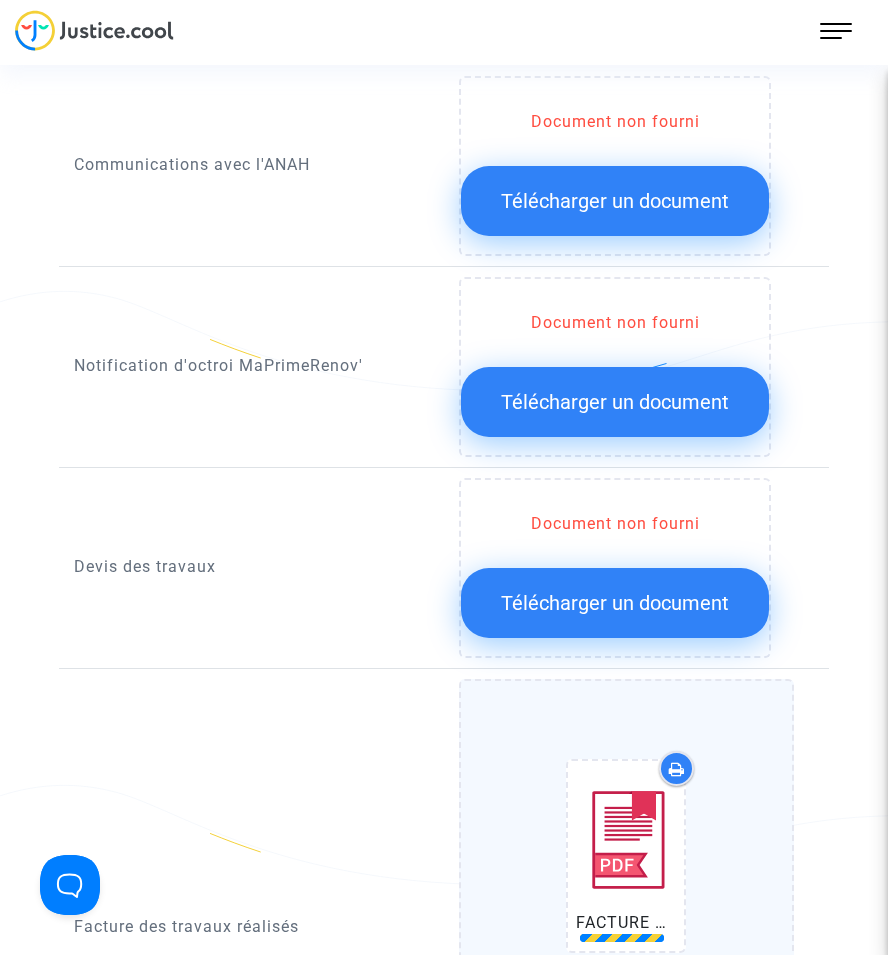scroll, scrollTop: 900, scrollLeft: 0, axis: vertical 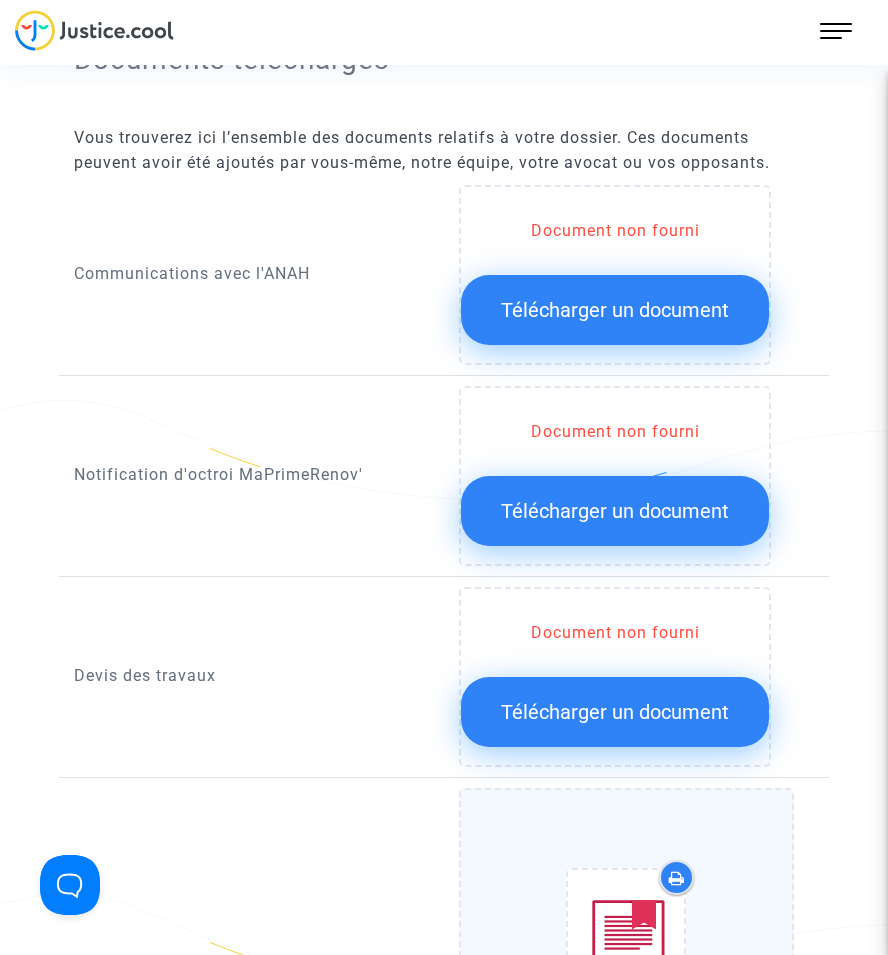 click on "Télécharger un document" 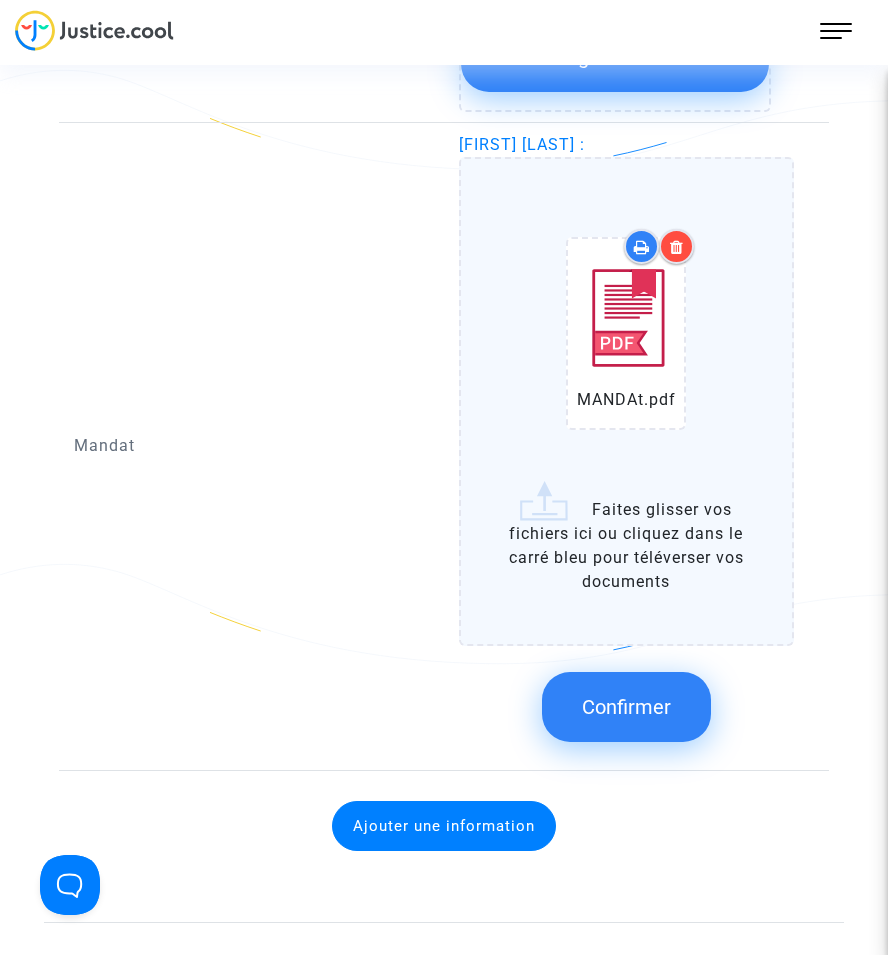 click on "Confirmer" 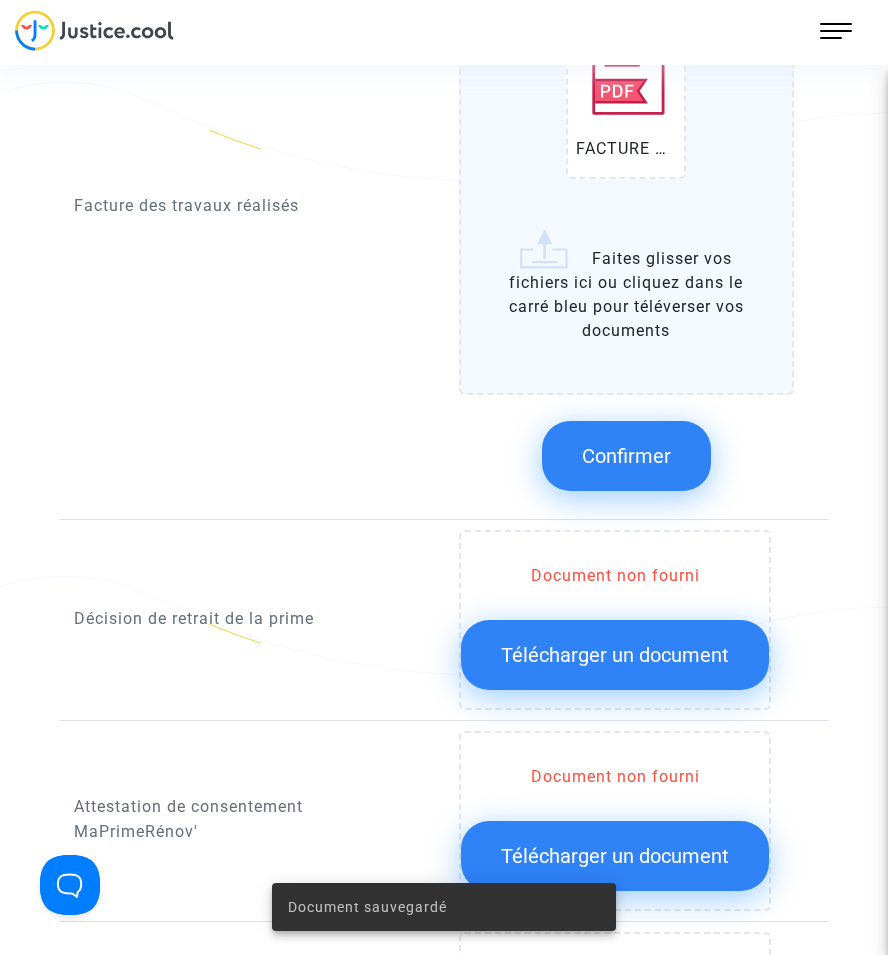 click on "Confirmer" 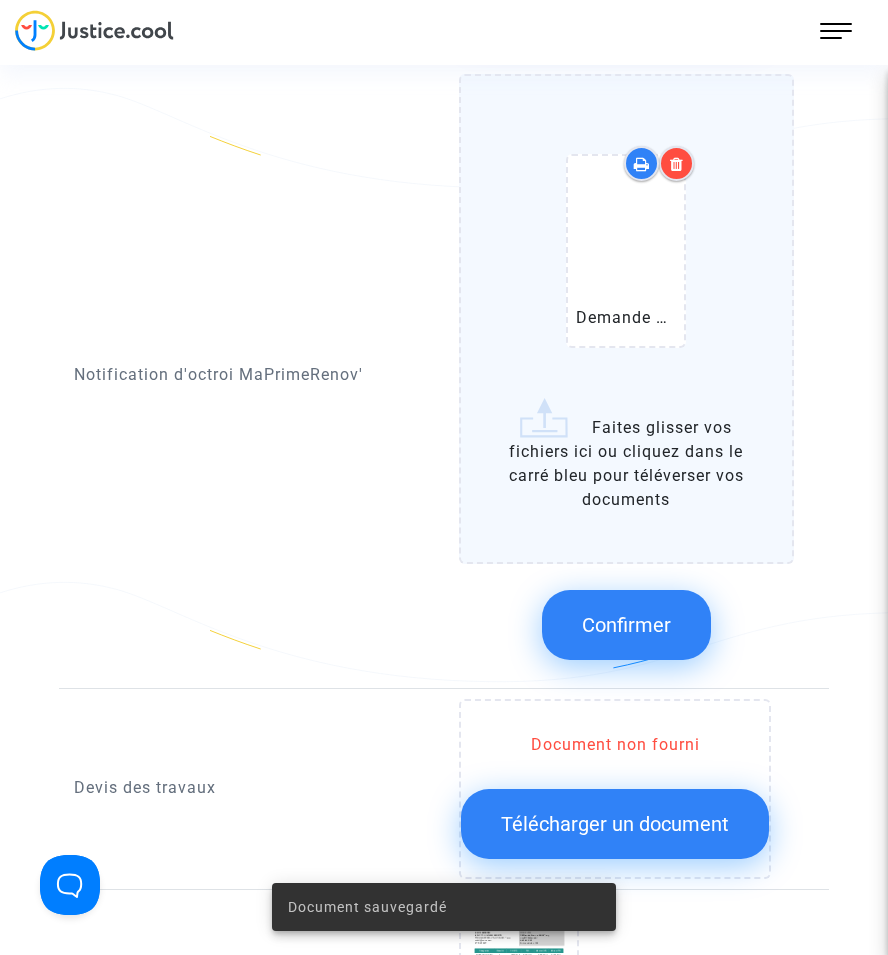 scroll, scrollTop: 1206, scrollLeft: 0, axis: vertical 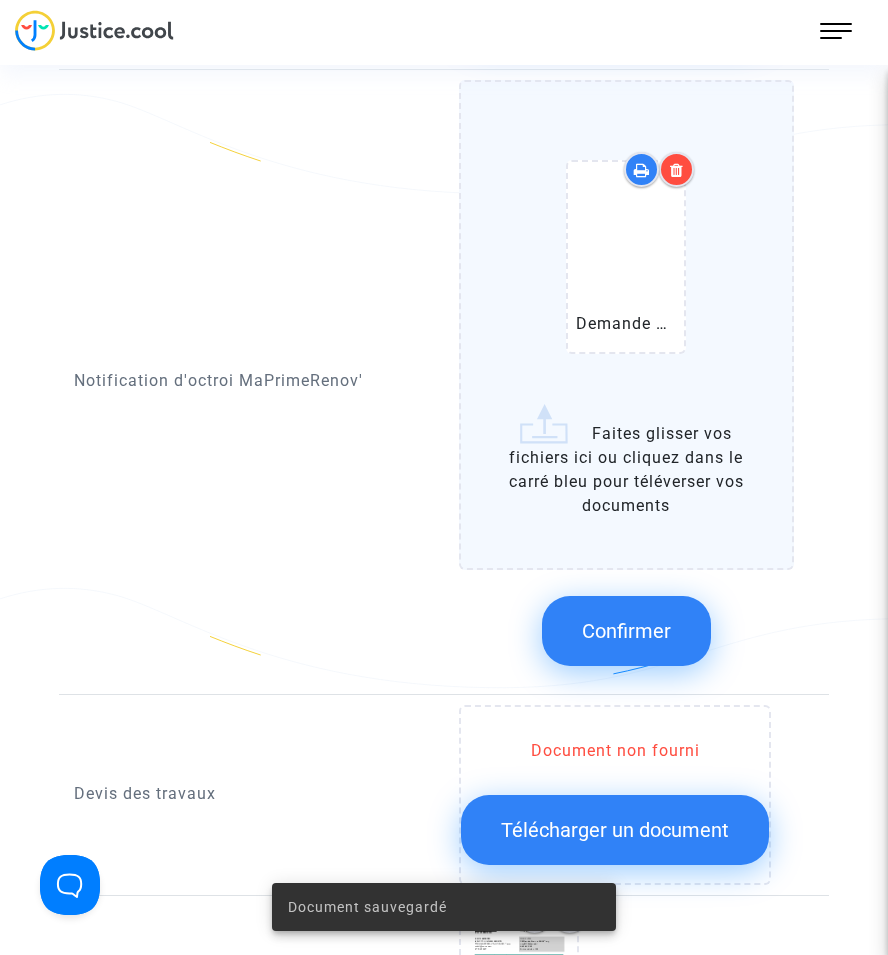 click on "Confirmer" 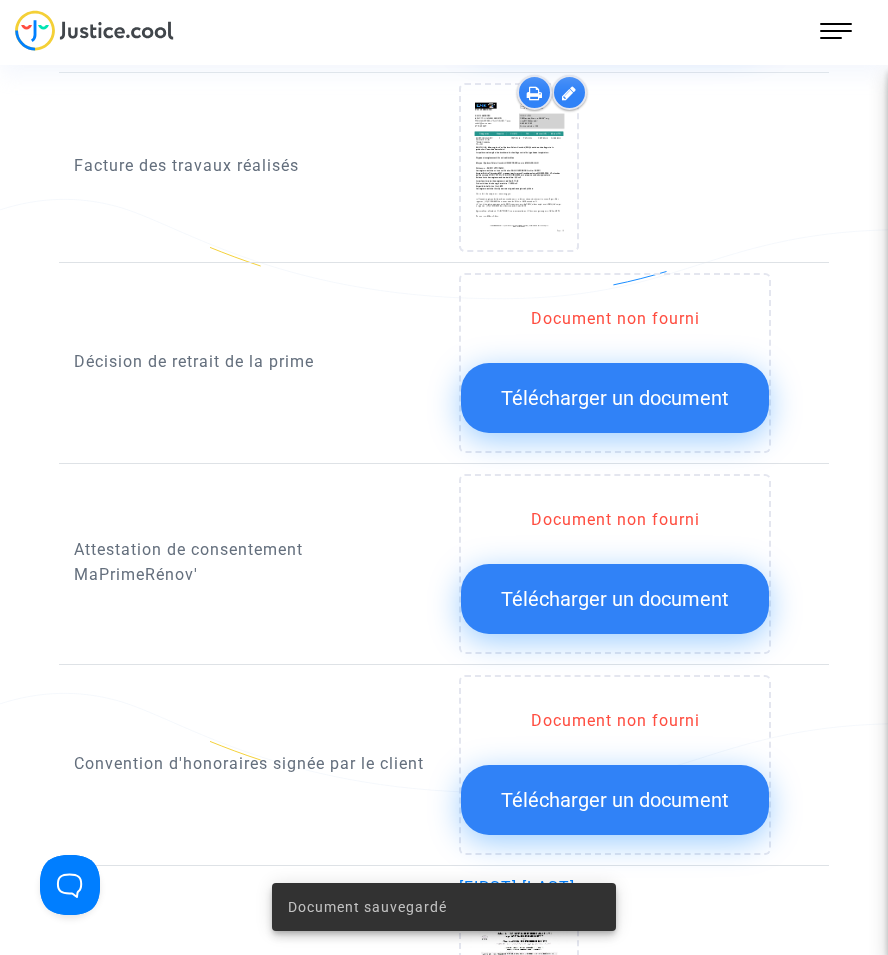 scroll, scrollTop: 1606, scrollLeft: 0, axis: vertical 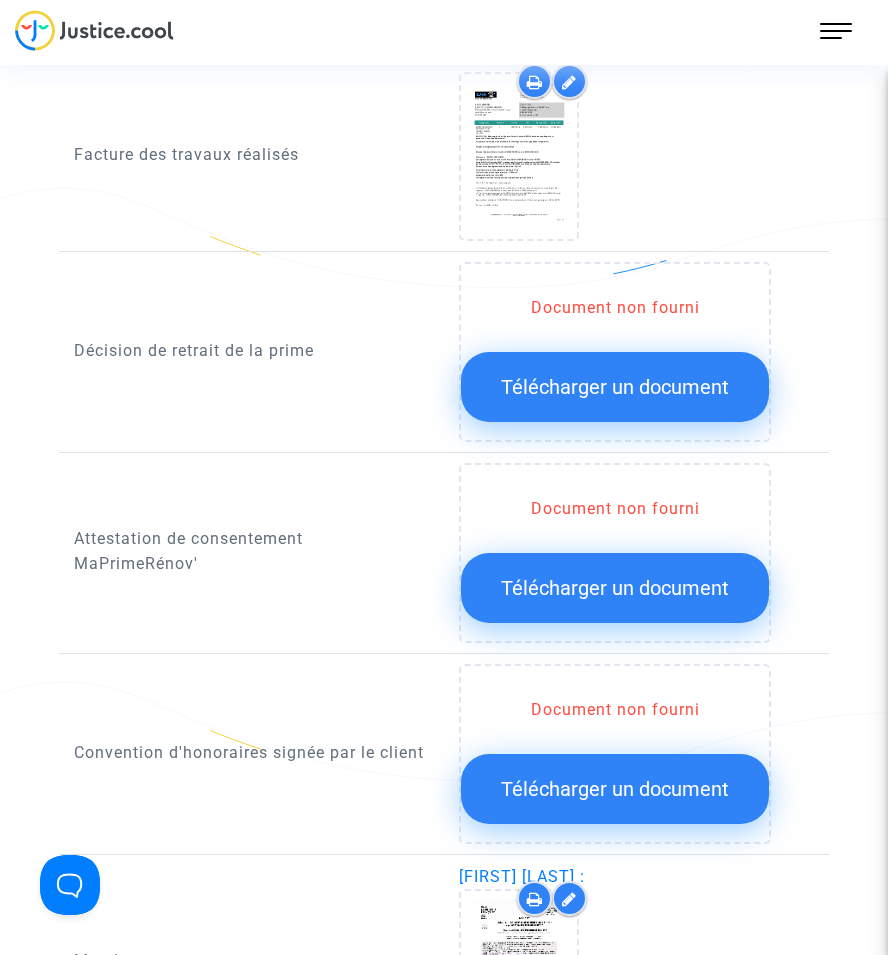 click on "Télécharger un document" 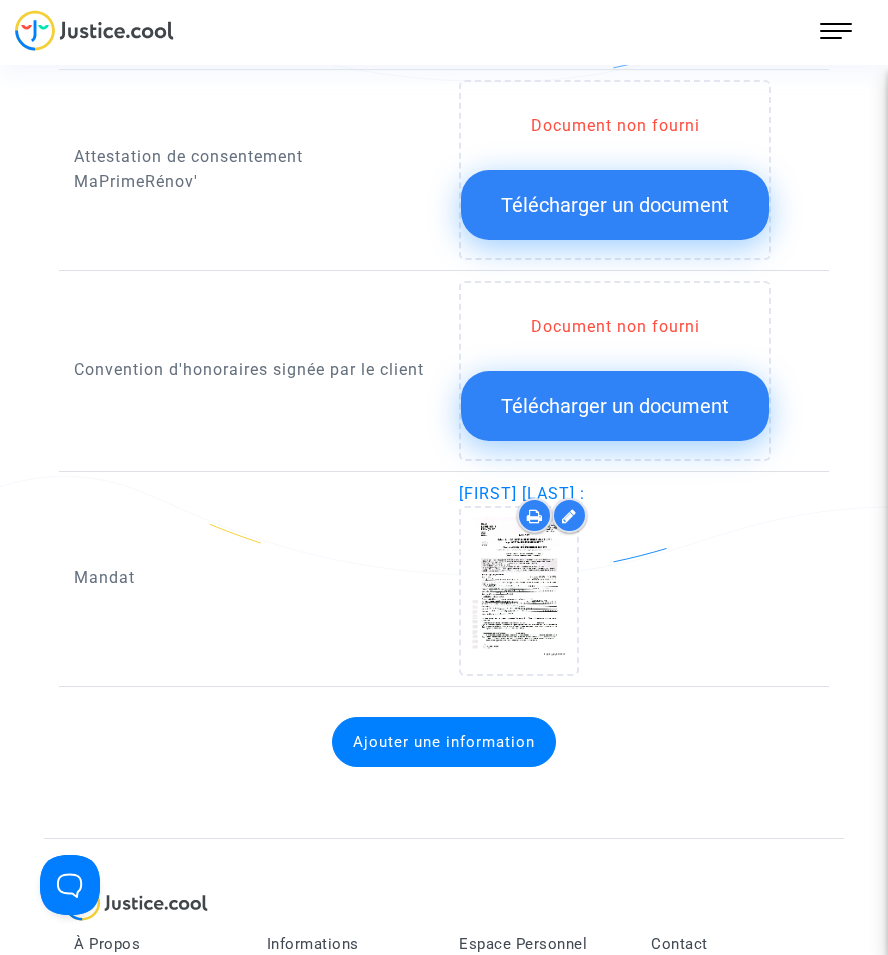 scroll, scrollTop: 1806, scrollLeft: 0, axis: vertical 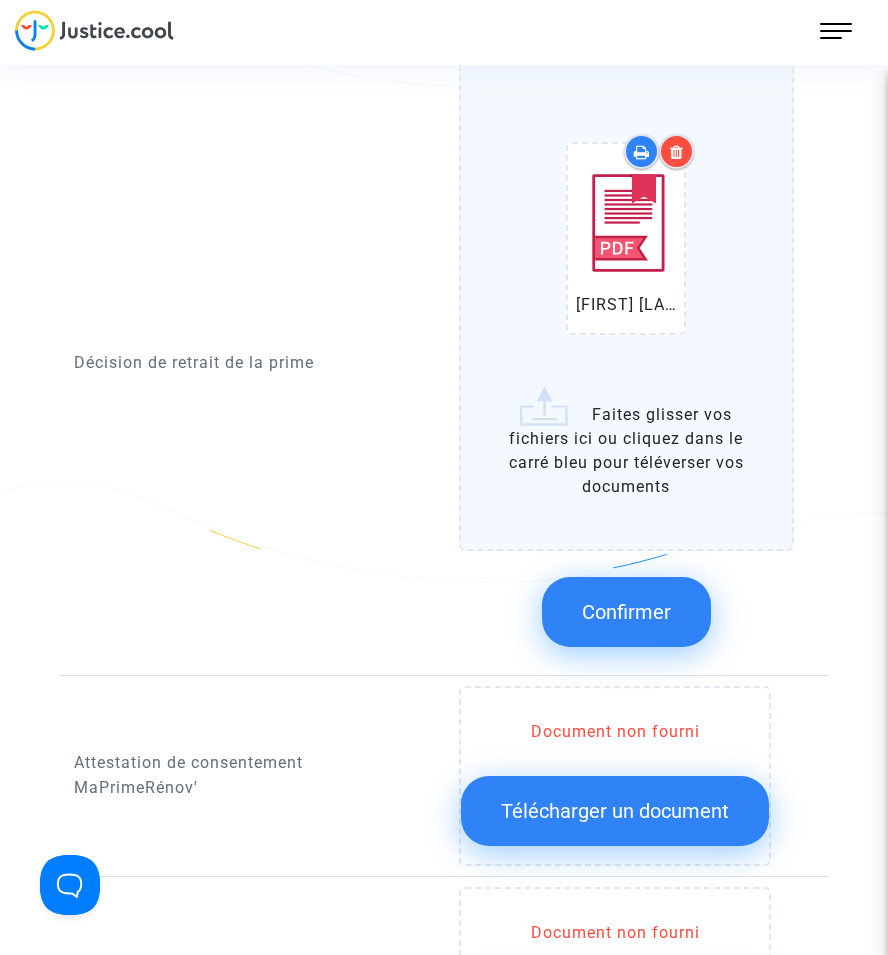 click on "Document non fourni  Télécharger un document" 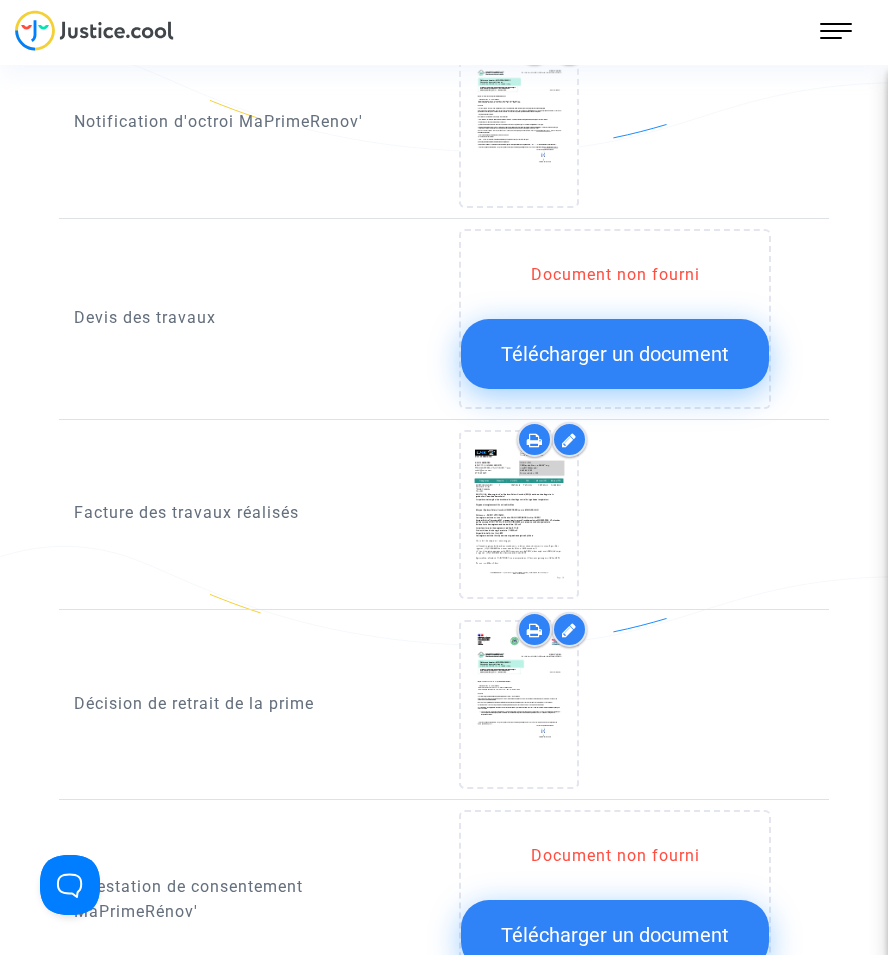 scroll, scrollTop: 1100, scrollLeft: 0, axis: vertical 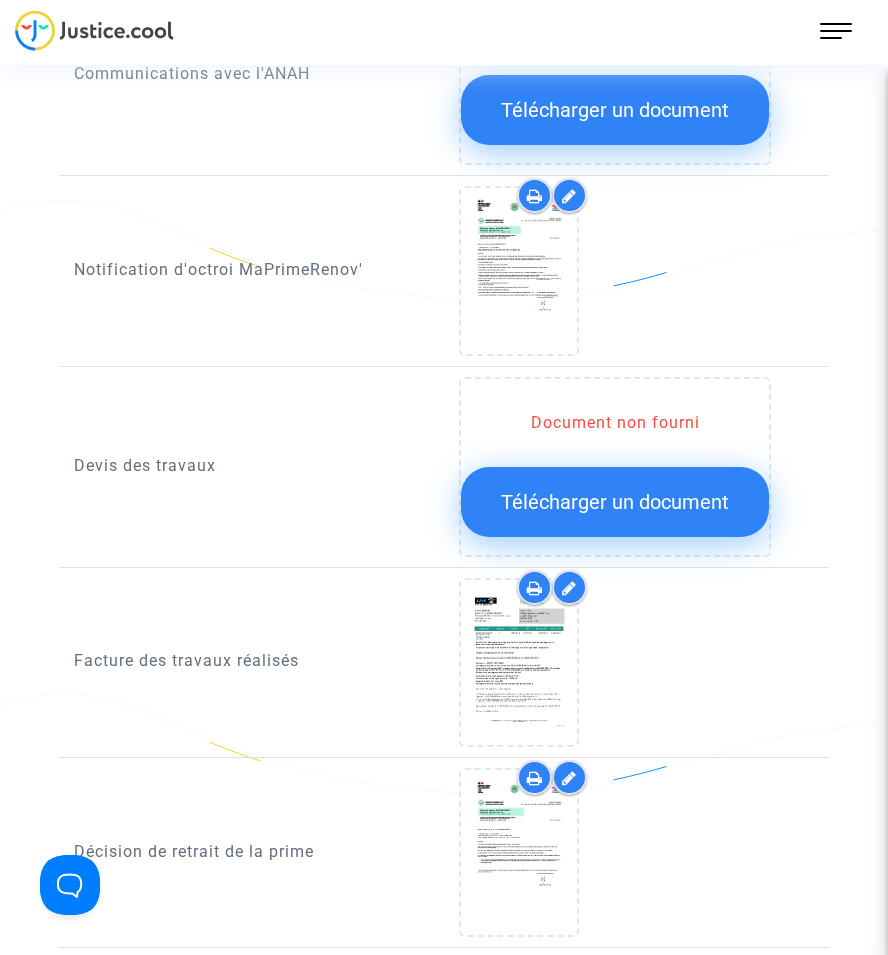 drag, startPoint x: 837, startPoint y: 0, endPoint x: 866, endPoint y: 46, distance: 54.378304 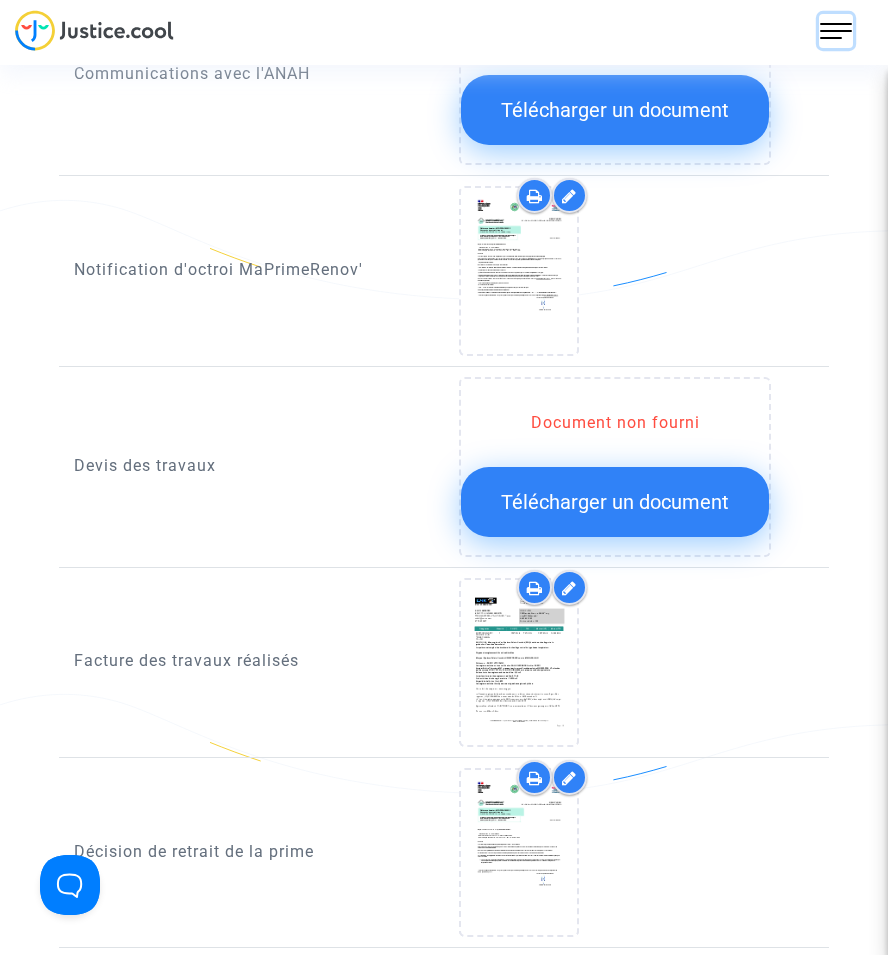click at bounding box center (836, 31) 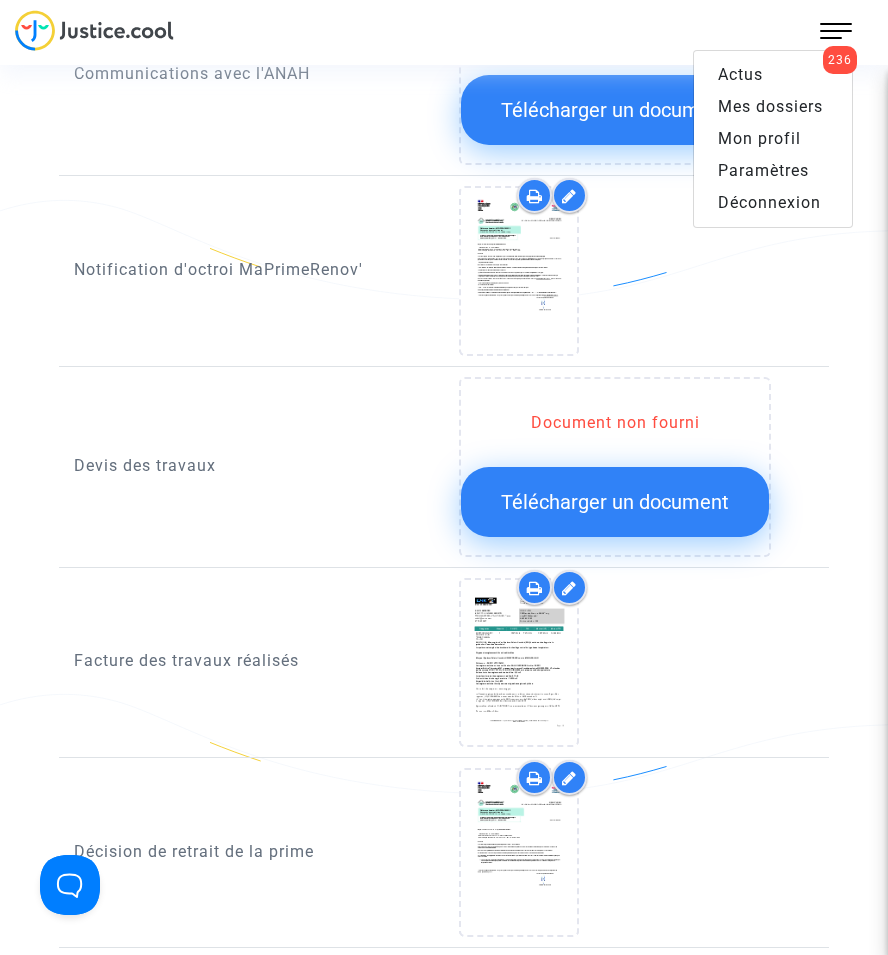 click on "Mes dossiers" at bounding box center [770, 106] 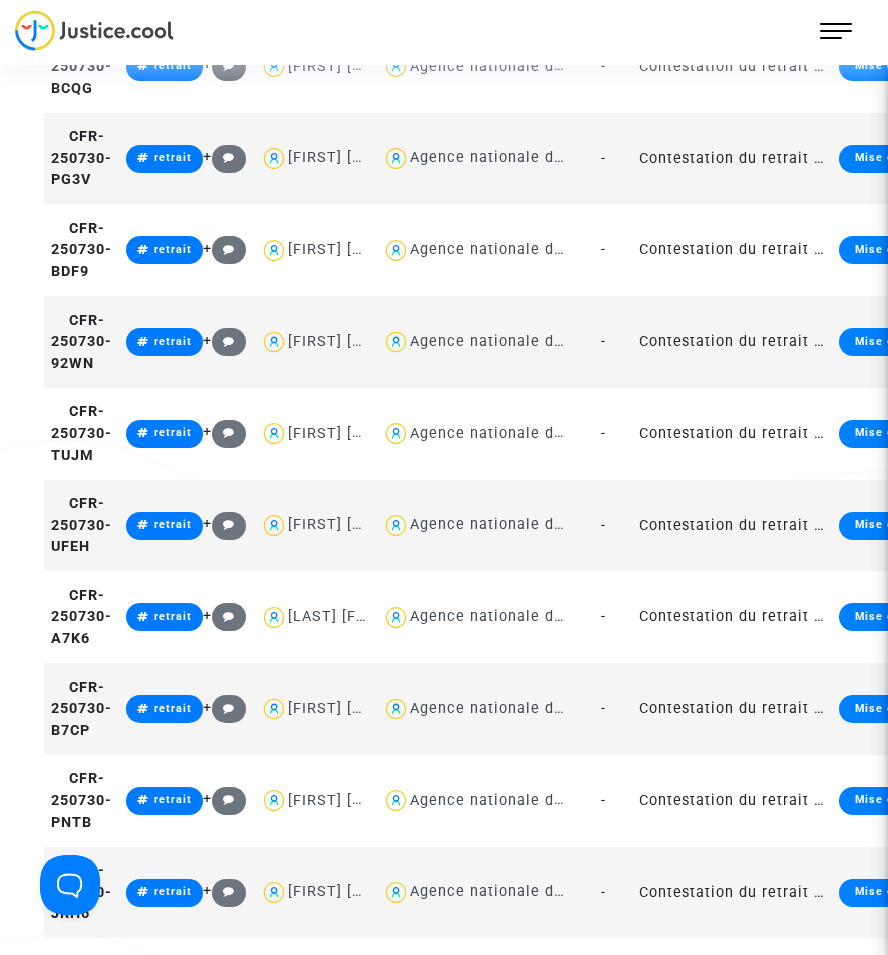 scroll, scrollTop: 2887, scrollLeft: 0, axis: vertical 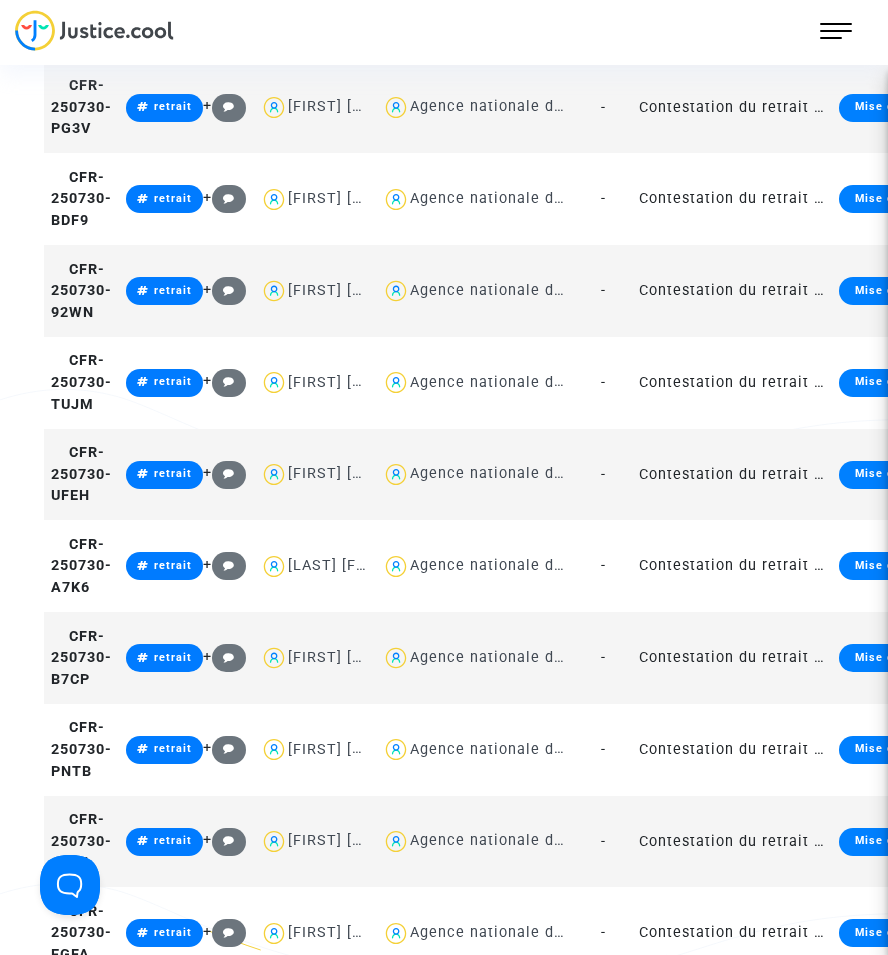 click on "Contestation du retrait de MaPrimeRénov par l'ANAH (mandataire)" 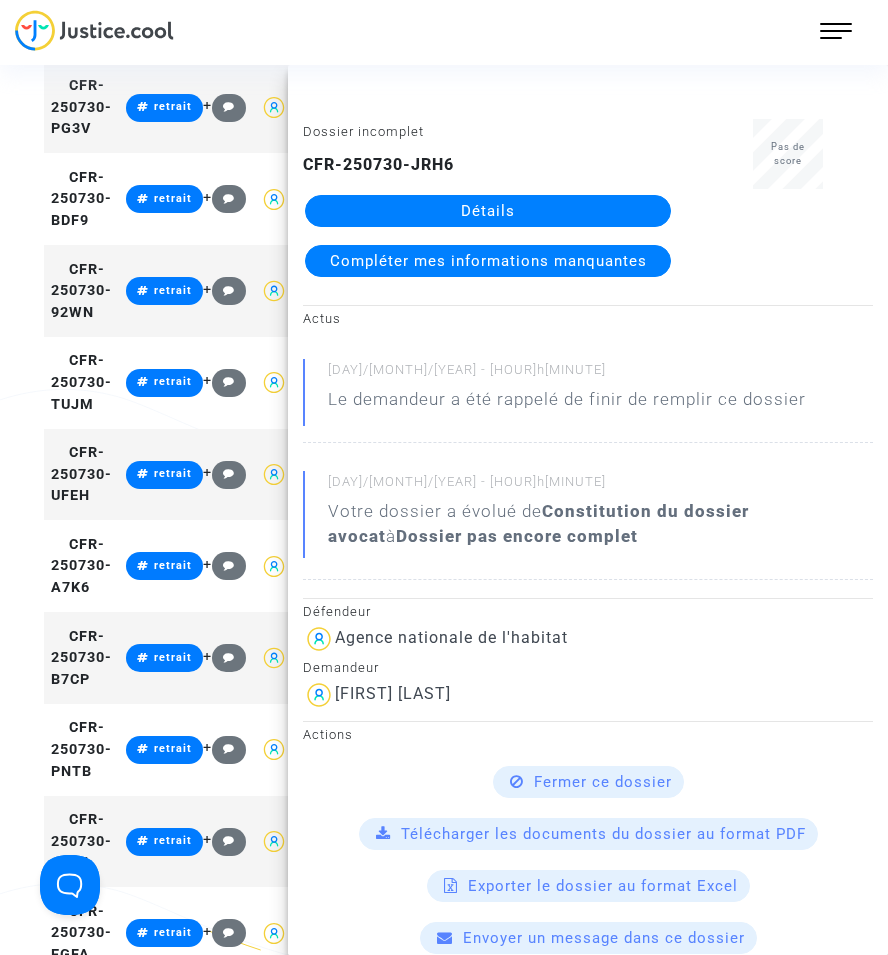 click on "Détails" 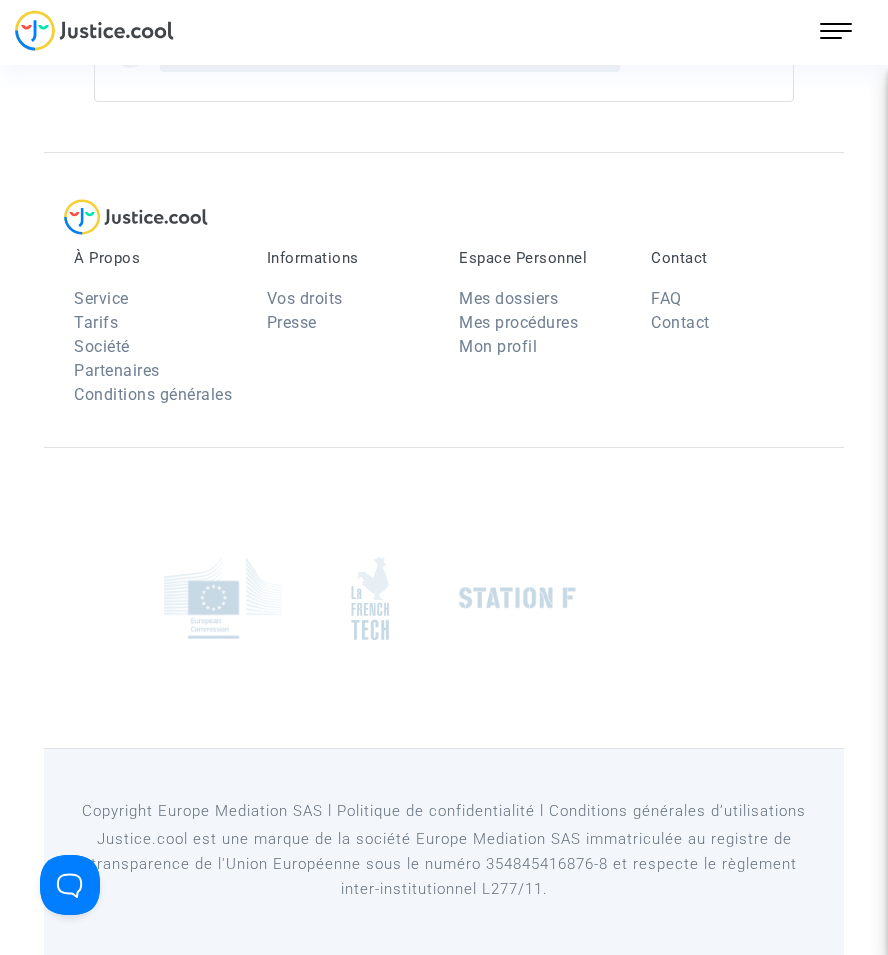 scroll, scrollTop: 0, scrollLeft: 0, axis: both 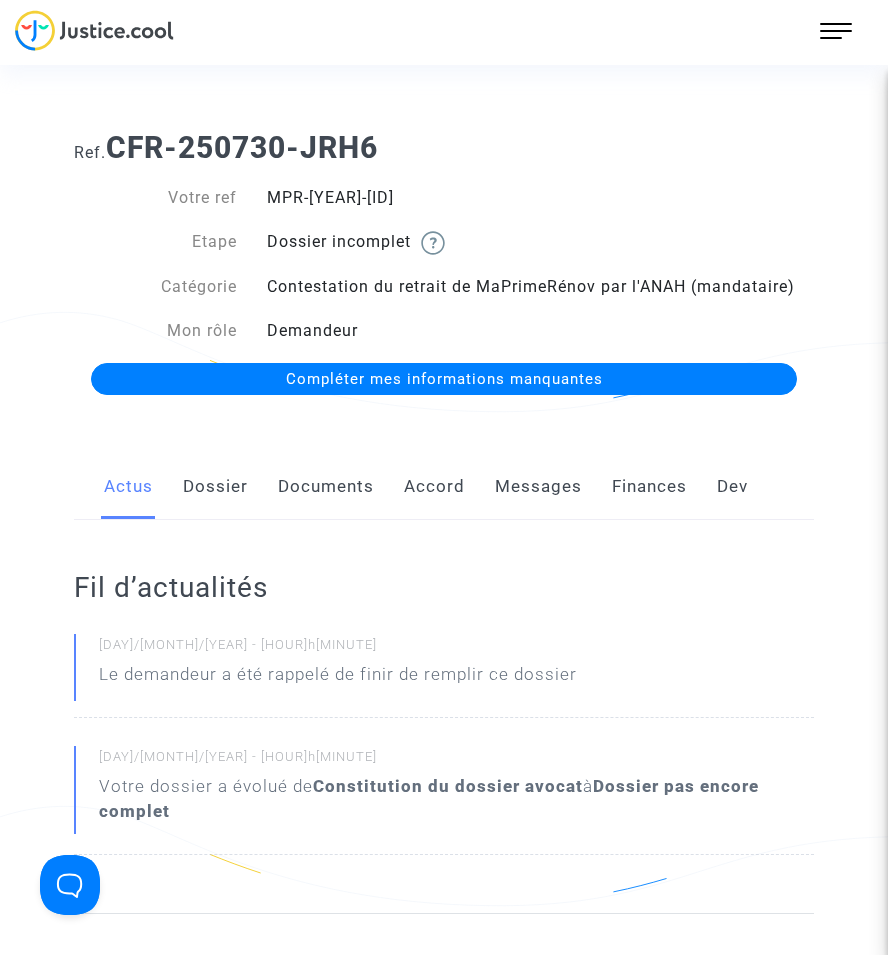 click on "Documents" 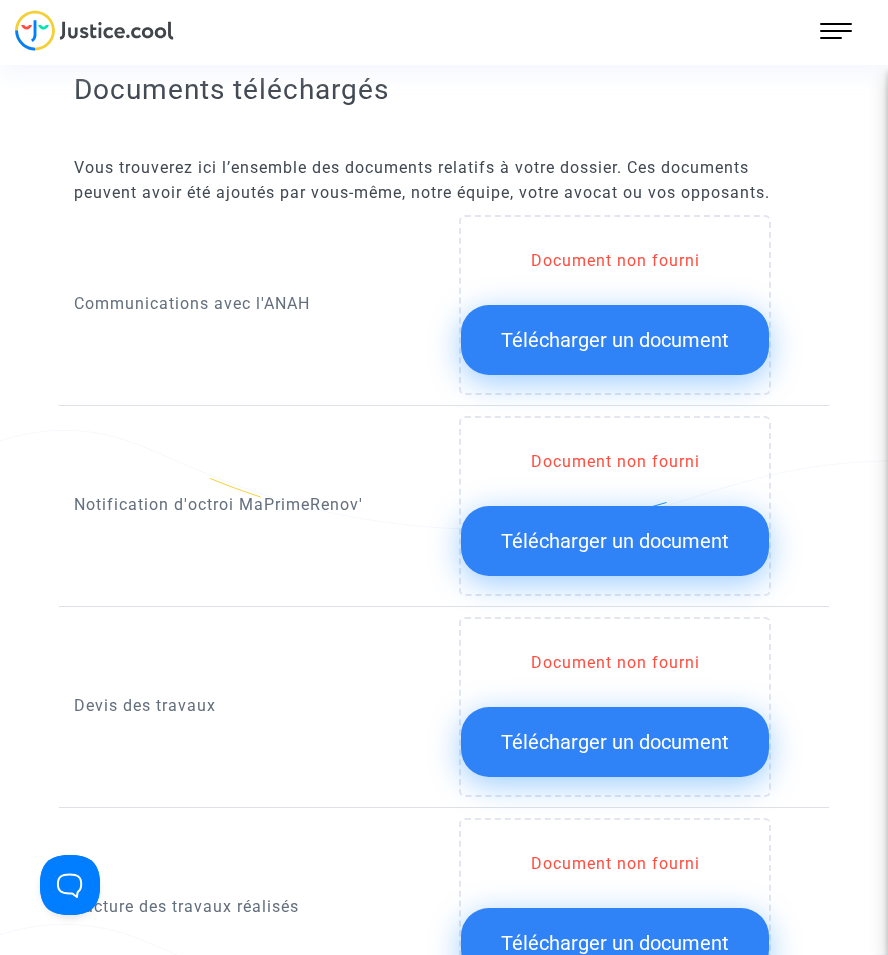 scroll, scrollTop: 1200, scrollLeft: 0, axis: vertical 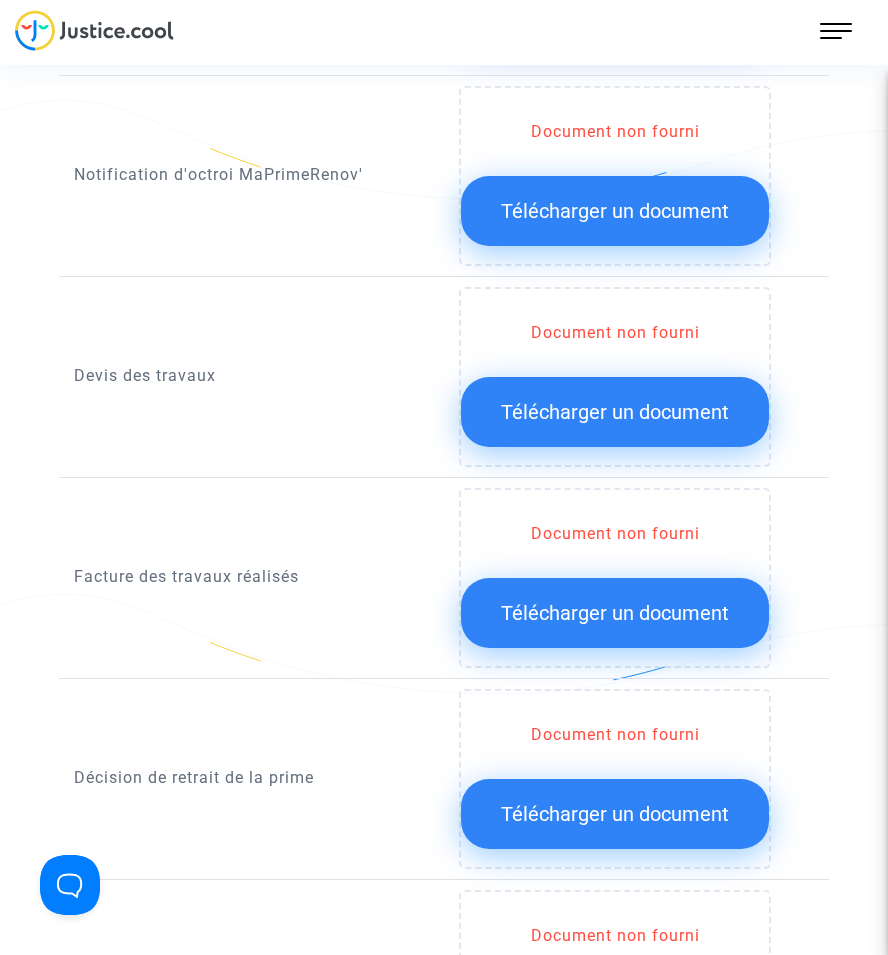 click on "Télécharger un document" 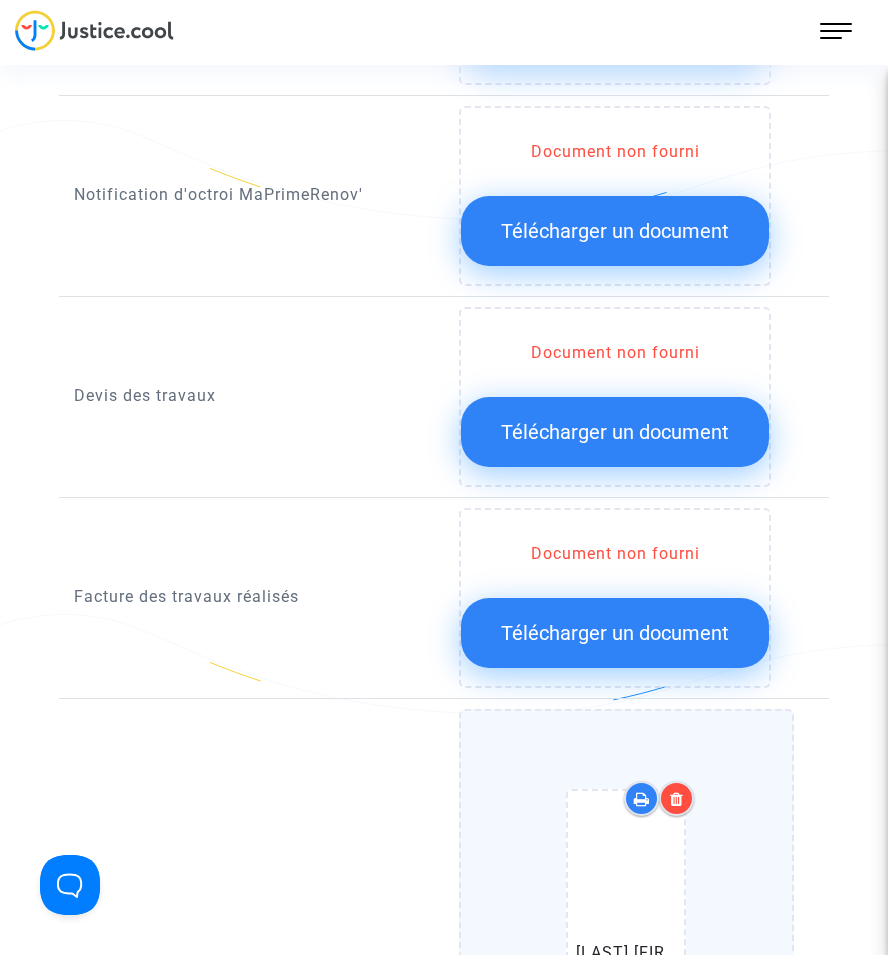 scroll, scrollTop: 1500, scrollLeft: 0, axis: vertical 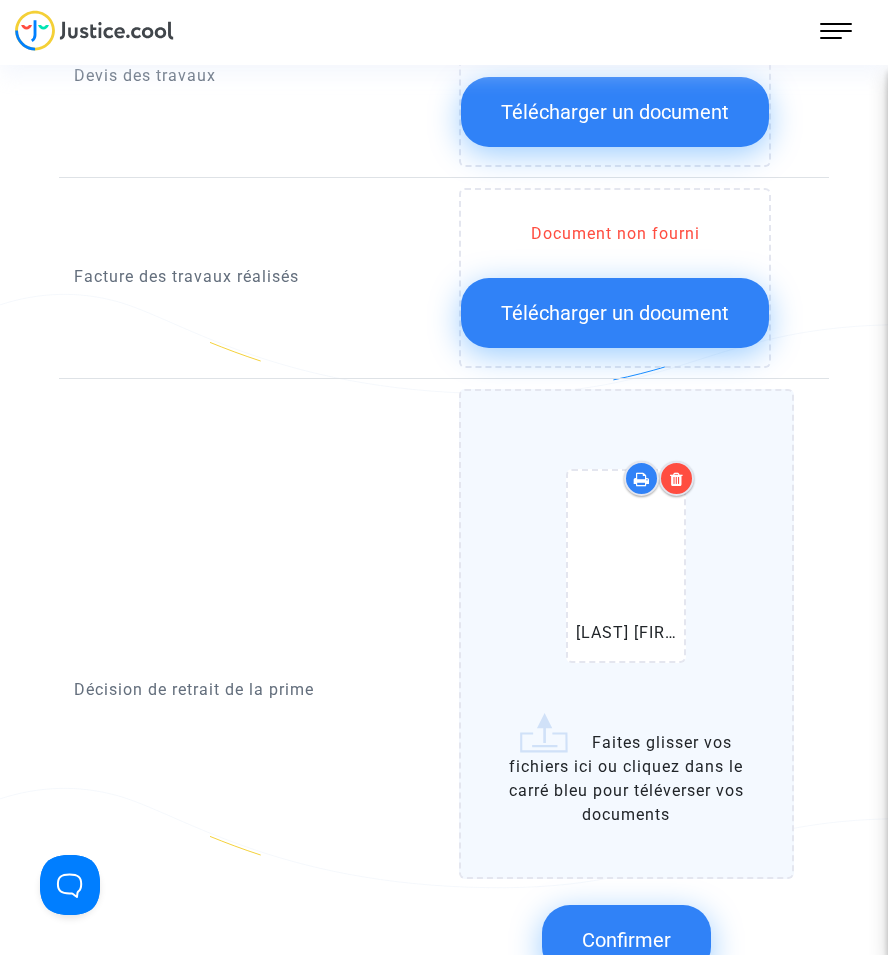 click on "Confirmer" 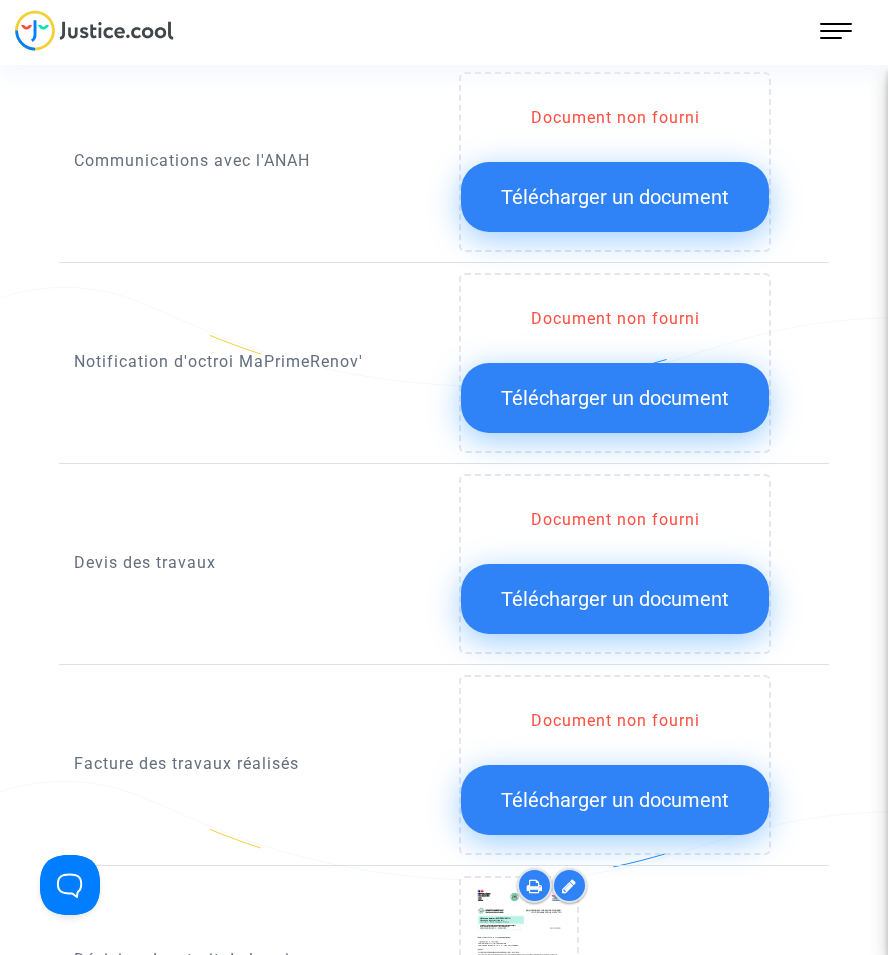 scroll, scrollTop: 1000, scrollLeft: 0, axis: vertical 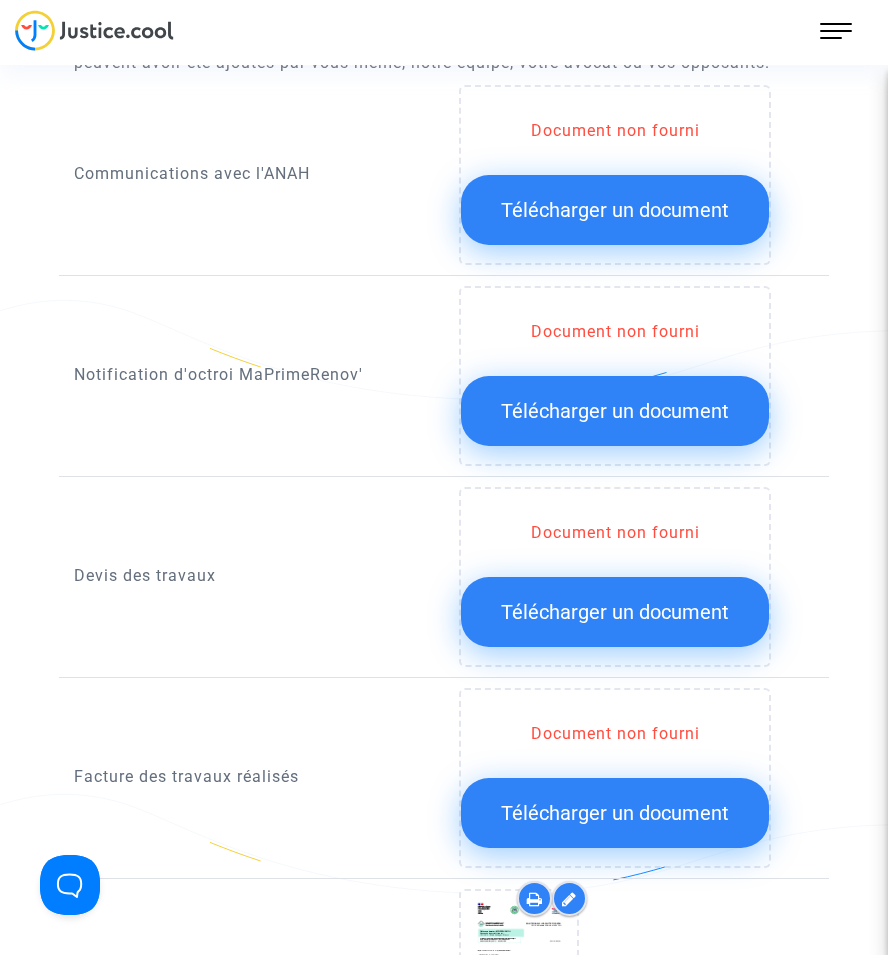 click on "Télécharger un document" 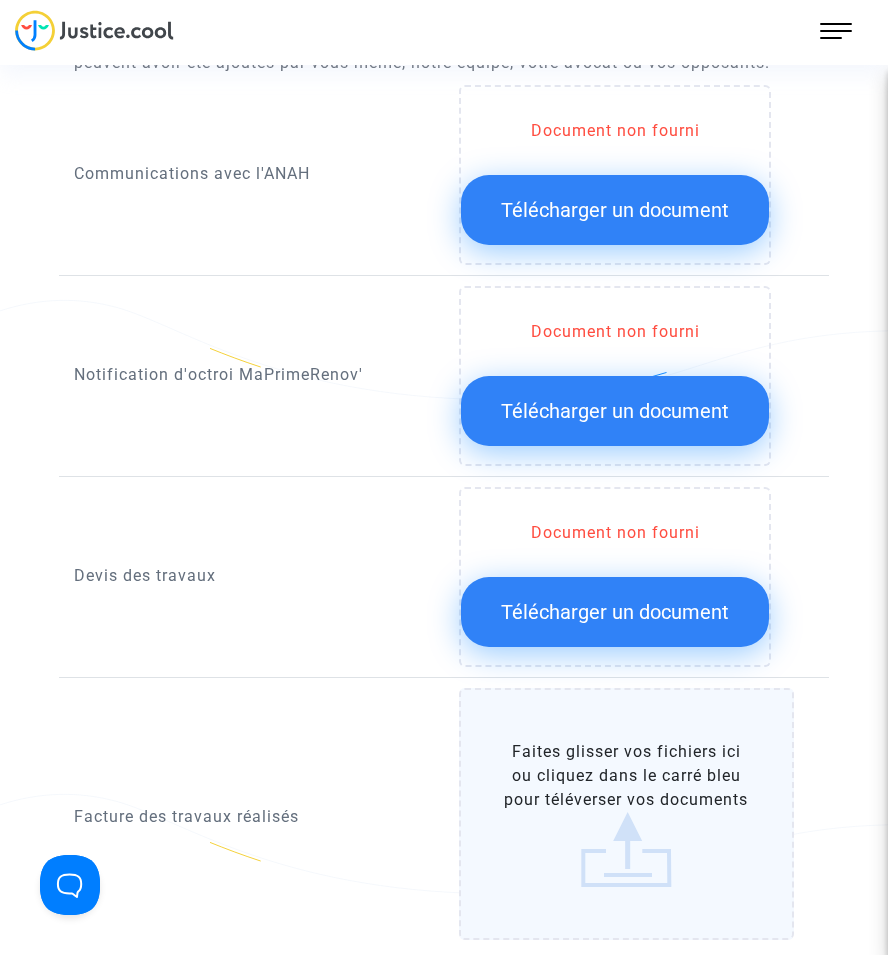click on "Télécharger un document" 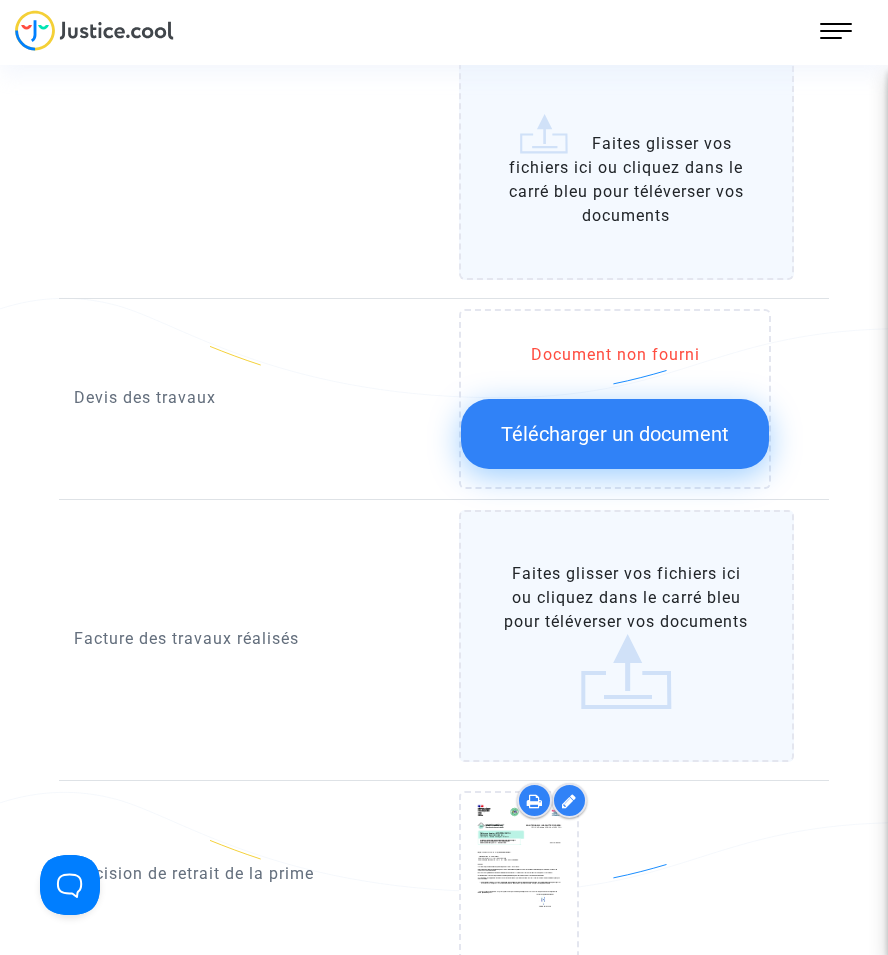 scroll, scrollTop: 1500, scrollLeft: 0, axis: vertical 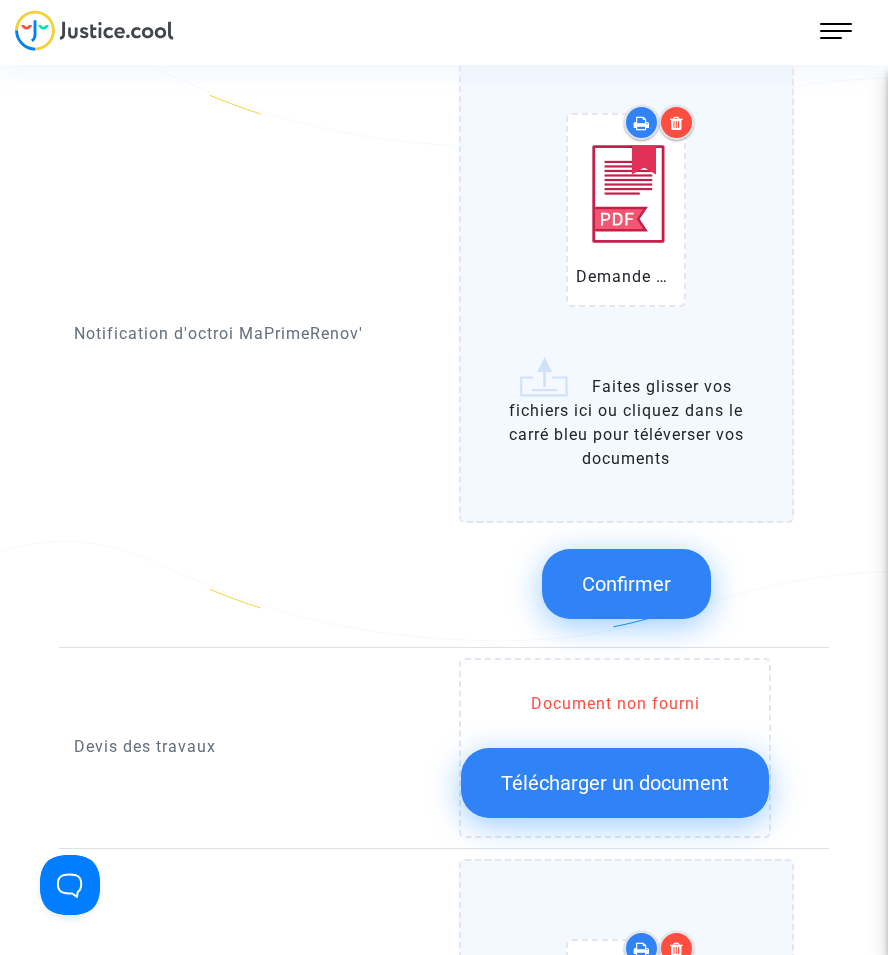 click on "Confirmer" 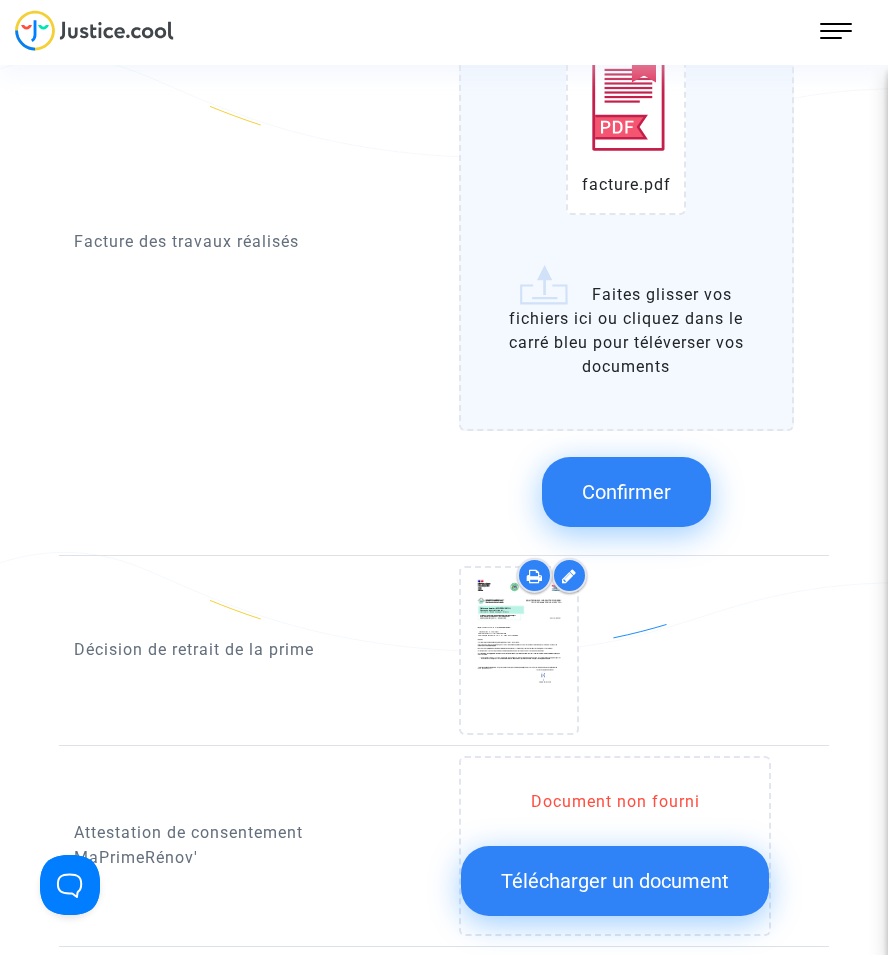 scroll, scrollTop: 1553, scrollLeft: 0, axis: vertical 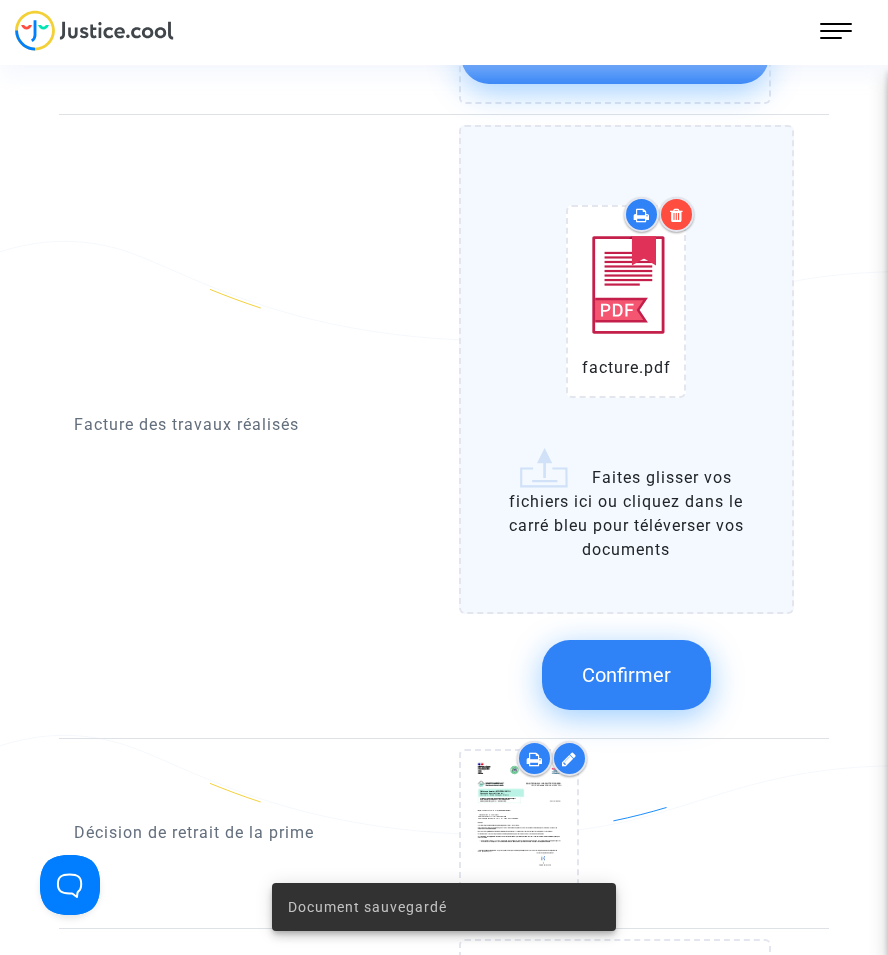 click on "Confirmer" 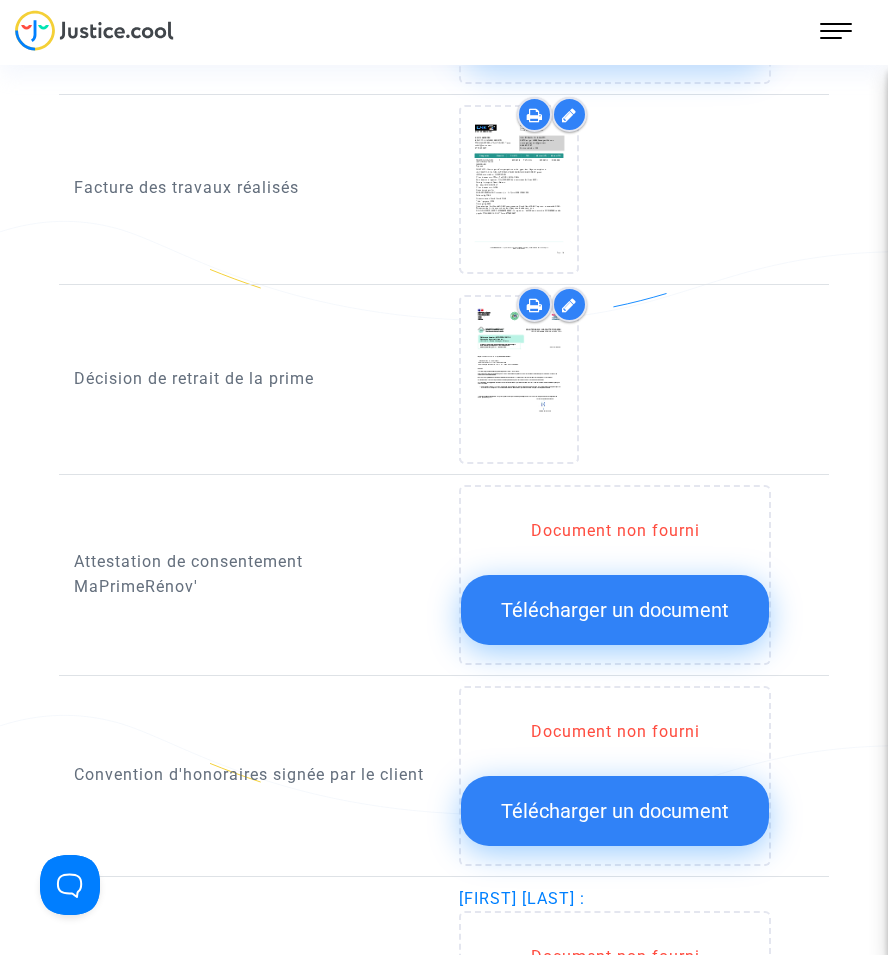 scroll, scrollTop: 1853, scrollLeft: 0, axis: vertical 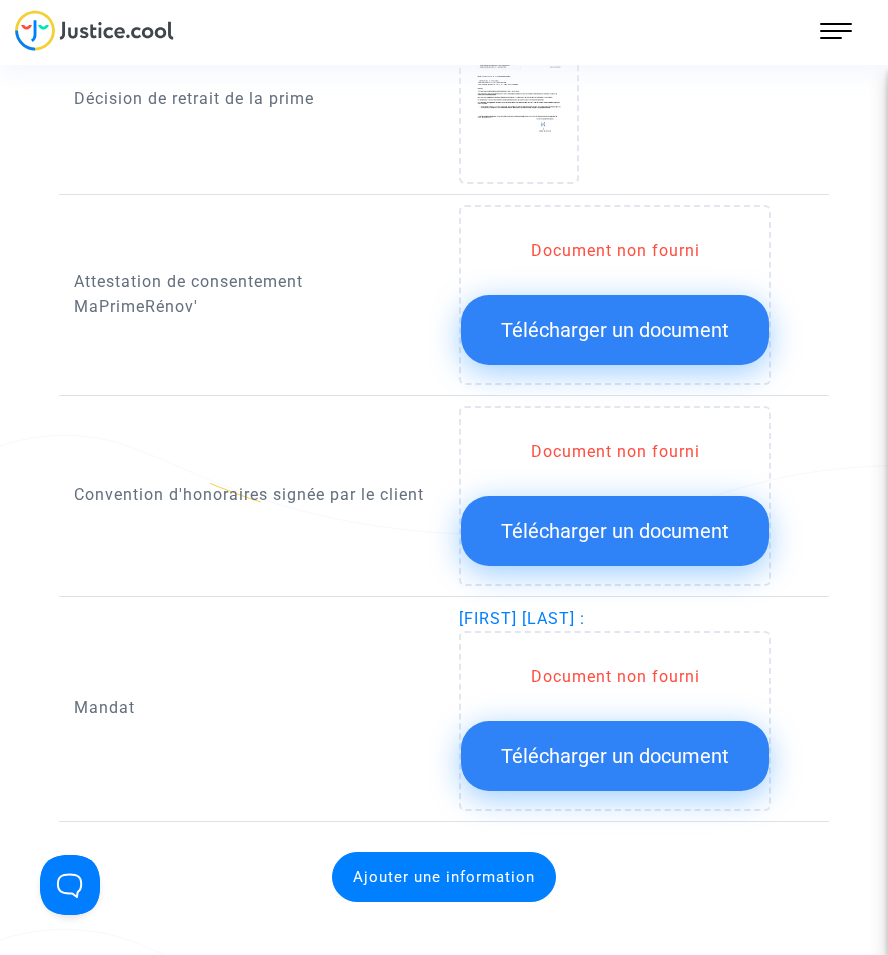 click on "Télécharger un document" 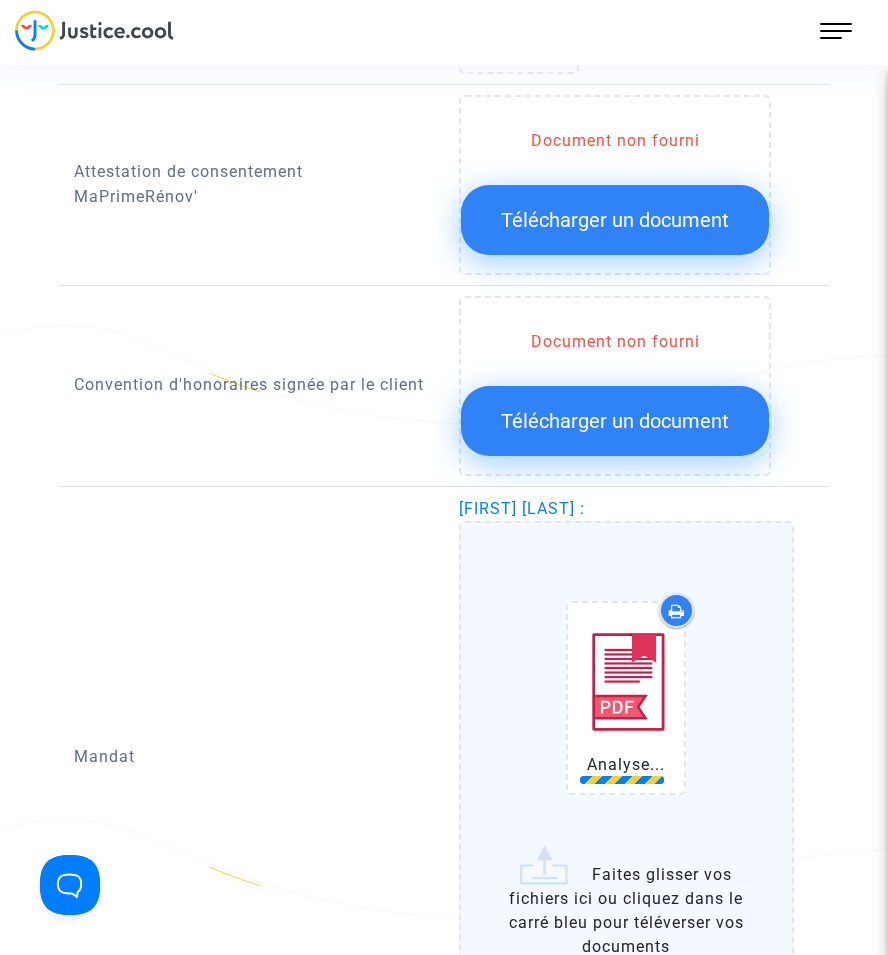 scroll, scrollTop: 2153, scrollLeft: 0, axis: vertical 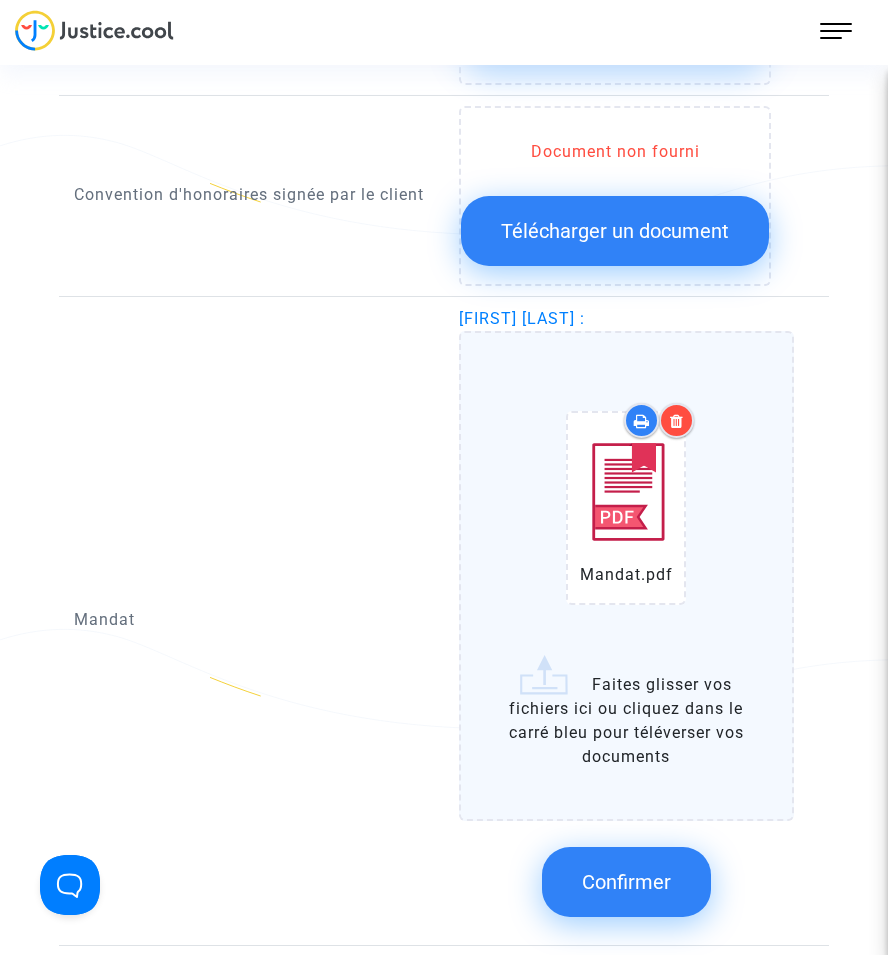 click on "Confirmer" 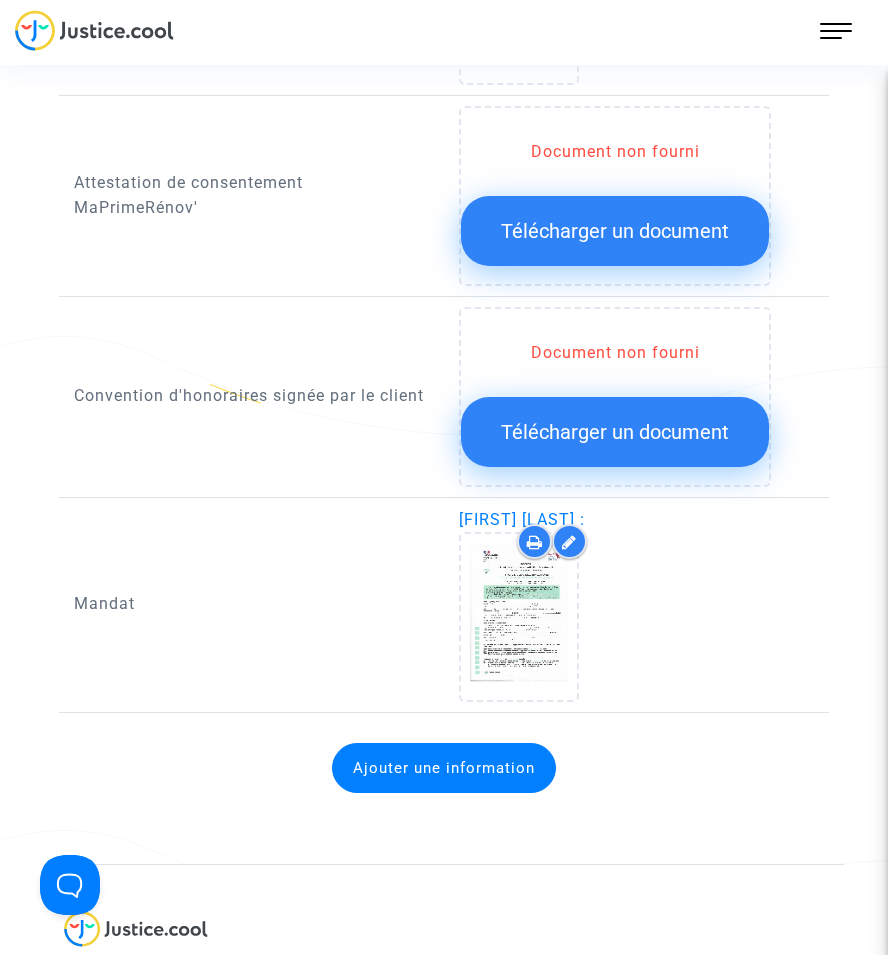 scroll, scrollTop: 1753, scrollLeft: 0, axis: vertical 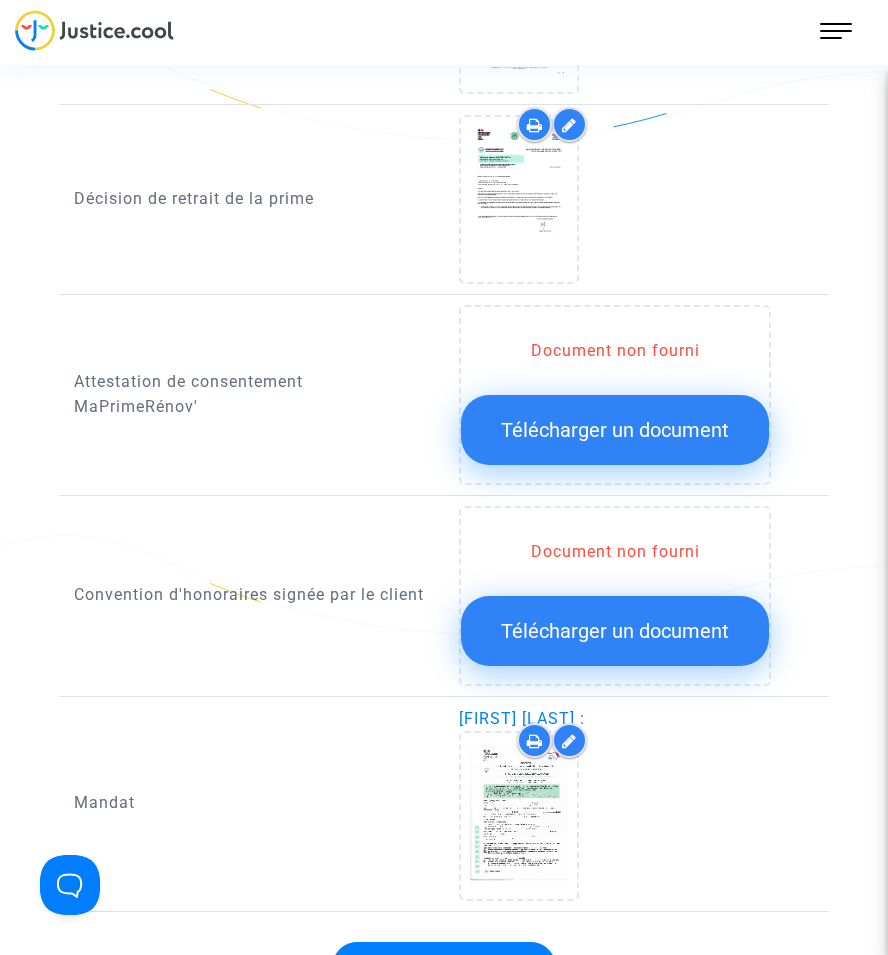click at bounding box center [569, 741] 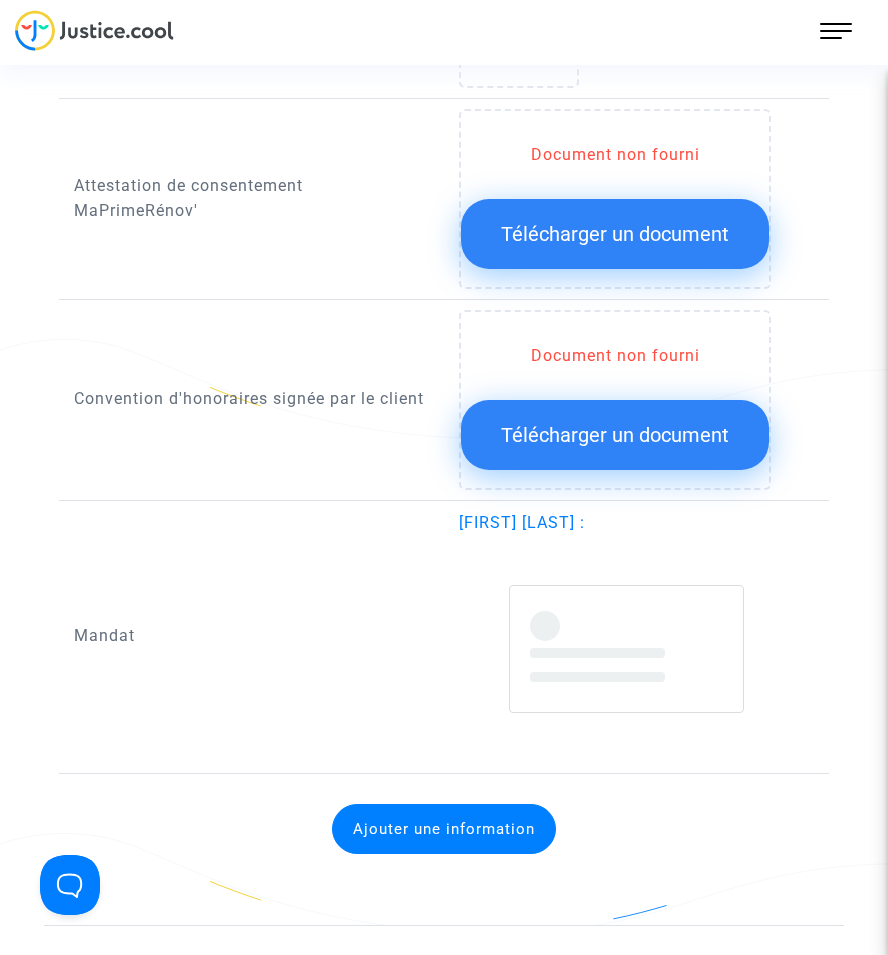 scroll, scrollTop: 1953, scrollLeft: 0, axis: vertical 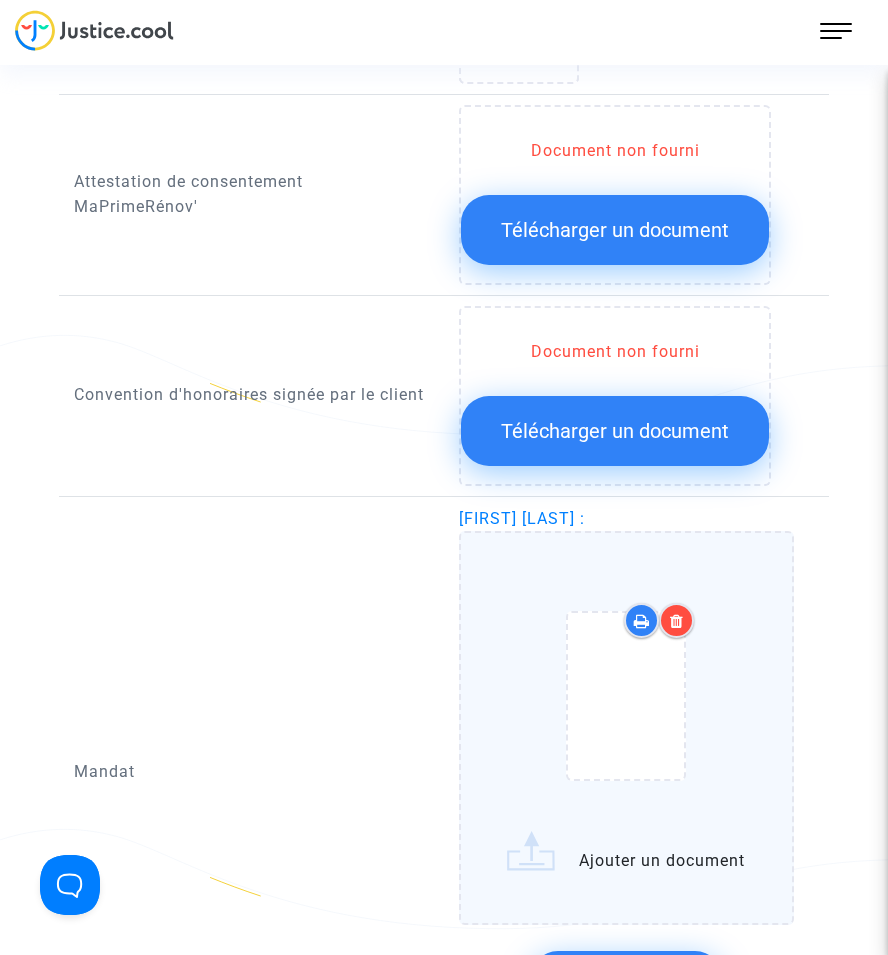 click at bounding box center [676, 620] 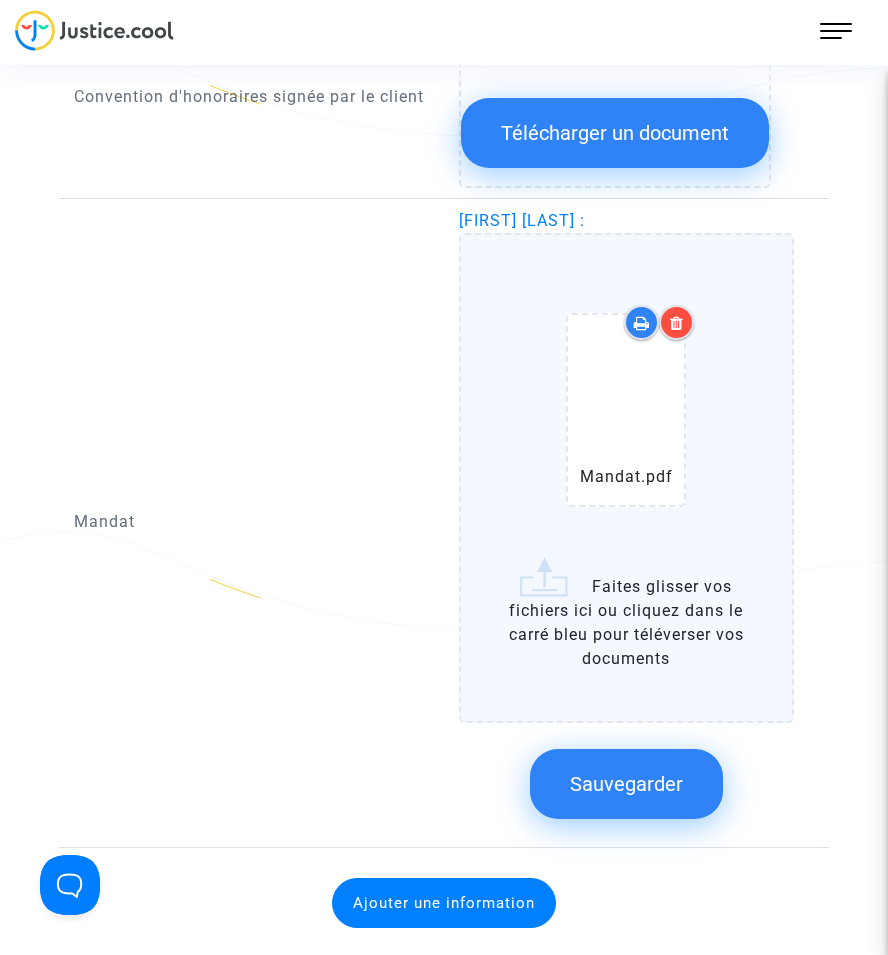 scroll, scrollTop: 2253, scrollLeft: 0, axis: vertical 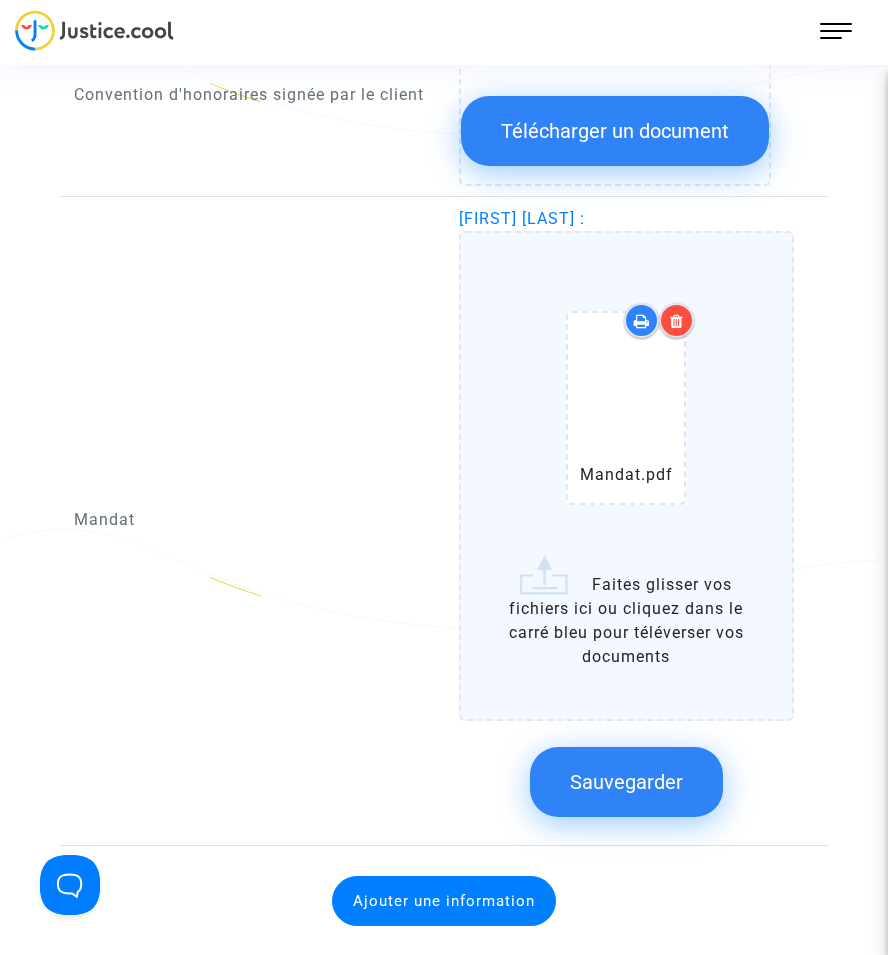 click on "Sauvegarder" 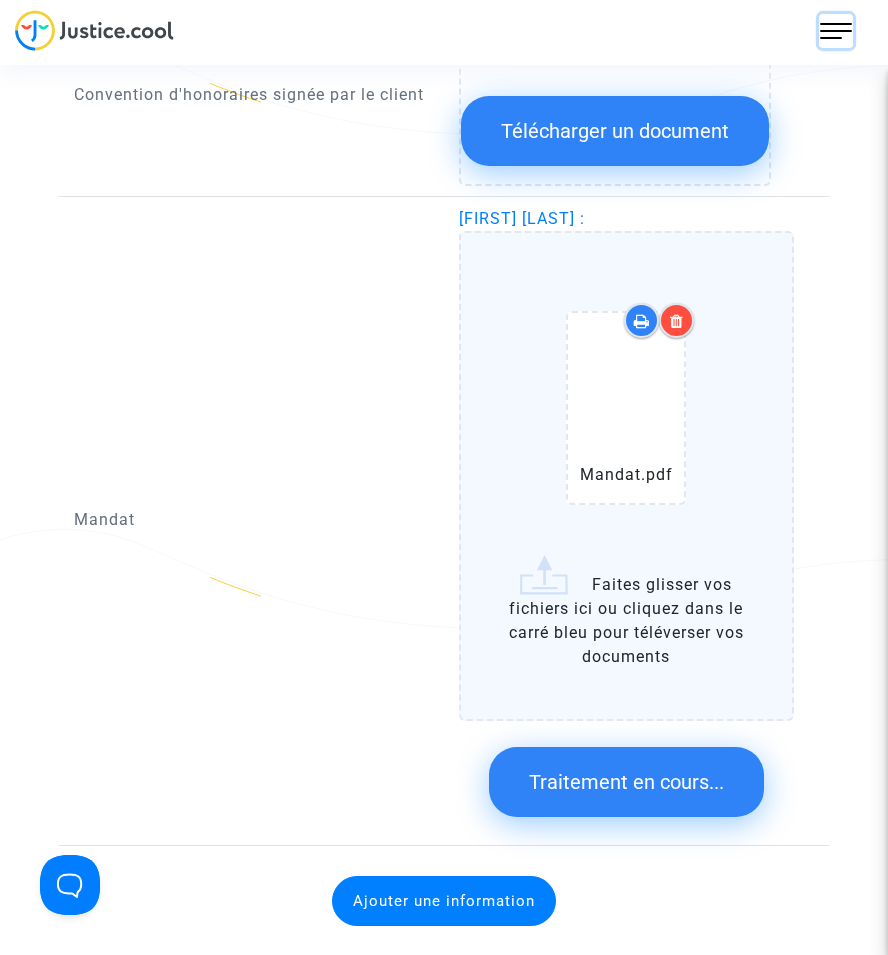 click at bounding box center [836, 31] 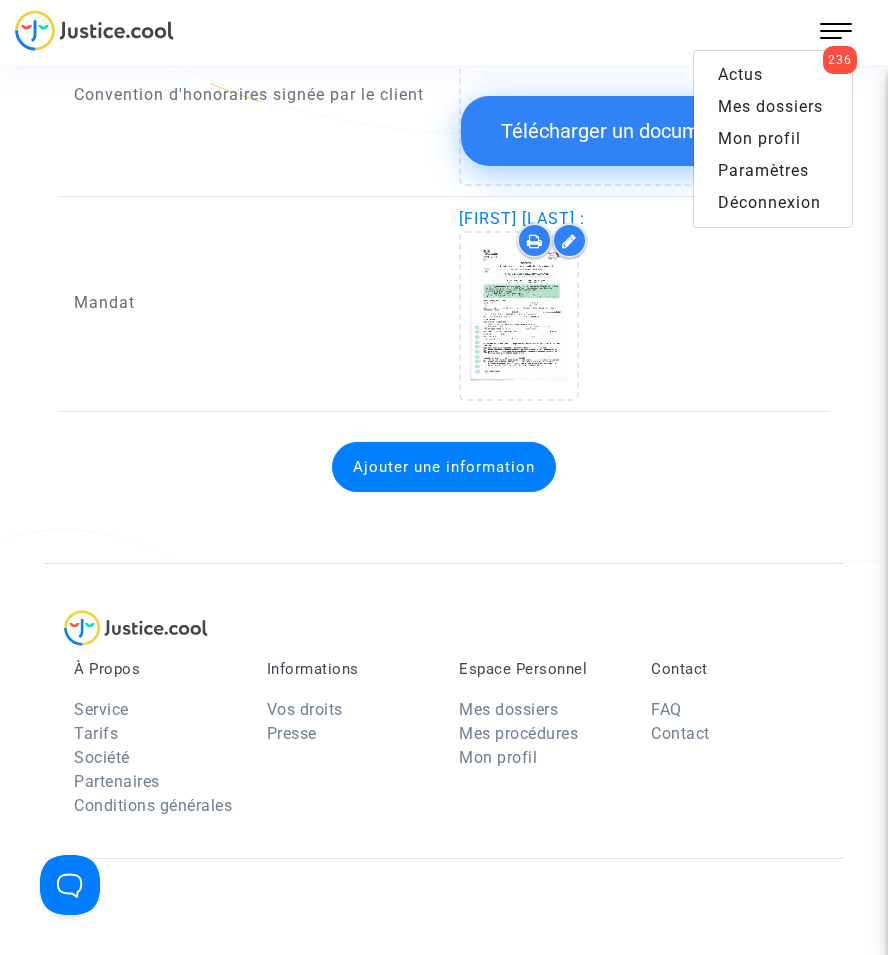 click on "Mes dossiers" at bounding box center (770, 106) 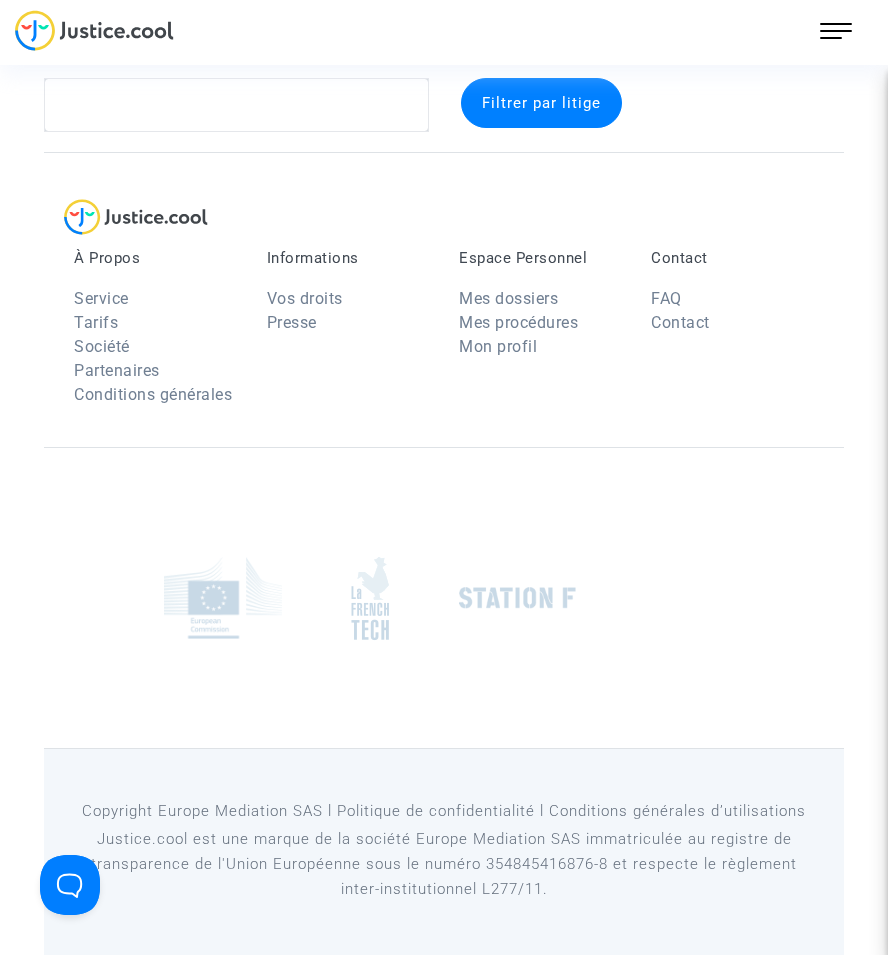 scroll, scrollTop: 37, scrollLeft: 0, axis: vertical 